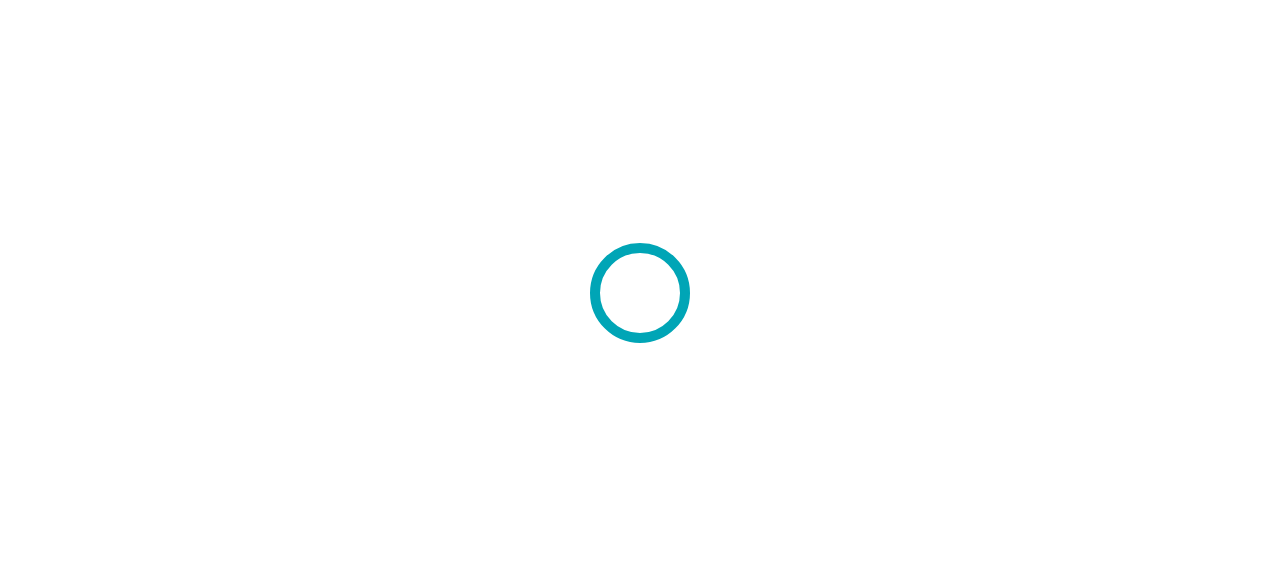 scroll, scrollTop: 0, scrollLeft: 0, axis: both 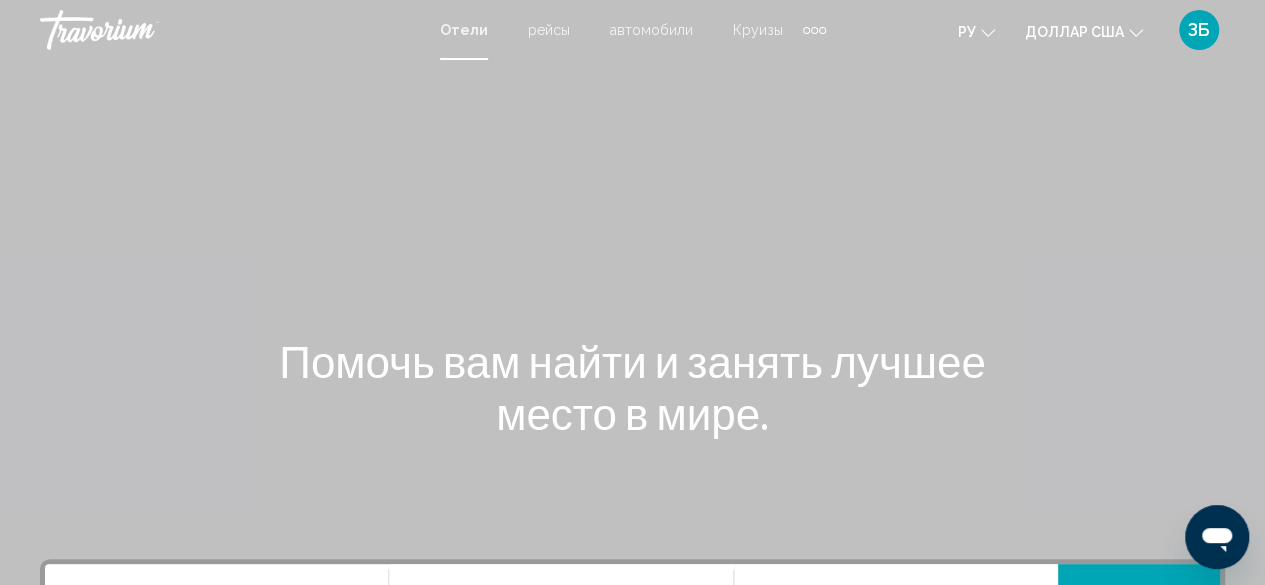 click at bounding box center [632, 300] 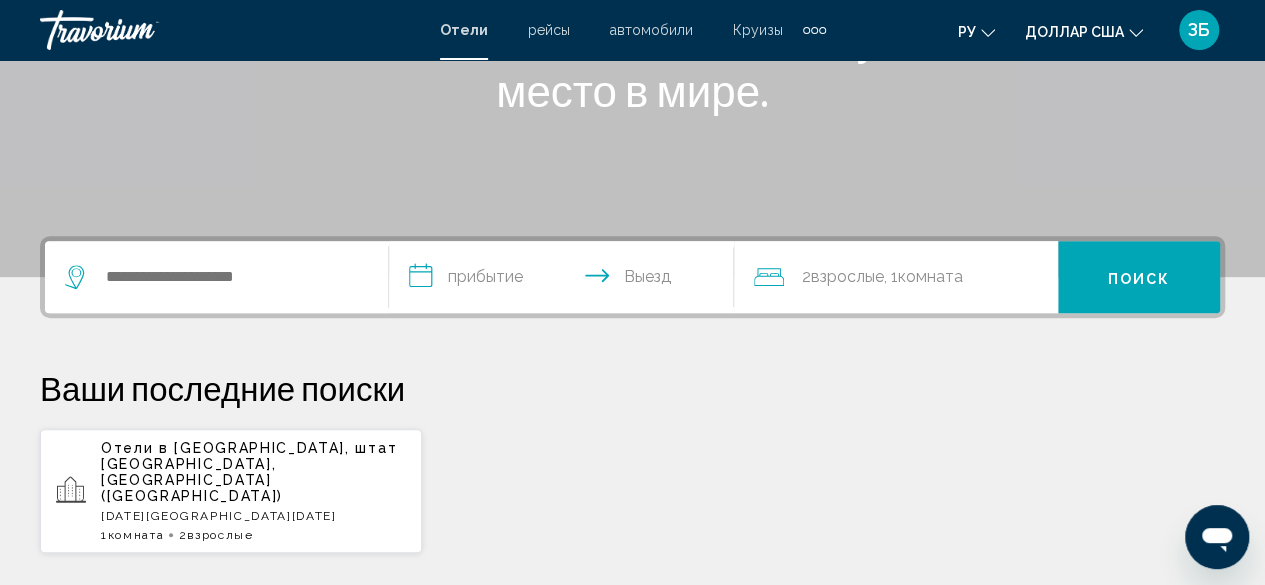 scroll, scrollTop: 324, scrollLeft: 0, axis: vertical 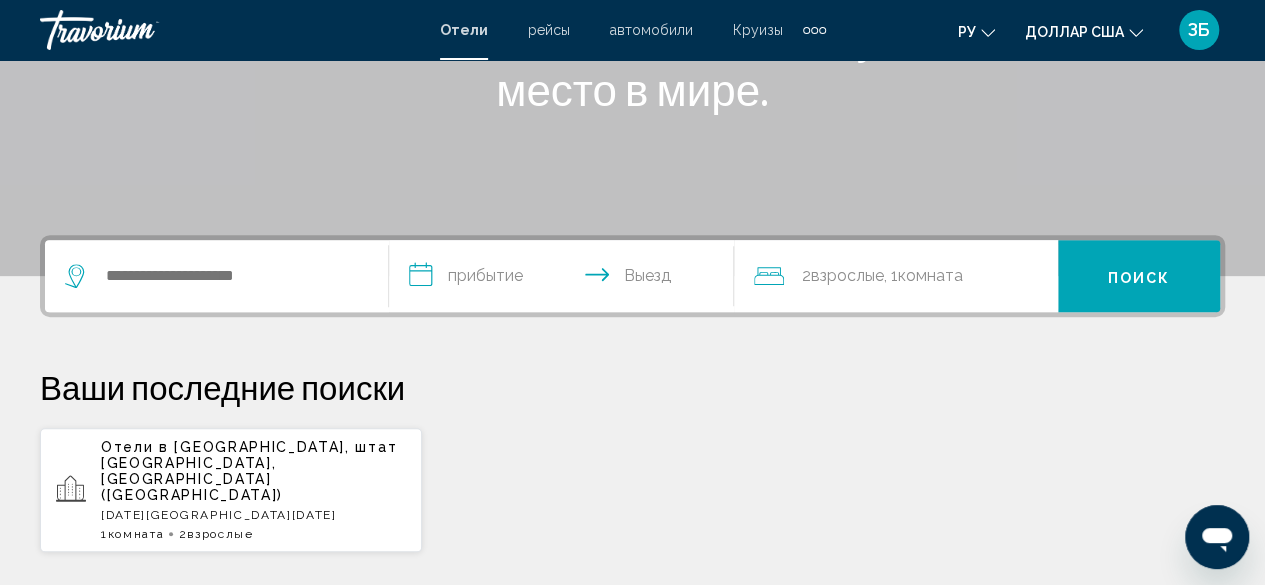 click on "ЗБ" at bounding box center (1199, 29) 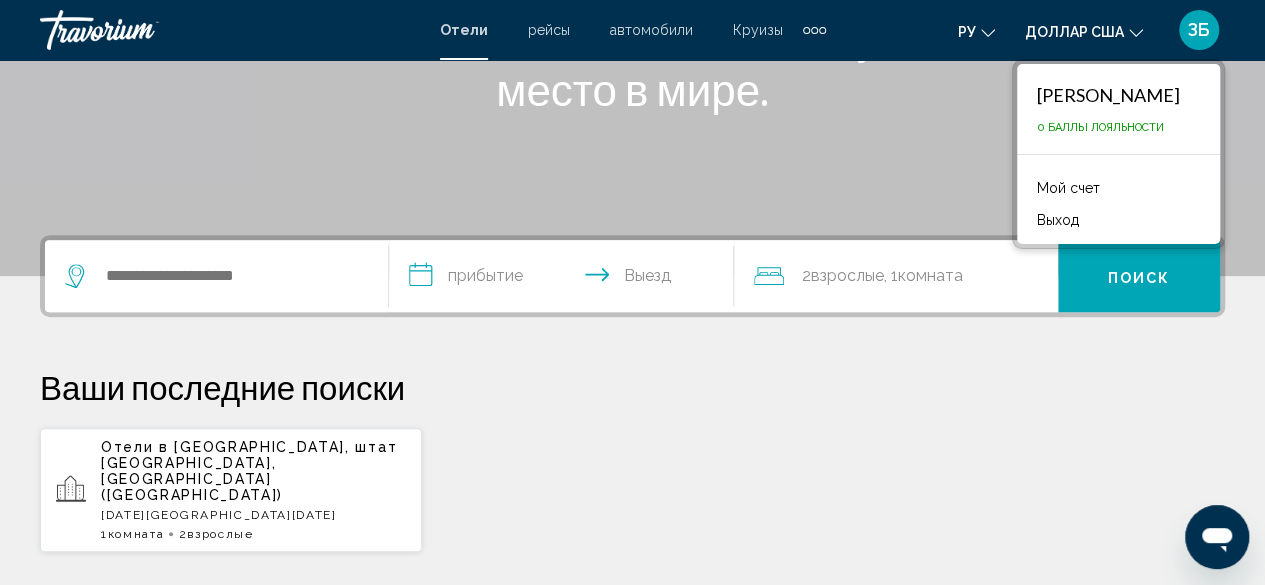 click at bounding box center (632, -24) 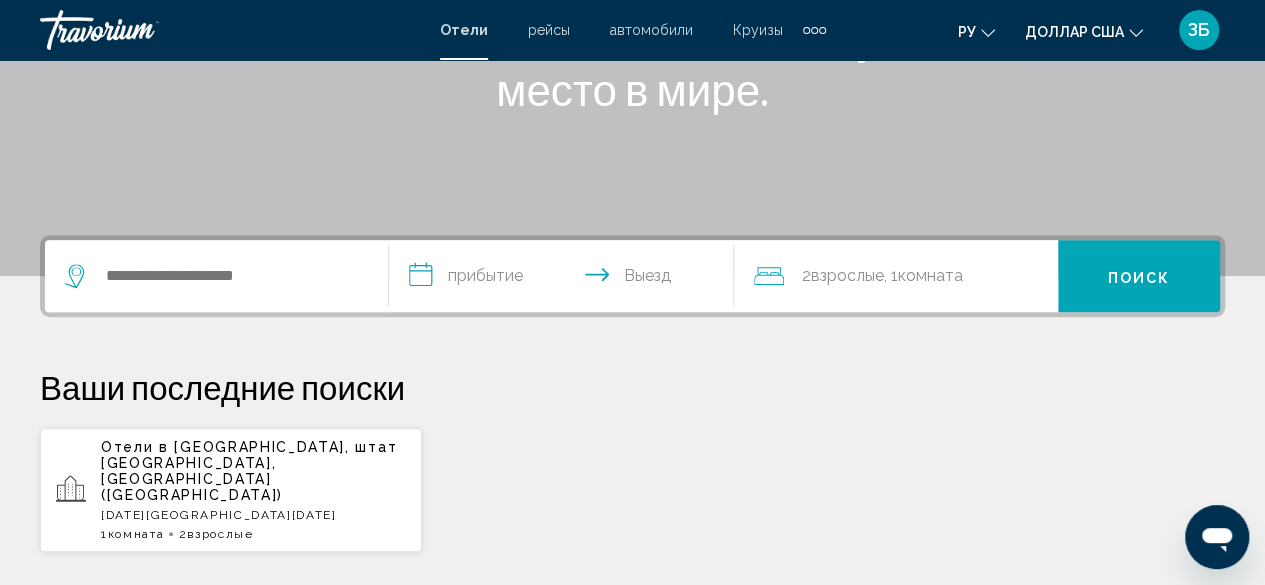 click at bounding box center (216, 276) 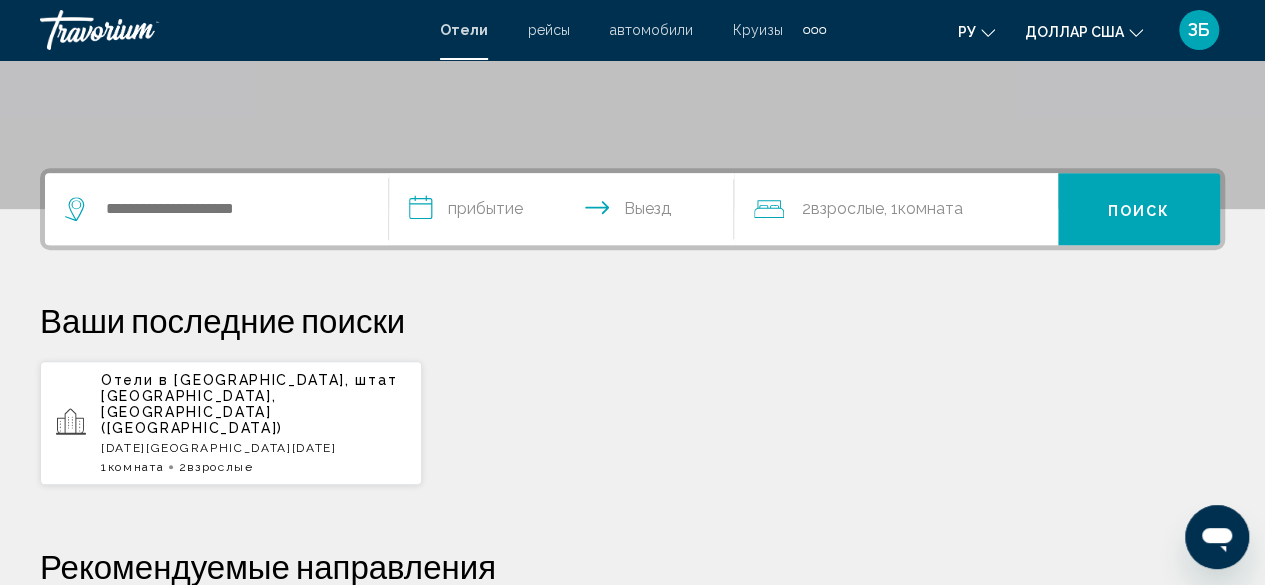 scroll, scrollTop: 494, scrollLeft: 0, axis: vertical 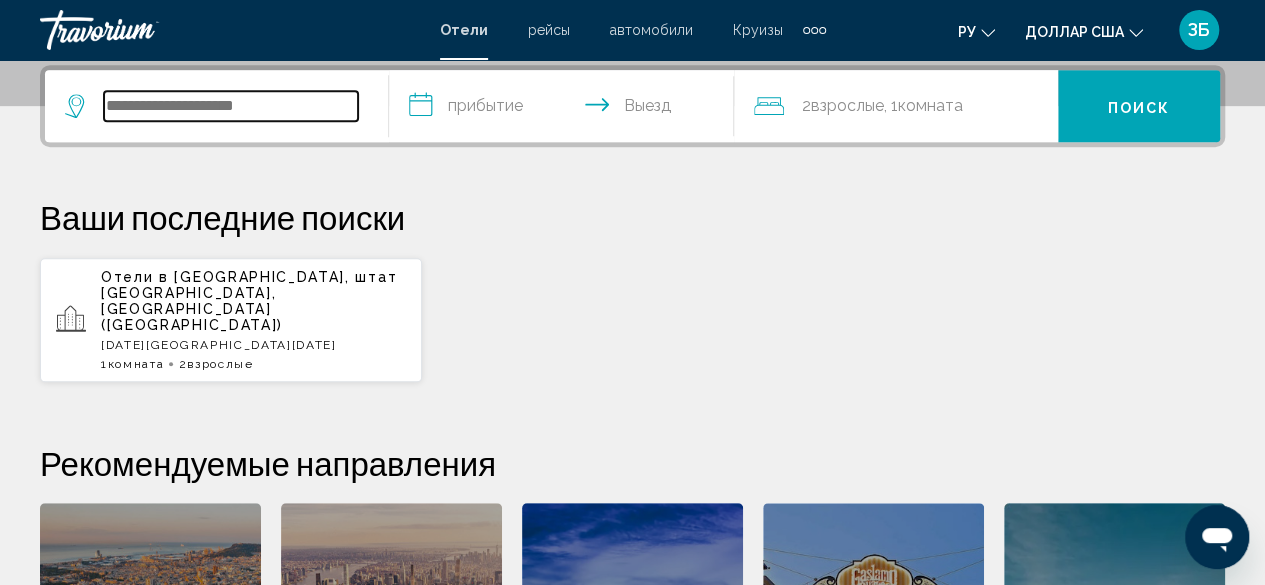 click at bounding box center [231, 106] 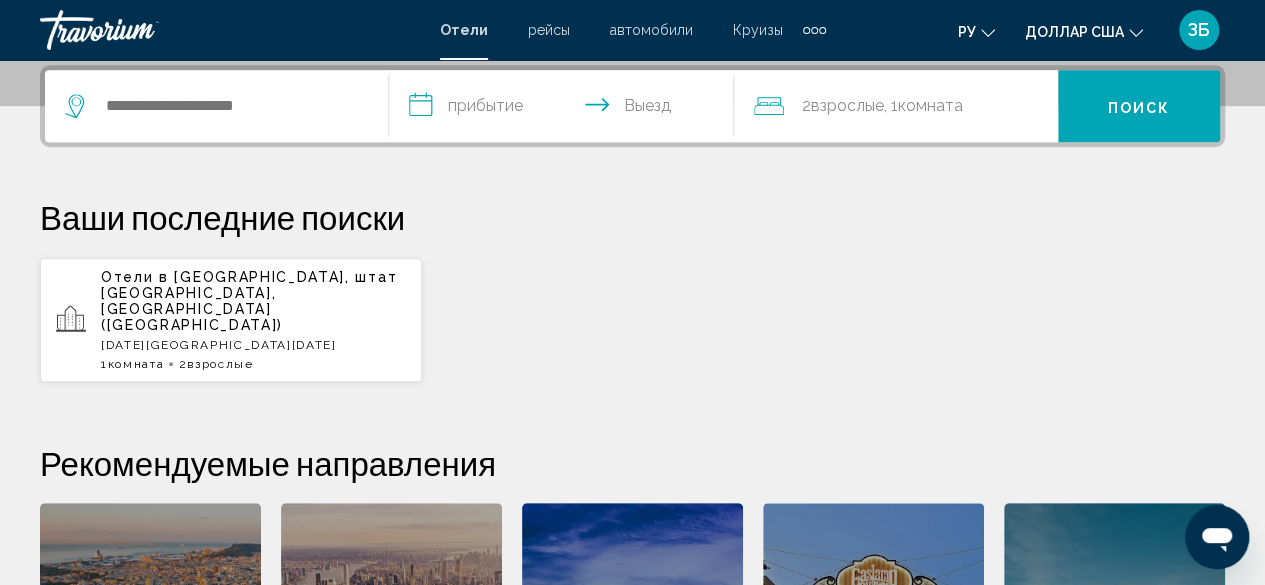 click on "Отели в     [GEOGRAPHIC_DATA], штат [GEOGRAPHIC_DATA], [GEOGRAPHIC_DATA] ([GEOGRAPHIC_DATA])" at bounding box center [253, 301] 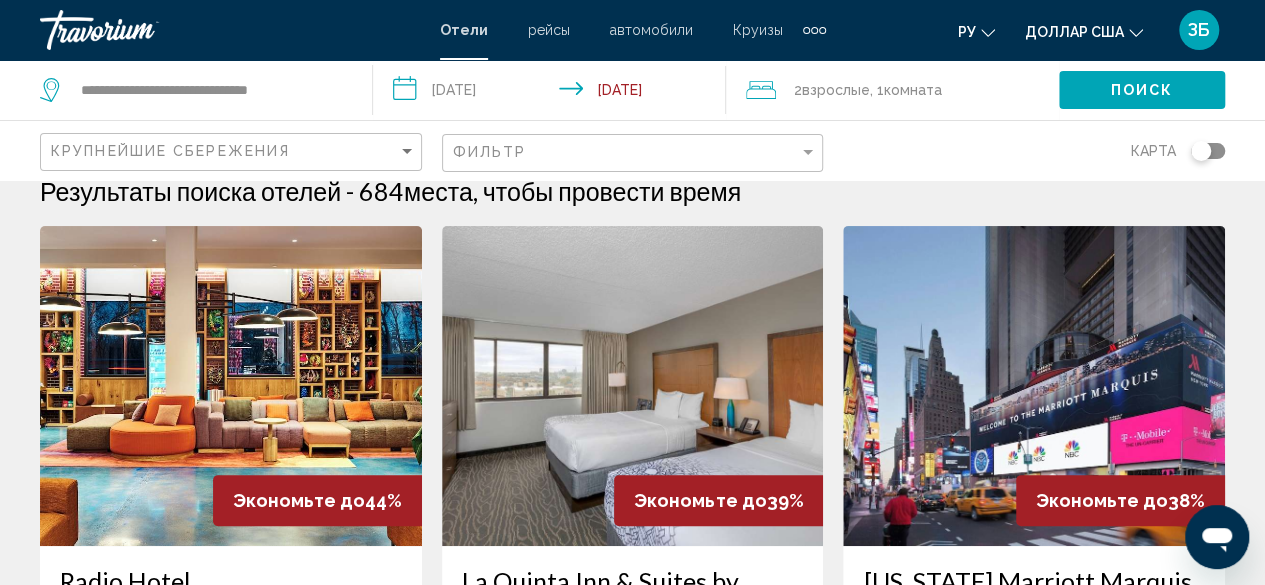 scroll, scrollTop: 0, scrollLeft: 0, axis: both 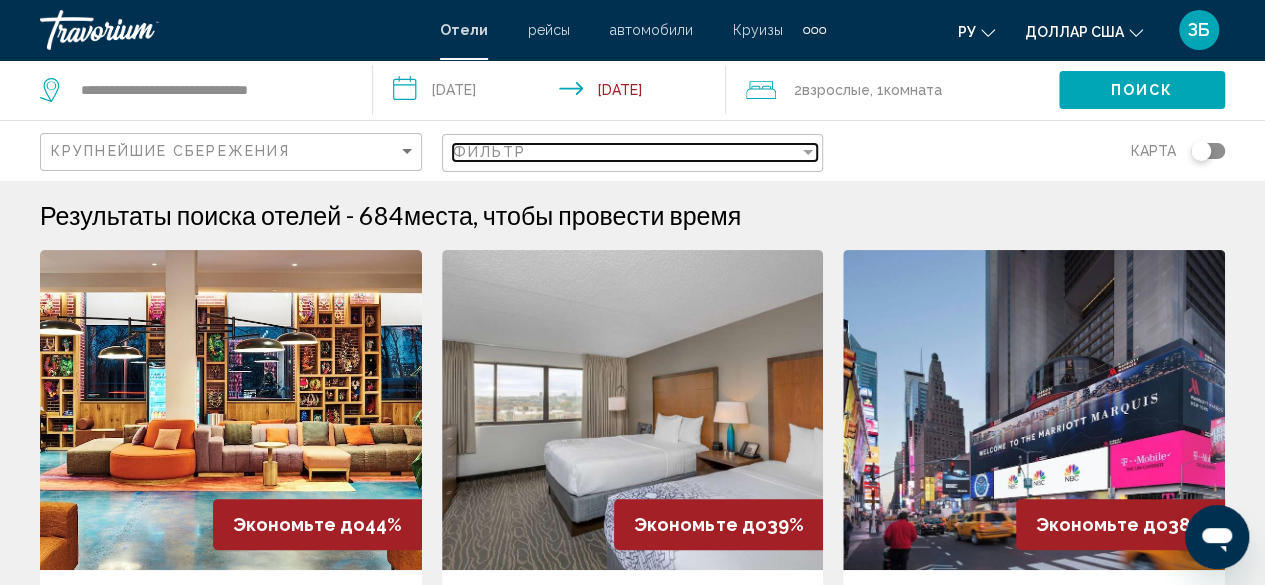 click on "Фильтр" at bounding box center [490, 152] 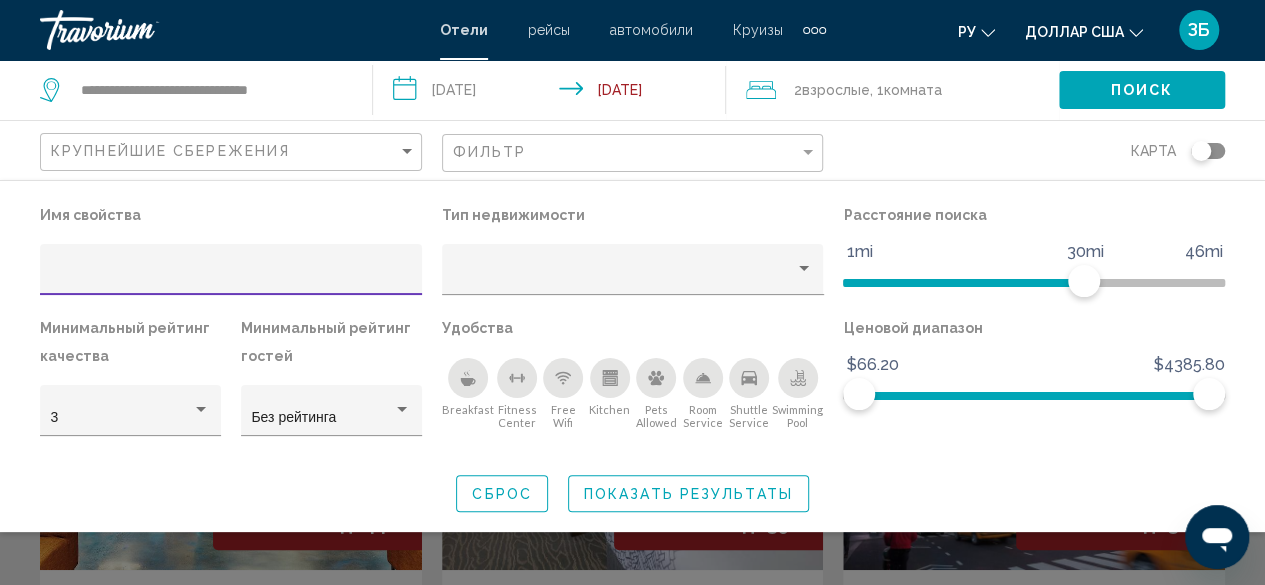 click at bounding box center (231, 277) 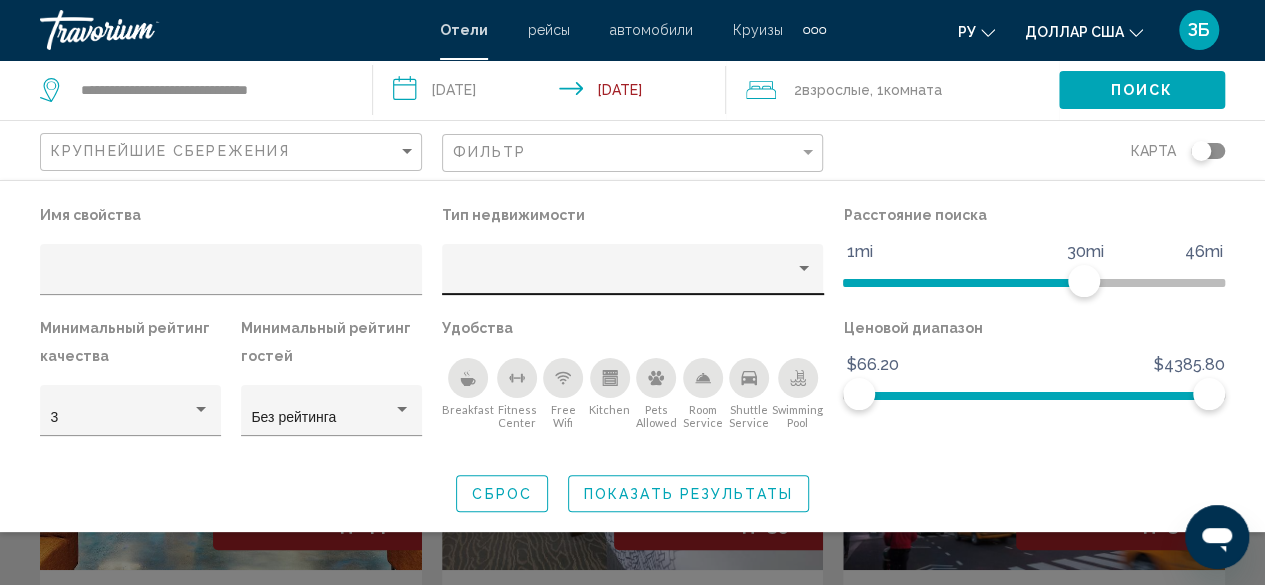 click 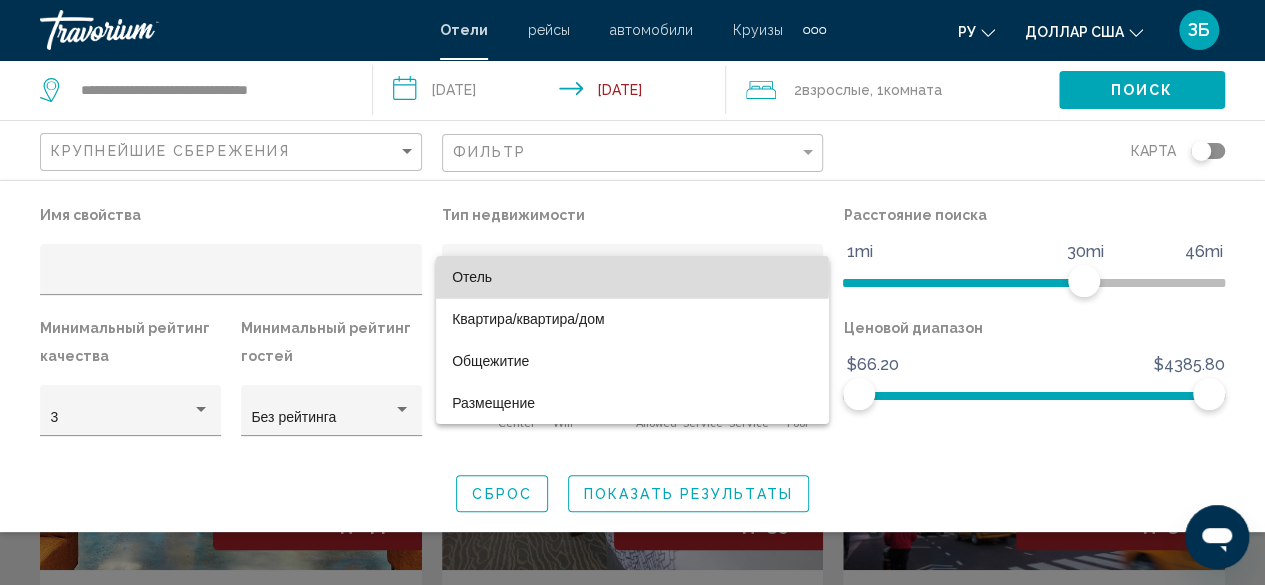 click on "Отель" at bounding box center (632, 277) 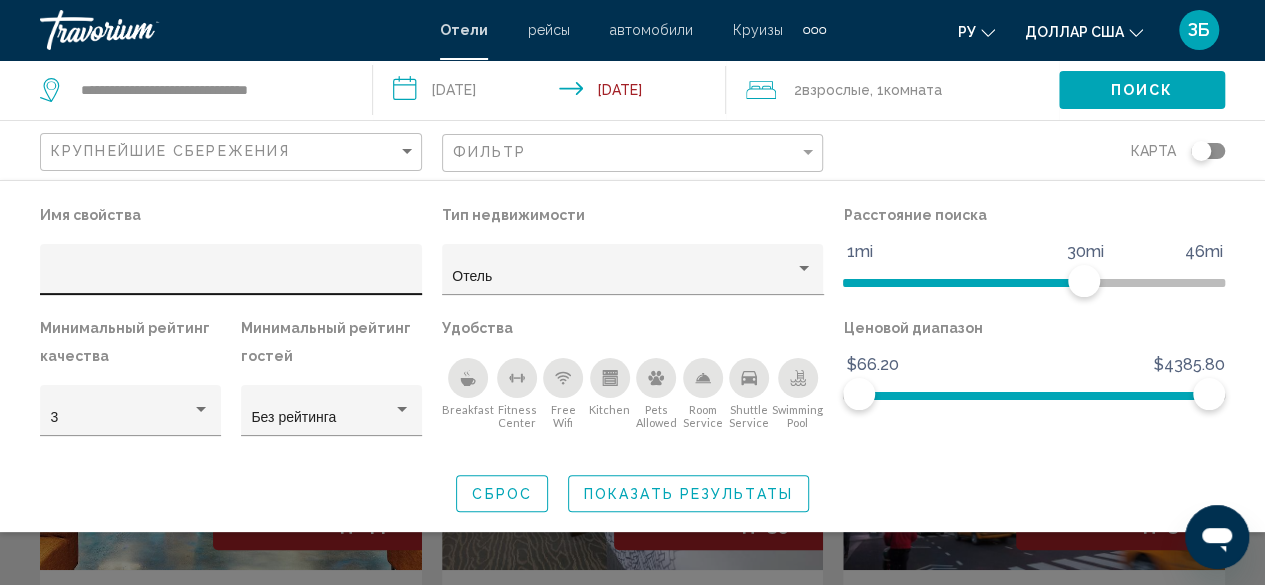 click 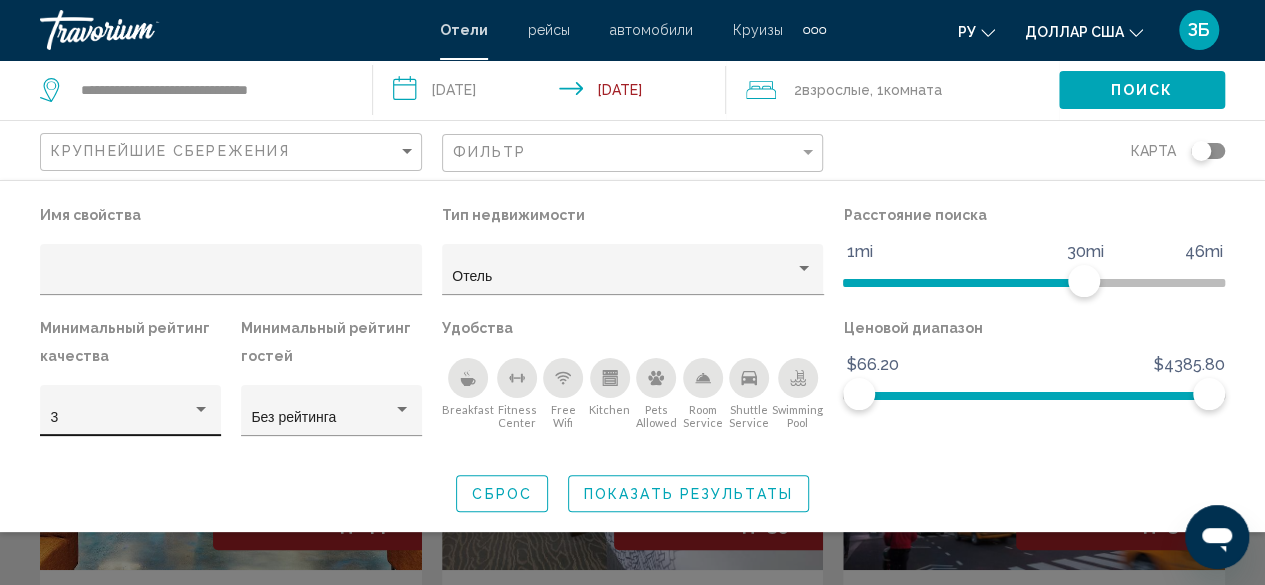 click on "3" 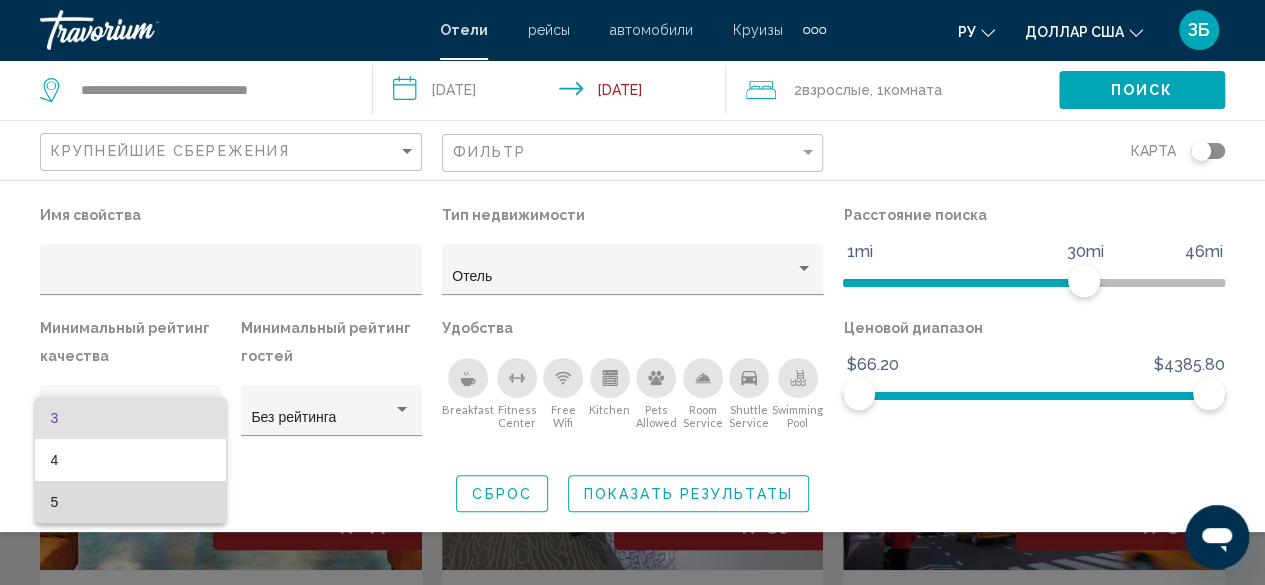 click on "5" at bounding box center (131, 502) 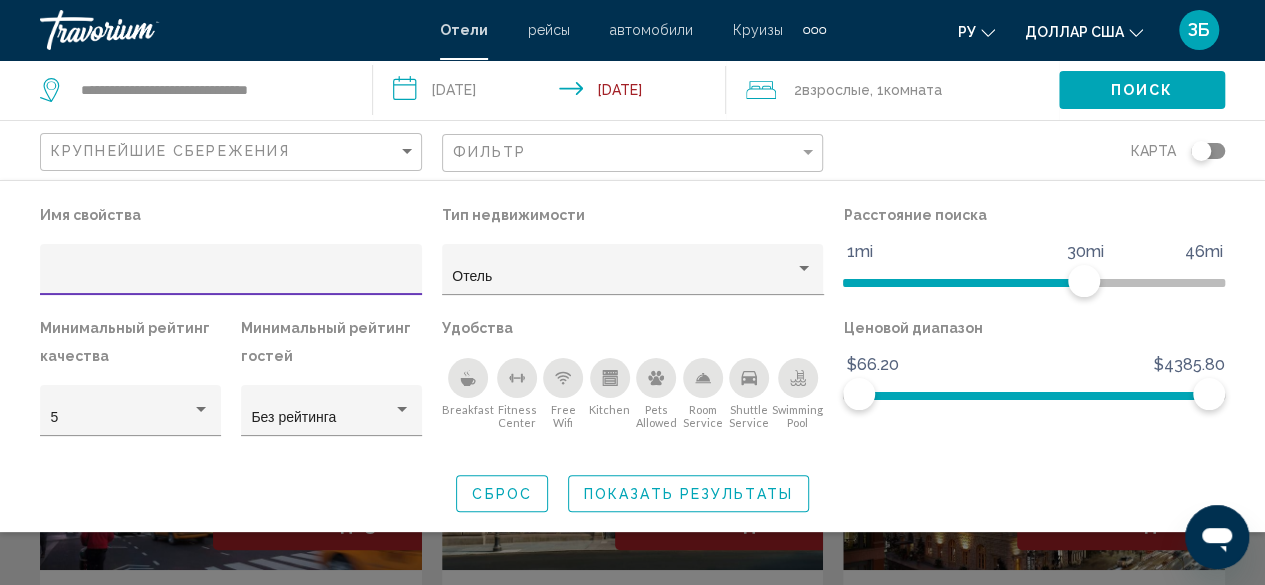 click at bounding box center [231, 277] 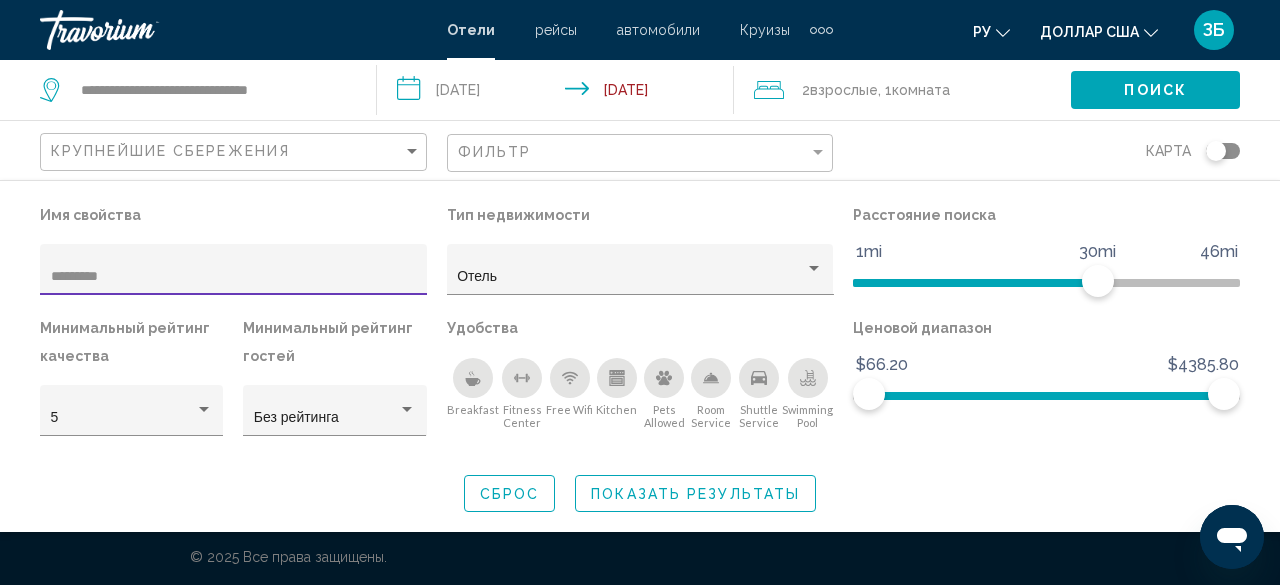 type on "*********" 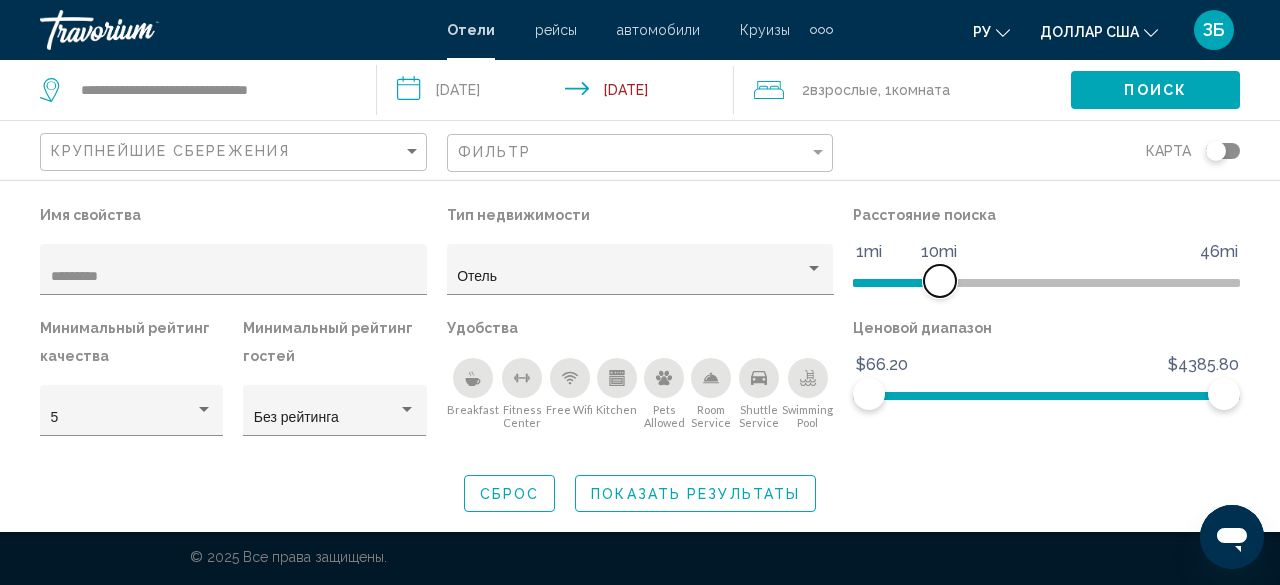 drag, startPoint x: 1092, startPoint y: 274, endPoint x: 938, endPoint y: 277, distance: 154.02922 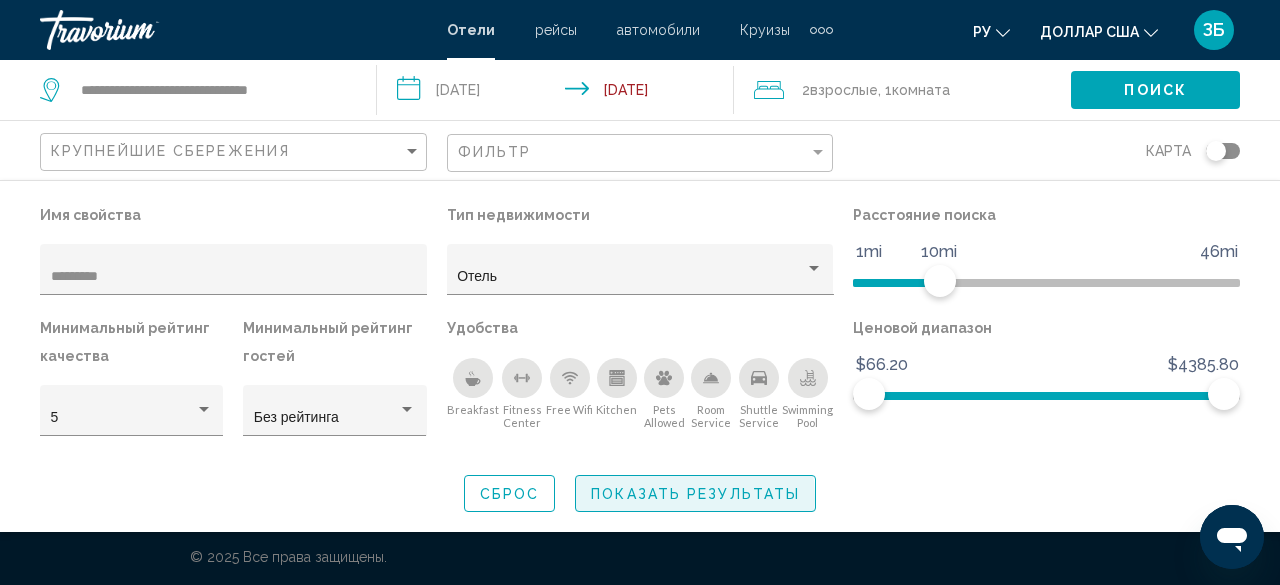 click on "Показать результаты" 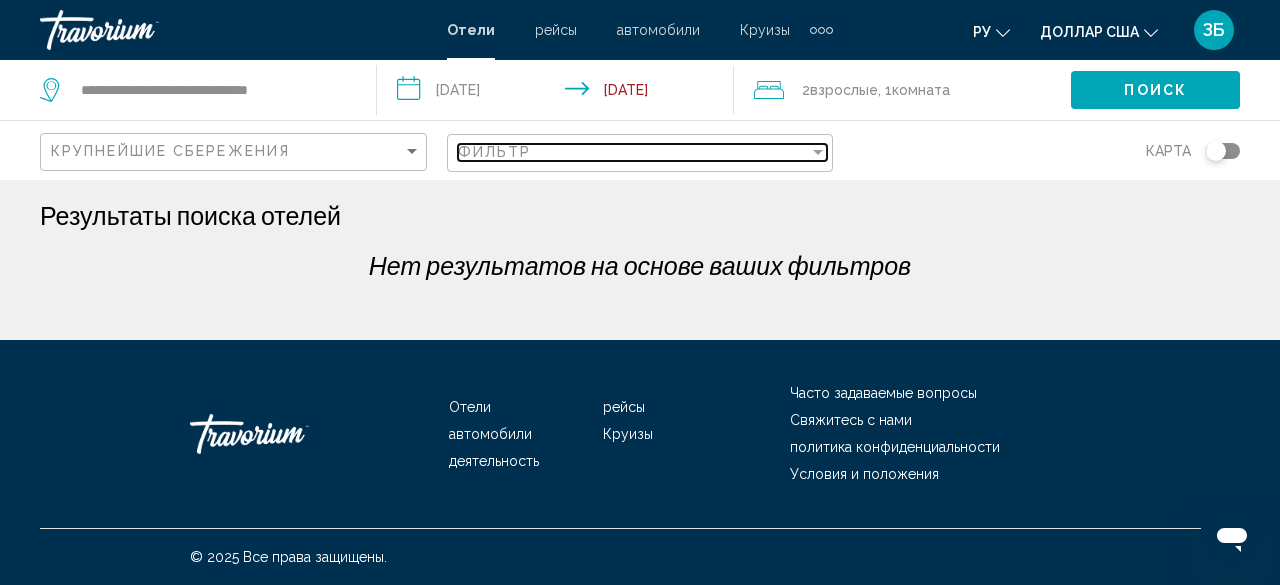 click on "Фильтр" at bounding box center (634, 152) 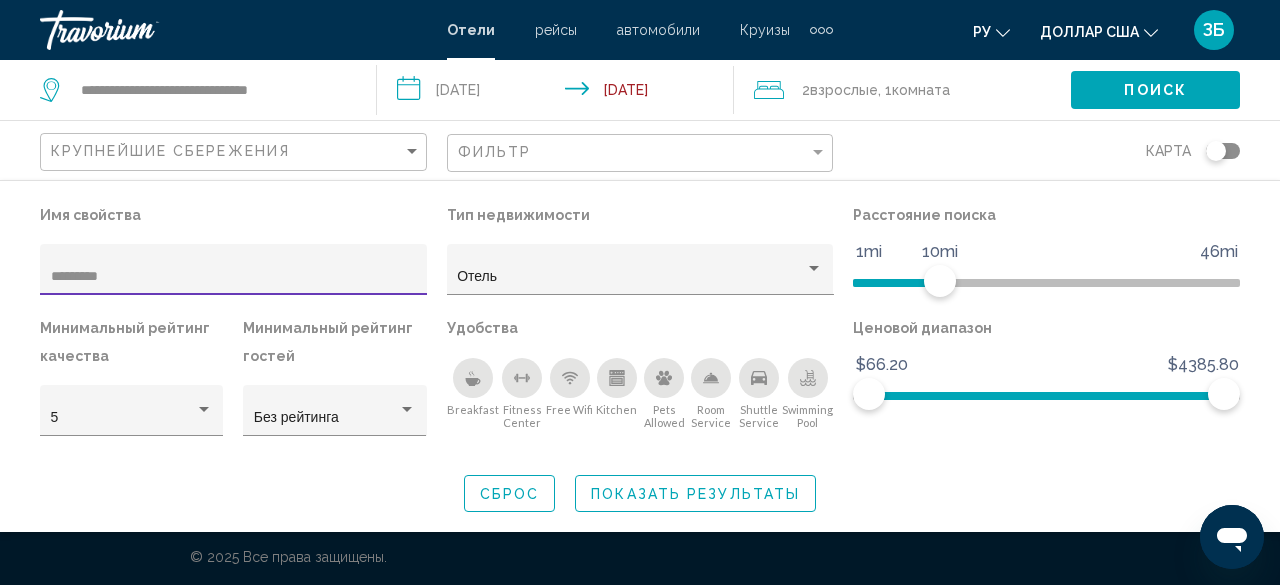 drag, startPoint x: 151, startPoint y: 279, endPoint x: 0, endPoint y: 253, distance: 153.22206 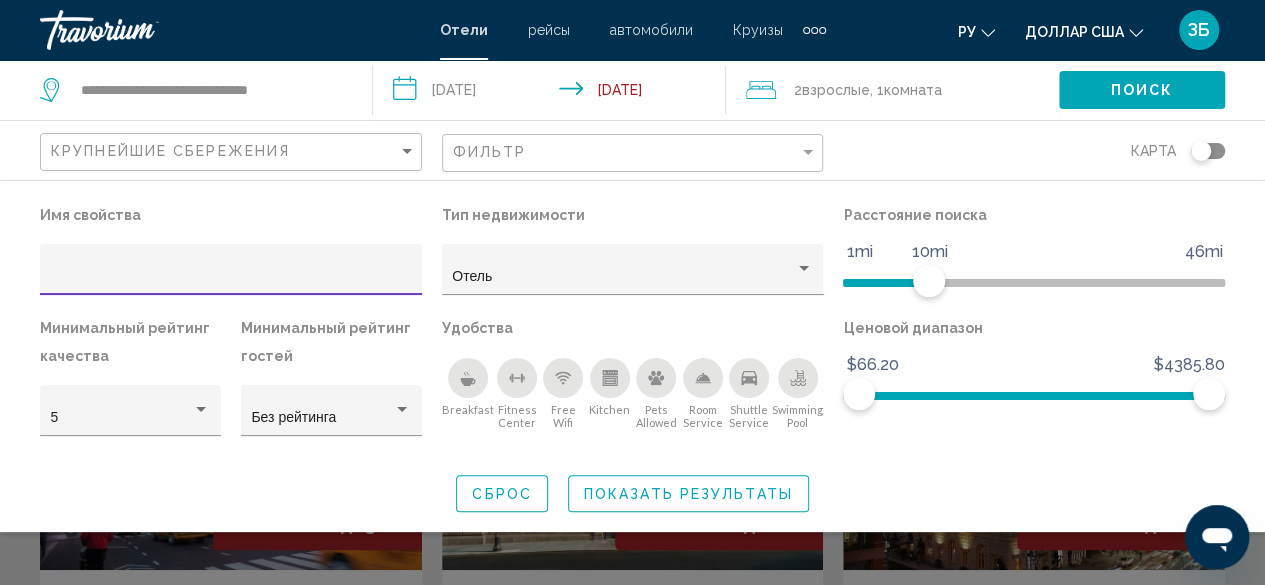 type 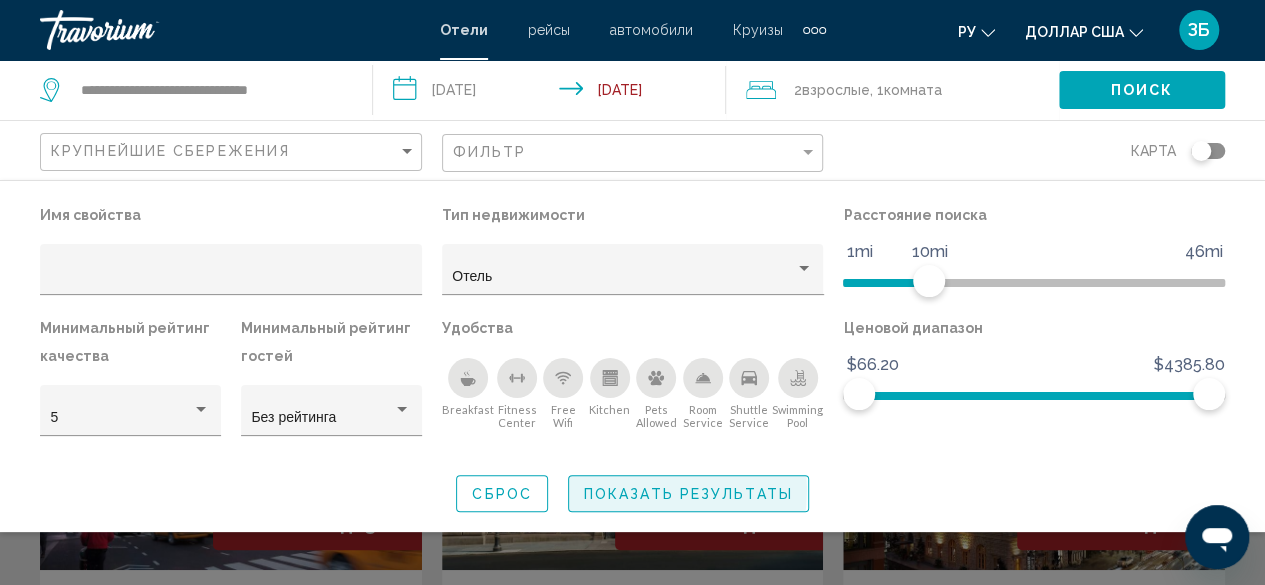 click on "Показать результаты" 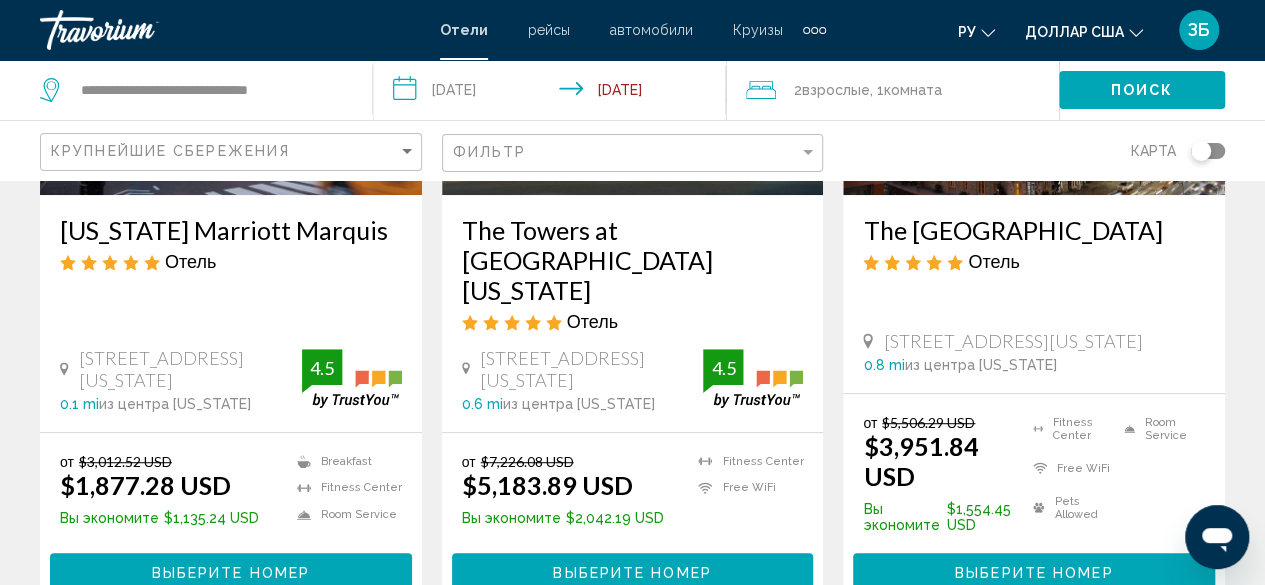 scroll, scrollTop: 376, scrollLeft: 0, axis: vertical 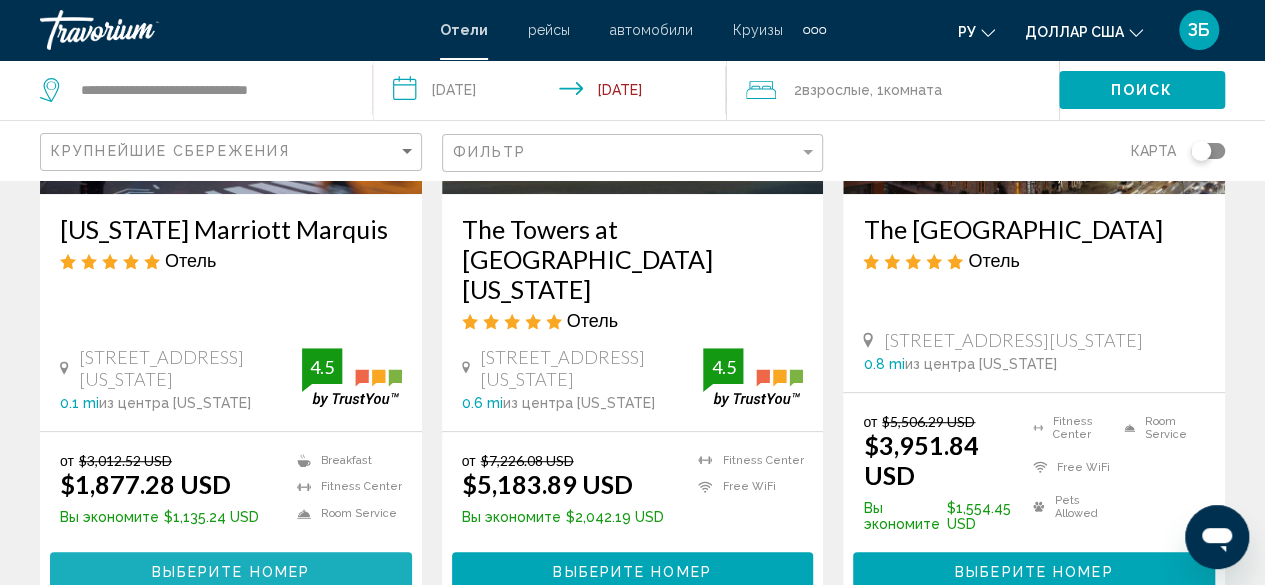 click on "Выберите номер" at bounding box center [231, 570] 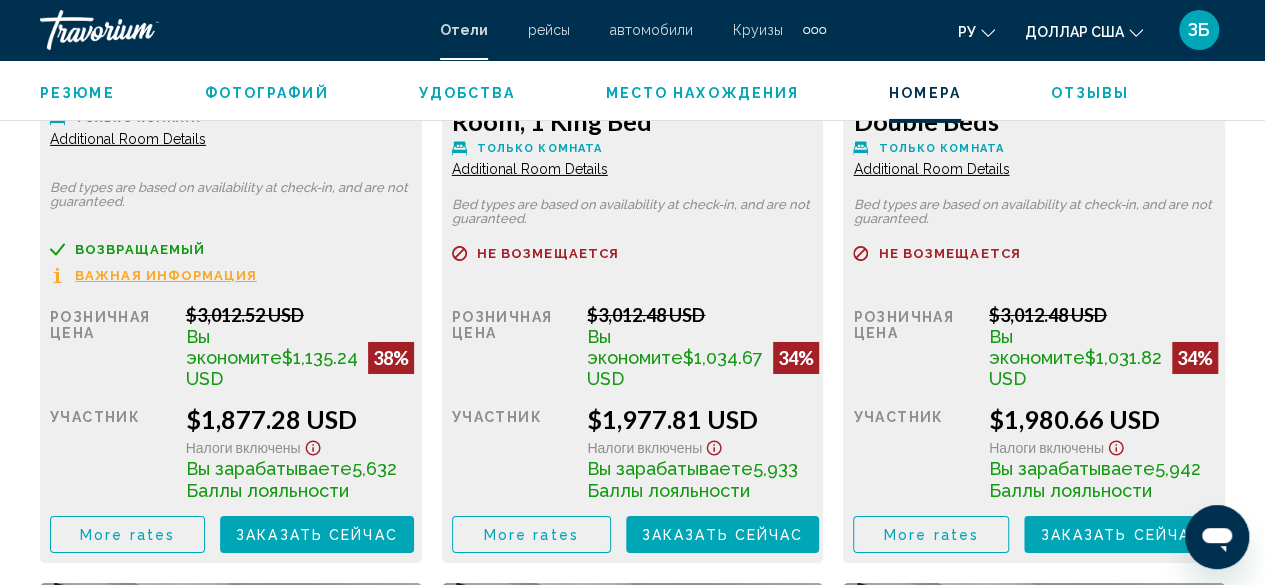 scroll, scrollTop: 3368, scrollLeft: 0, axis: vertical 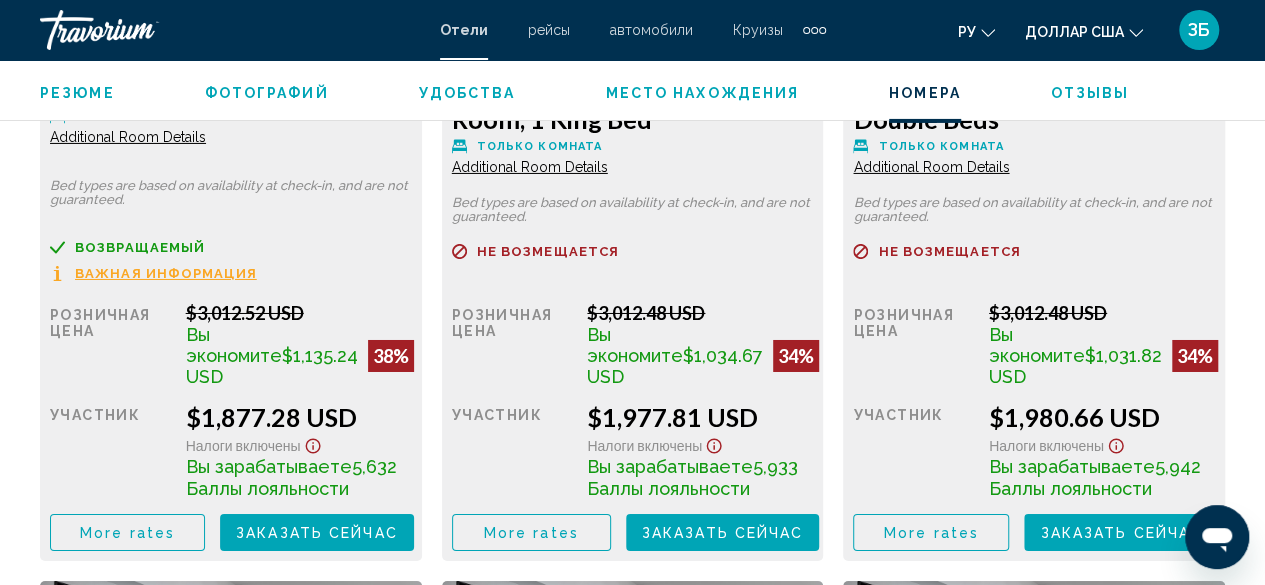 click at bounding box center [814, 30] 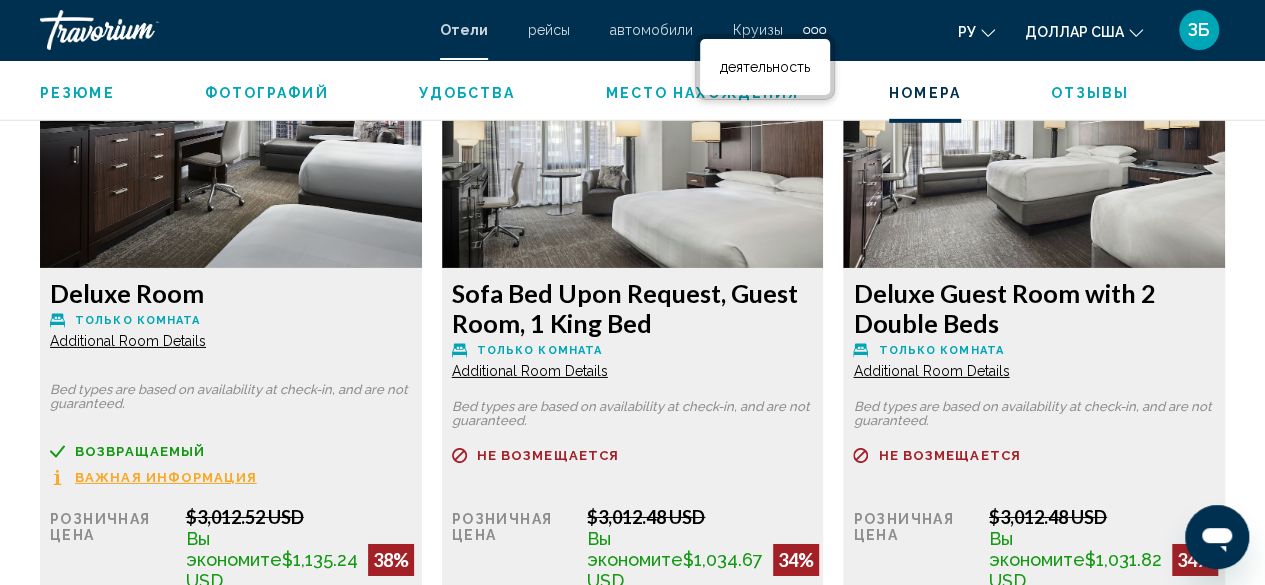 scroll, scrollTop: 3168, scrollLeft: 0, axis: vertical 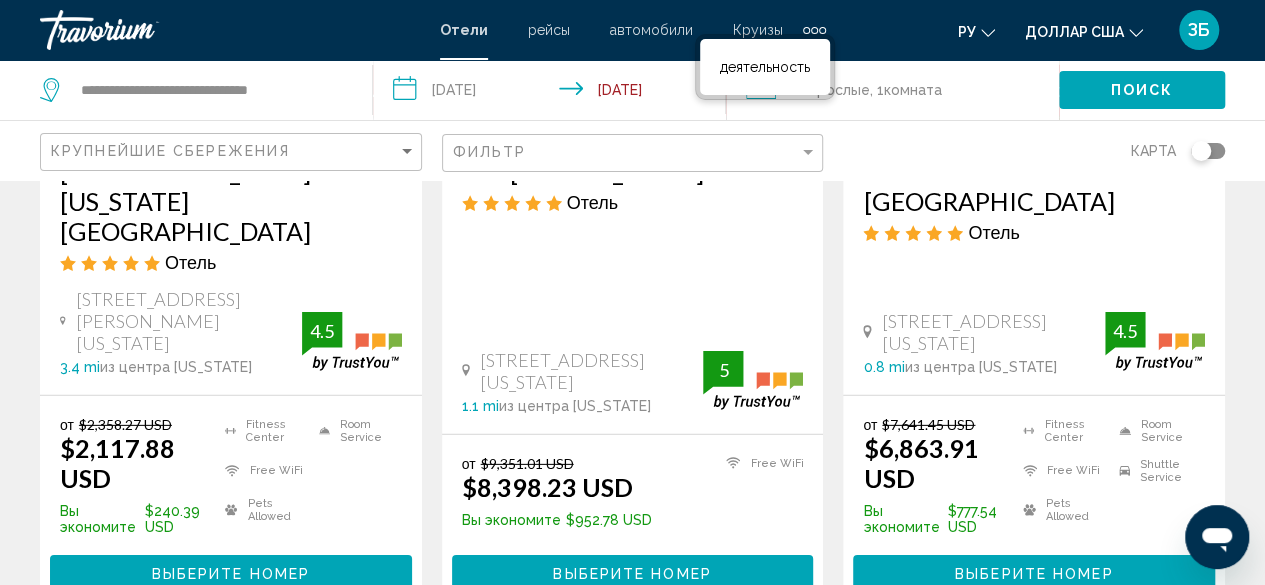 click on "2" at bounding box center (563, 672) 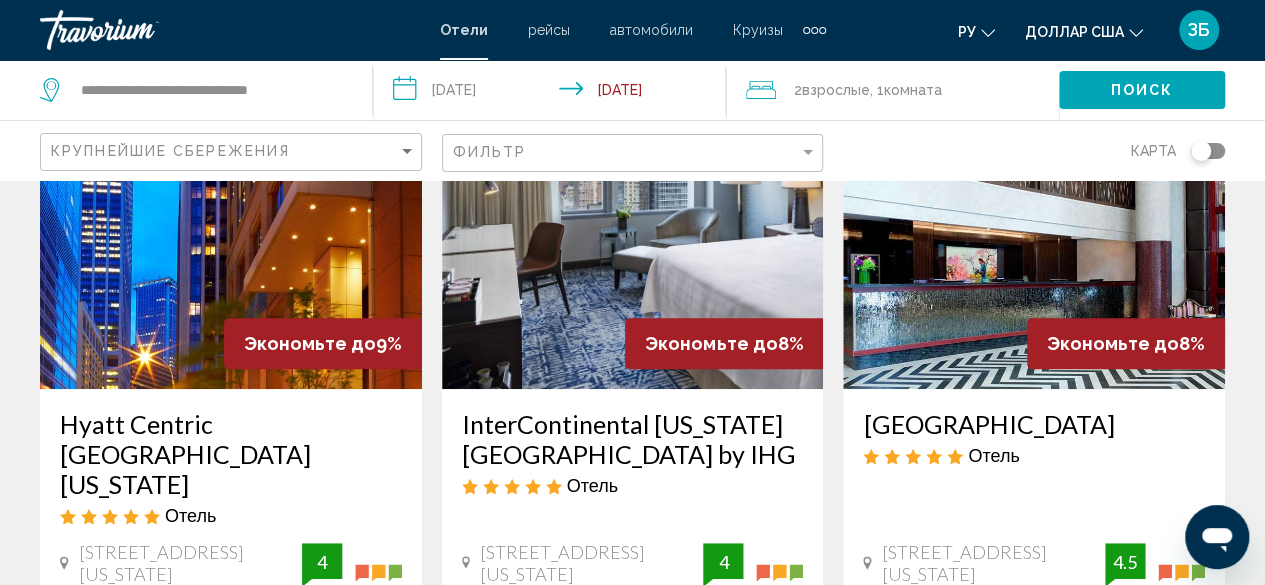 scroll, scrollTop: 180, scrollLeft: 0, axis: vertical 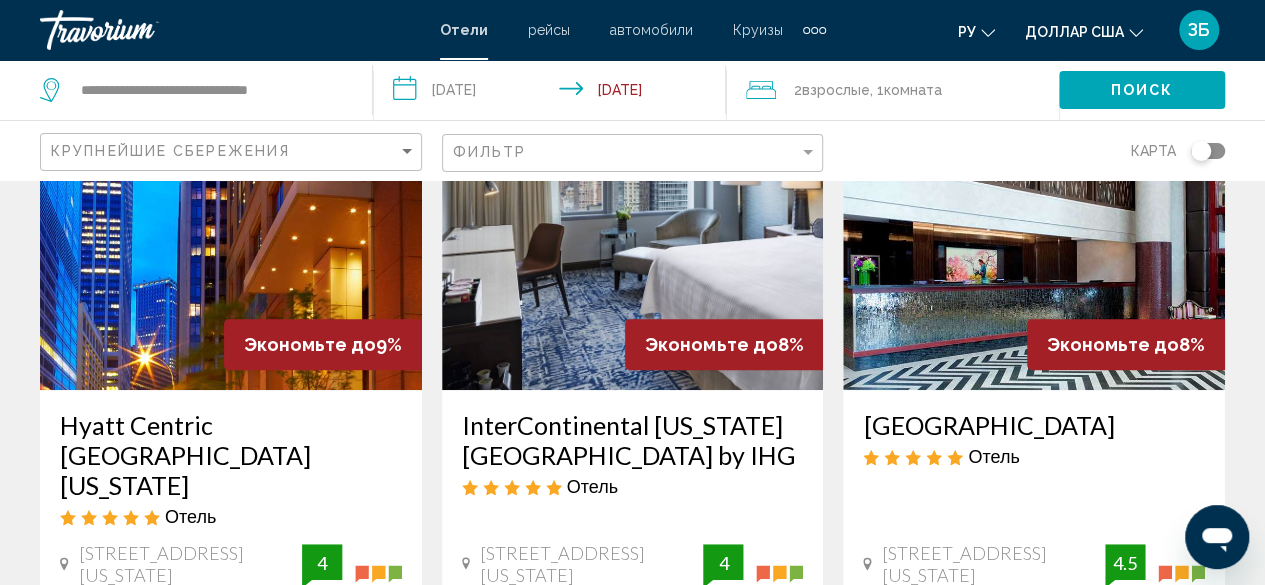 click at bounding box center (231, 230) 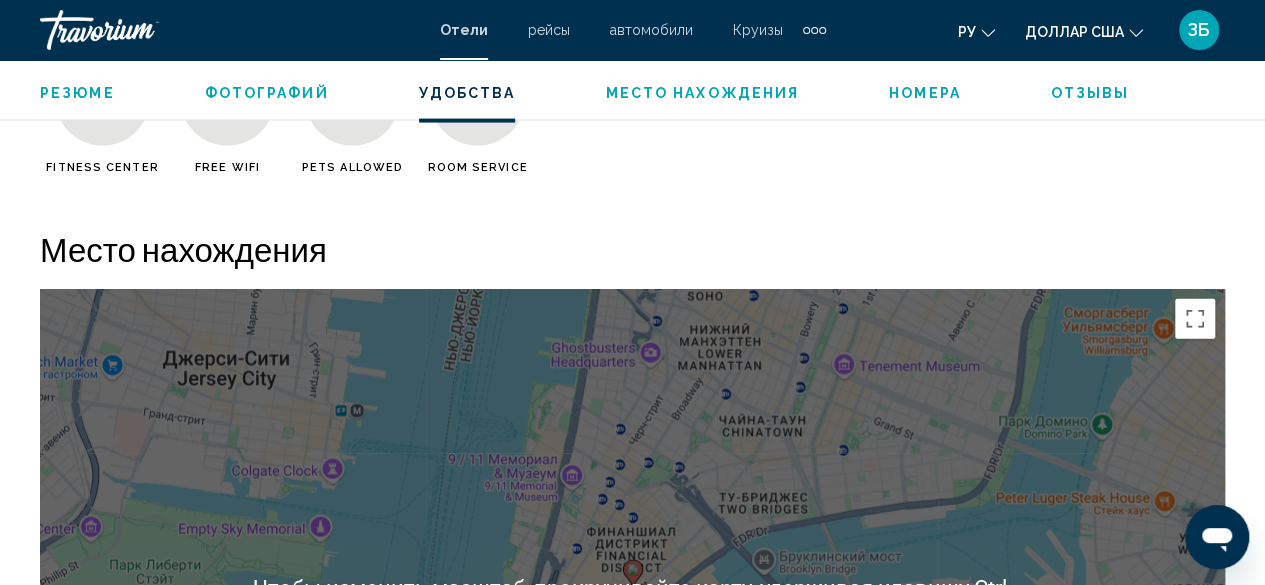 scroll, scrollTop: 2069, scrollLeft: 0, axis: vertical 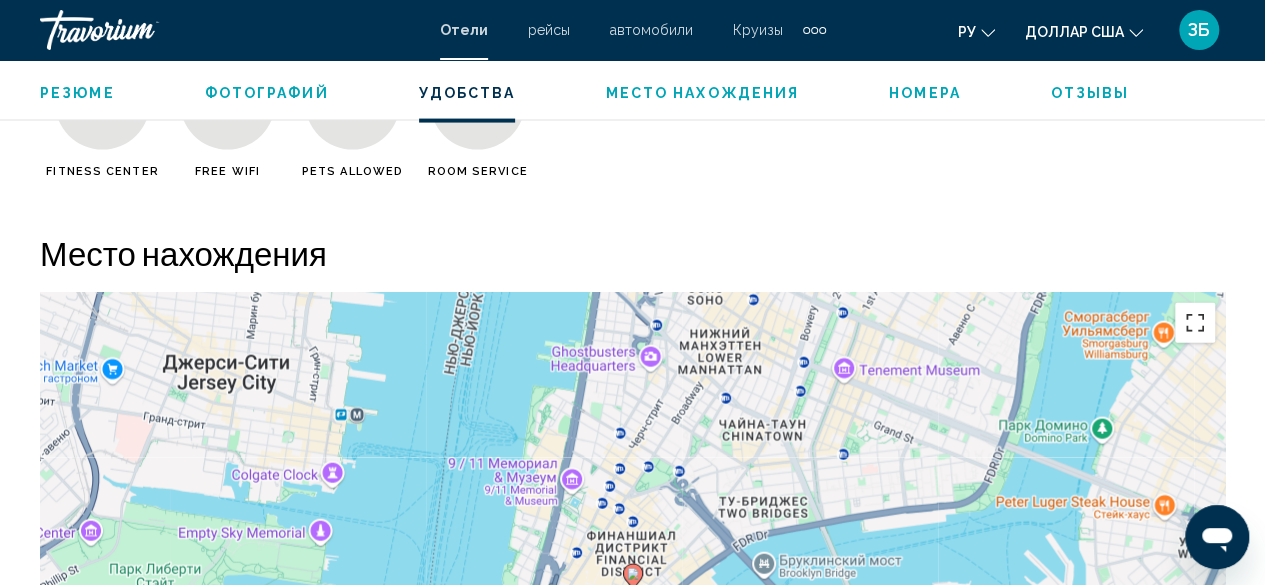 click at bounding box center [1195, 323] 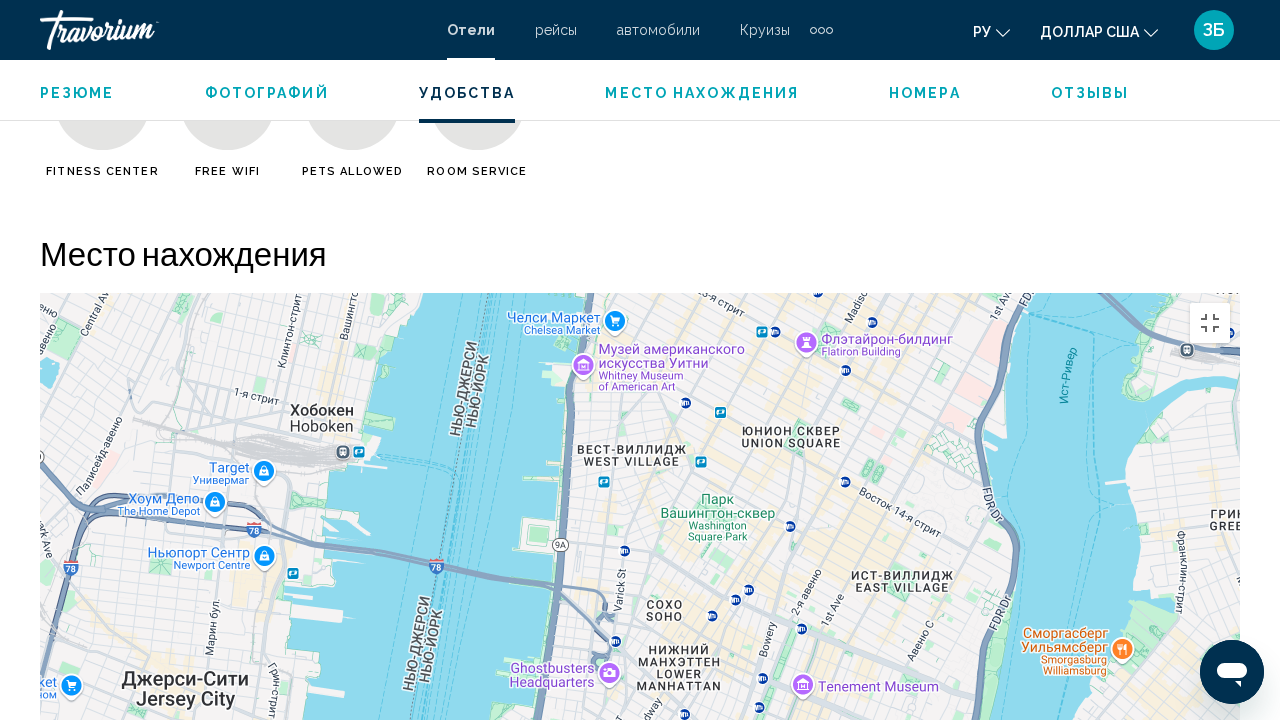 drag, startPoint x: 746, startPoint y: 160, endPoint x: 698, endPoint y: 512, distance: 355.25766 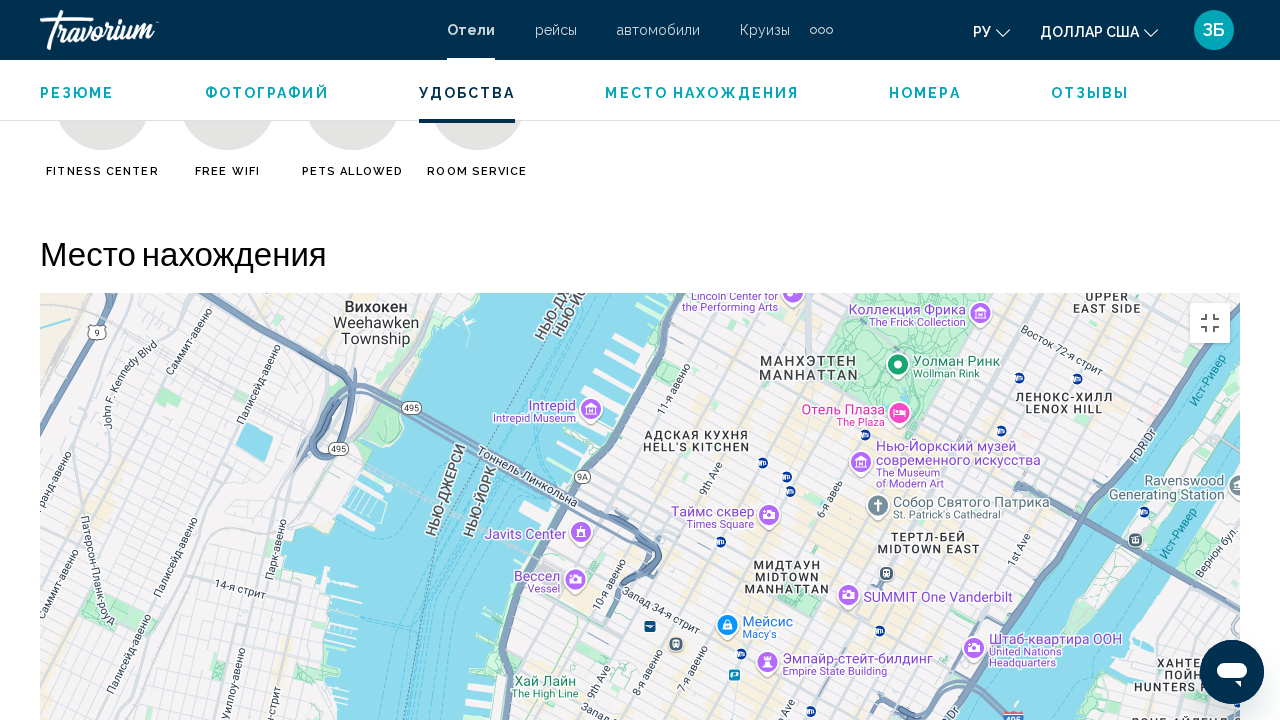 drag, startPoint x: 872, startPoint y: 326, endPoint x: 786, endPoint y: 719, distance: 402.29965 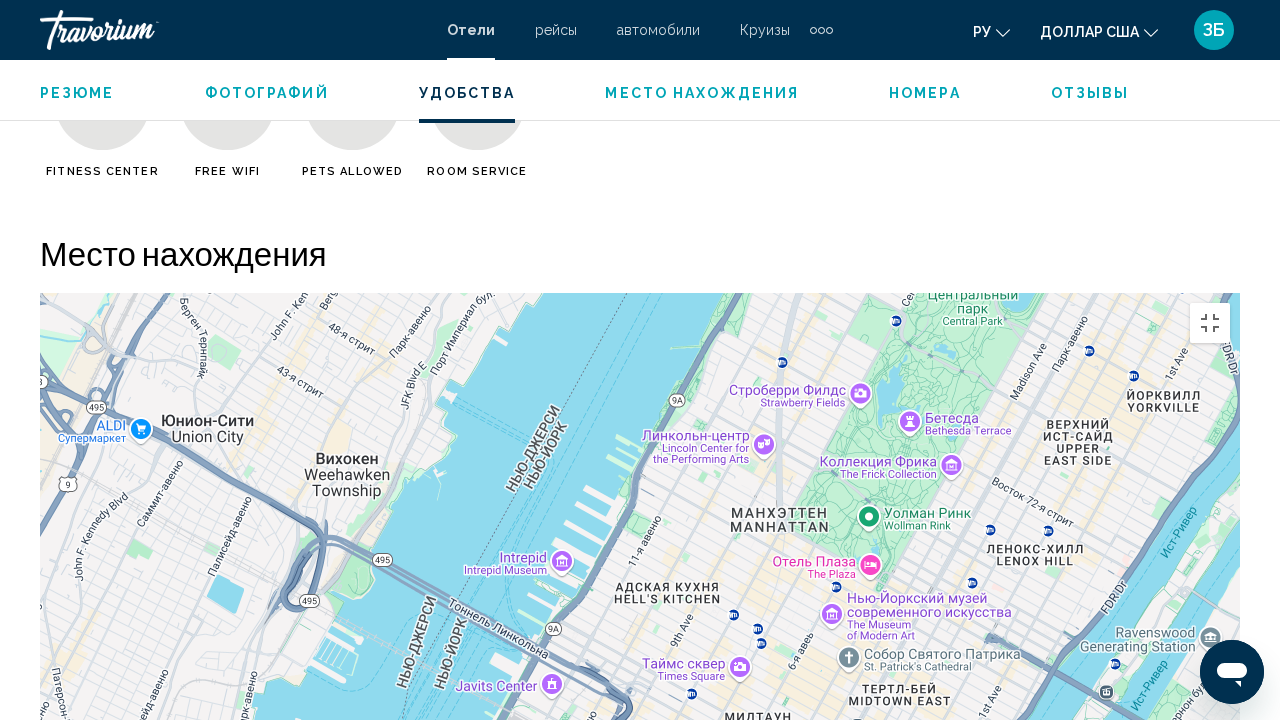 drag, startPoint x: 954, startPoint y: 266, endPoint x: 922, endPoint y: 430, distance: 167.09279 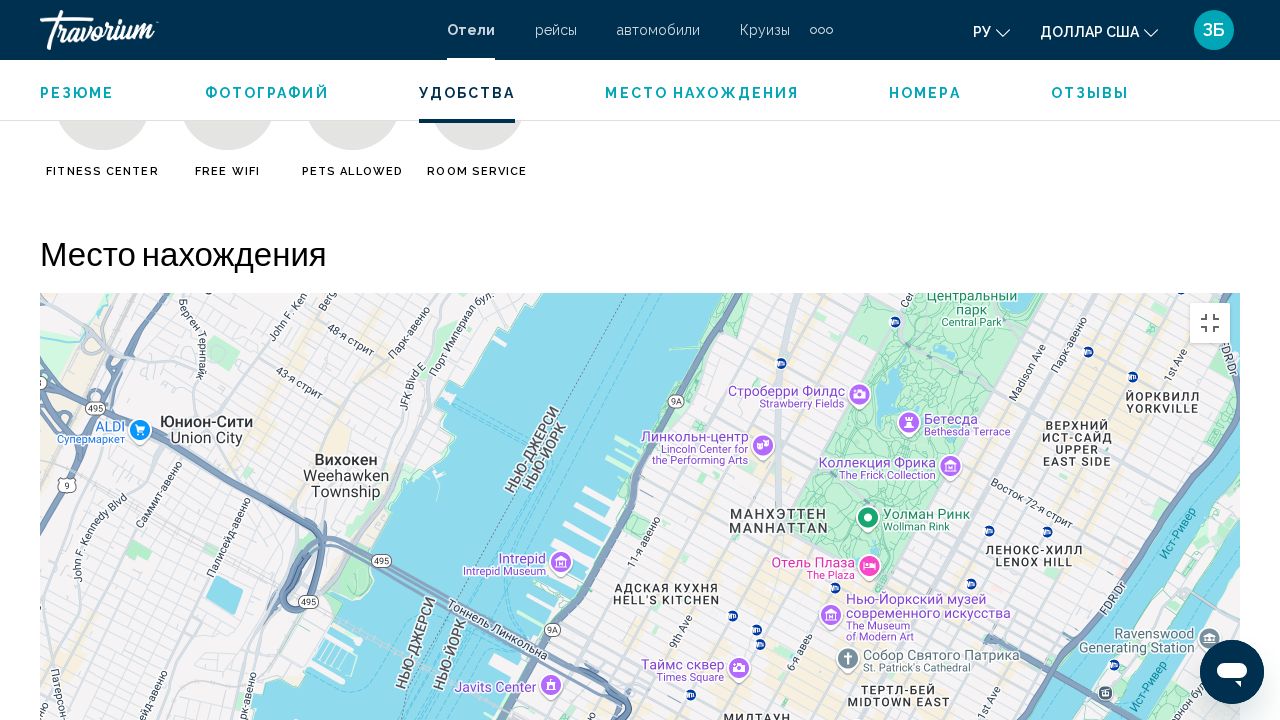 click on "Для навигации используйте клавиши со стрелками." at bounding box center (640, 593) 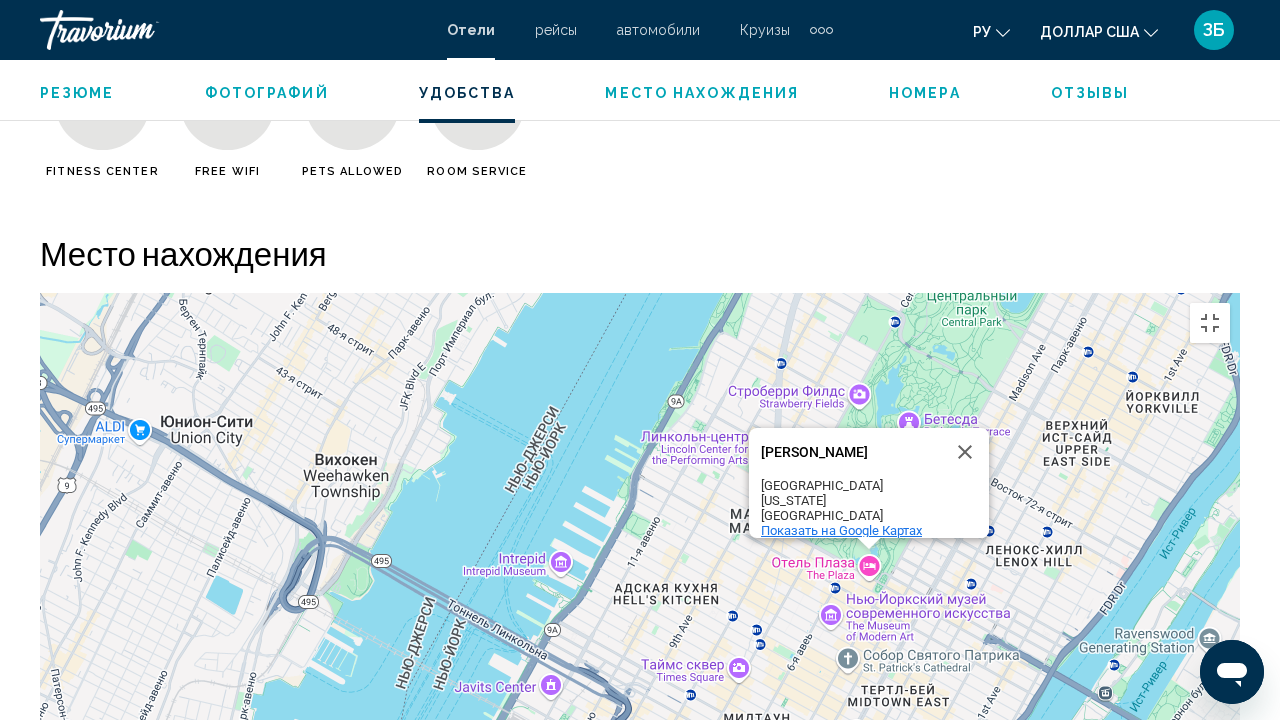 click on "Показать на Google Картах" at bounding box center [841, 530] 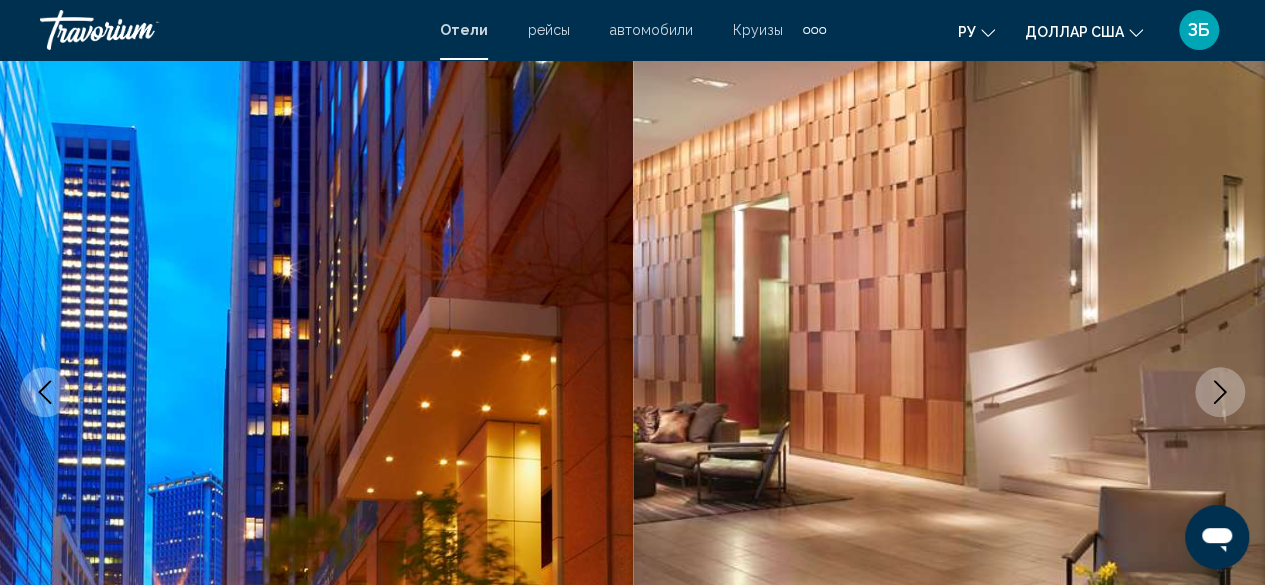 scroll, scrollTop: 0, scrollLeft: 0, axis: both 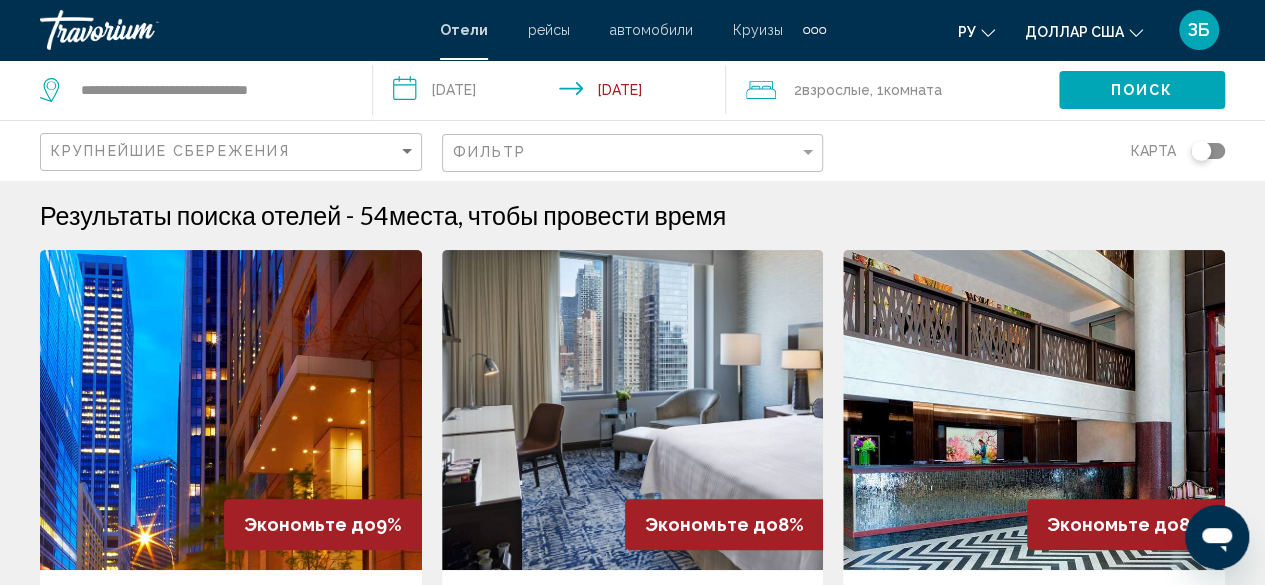 click on "**********" 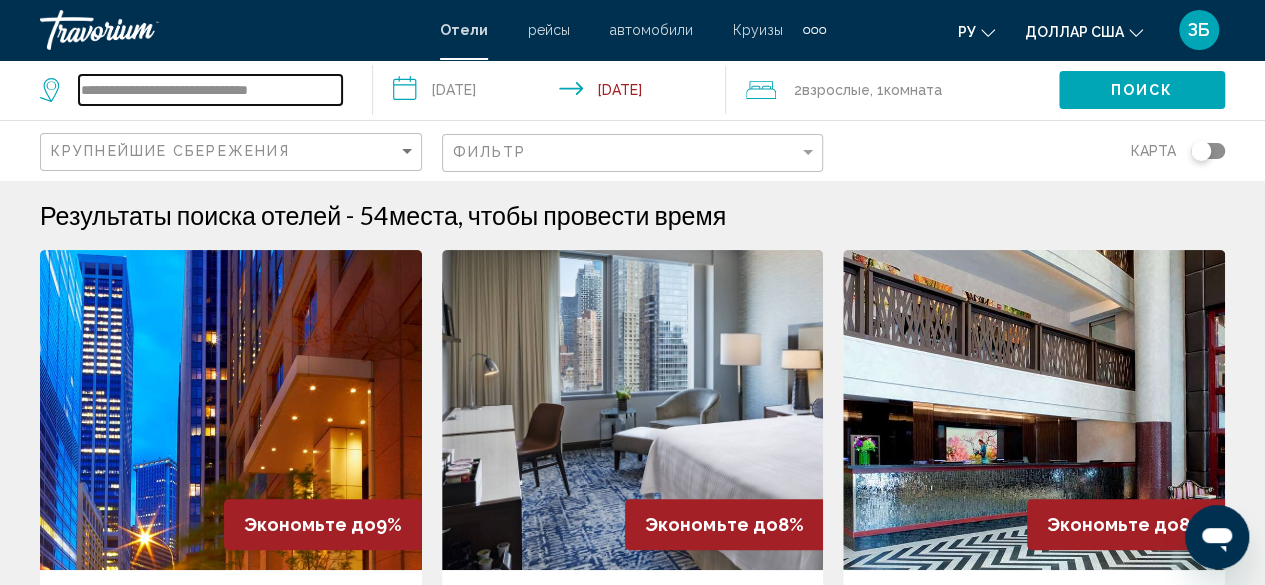 click on "**********" at bounding box center (210, 90) 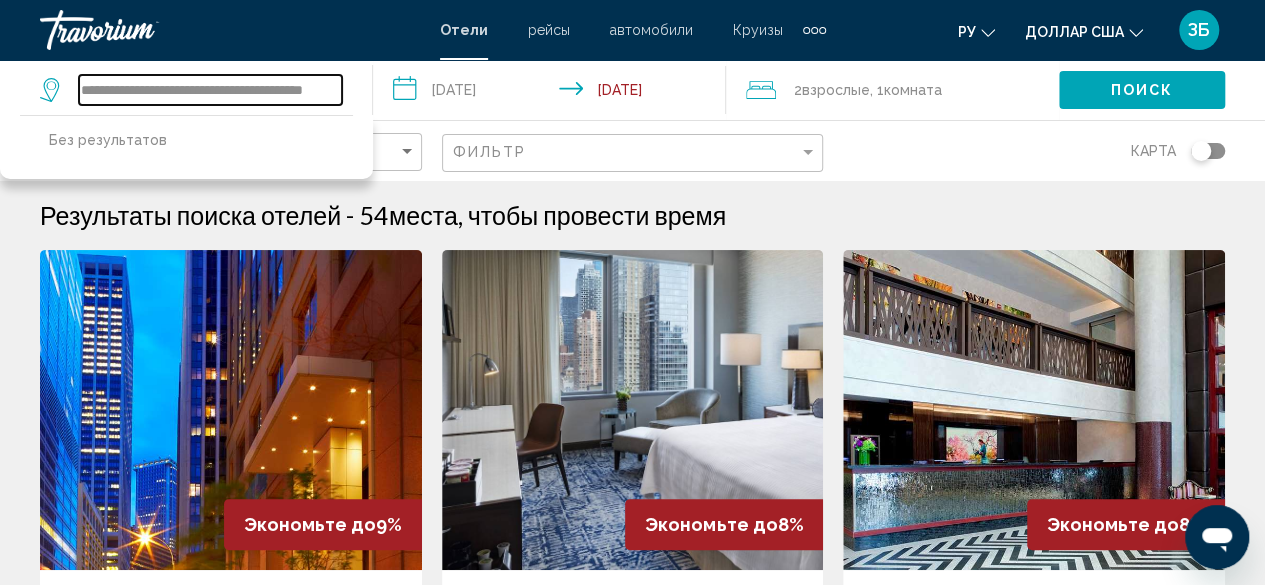 scroll, scrollTop: 0, scrollLeft: 33, axis: horizontal 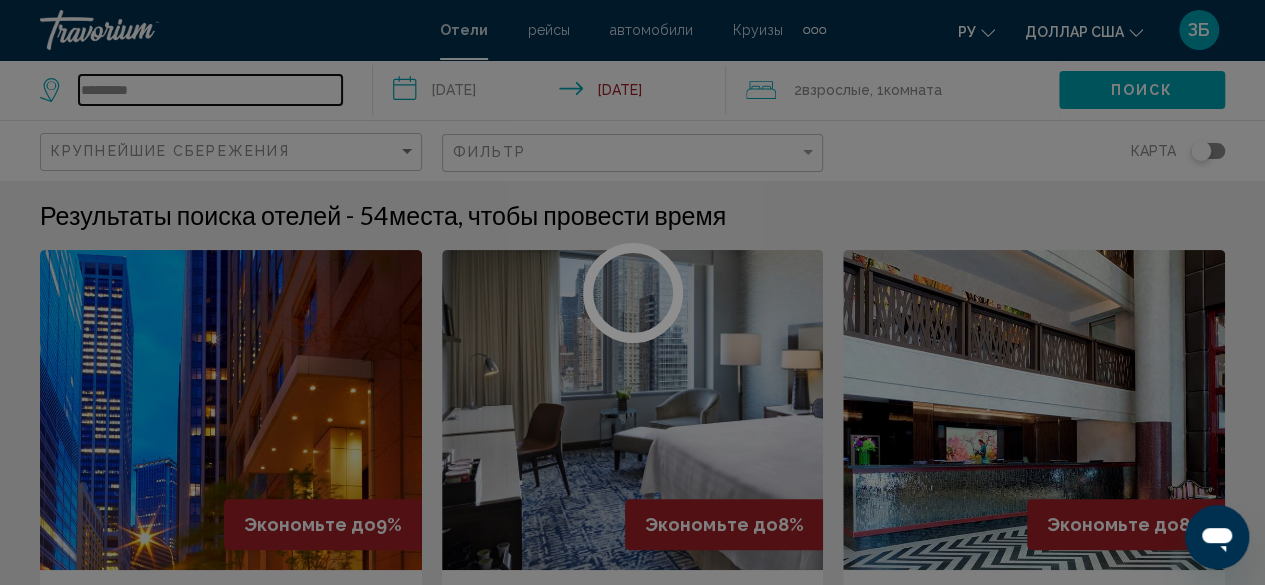 type on "*********" 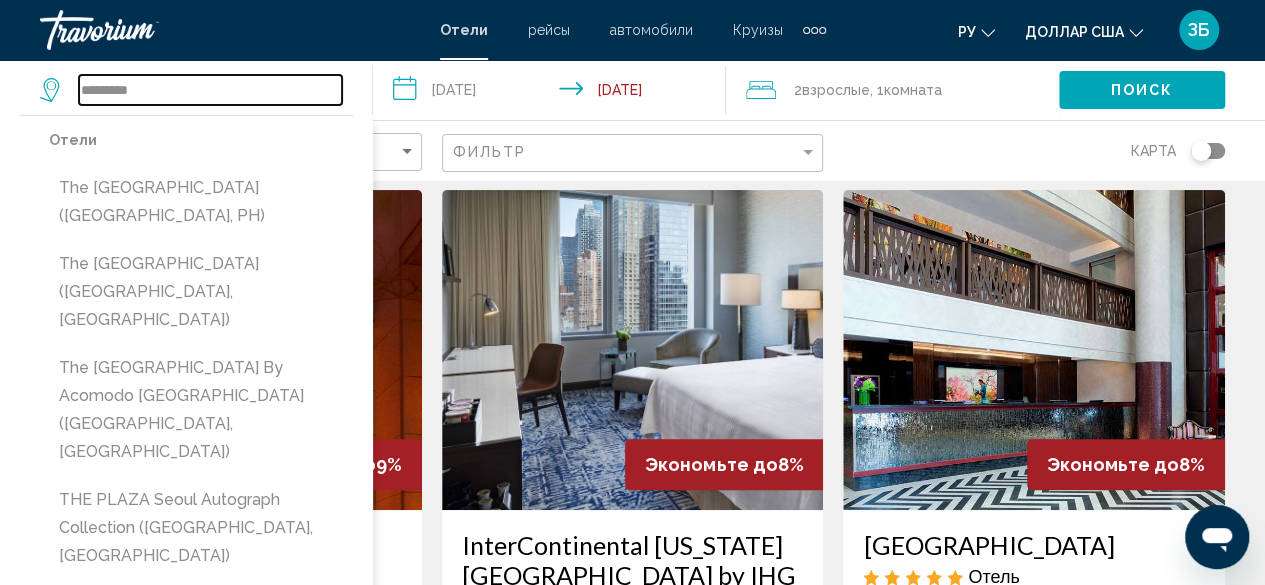 scroll, scrollTop: 52, scrollLeft: 0, axis: vertical 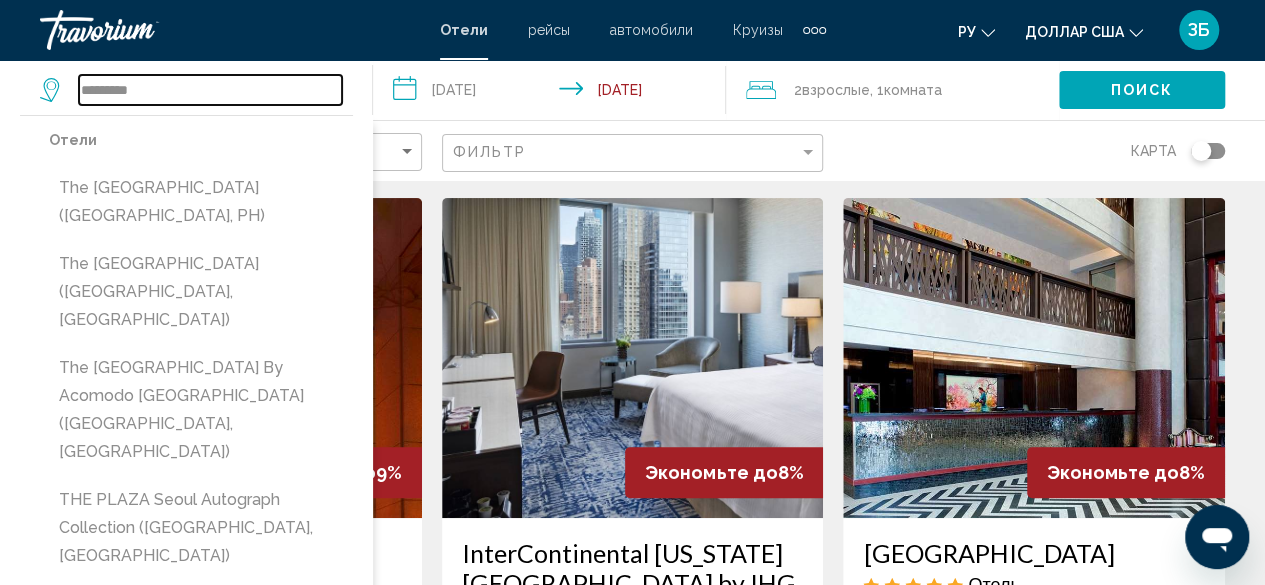 drag, startPoint x: 156, startPoint y: 79, endPoint x: 21, endPoint y: 116, distance: 139.97858 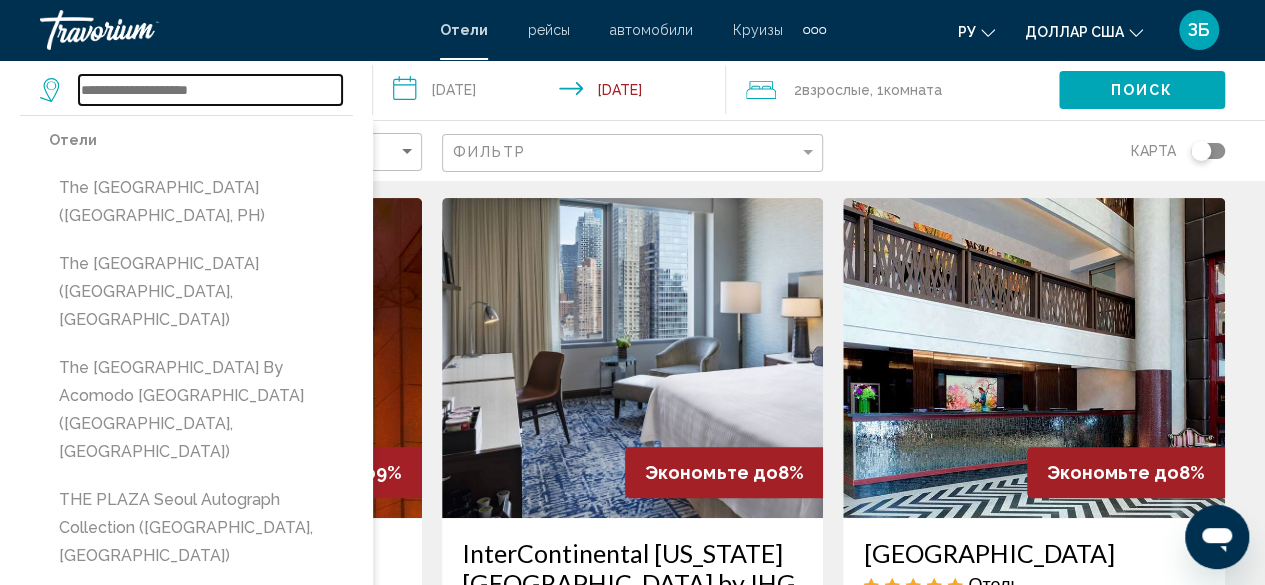 click at bounding box center [210, 90] 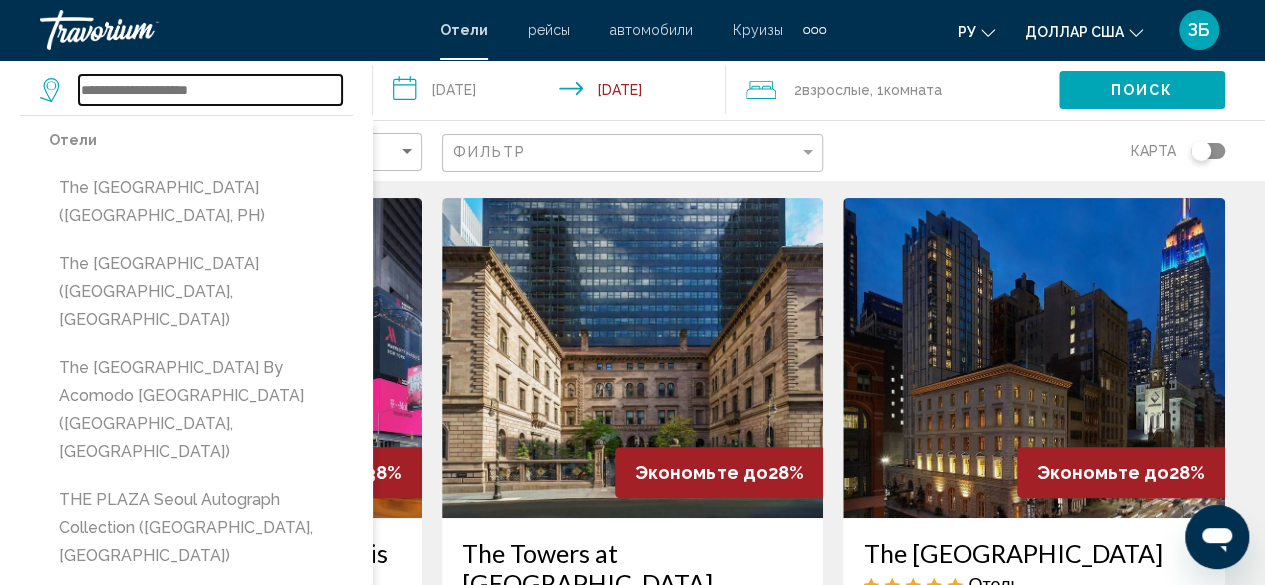 type 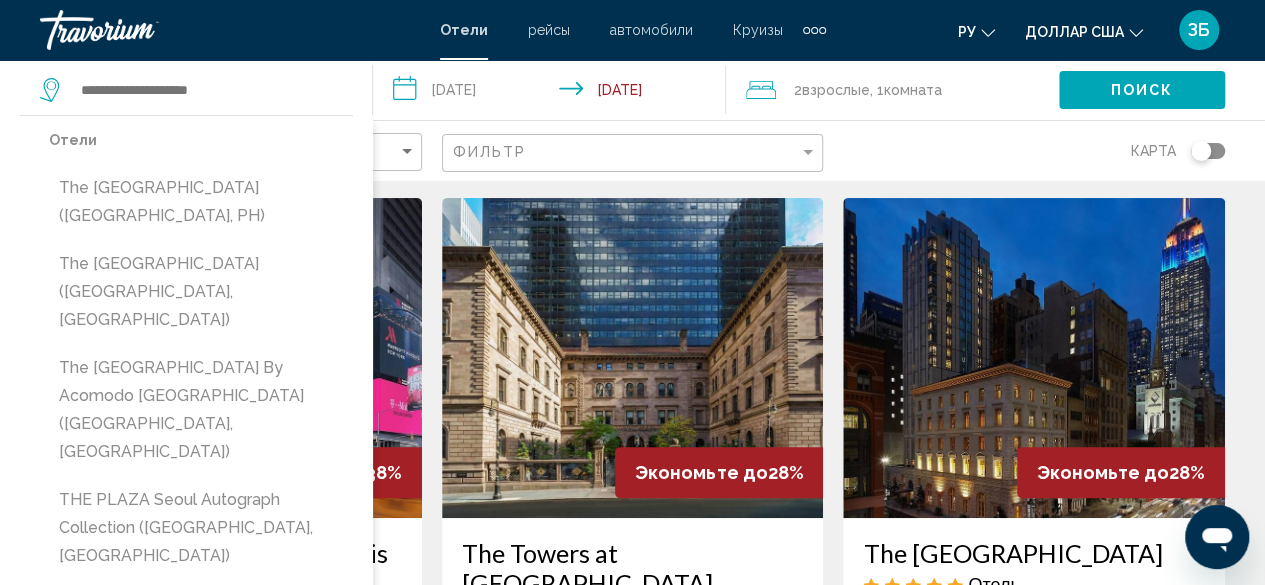 click at bounding box center [633, 358] 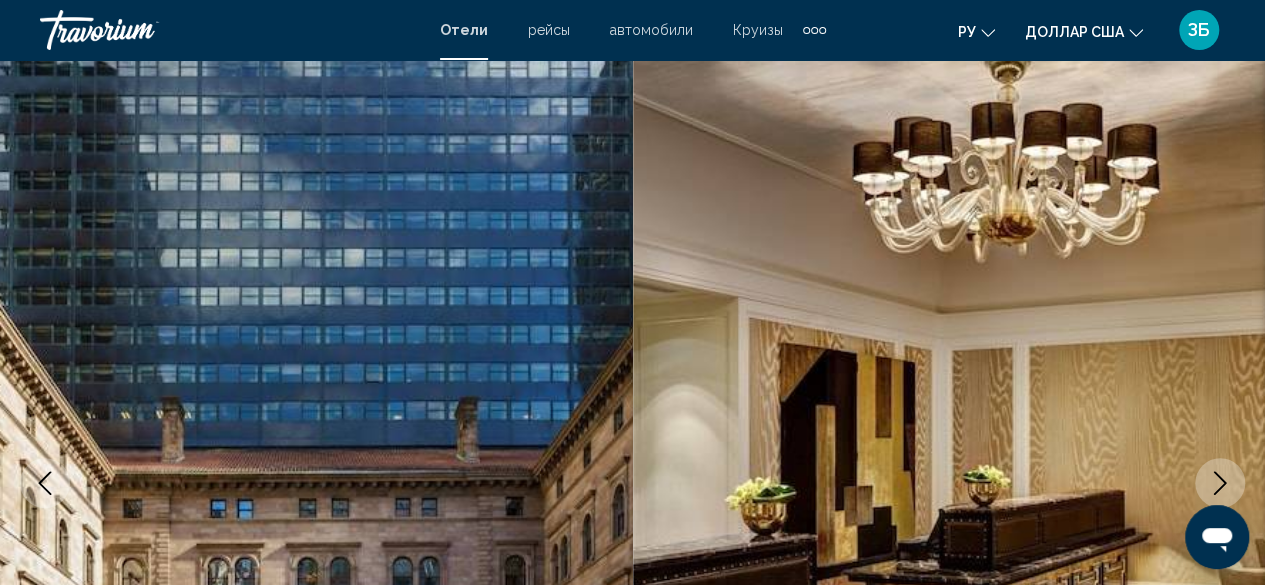 scroll, scrollTop: 242, scrollLeft: 0, axis: vertical 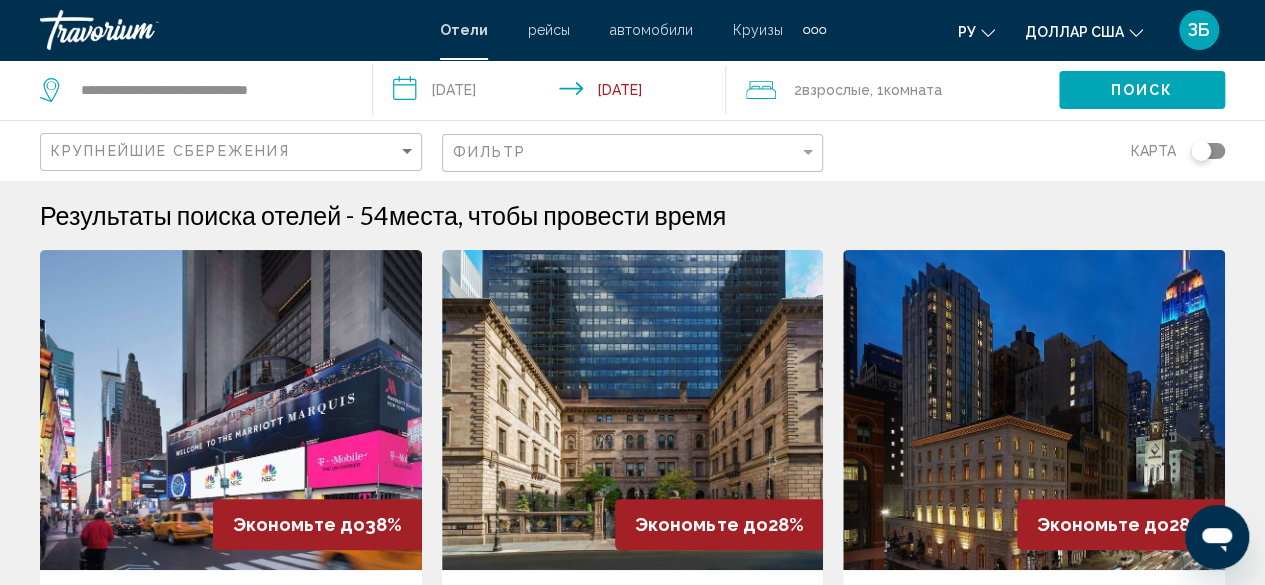 click on "Фильтр" 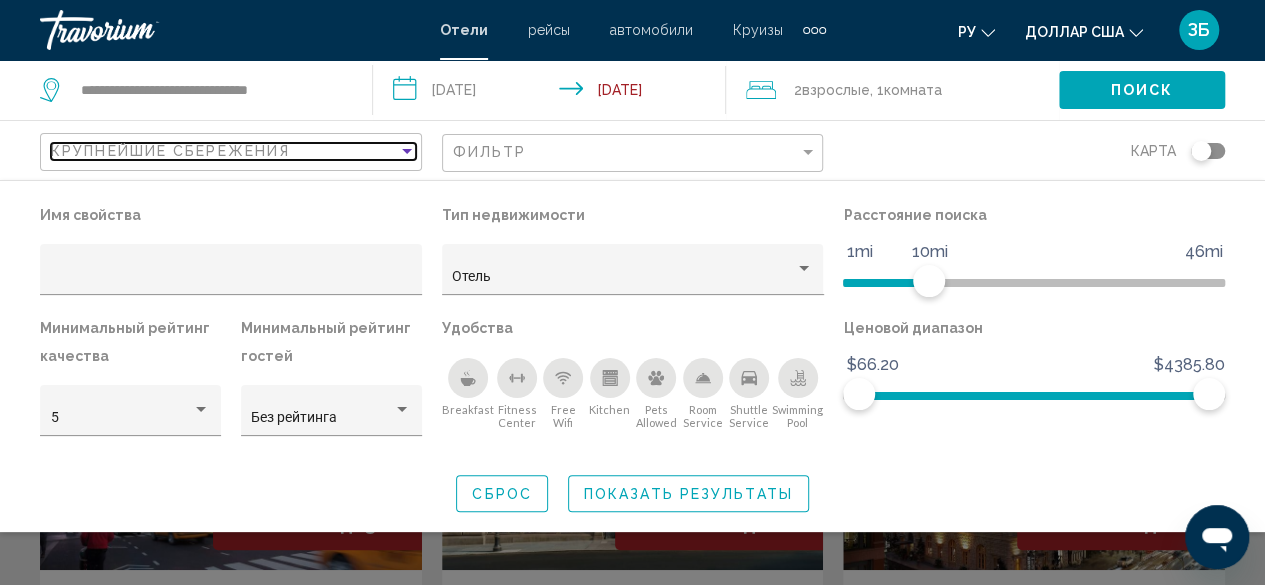 click on "Крупнейшие сбережения" at bounding box center [224, 151] 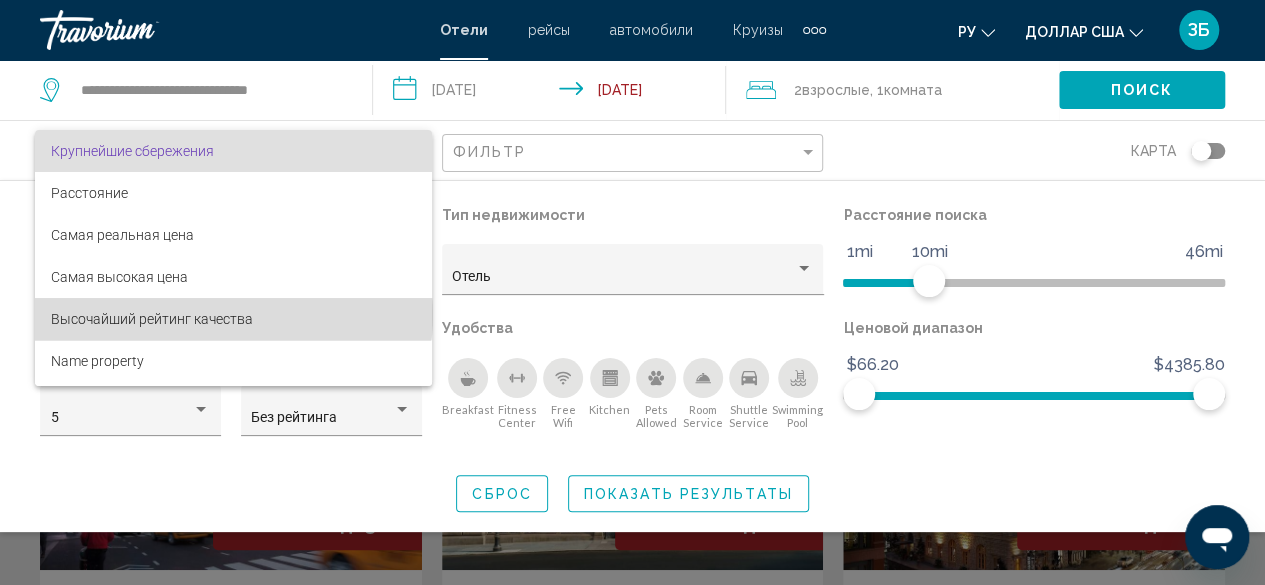 click on "Высочайший рейтинг качества" at bounding box center [152, 319] 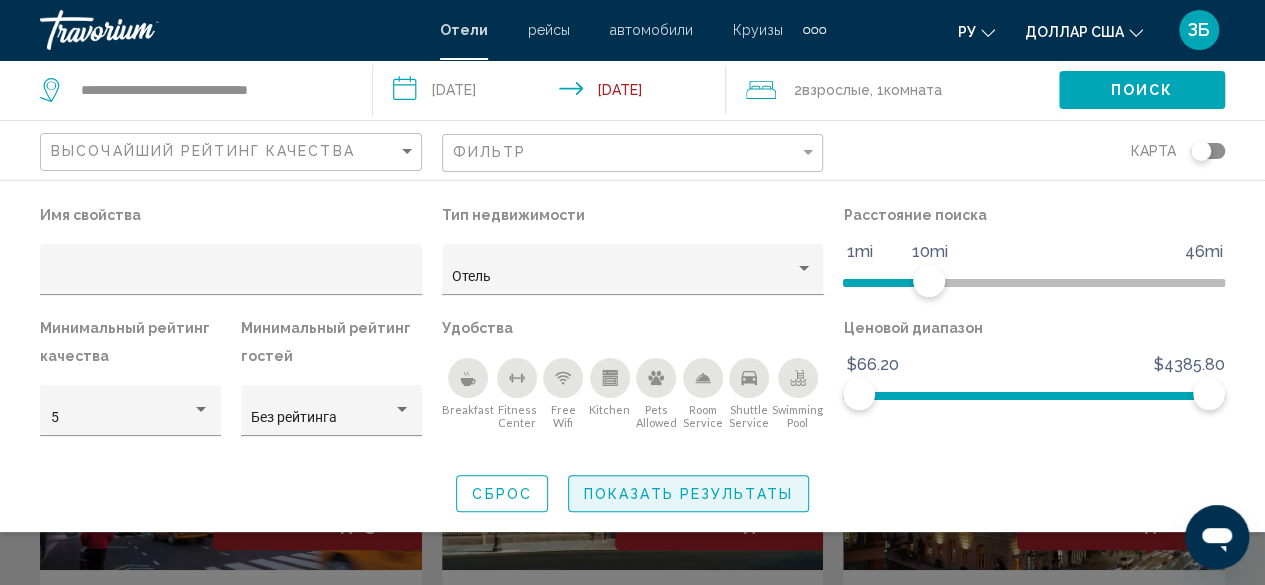 click on "Показать результаты" 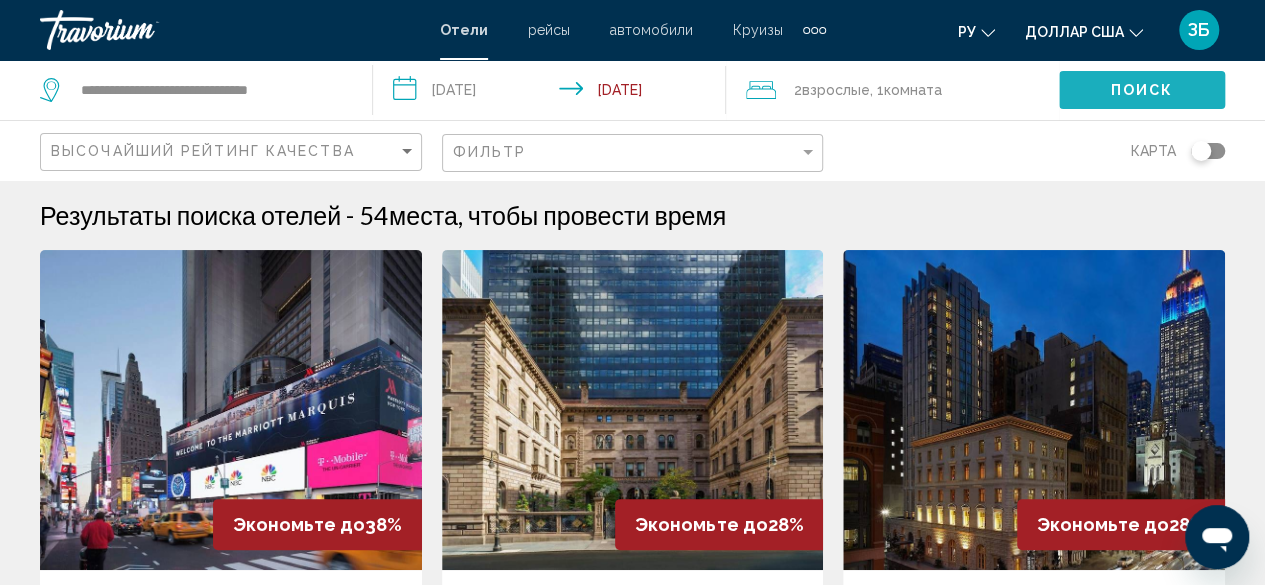 click on "Поиск" 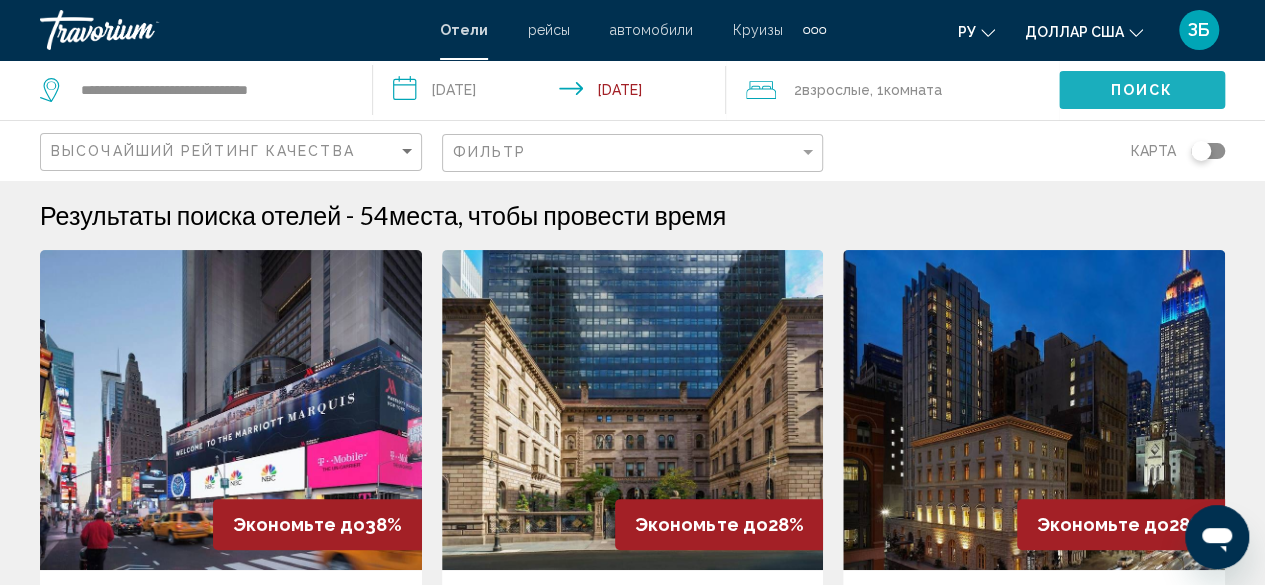 click on "Поиск" 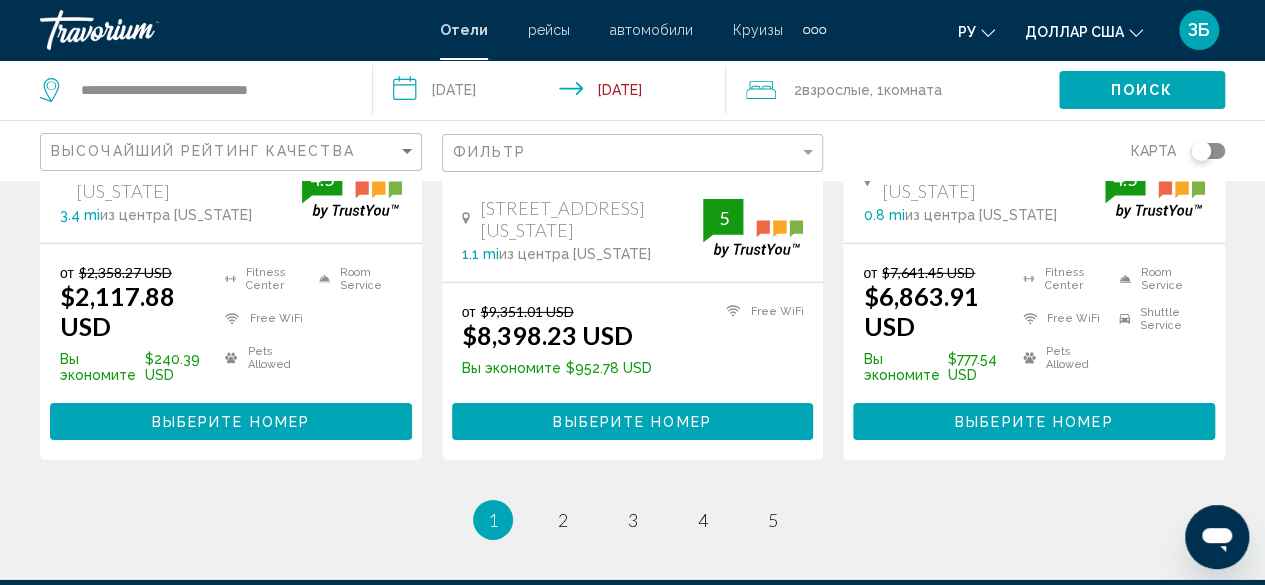 scroll, scrollTop: 2985, scrollLeft: 0, axis: vertical 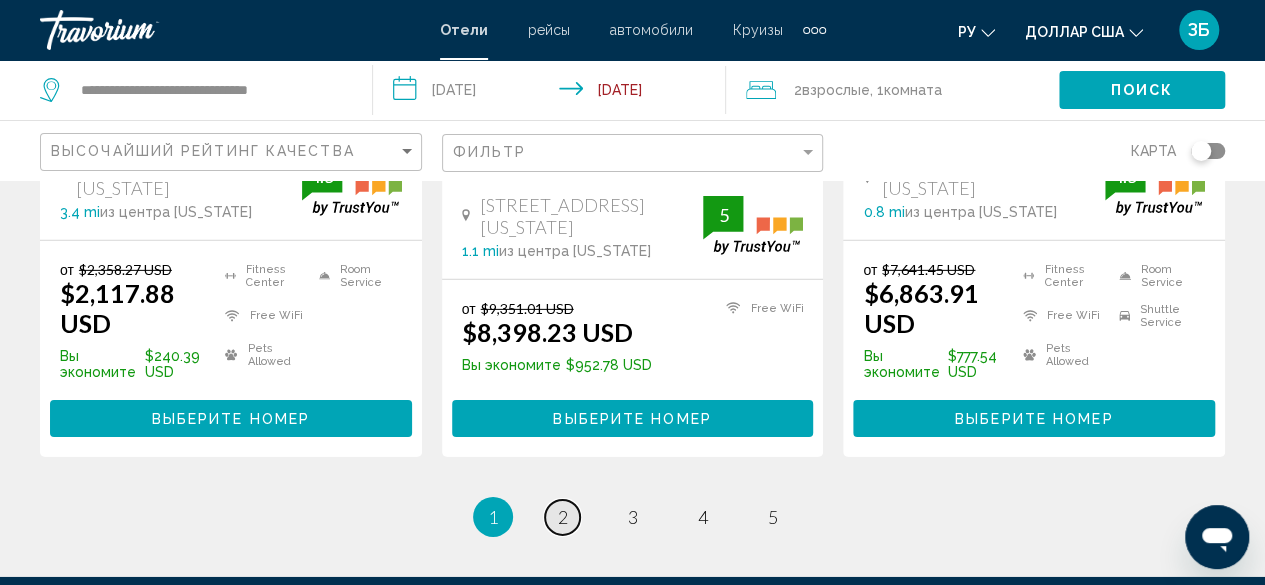 click on "2" at bounding box center [563, 517] 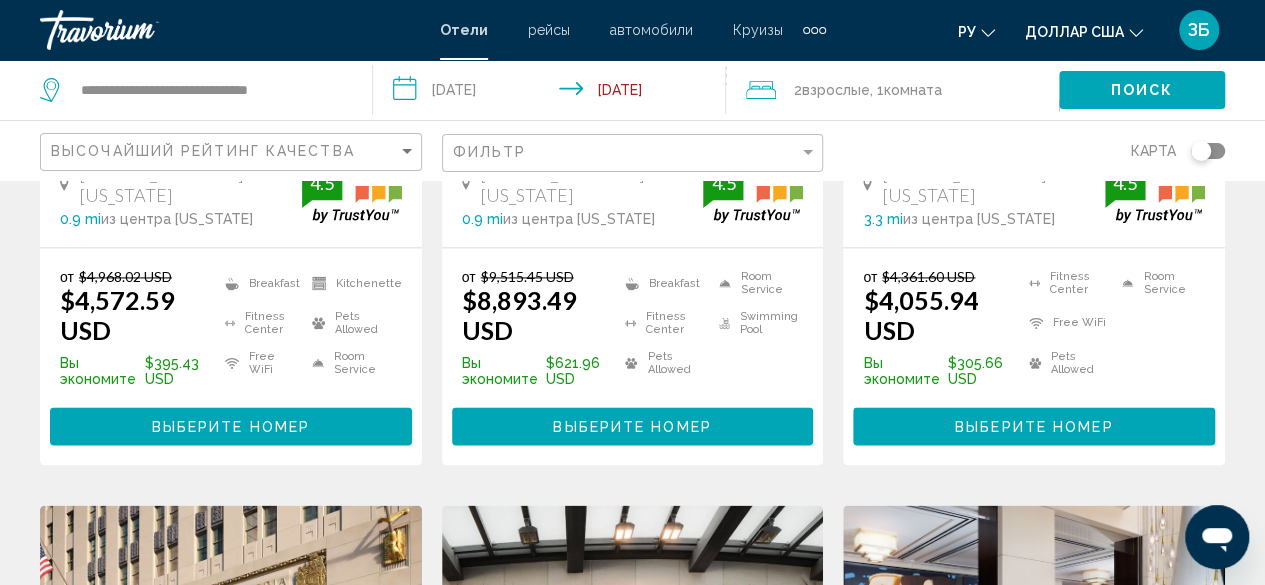 scroll, scrollTop: 1345, scrollLeft: 0, axis: vertical 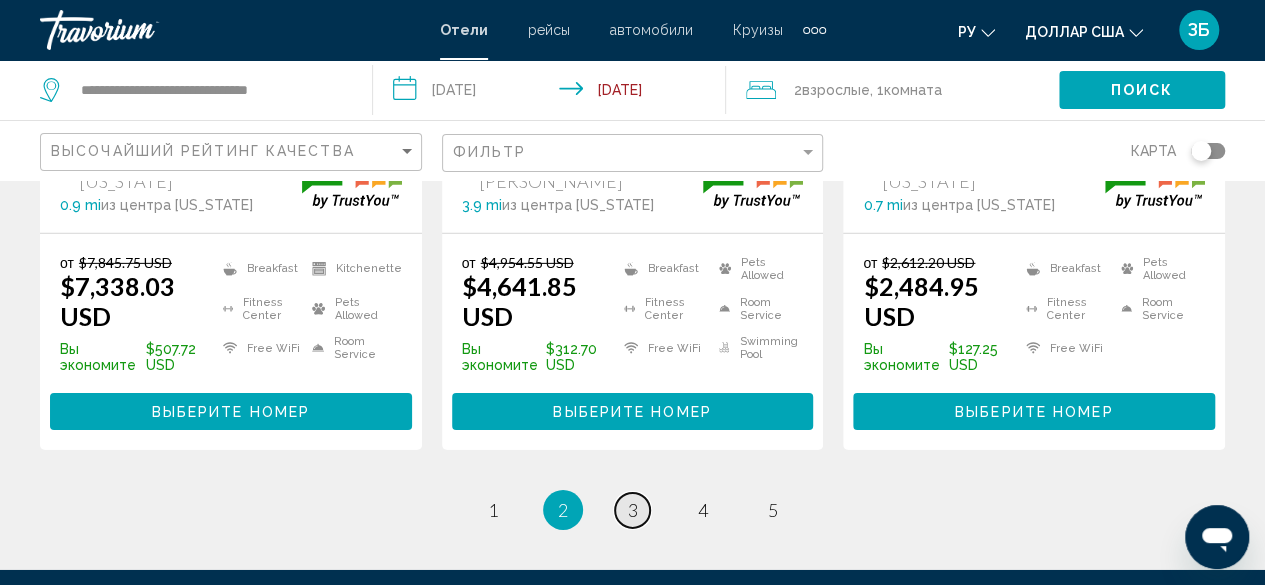 click on "page  3" at bounding box center [632, 510] 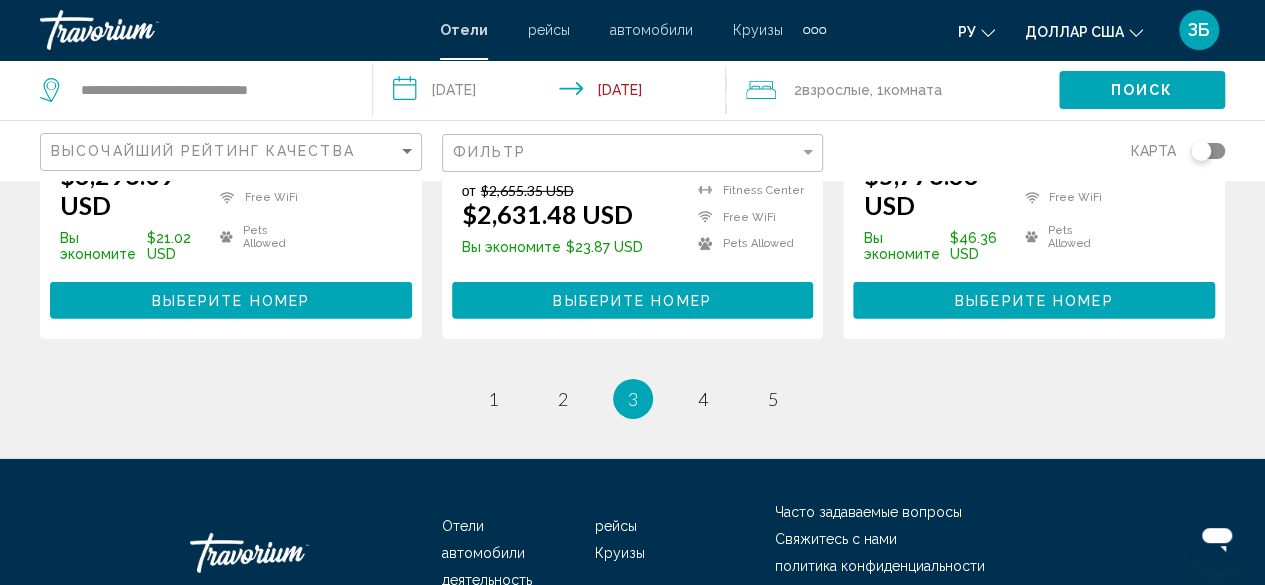 scroll, scrollTop: 3001, scrollLeft: 0, axis: vertical 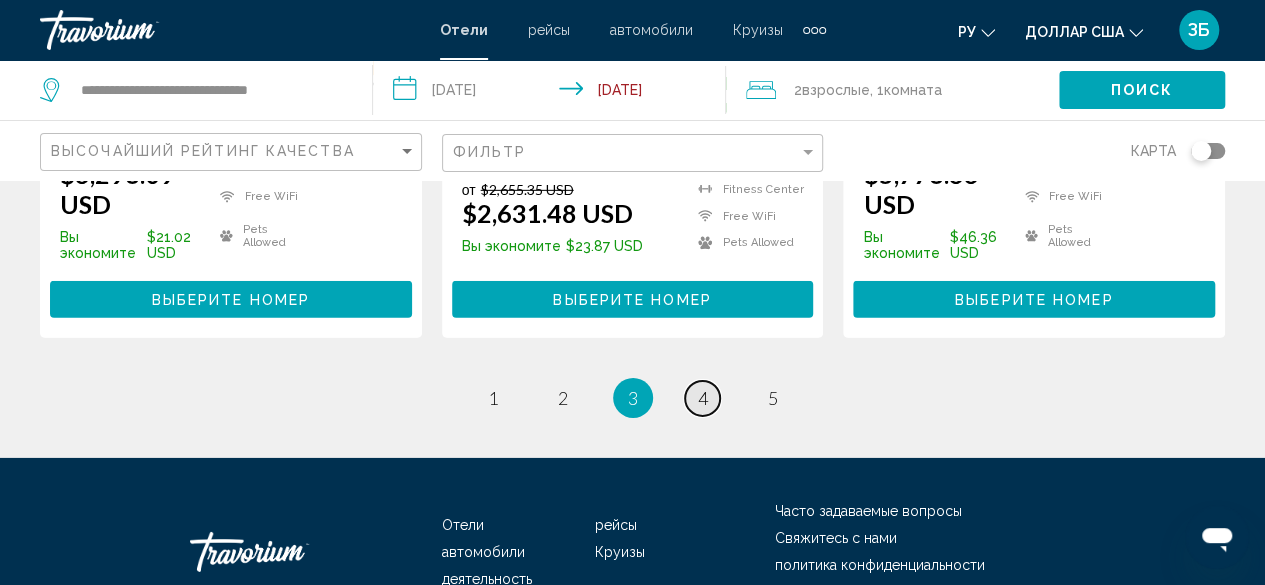 click on "page  4" at bounding box center (702, 398) 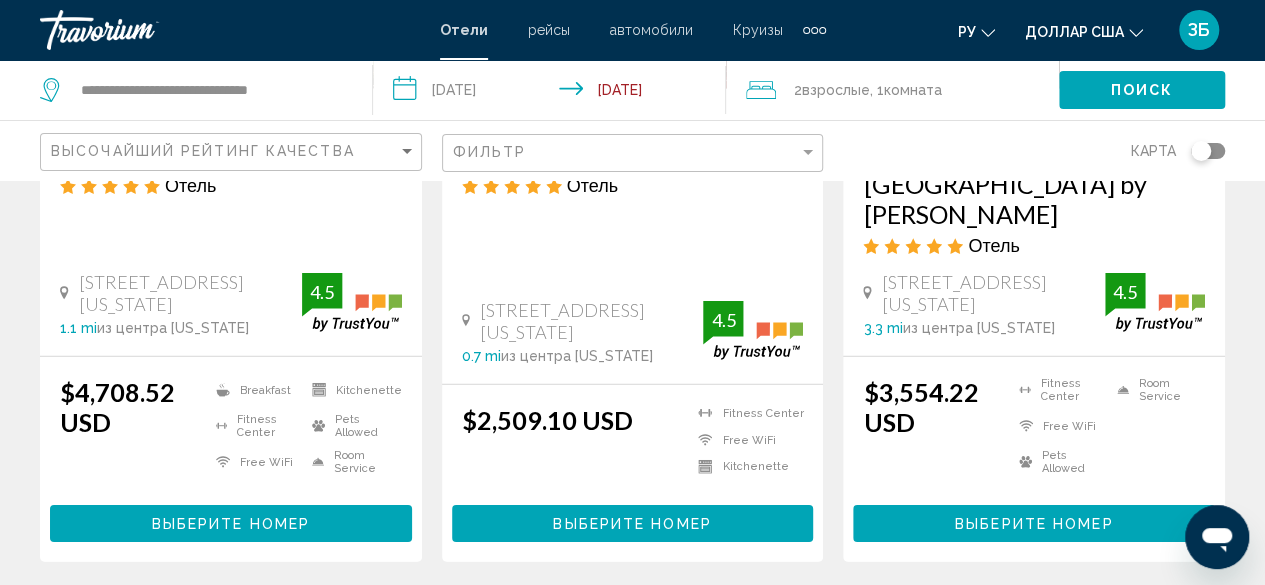 scroll, scrollTop: 2840, scrollLeft: 0, axis: vertical 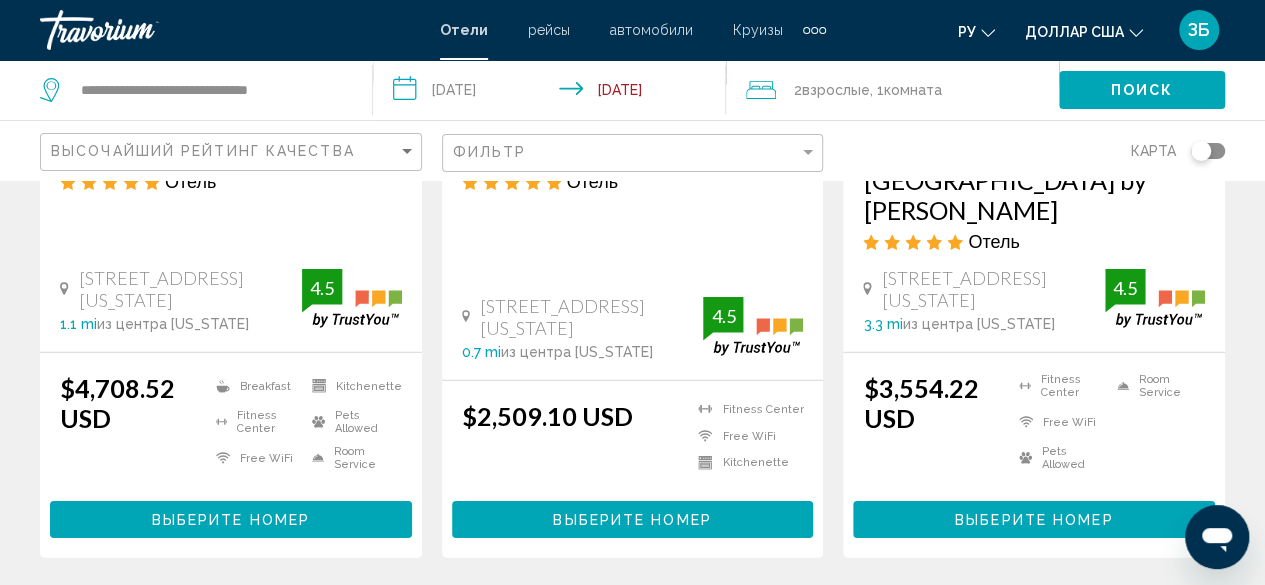 click on "1" at bounding box center [493, 618] 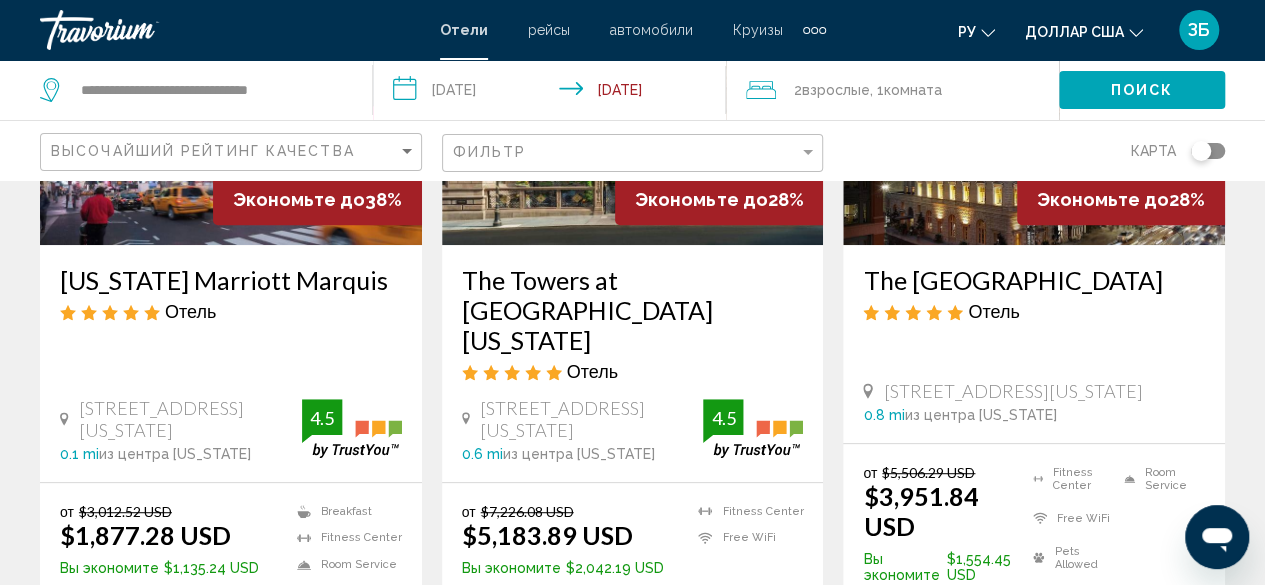 scroll, scrollTop: 299, scrollLeft: 0, axis: vertical 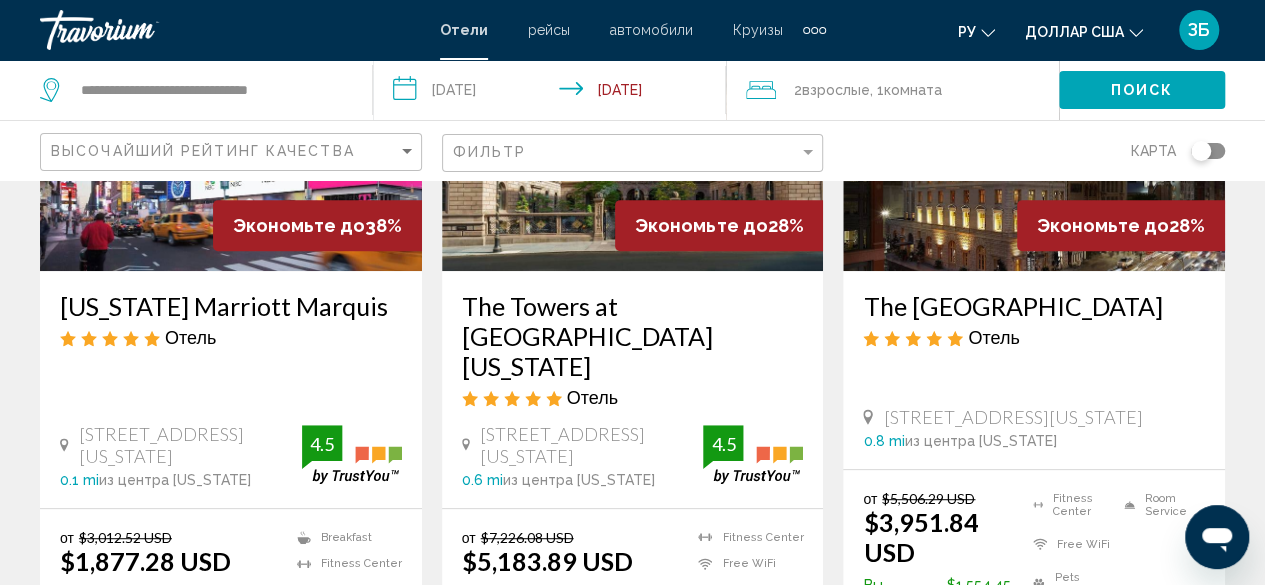click at bounding box center (231, 111) 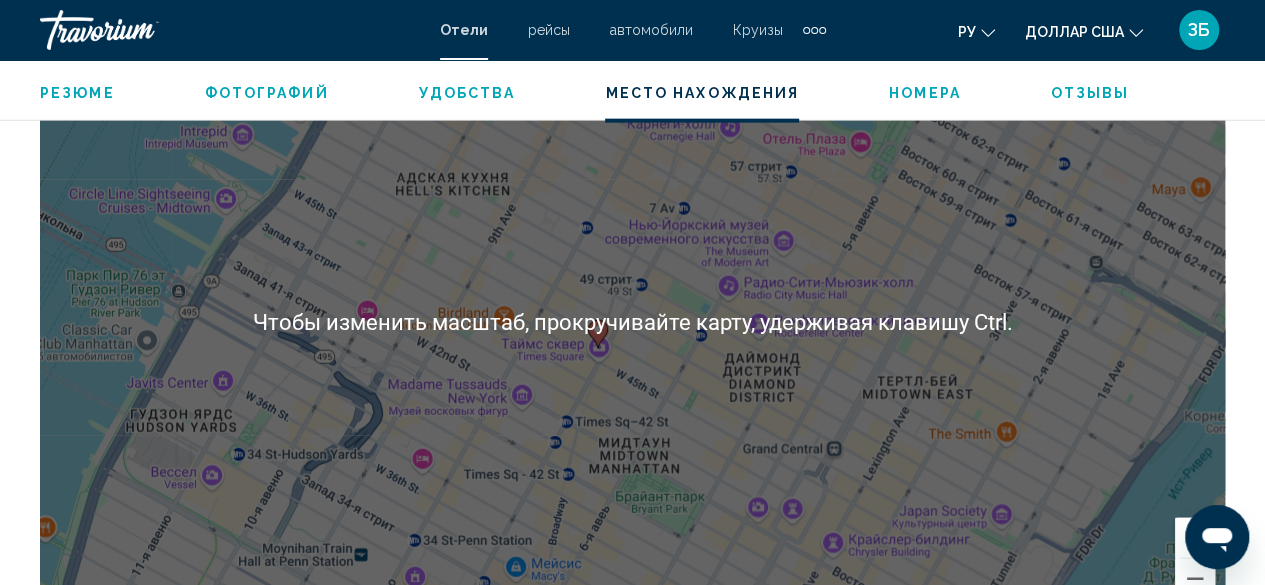 scroll, scrollTop: 2340, scrollLeft: 0, axis: vertical 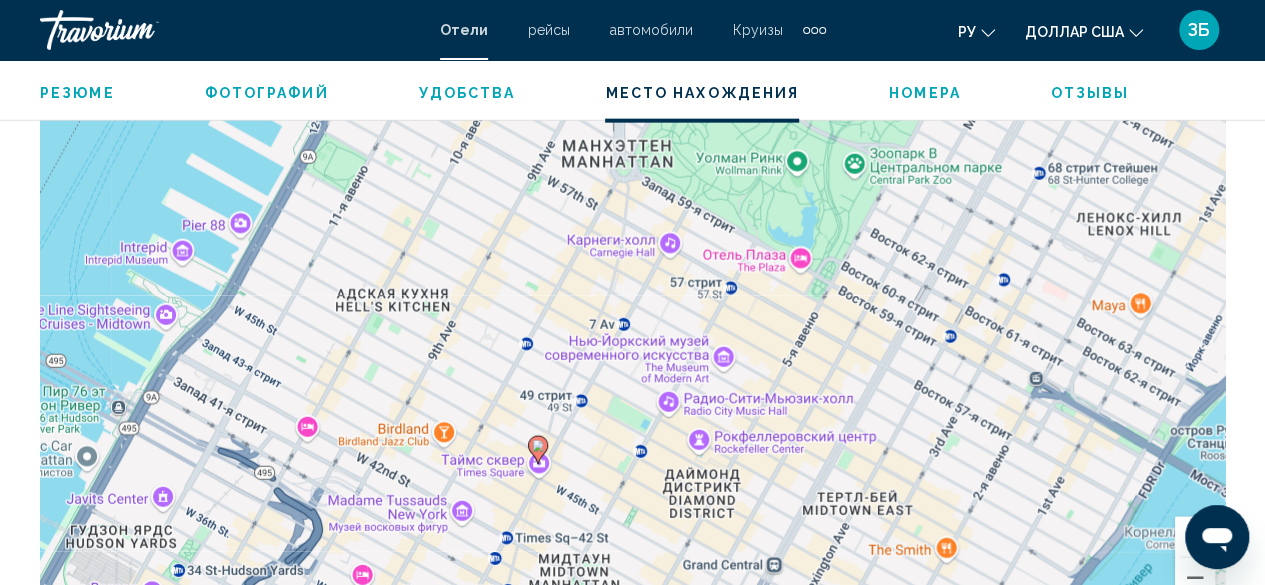 drag, startPoint x: 821, startPoint y: 219, endPoint x: 758, endPoint y: 361, distance: 155.34799 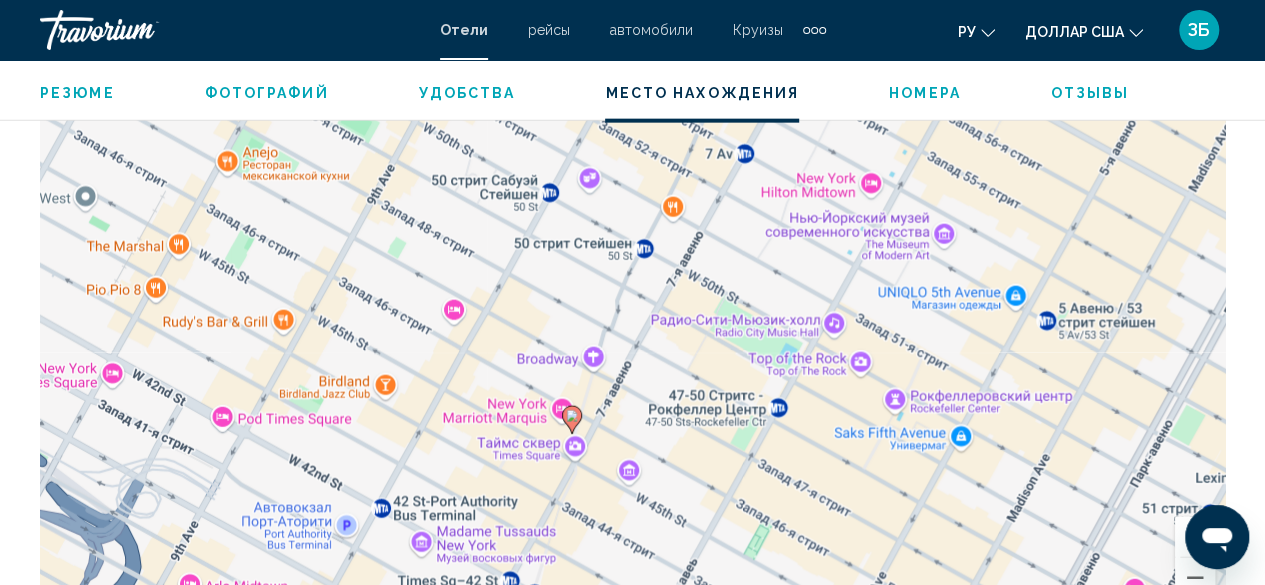 drag, startPoint x: 590, startPoint y: 524, endPoint x: 625, endPoint y: 441, distance: 90.07774 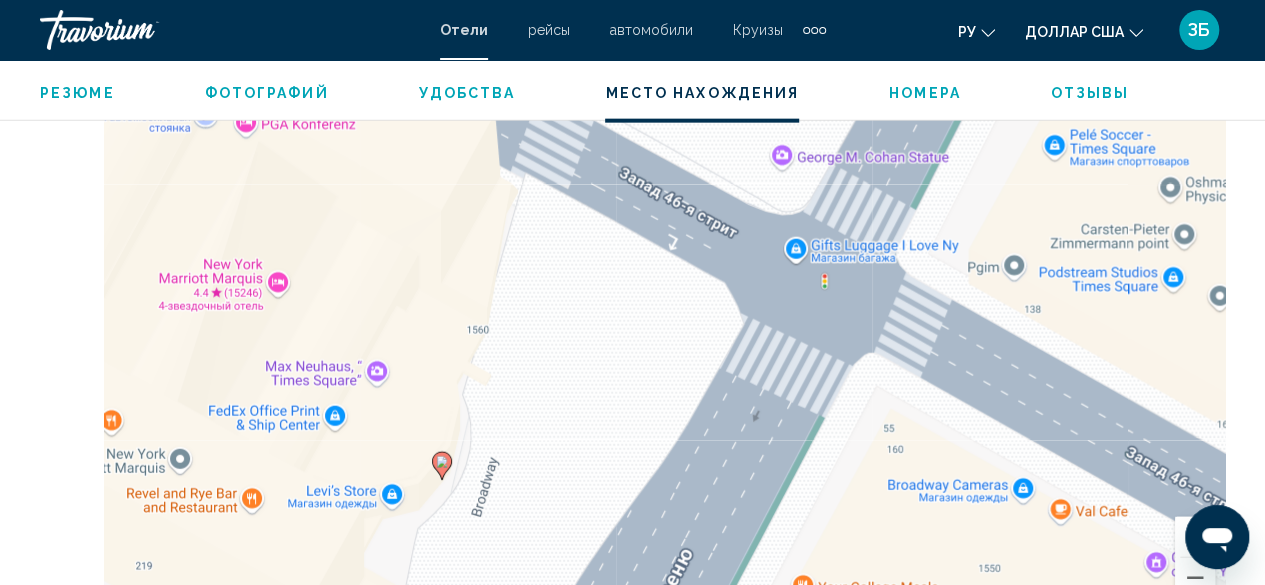 drag, startPoint x: 383, startPoint y: 416, endPoint x: 590, endPoint y: 377, distance: 210.64188 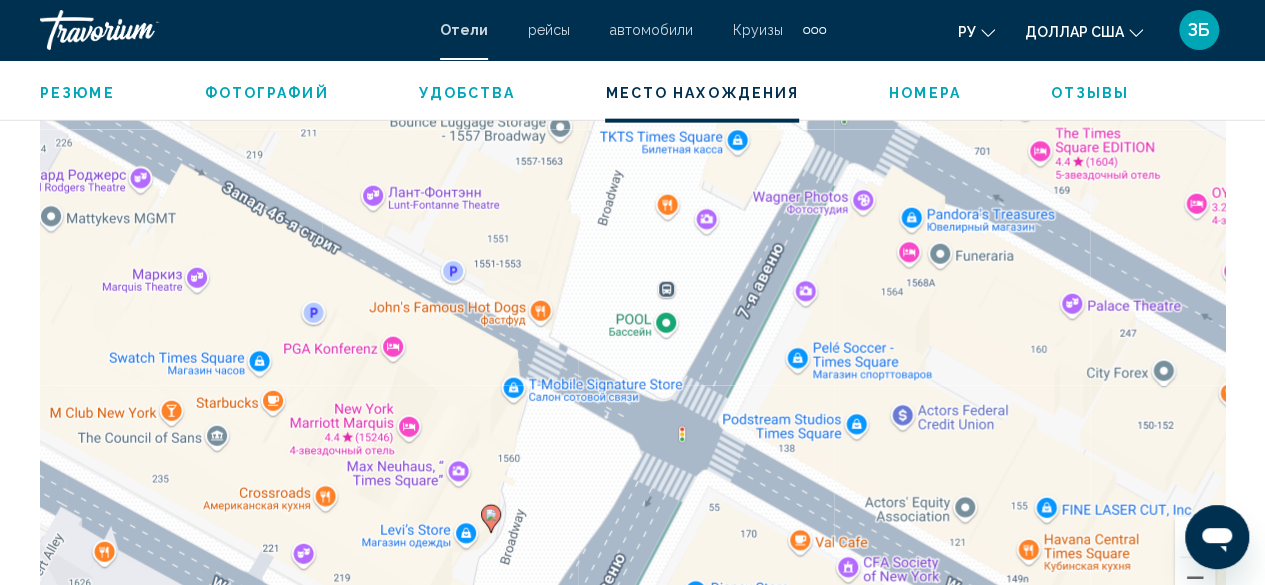 drag, startPoint x: 665, startPoint y: 301, endPoint x: 602, endPoint y: 632, distance: 336.94214 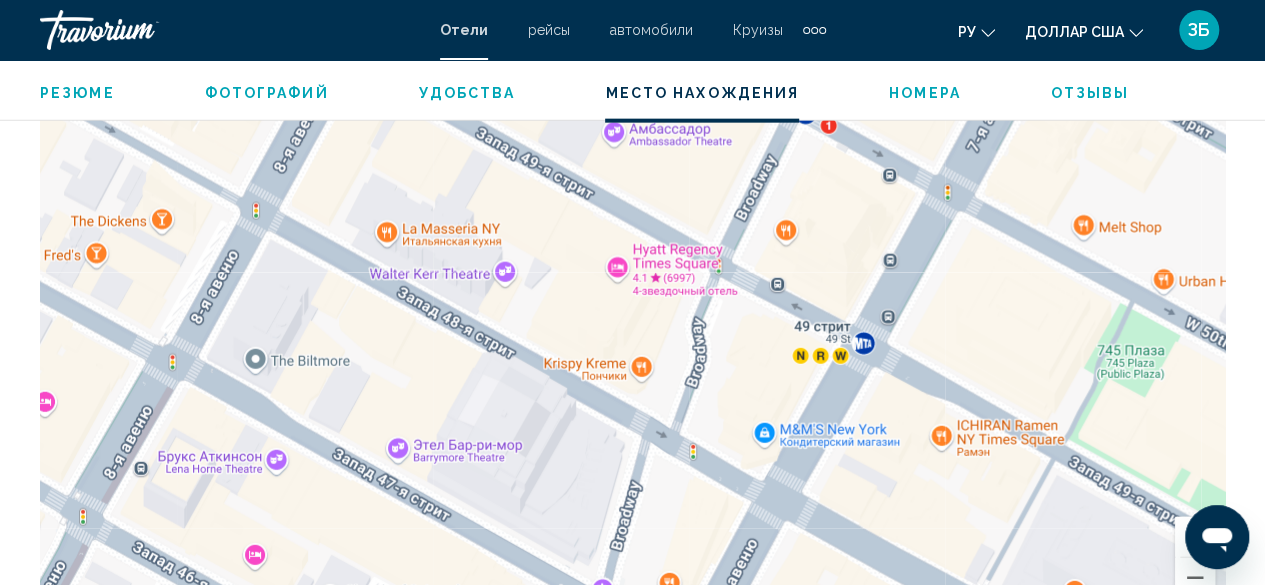 click on "Для навигации используйте клавиши со стрелками. Чтобы активировать перетаскивание с помощью клавиатуры, нажмите Alt + Ввод. После этого перемещайте маркер, используя клавиши со стрелками. Чтобы завершить перетаскивание, нажмите клавишу Ввод. Чтобы отменить действие, нажмите клавишу Esc." at bounding box center [632, 322] 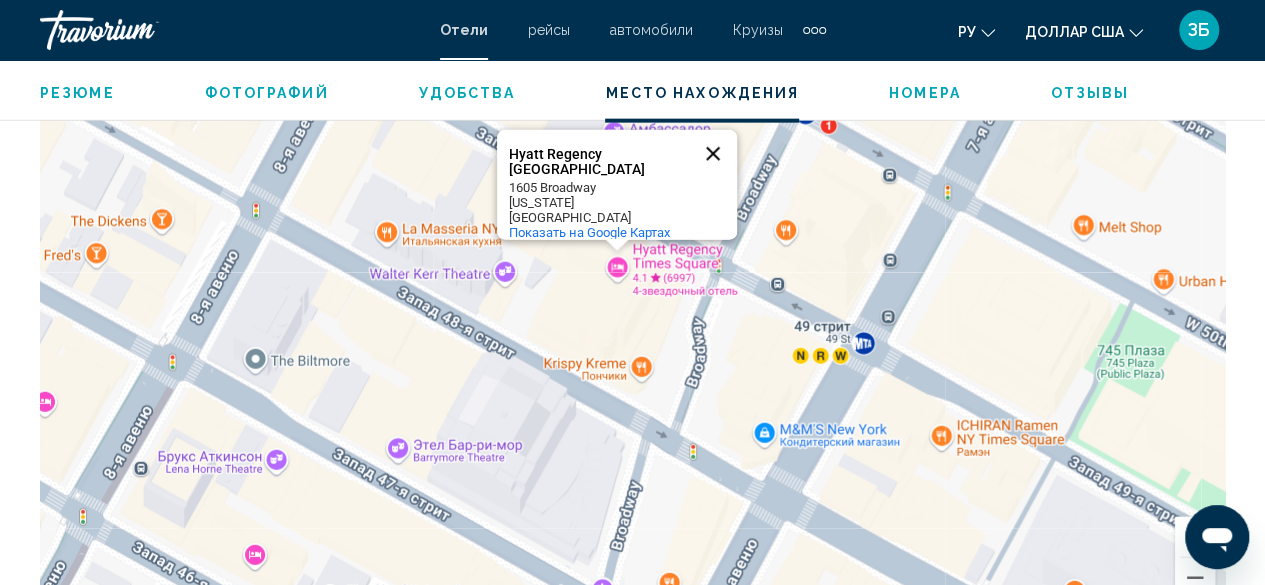 click at bounding box center [713, 154] 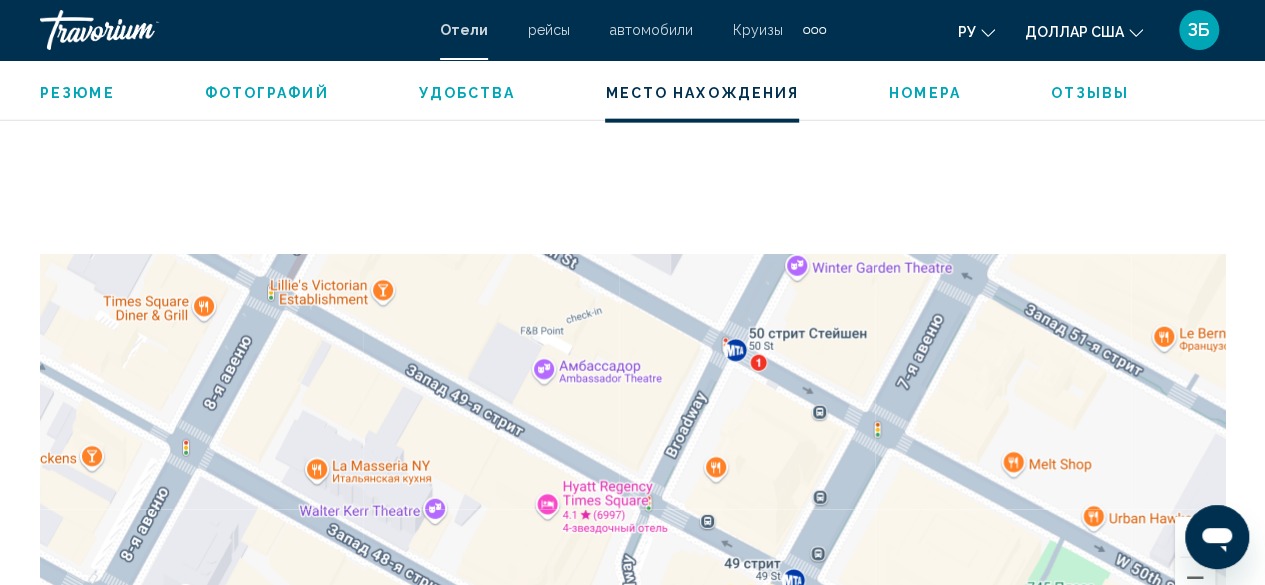 drag, startPoint x: 666, startPoint y: 221, endPoint x: 583, endPoint y: 543, distance: 332.52518 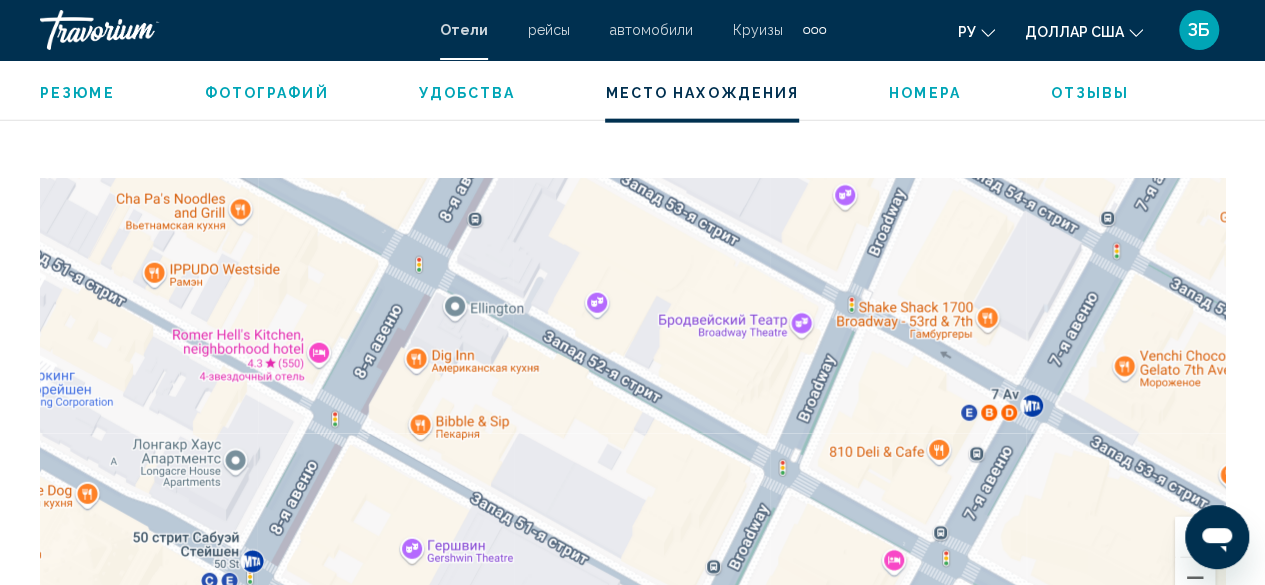 drag, startPoint x: 662, startPoint y: 389, endPoint x: 590, endPoint y: 632, distance: 253.4423 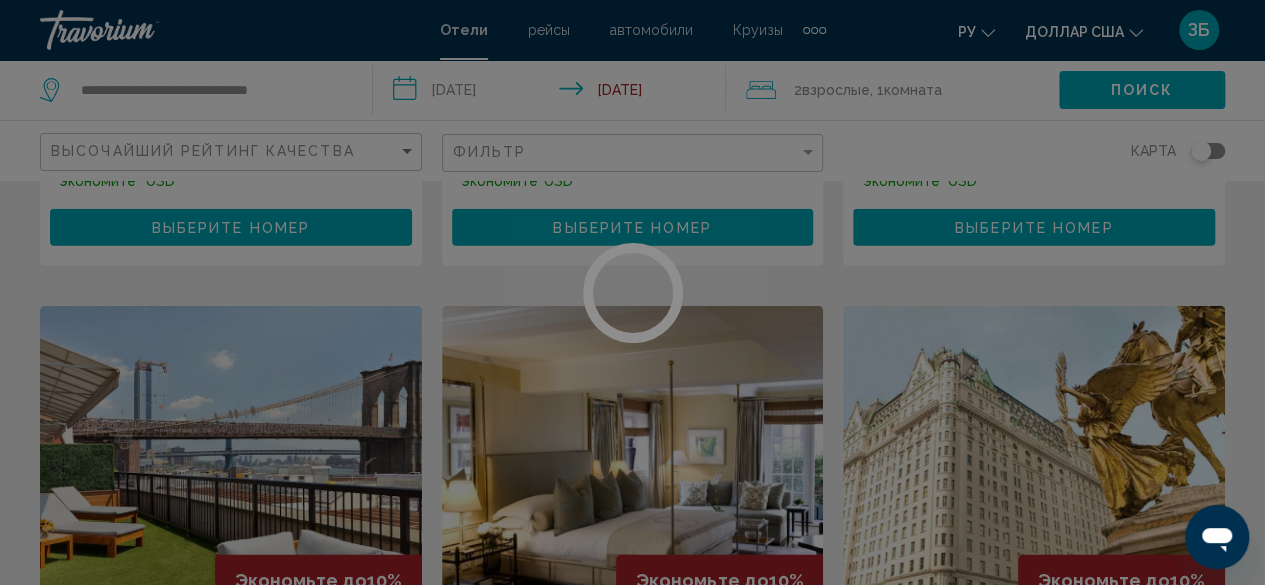 scroll, scrollTop: 0, scrollLeft: 0, axis: both 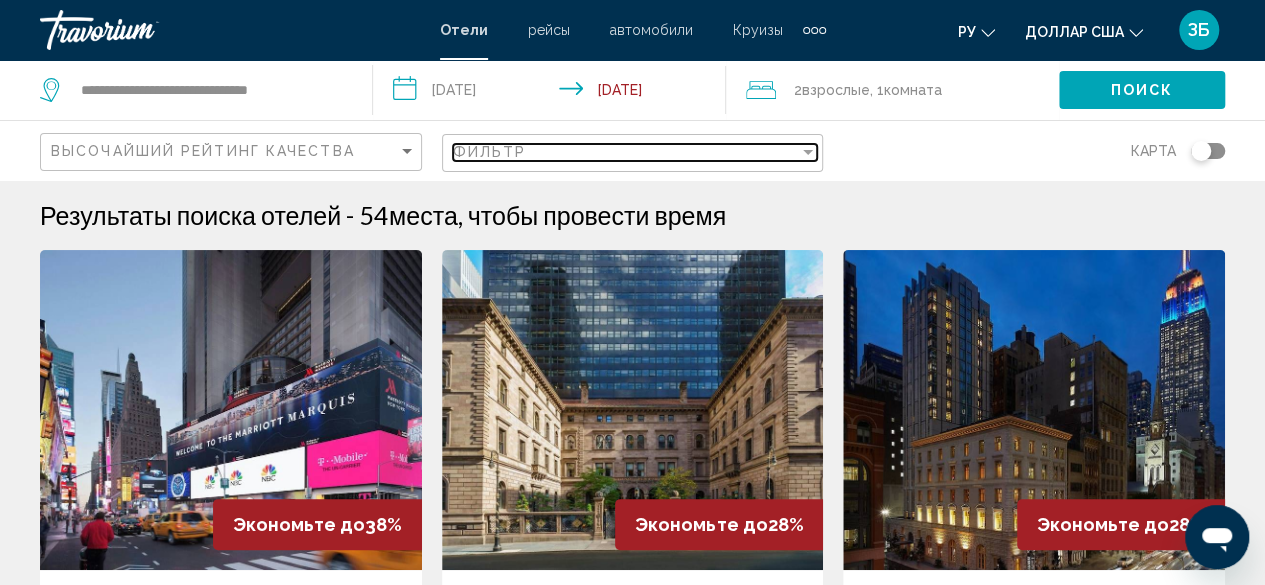 click on "Фильтр" at bounding box center (490, 152) 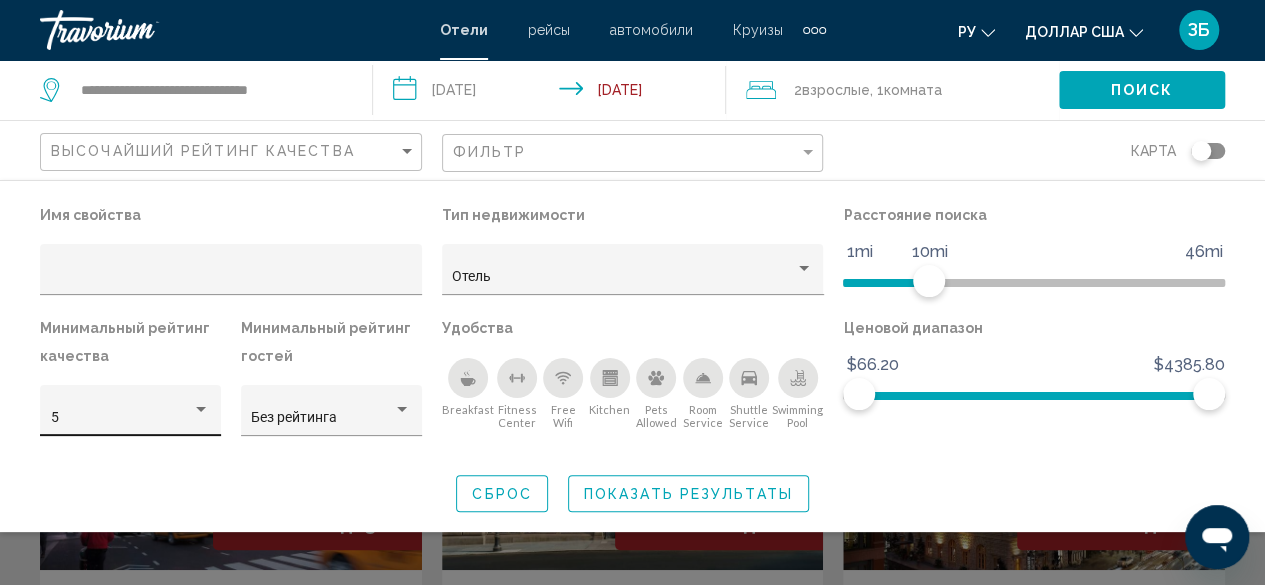 click on "5" 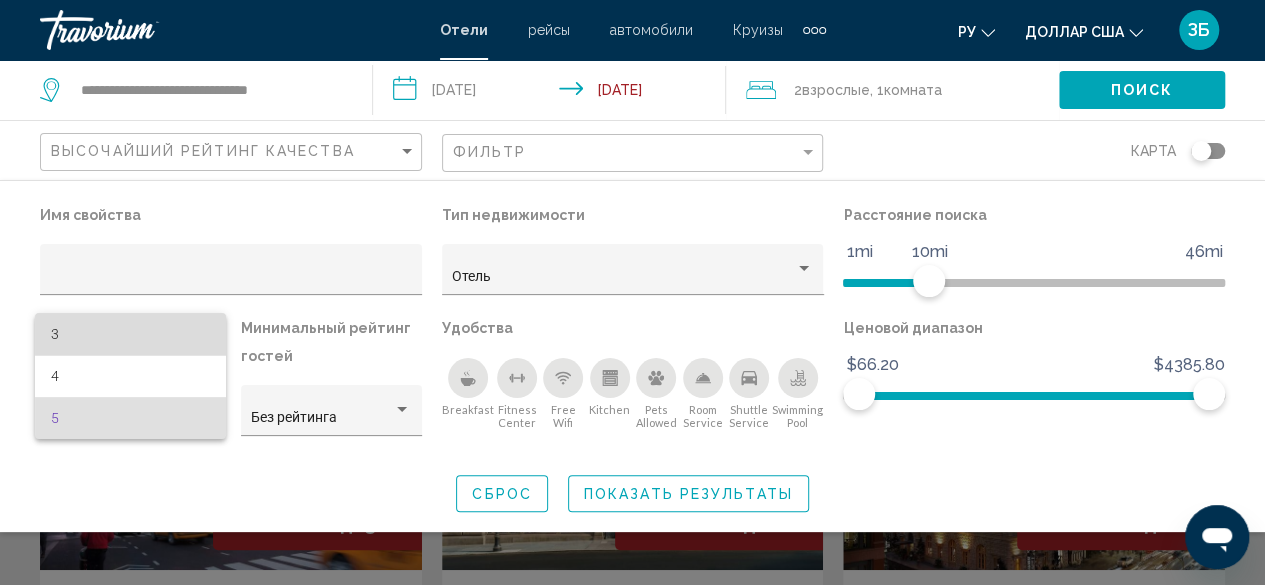 click on "3" at bounding box center [131, 334] 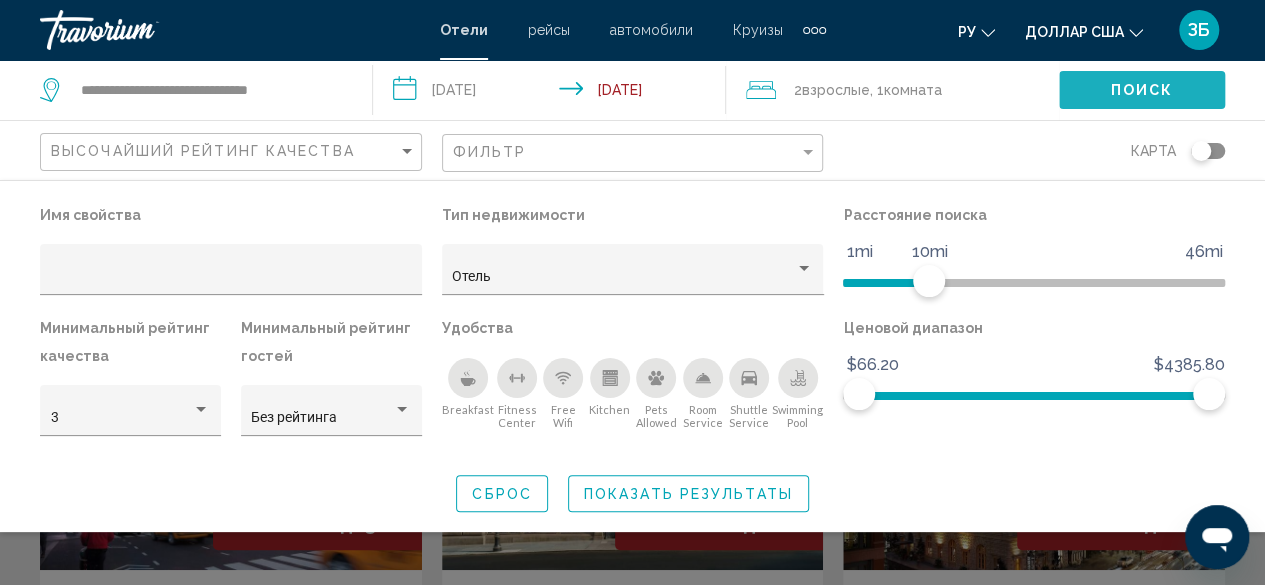 click on "Поиск" 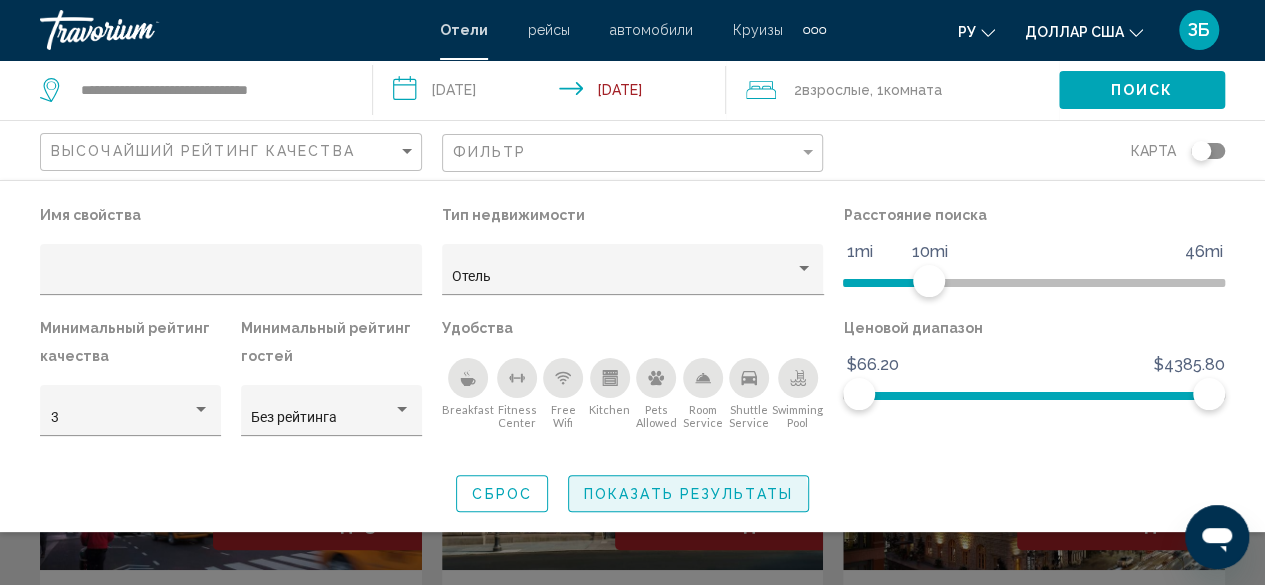 click on "Показать результаты" 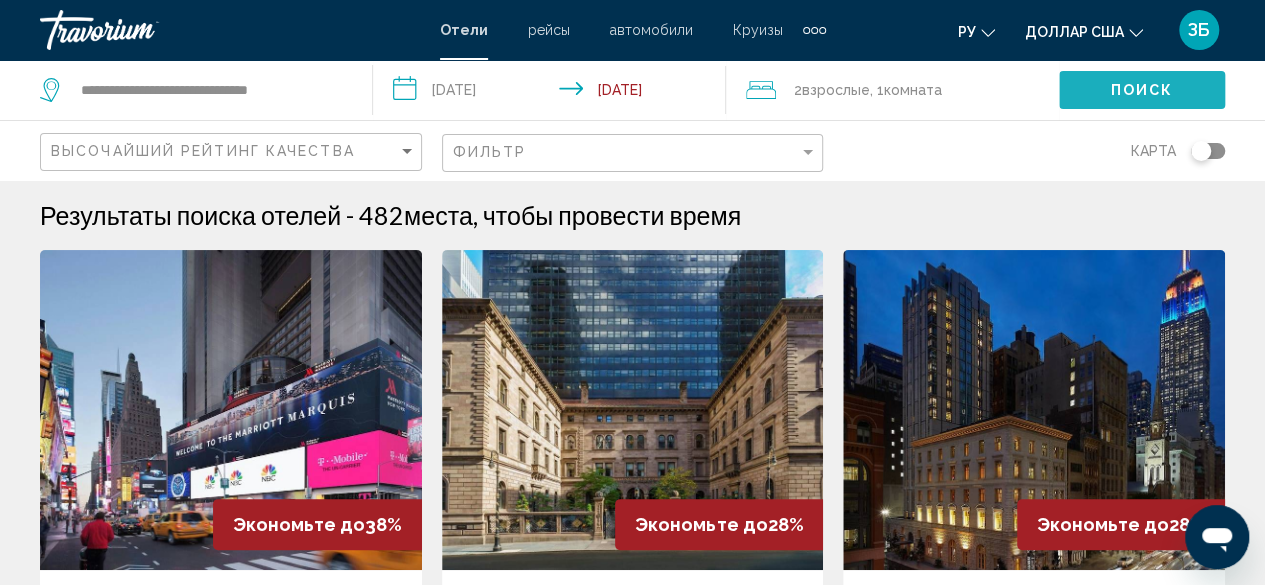 click on "Поиск" 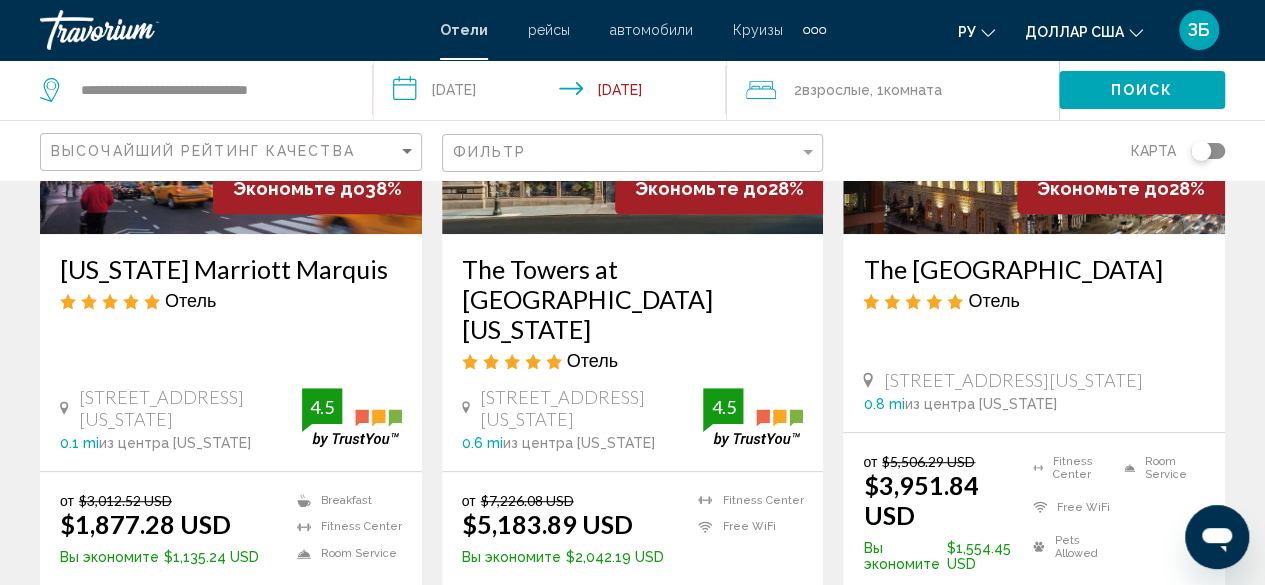 scroll, scrollTop: 345, scrollLeft: 0, axis: vertical 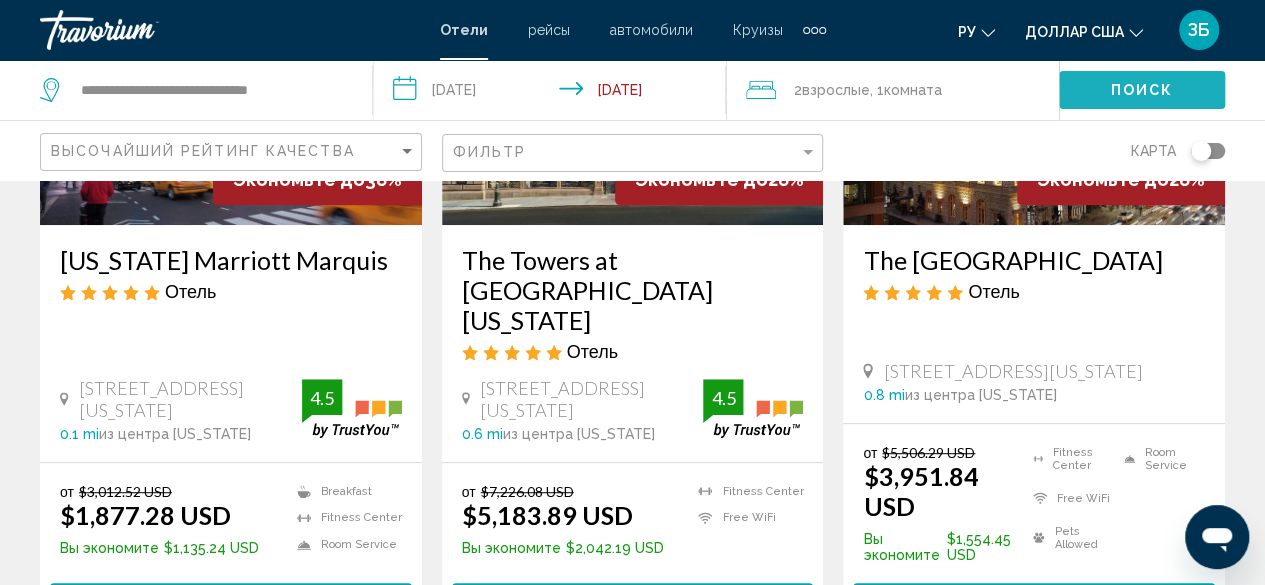 click on "Поиск" 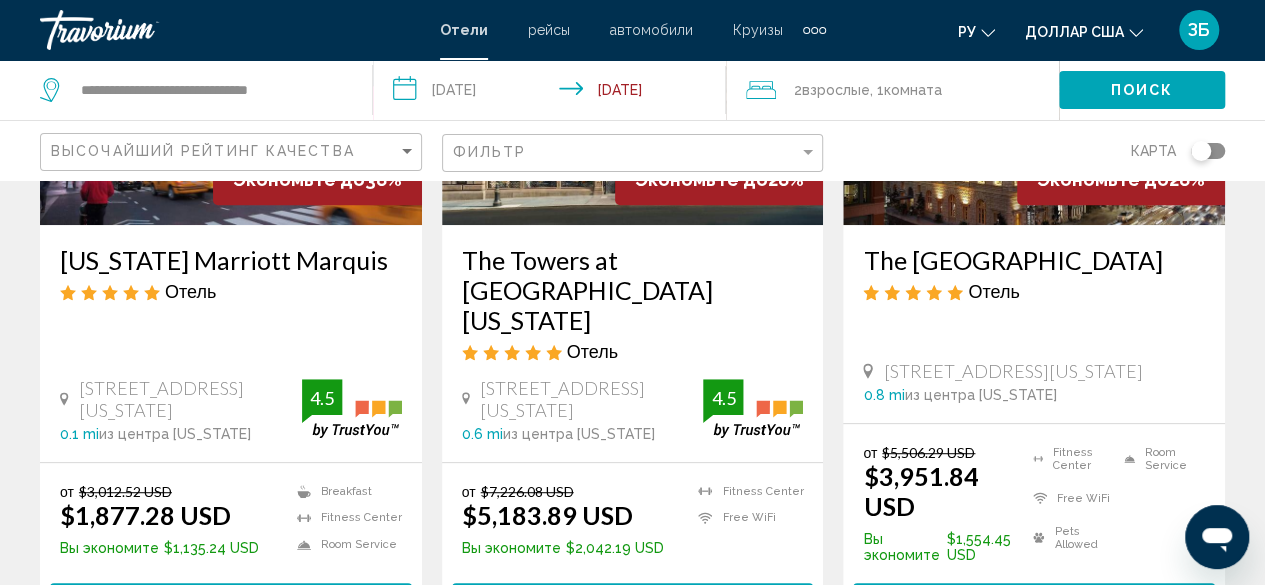 click on "Высочайший рейтинг качества" 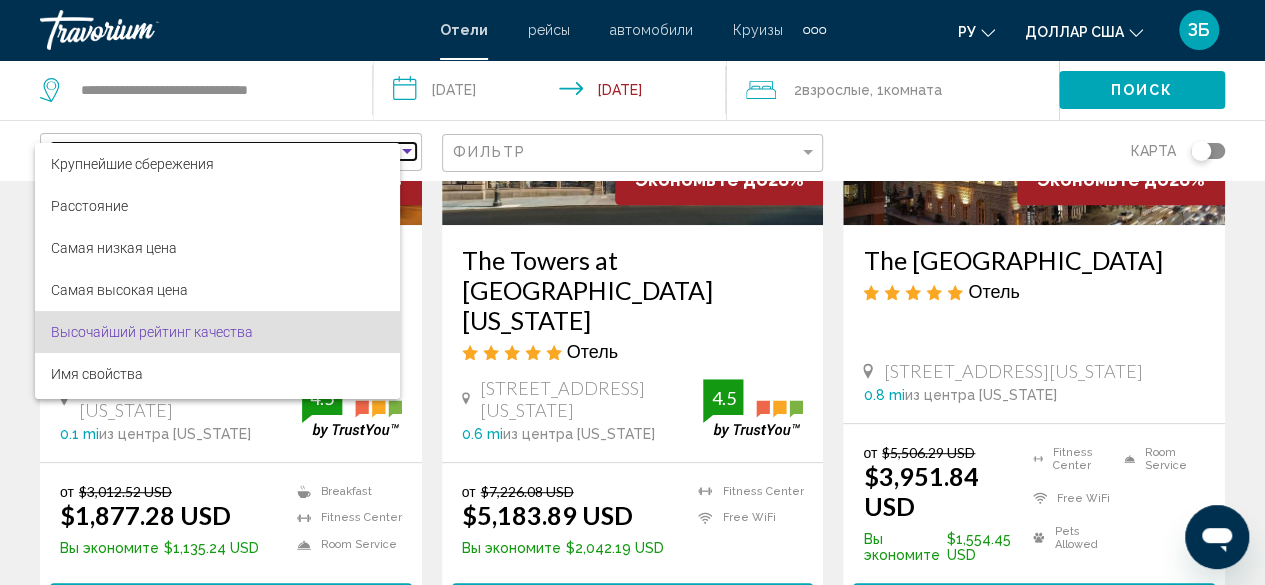 scroll, scrollTop: 38, scrollLeft: 0, axis: vertical 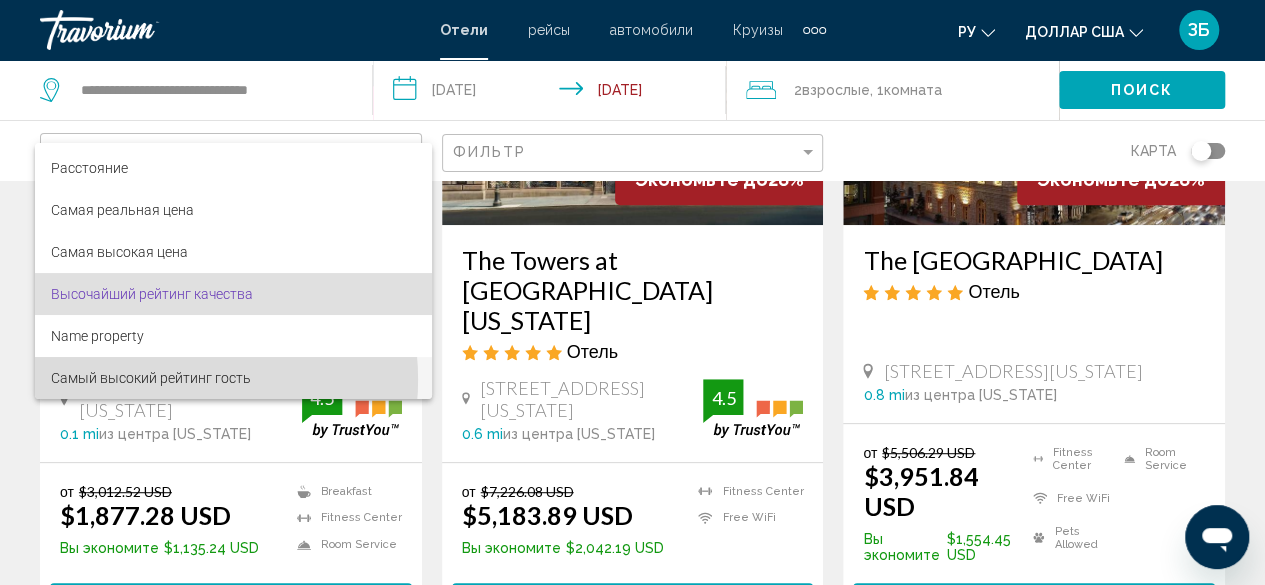 click on "Самый высокий рейтинг гость" at bounding box center (151, 378) 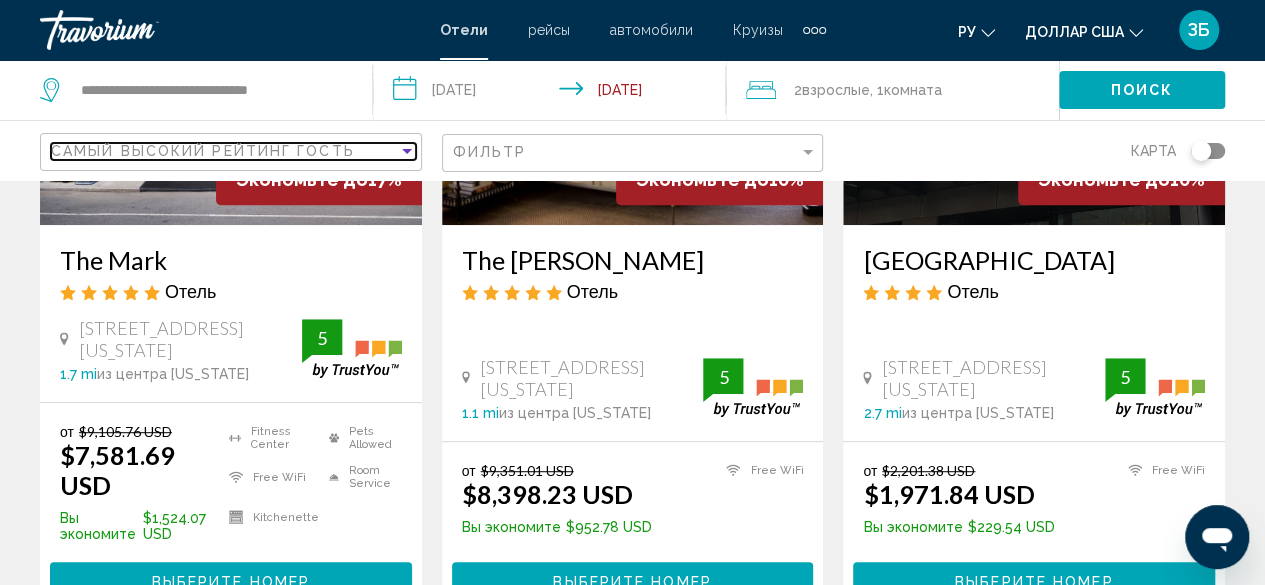 click on "Самый высокий рейтинг гость" at bounding box center (203, 151) 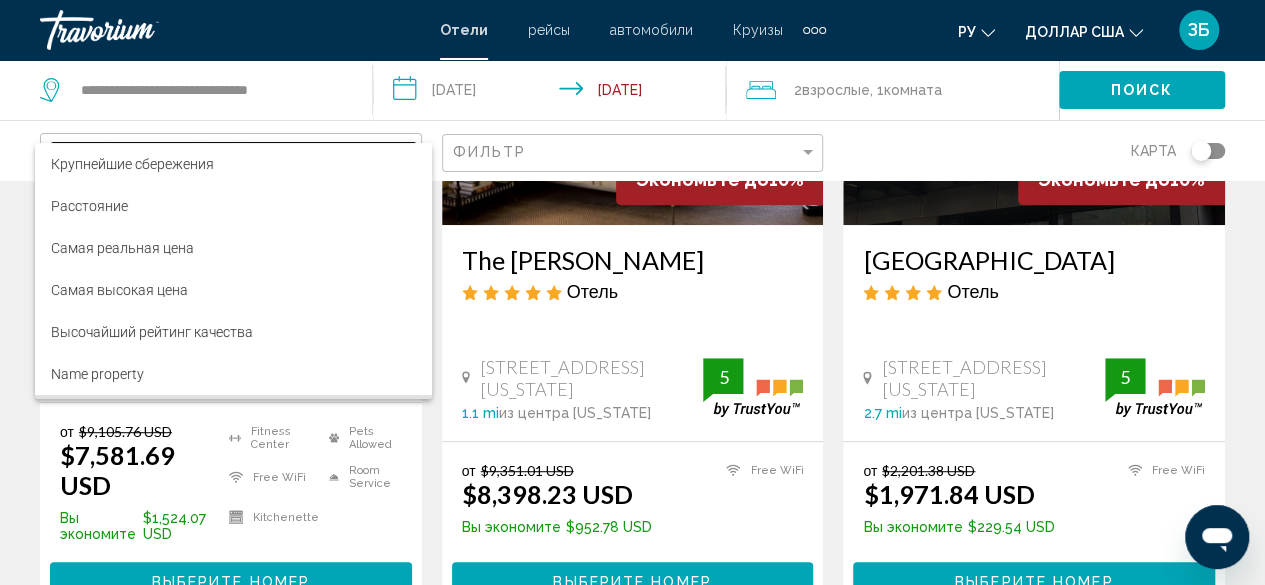 scroll, scrollTop: 38, scrollLeft: 0, axis: vertical 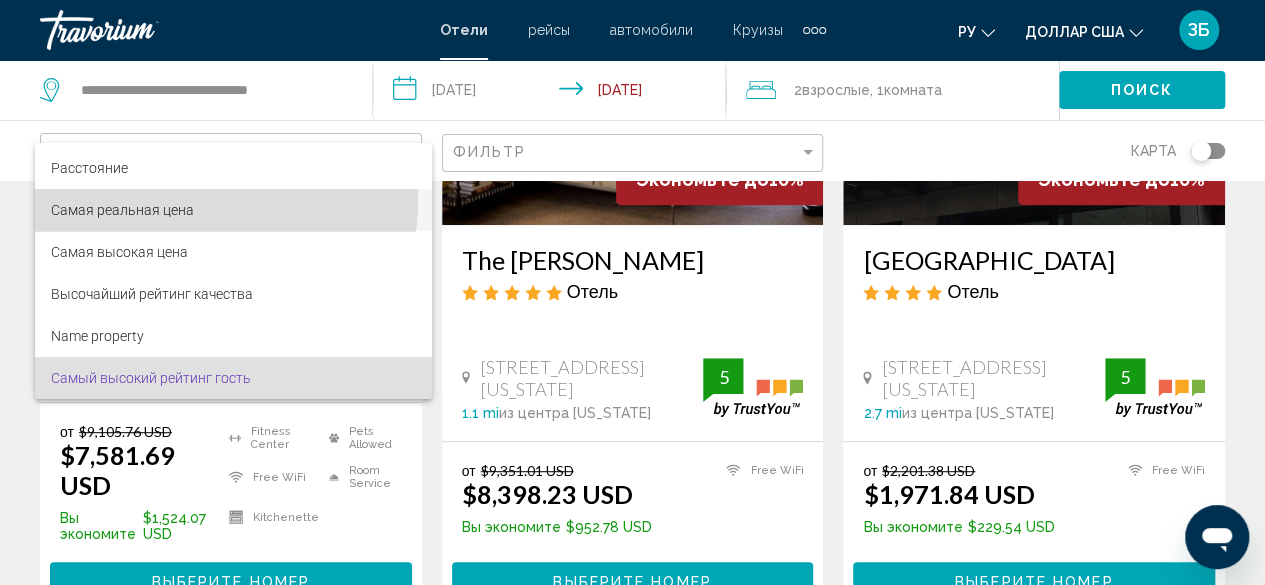 click on "Самая реальная цена" at bounding box center (233, 210) 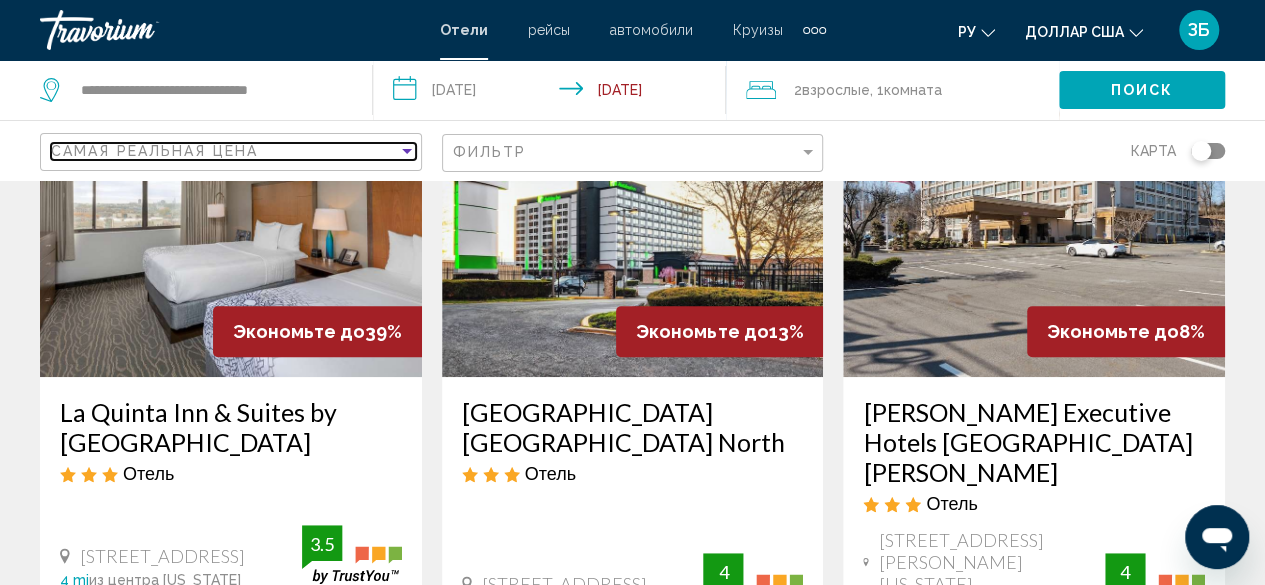 scroll, scrollTop: 194, scrollLeft: 0, axis: vertical 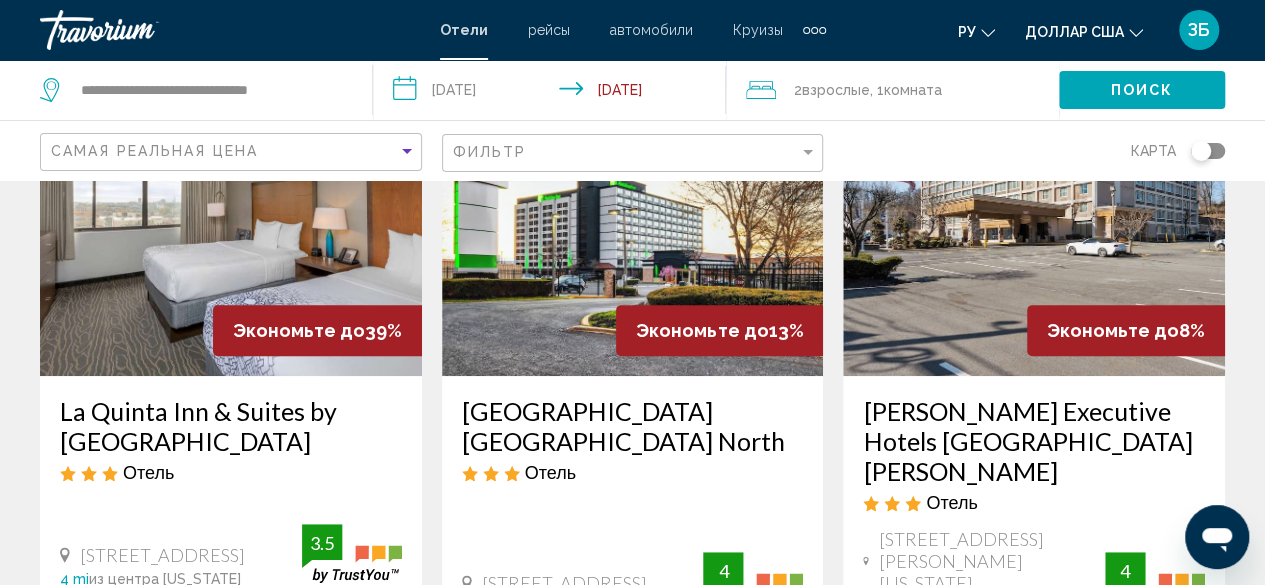 click at bounding box center (231, 216) 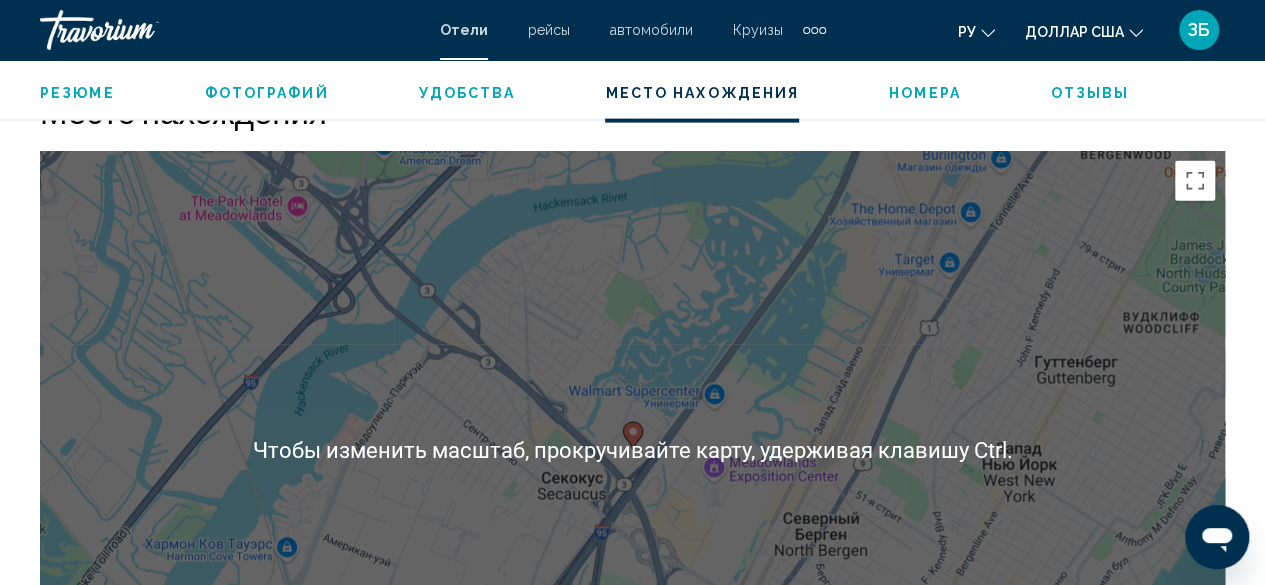 scroll, scrollTop: 2212, scrollLeft: 0, axis: vertical 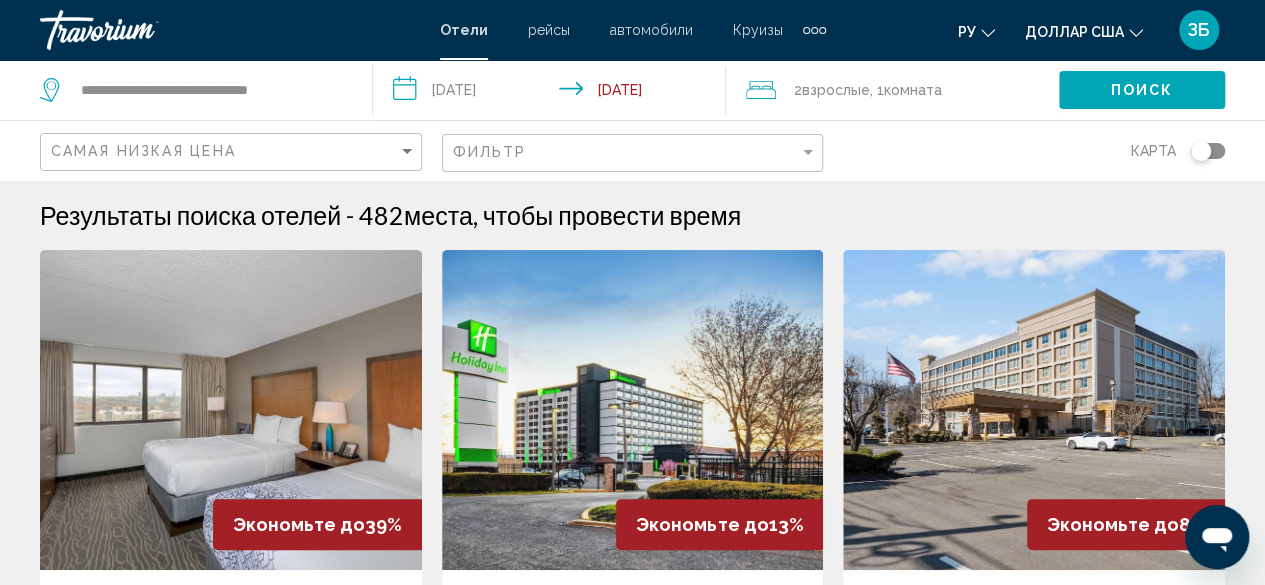 click 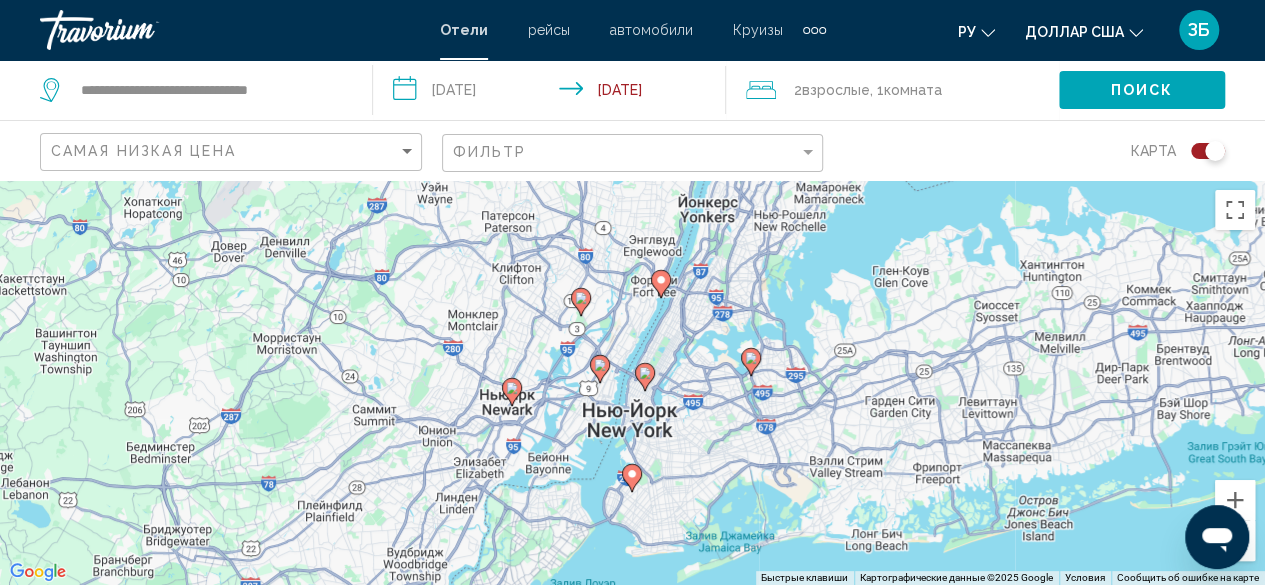 click on "Для навигации используйте клавиши со стрелками. Чтобы активировать перетаскивание с помощью клавиатуры, нажмите Alt + Ввод. После этого перемещайте маркер, используя клавиши со стрелками. Чтобы завершить перетаскивание, нажмите клавишу Ввод. Чтобы отменить действие, нажмите клавишу Esc." at bounding box center (632, 382) 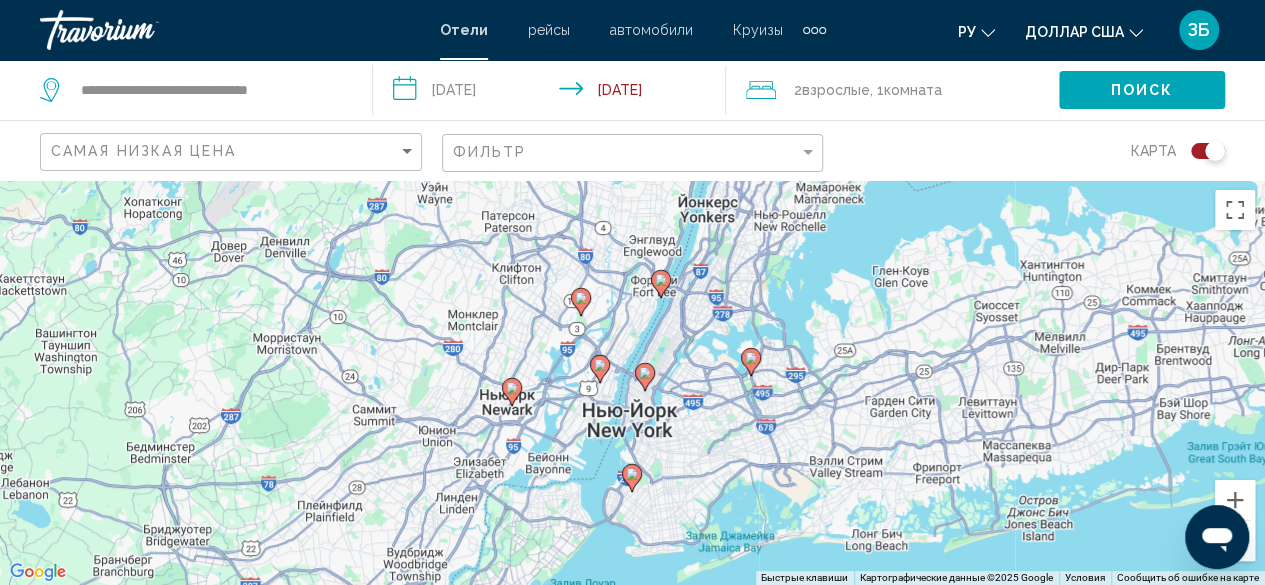 click on "Для навигации используйте клавиши со стрелками. Чтобы активировать перетаскивание с помощью клавиатуры, нажмите Alt + Ввод. После этого перемещайте маркер, используя клавиши со стрелками. Чтобы завершить перетаскивание, нажмите клавишу Ввод. Чтобы отменить действие, нажмите клавишу Esc." at bounding box center (632, 382) 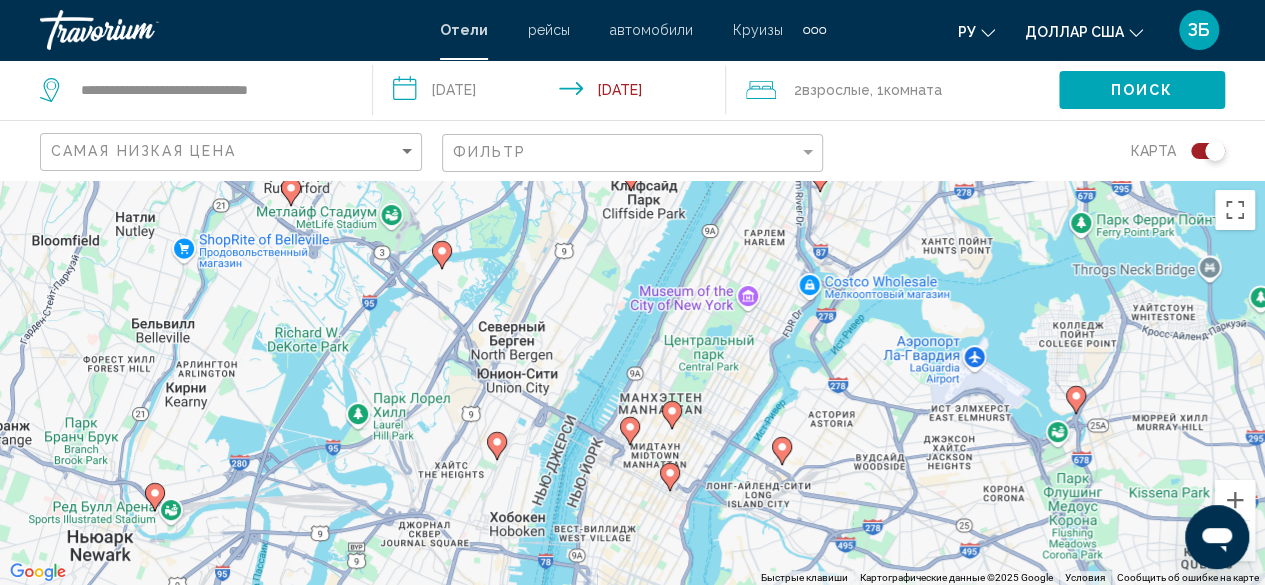 drag, startPoint x: 672, startPoint y: 408, endPoint x: 886, endPoint y: 220, distance: 284.85083 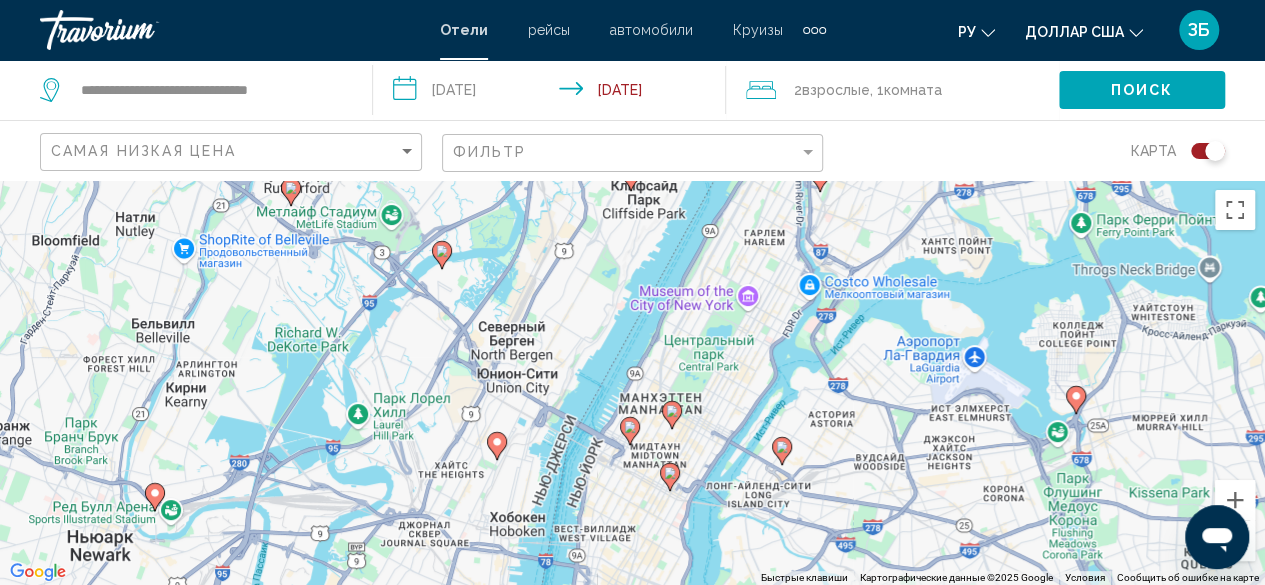 click on "Для навигации используйте клавиши со стрелками. Чтобы активировать перетаскивание с помощью клавиатуры, нажмите Alt + Ввод. После этого перемещайте маркер, используя клавиши со стрелками. Чтобы завершить перетаскивание, нажмите клавишу Ввод. Чтобы отменить действие, нажмите клавишу Esc." at bounding box center (632, 382) 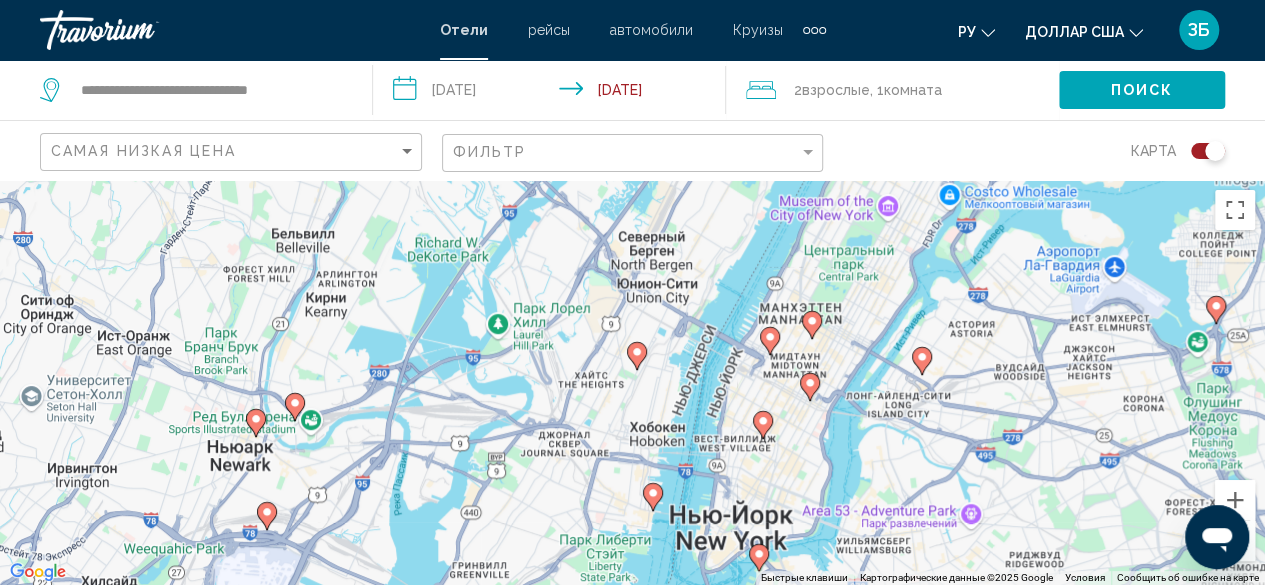 drag, startPoint x: 734, startPoint y: 403, endPoint x: 865, endPoint y: 318, distance: 156.16017 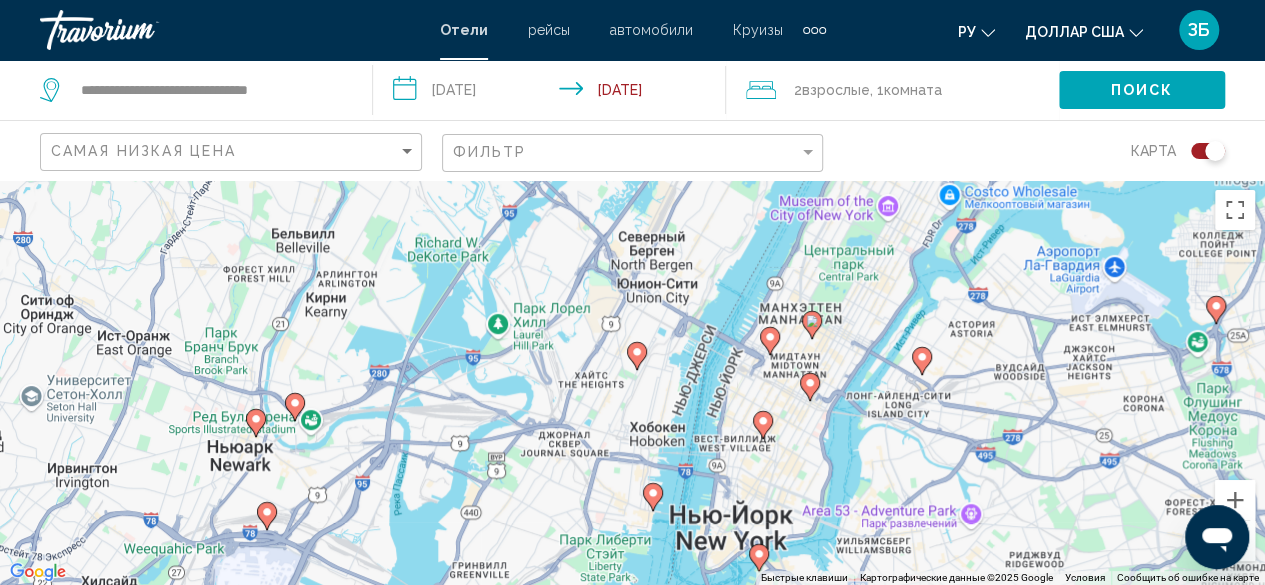 click on "Для навигации используйте клавиши со стрелками. Чтобы активировать перетаскивание с помощью клавиатуры, нажмите Alt + Ввод. После этого перемещайте маркер, используя клавиши со стрелками. Чтобы завершить перетаскивание, нажмите клавишу Ввод. Чтобы отменить действие, нажмите клавишу Esc." at bounding box center (632, 382) 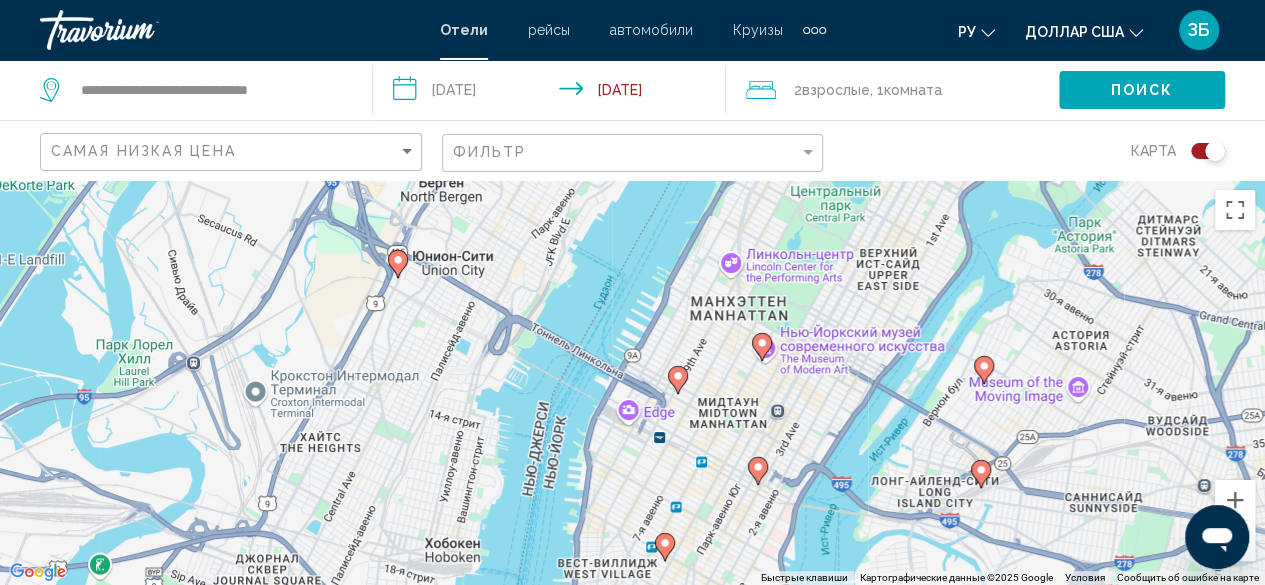 click 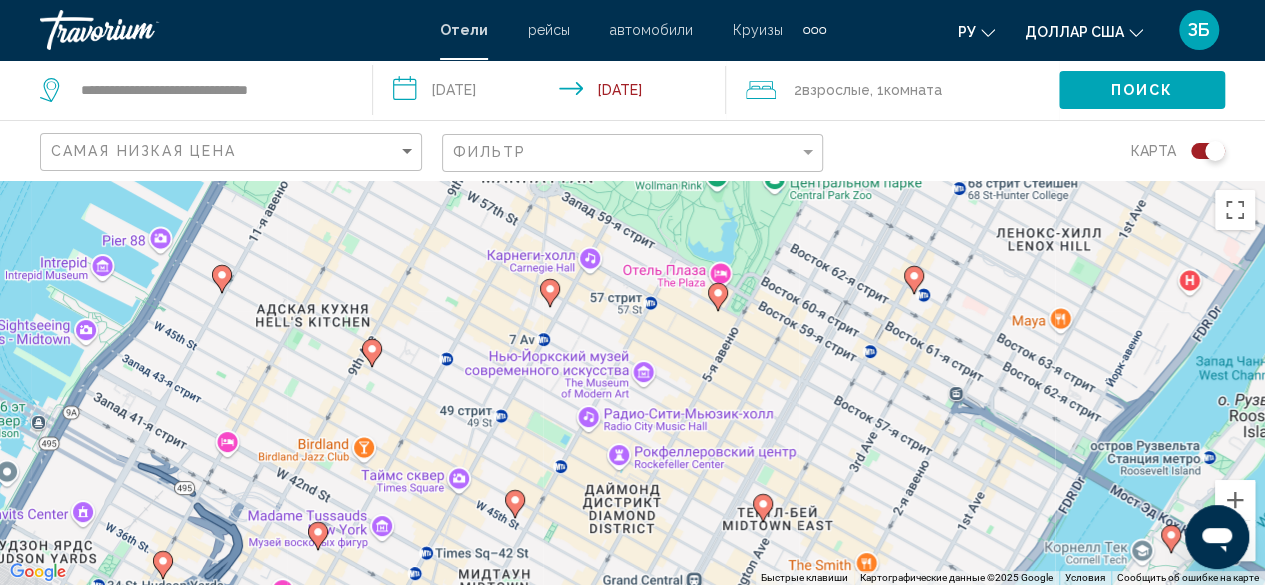 click on "Для навигации используйте клавиши со стрелками. Чтобы активировать перетаскивание с помощью клавиатуры, нажмите Alt + Ввод. После этого перемещайте маркер, используя клавиши со стрелками. Чтобы завершить перетаскивание, нажмите клавишу Ввод. Чтобы отменить действие, нажмите клавишу Esc." at bounding box center [632, 382] 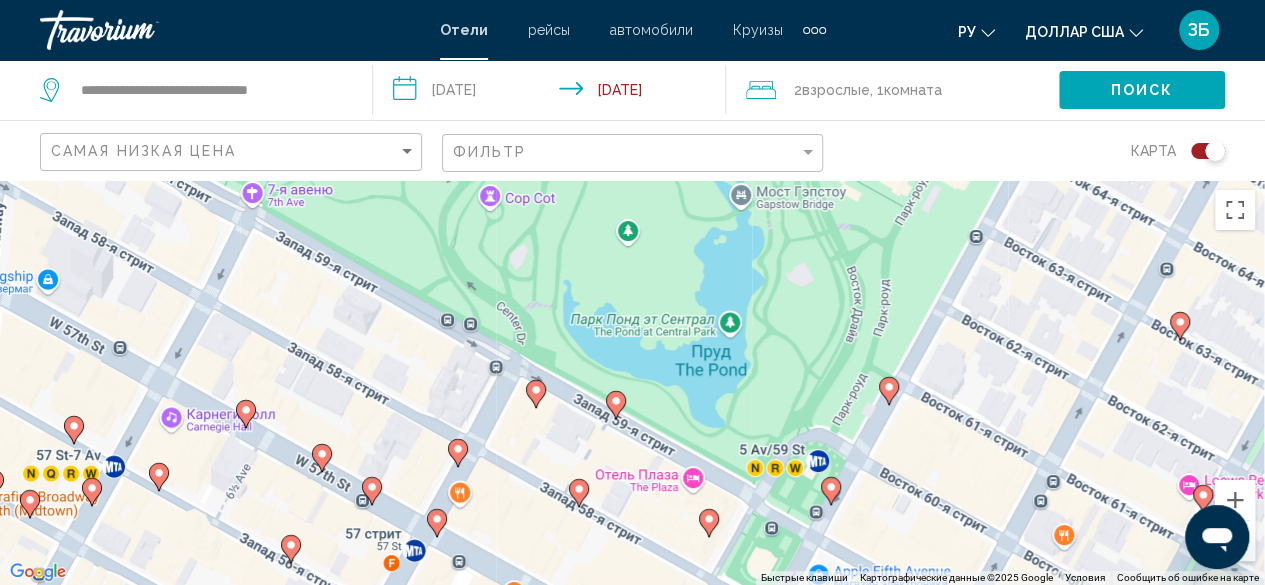 drag, startPoint x: 711, startPoint y: 248, endPoint x: 588, endPoint y: 467, distance: 251.17723 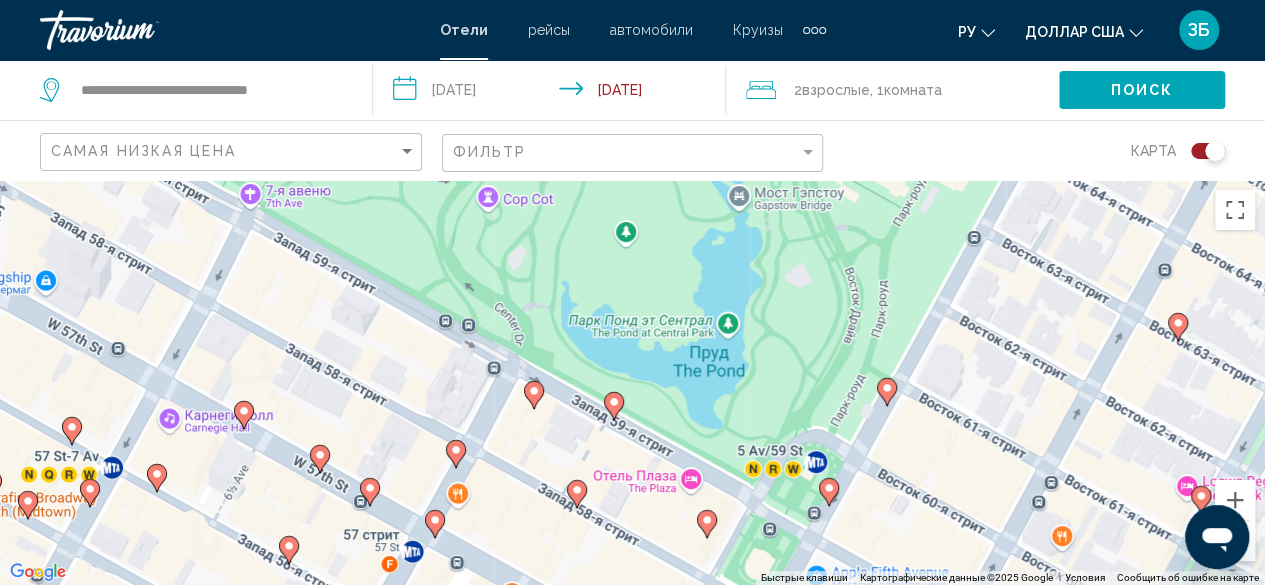 click at bounding box center (534, 395) 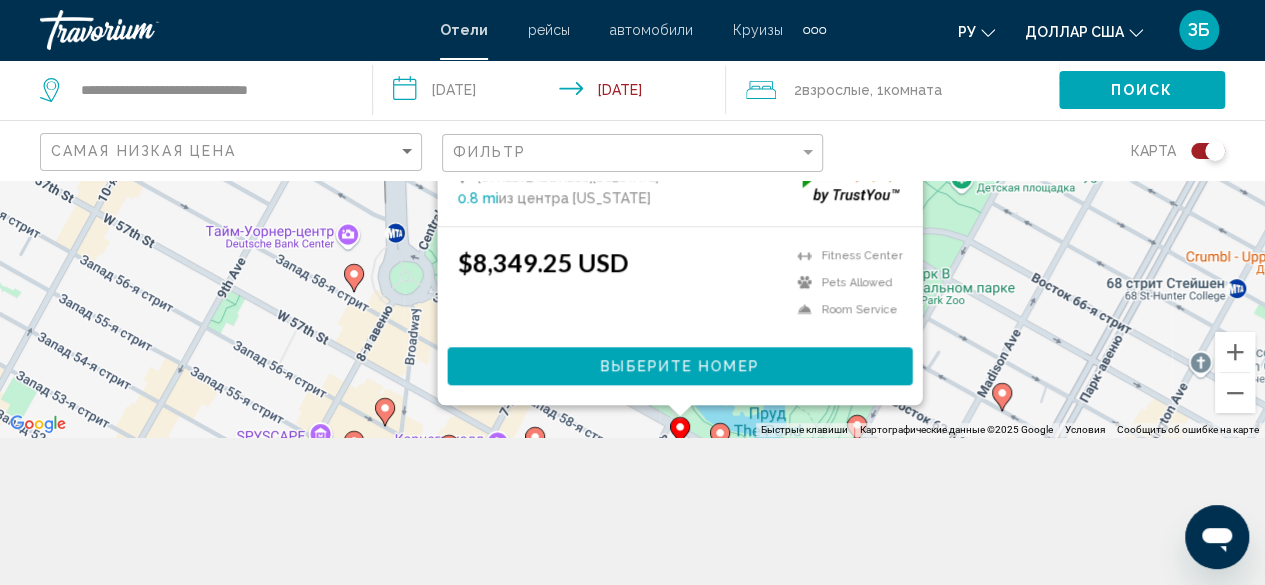 scroll, scrollTop: 156, scrollLeft: 0, axis: vertical 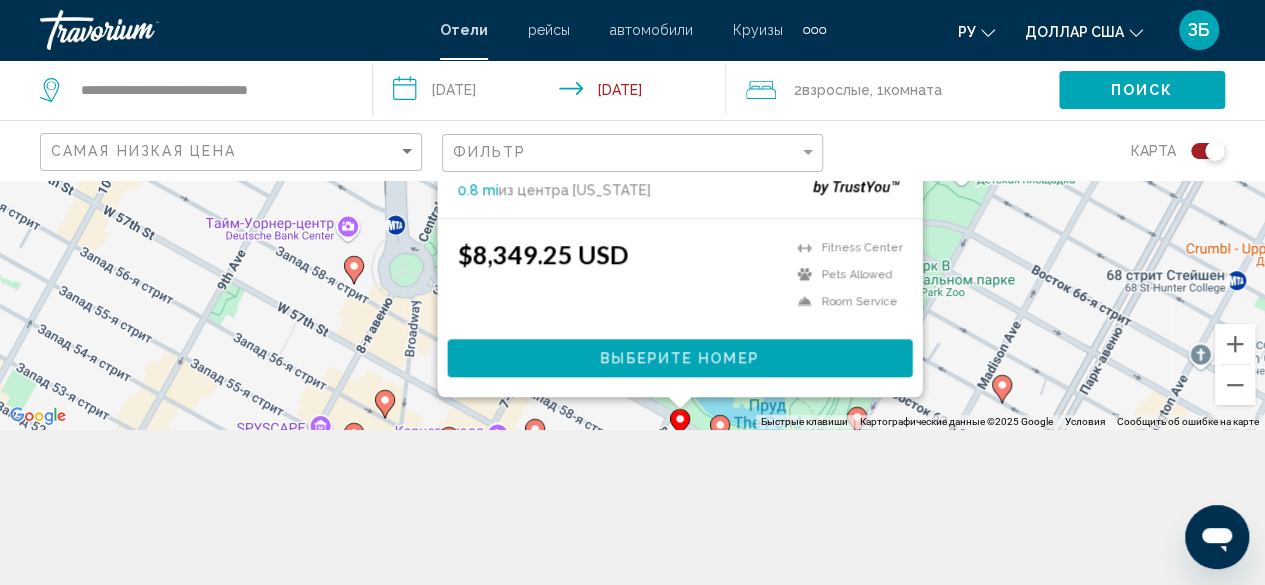 click 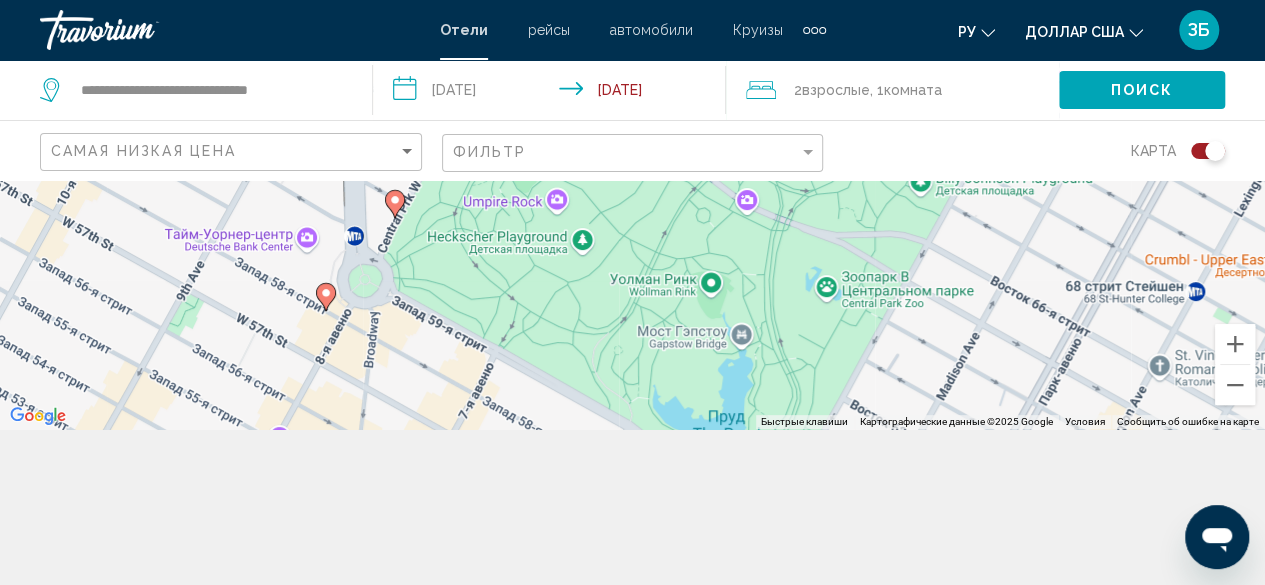 drag, startPoint x: 1098, startPoint y: 347, endPoint x: 1067, endPoint y: 174, distance: 175.75551 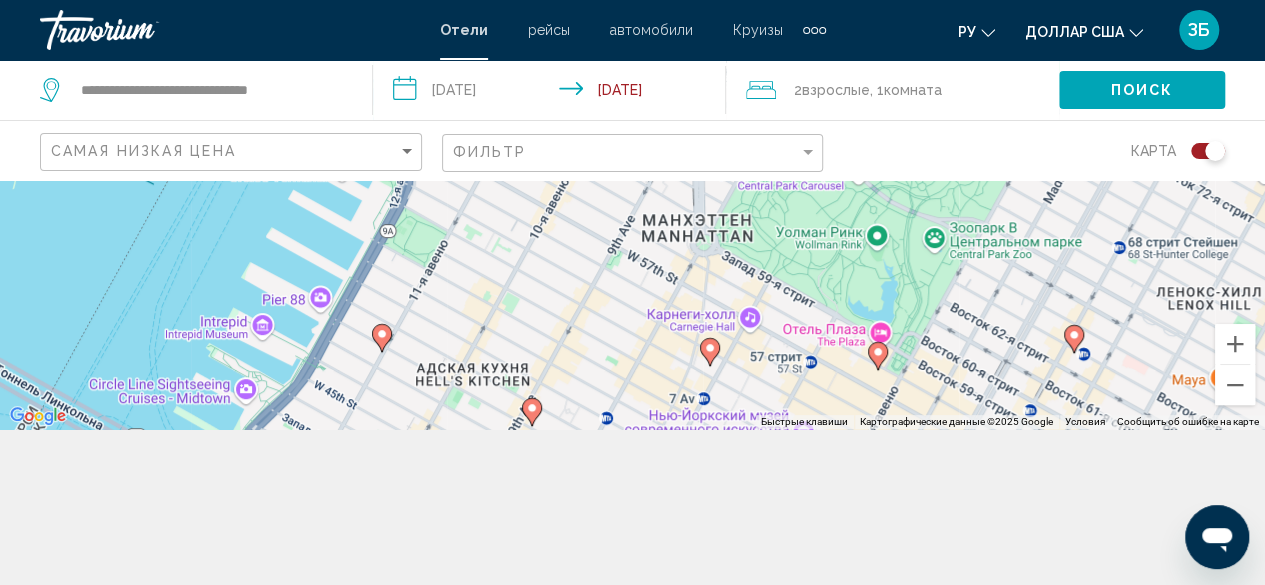 click 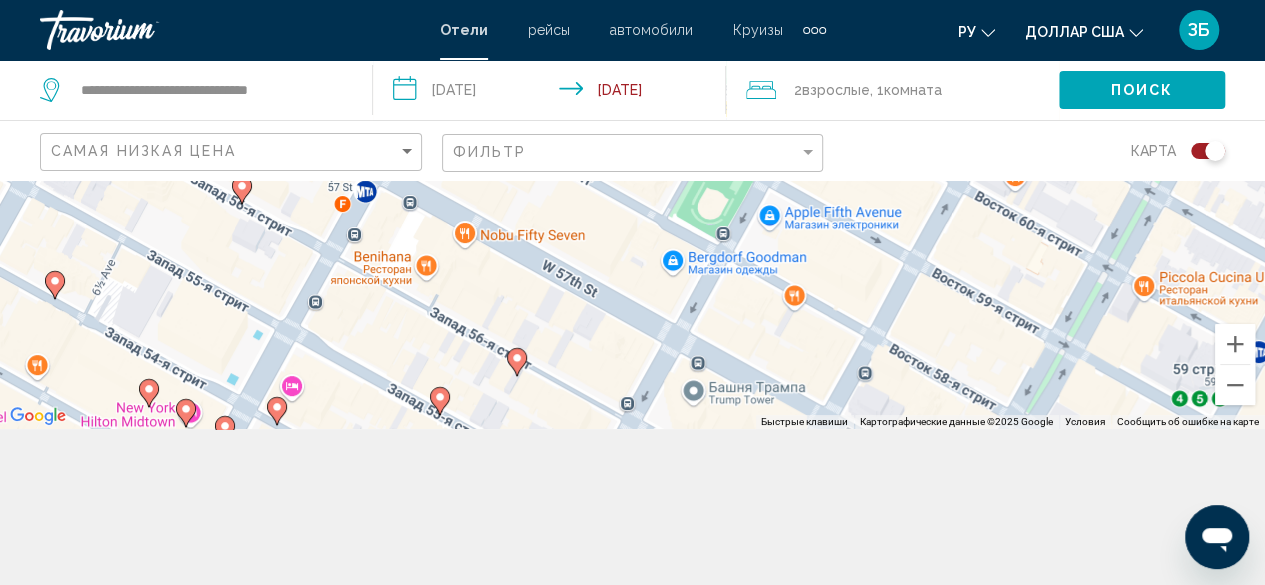click on "Для навигации используйте клавиши со стрелками. Чтобы активировать перетаскивание с помощью клавиатуры, нажмите Alt + Ввод. После этого перемещайте маркер, используя клавиши со стрелками. Чтобы завершить перетаскивание, нажмите клавишу Ввод. Чтобы отменить действие, нажмите клавишу Esc." at bounding box center [632, 226] 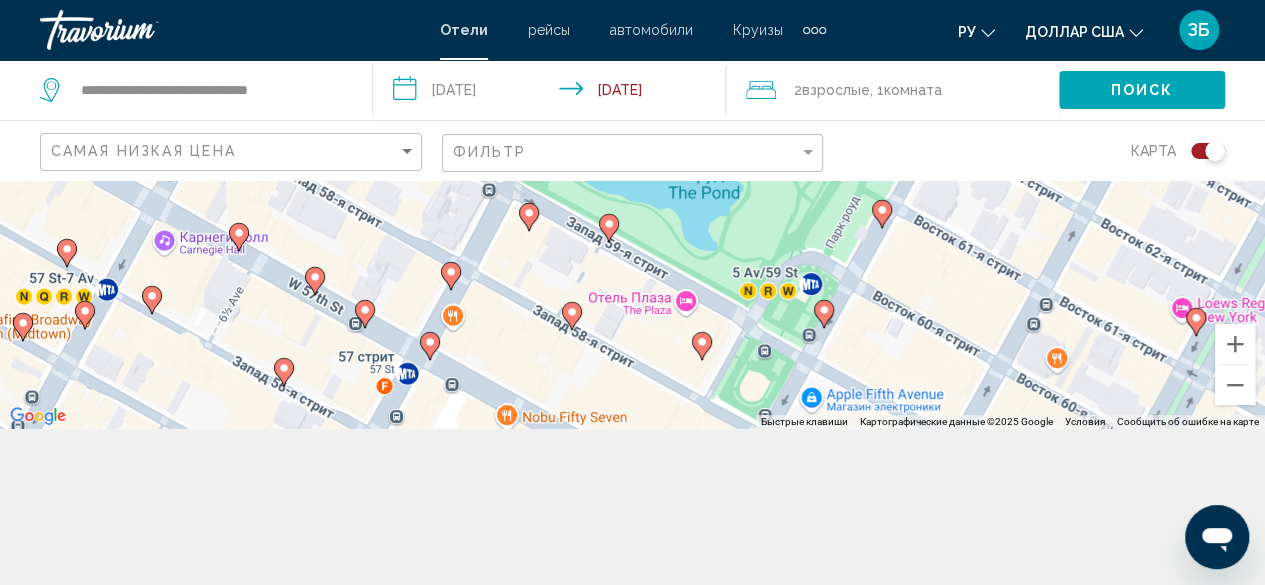 drag, startPoint x: 573, startPoint y: 242, endPoint x: 617, endPoint y: 435, distance: 197.95201 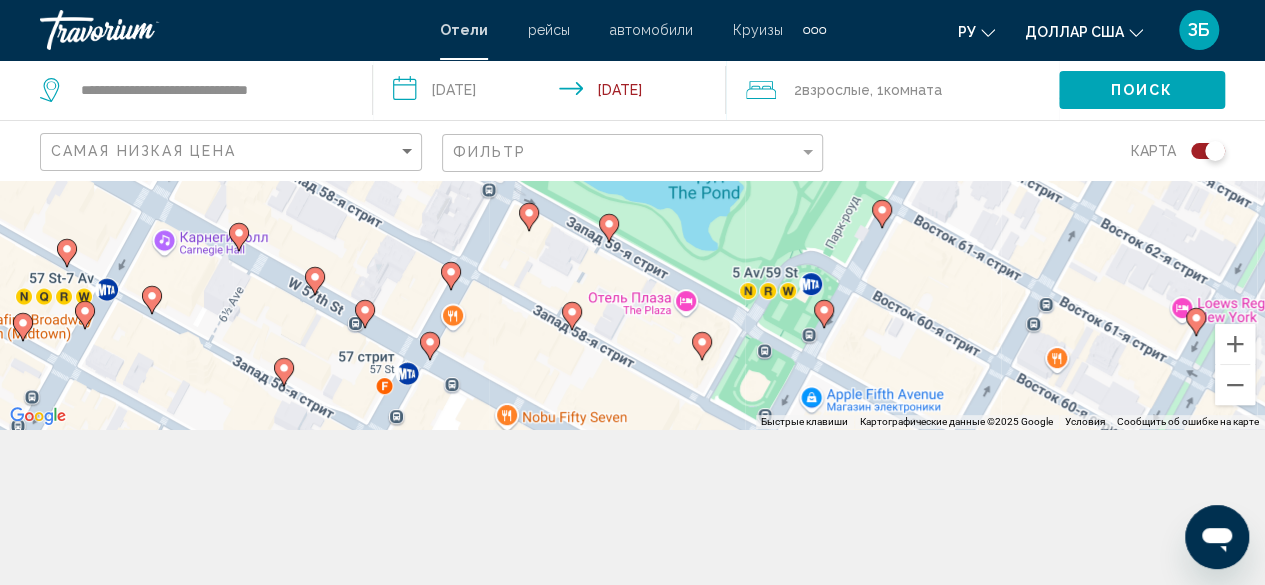 click 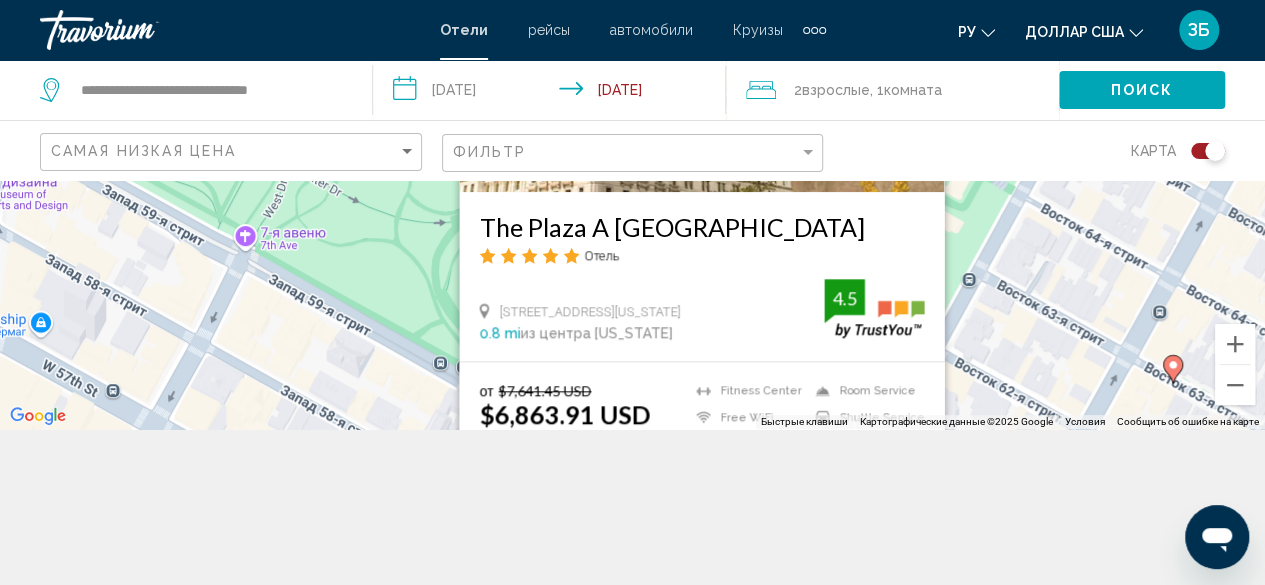 click on "Для навигации используйте клавиши со стрелками. Чтобы активировать перетаскивание с помощью клавиатуры, нажмите Alt + Ввод. После этого перемещайте маркер, используя клавиши со стрелками. Чтобы завершить перетаскивание, нажмите клавишу Ввод. Чтобы отменить действие, нажмите клавишу Esc. Экономьте до  10%   The Plaza A [GEOGRAPHIC_DATA]
Отель
[STREET_ADDRESS][US_STATE] 0.8 mi  из центра  [US_STATE] от отеля 4.5 от $7,641.45 USD $6,863.91 USD  Вы экономите  $777.54 USD
Fitness Center
4.5" at bounding box center (632, 226) 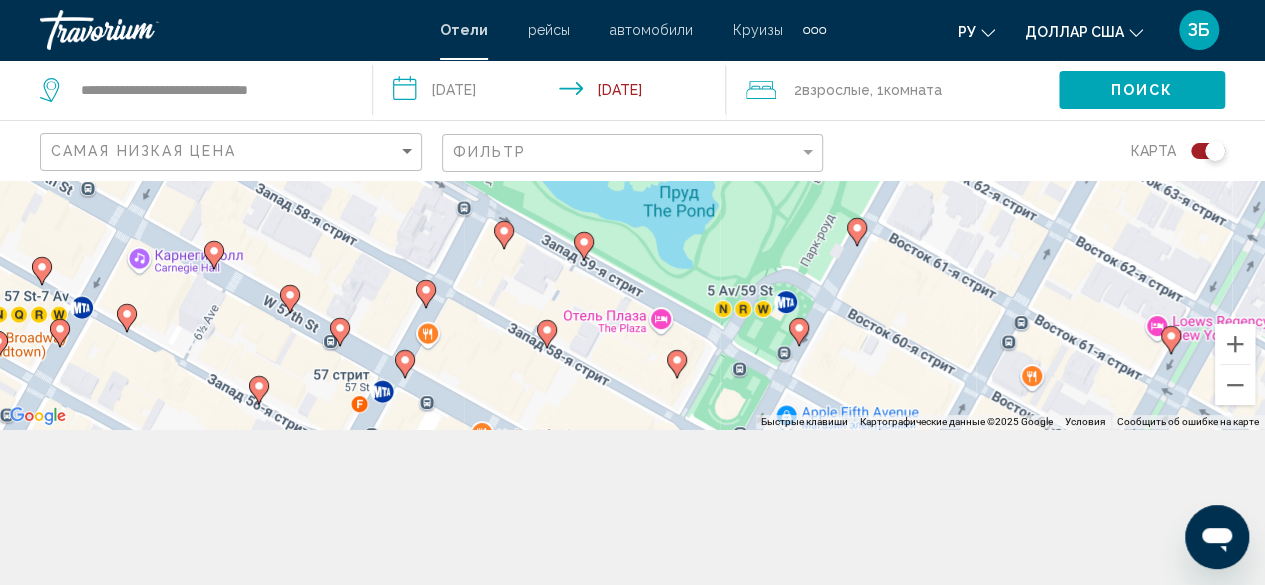 drag, startPoint x: 642, startPoint y: 353, endPoint x: 619, endPoint y: 140, distance: 214.23819 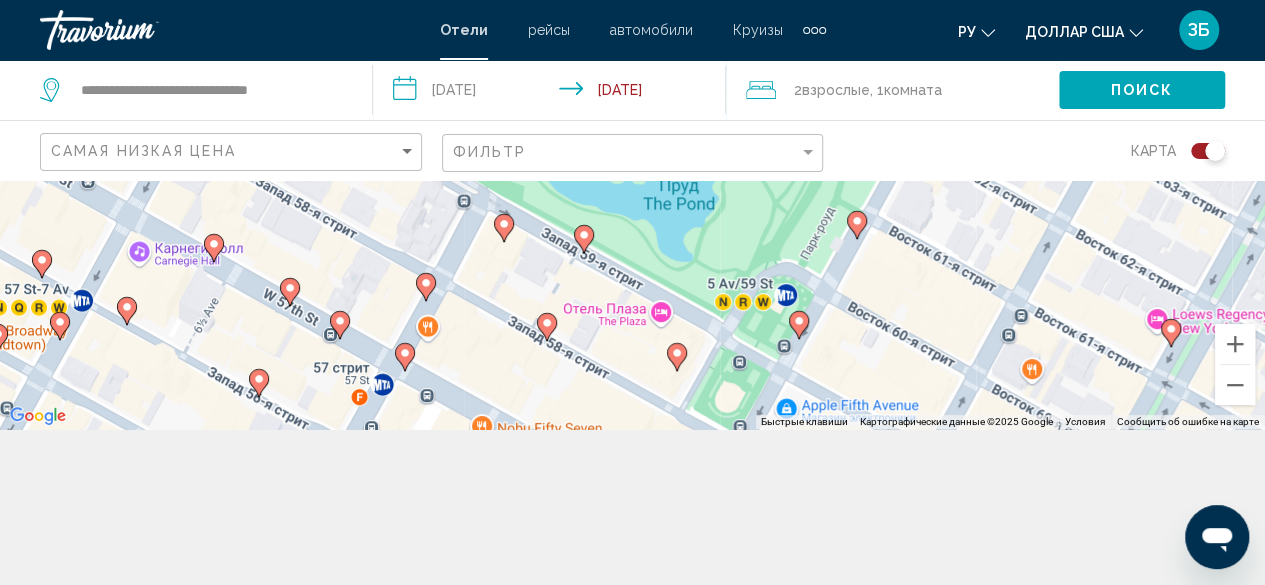 click 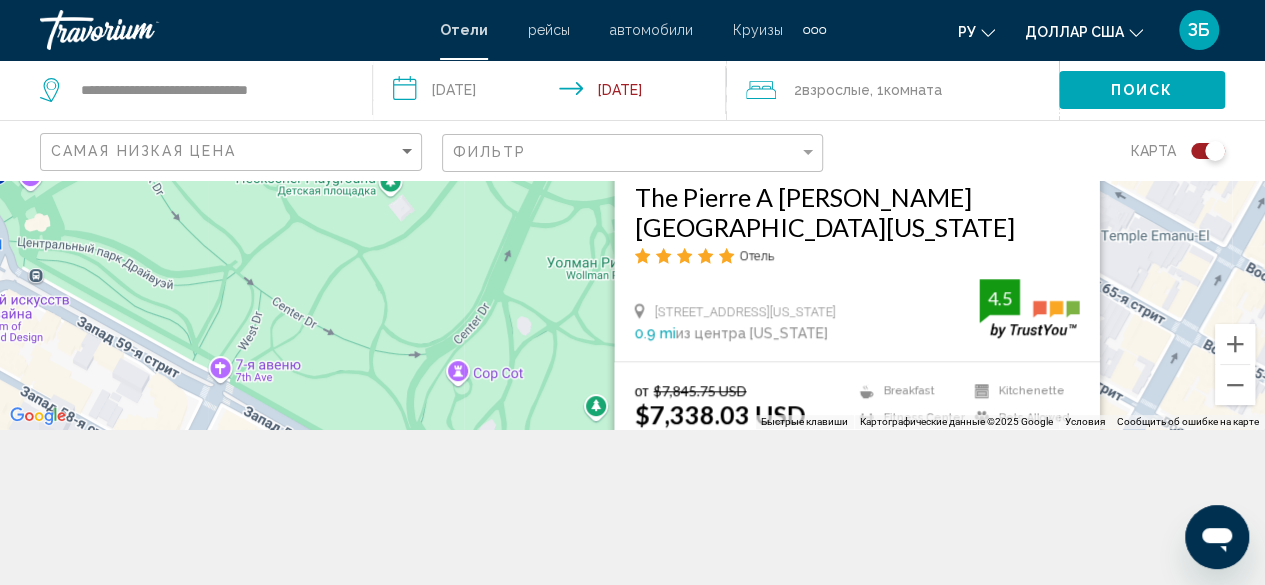click on "Для навигации используйте клавиши со стрелками. Чтобы активировать перетаскивание с помощью клавиатуры, нажмите Alt + Ввод. После этого перемещайте маркер, используя клавиши со стрелками. Чтобы завершить перетаскивание, нажмите клавишу Ввод. Чтобы отменить действие, нажмите клавишу Esc. Экономьте до  6%   The Pierre A [PERSON_NAME][GEOGRAPHIC_DATA][US_STATE]
Отель
[STREET_ADDRESS][US_STATE] 0.9 mi  из центра  [US_STATE] от отеля 4.5 от $7,845.75 USD $7,338.03 USD  Вы экономите  $507.72 USD
Breakfast
4.5" at bounding box center (632, 226) 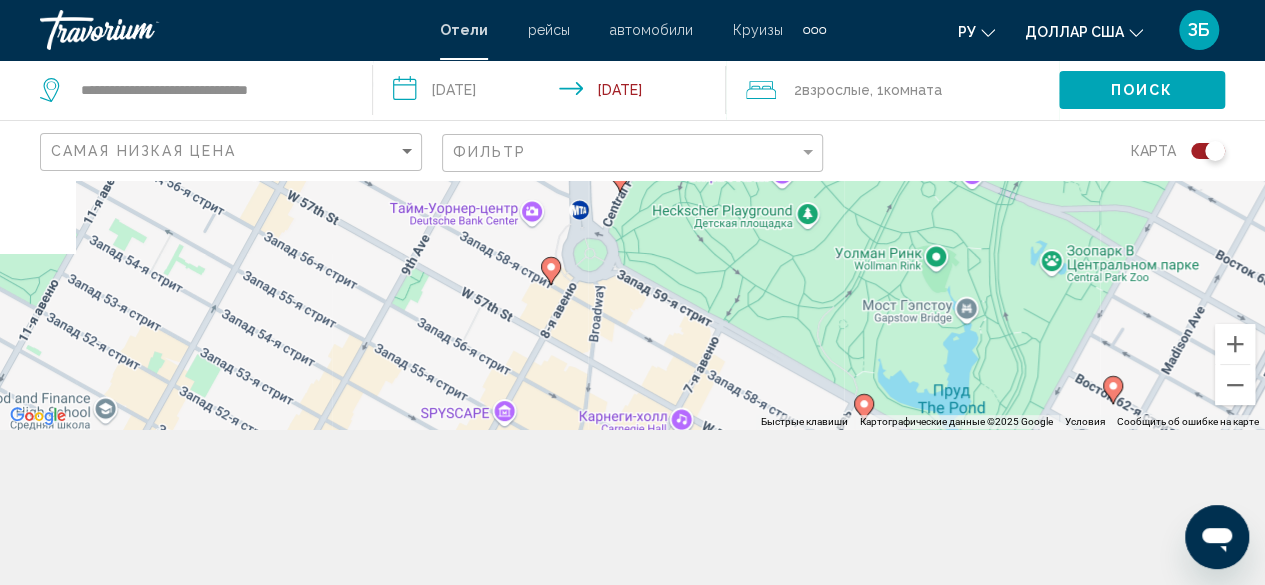 drag, startPoint x: 444, startPoint y: 390, endPoint x: 764, endPoint y: 341, distance: 323.72983 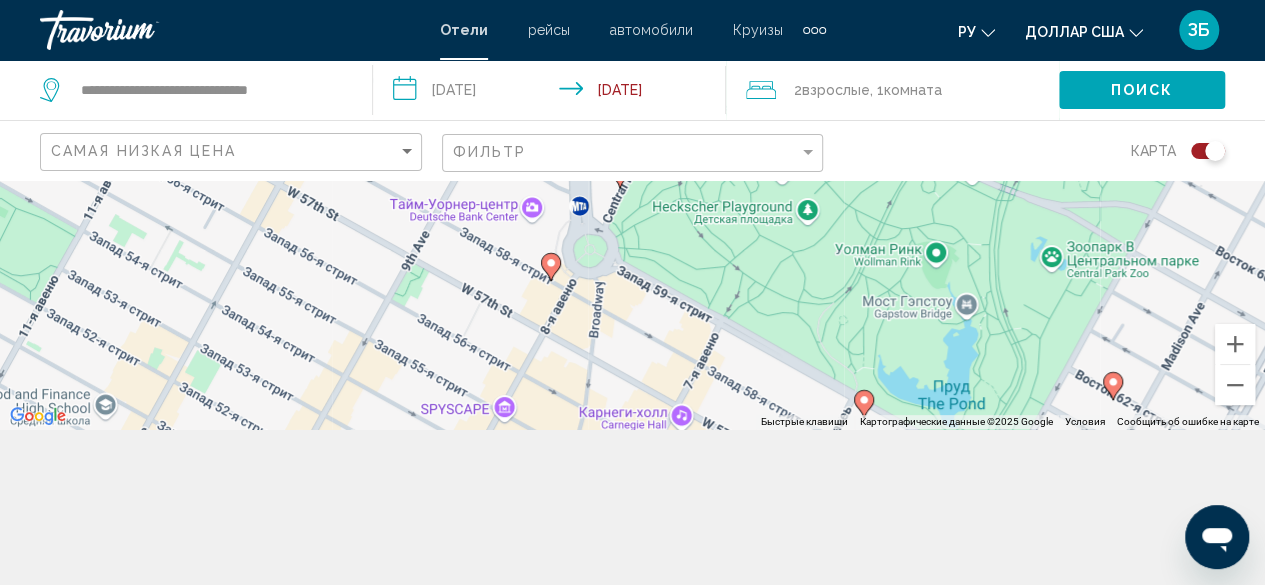 click 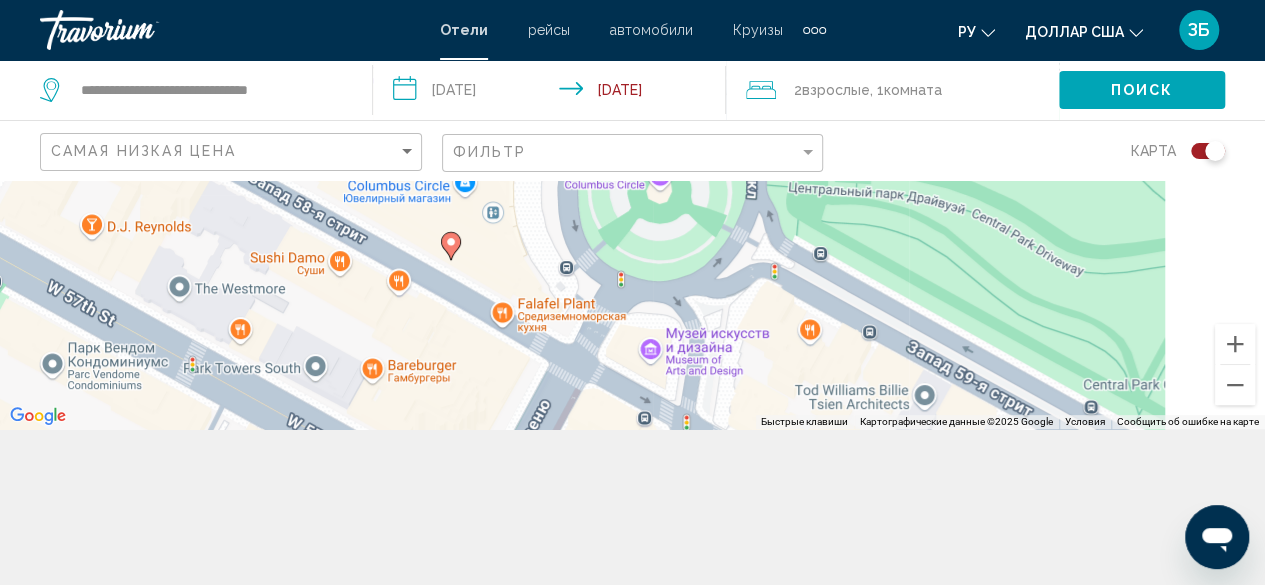 drag, startPoint x: 895, startPoint y: 278, endPoint x: 706, endPoint y: 431, distance: 243.16661 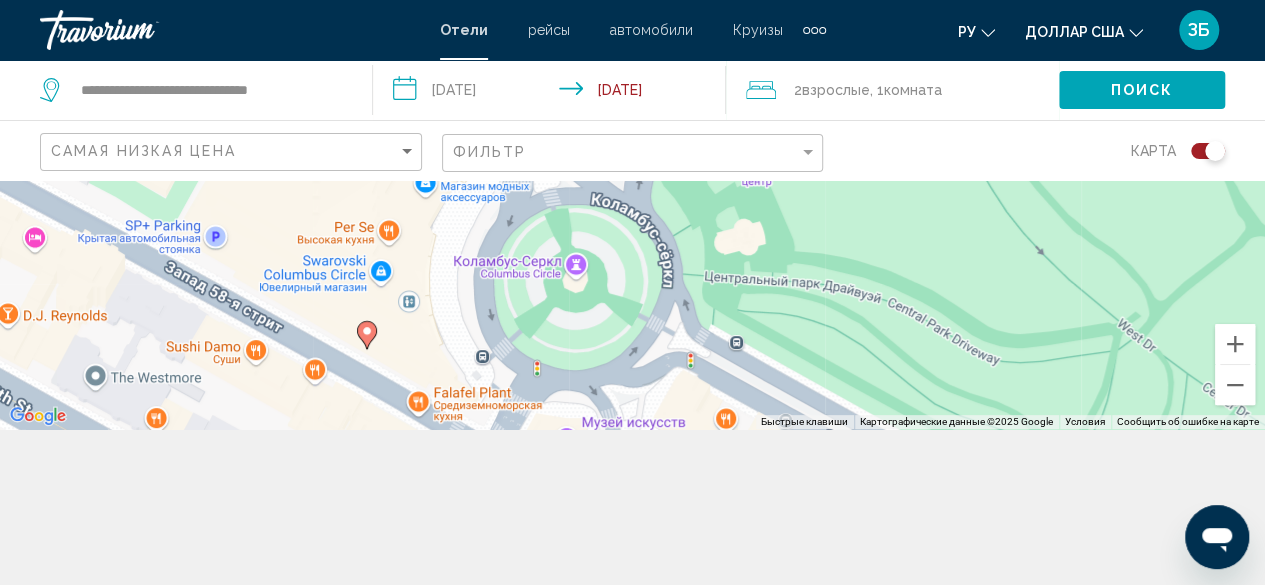 click at bounding box center [367, 335] 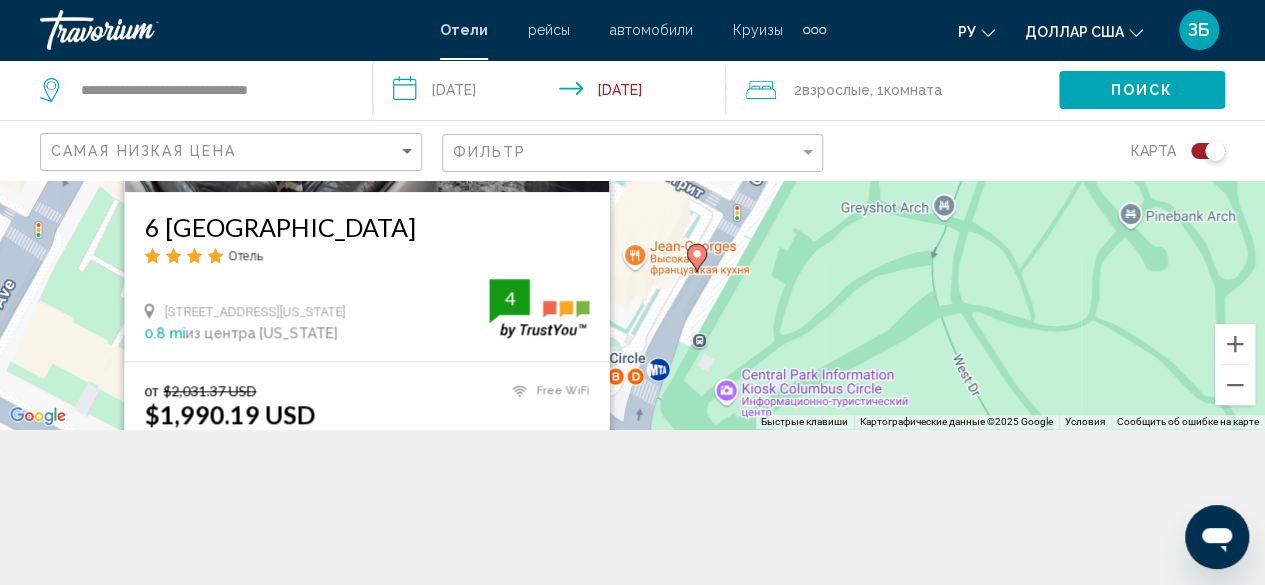 drag, startPoint x: 386, startPoint y: 273, endPoint x: 435, endPoint y: 273, distance: 49 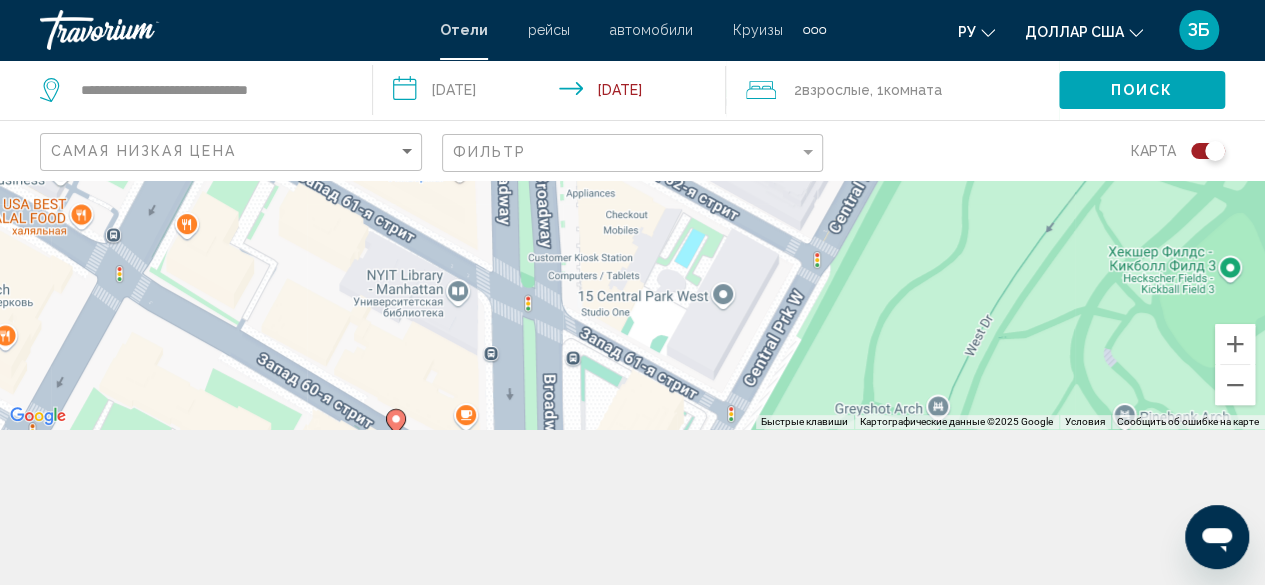 drag, startPoint x: 624, startPoint y: 355, endPoint x: 614, endPoint y: 97, distance: 258.19373 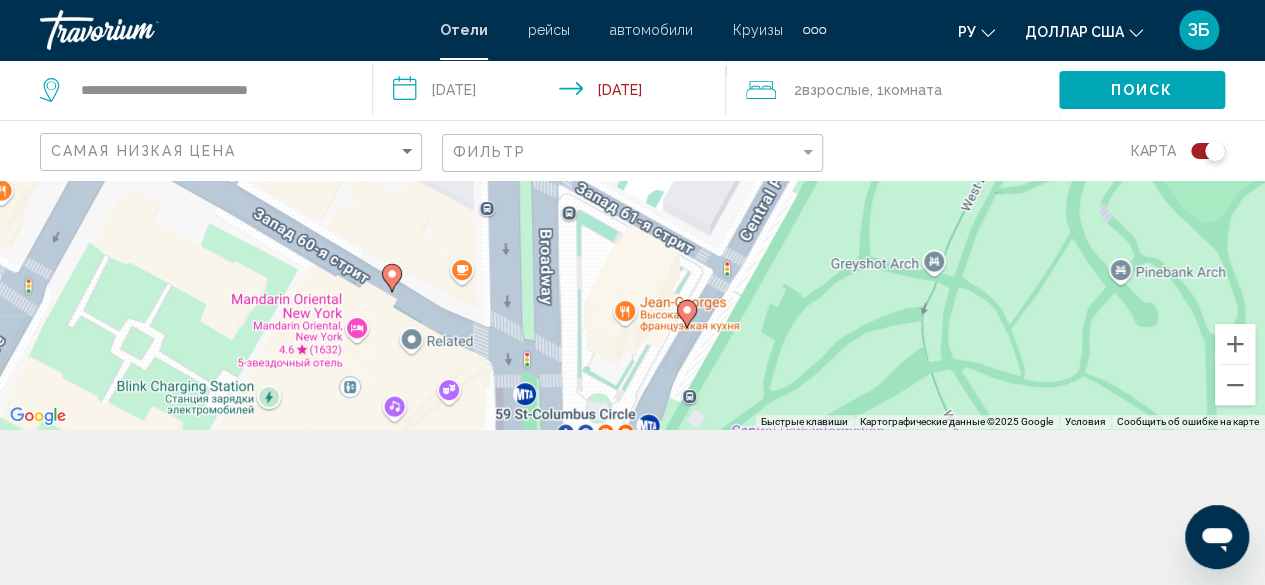 click 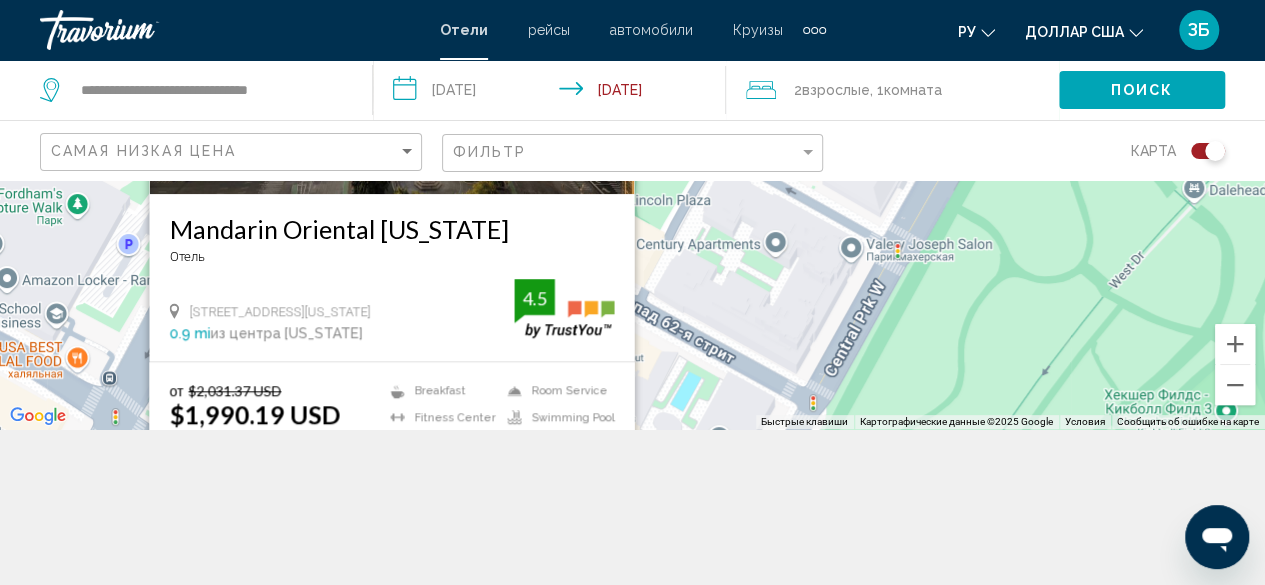click on "Для навигации используйте клавиши со стрелками. Чтобы активировать перетаскивание с помощью клавиатуры, нажмите Alt + Ввод. После этого перемещайте маркер, используя клавиши со стрелками. Чтобы завершить перетаскивание, нажмите клавишу Ввод. Чтобы отменить действие, нажмите клавишу Esc. Экономьте до  2%   Mandarin Oriental [US_STATE]  Отель
[STREET_ADDRESS][US_STATE] 0.9 mi  из центра  [US_STATE] от отеля 4.5 от $2,031.37 USD $1,990.19 USD  Вы экономите  $41.18 USD
Breakfast
[GEOGRAPHIC_DATA]
Pets Allowed
4.5" at bounding box center [632, 226] 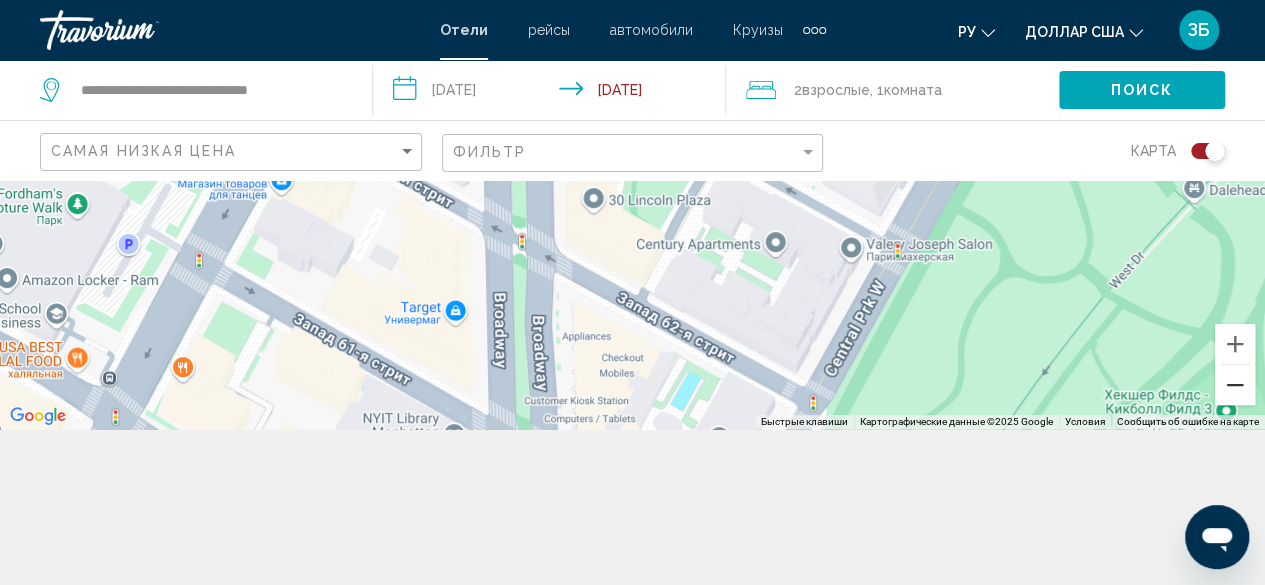 click at bounding box center (1235, 385) 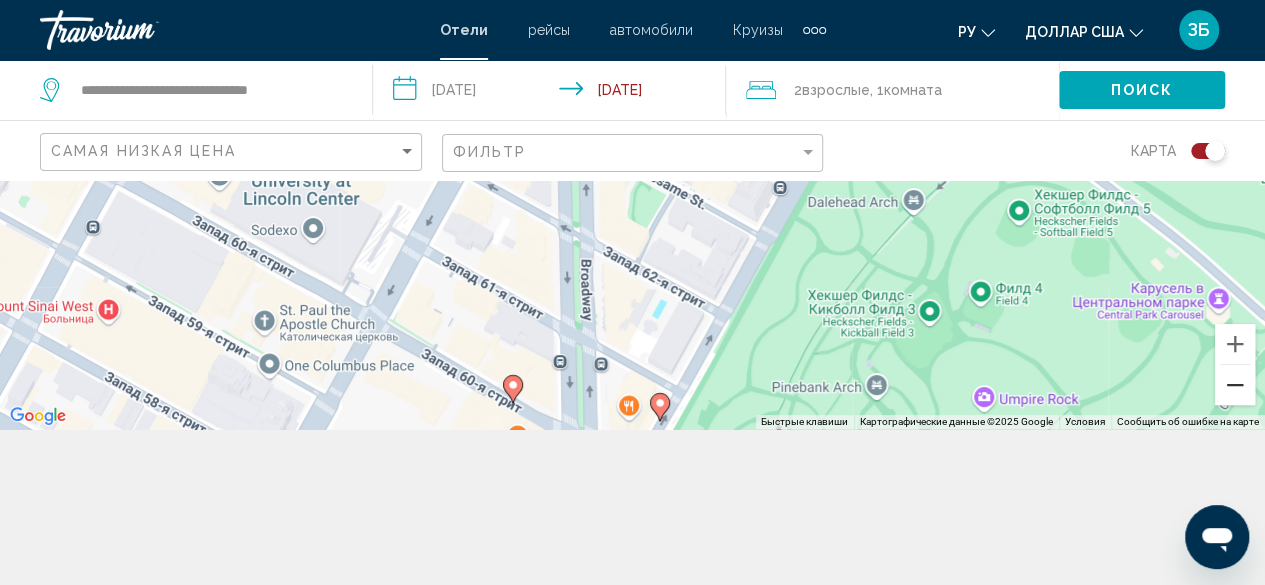 click at bounding box center [1235, 385] 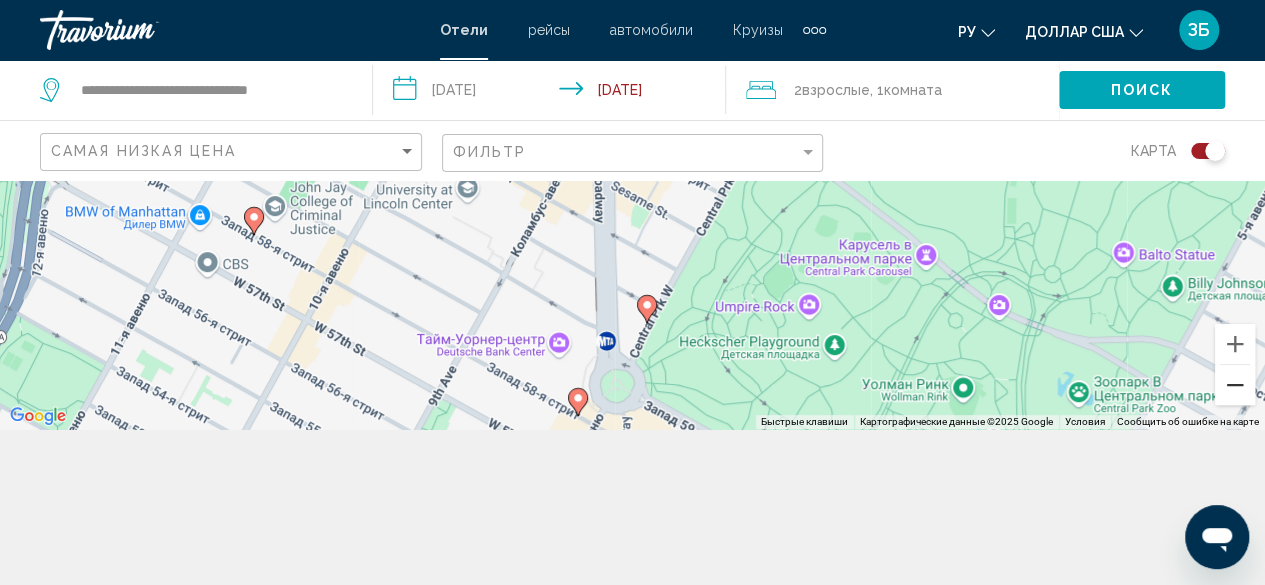 click at bounding box center (1235, 385) 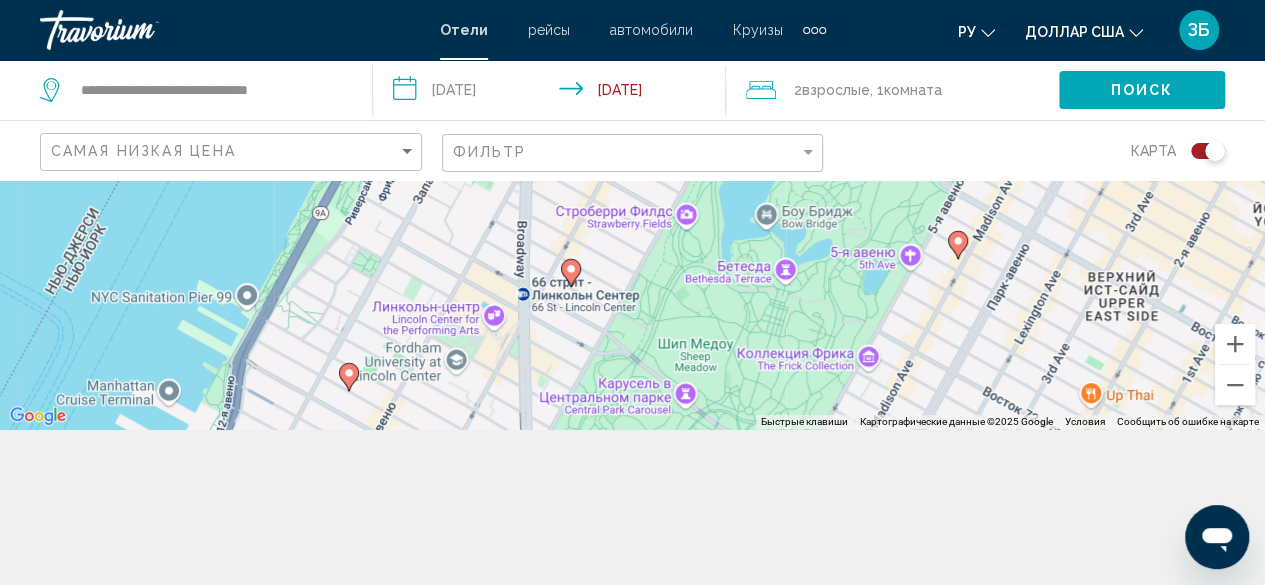 drag, startPoint x: 1004, startPoint y: 307, endPoint x: 808, endPoint y: 507, distance: 280.02856 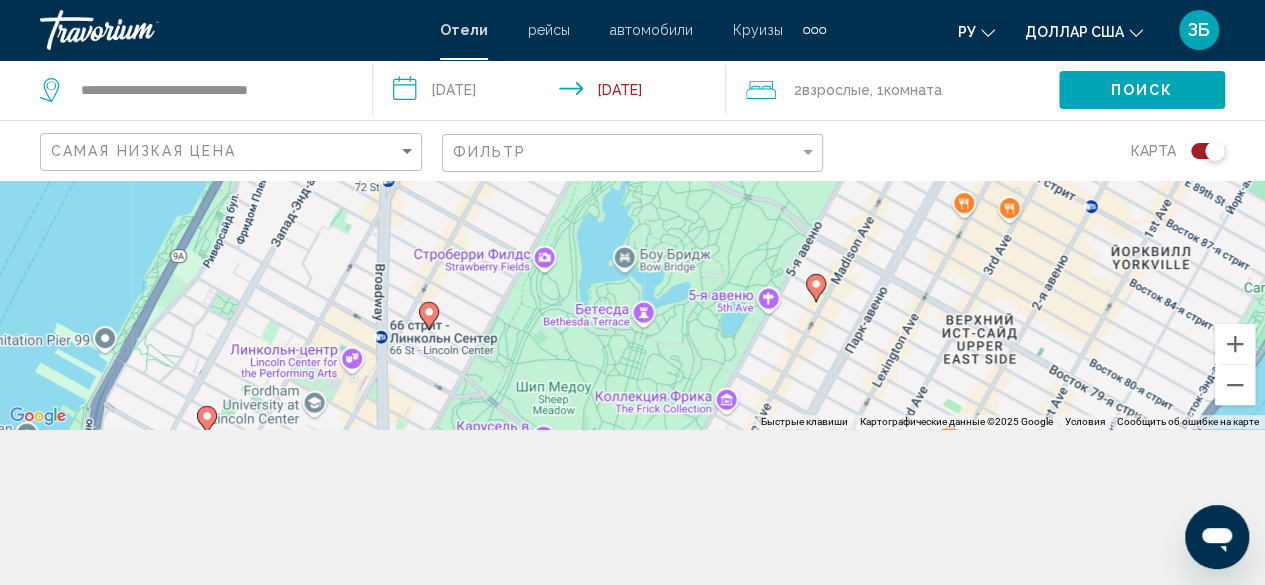click 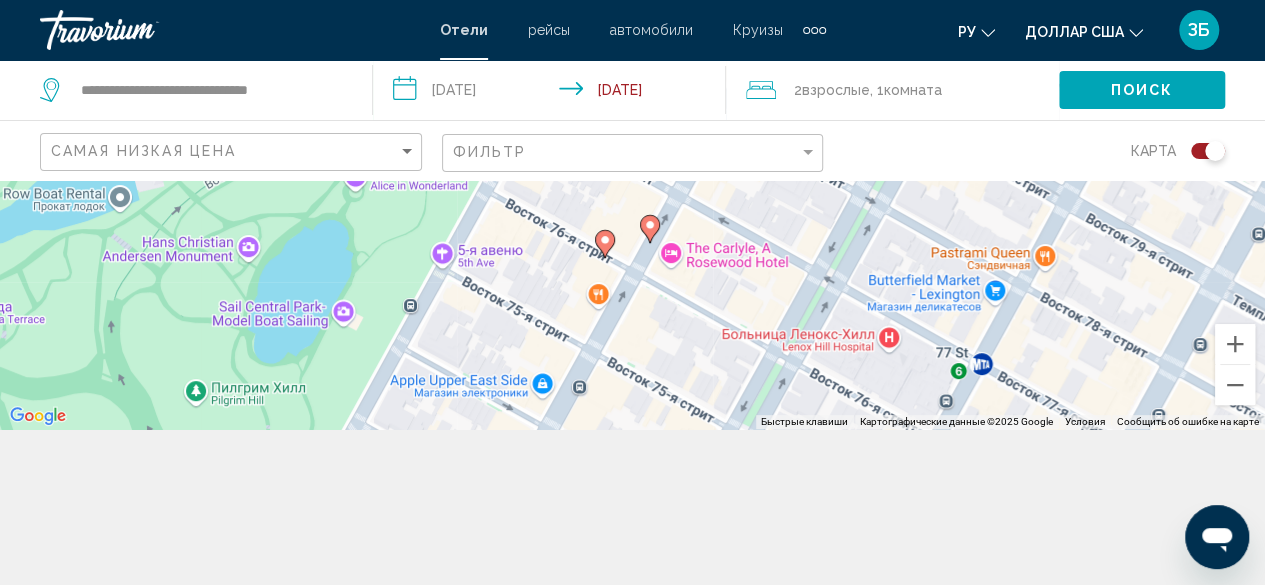 click 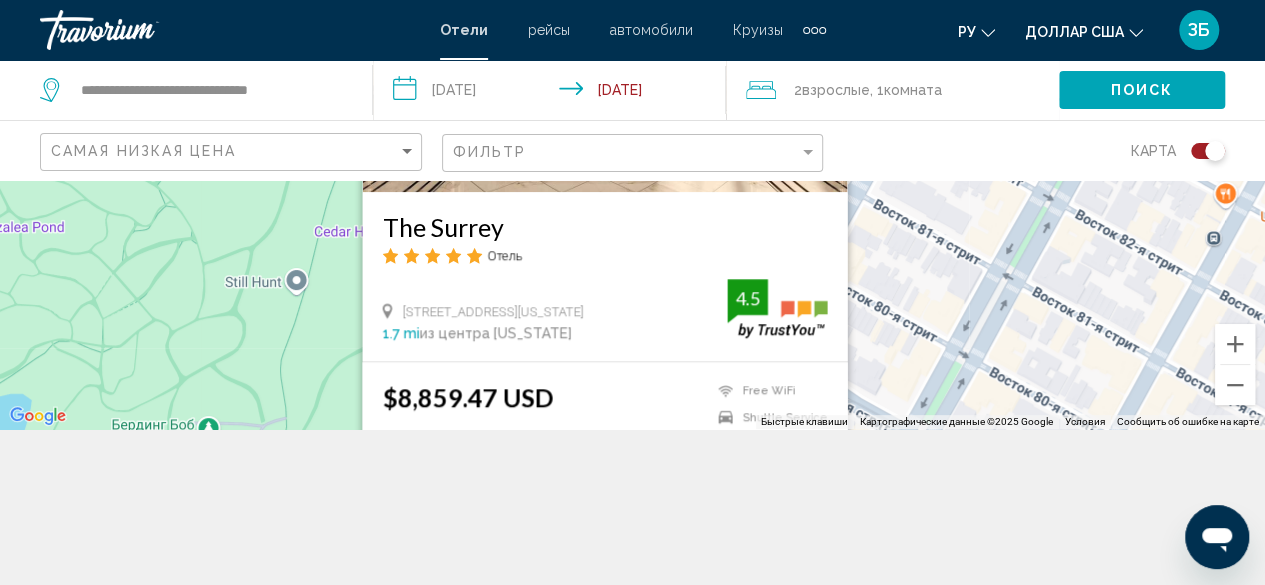 click on "Для навигации используйте клавиши со стрелками. Чтобы активировать перетаскивание с помощью клавиатуры, нажмите Alt + Ввод. После этого перемещайте маркер, используя клавиши со стрелками. Чтобы завершить перетаскивание, нажмите клавишу Ввод. Чтобы отменить действие, нажмите клавишу Esc.  The [GEOGRAPHIC_DATA]
Отель
[STREET_ADDRESS][US_STATE] 1.7 mi  из центра  [US_STATE] от отеля 4.5 $8,859.47 USD
Free WiFi
Shuttle Service  4.5 Выберите номер" at bounding box center [632, 226] 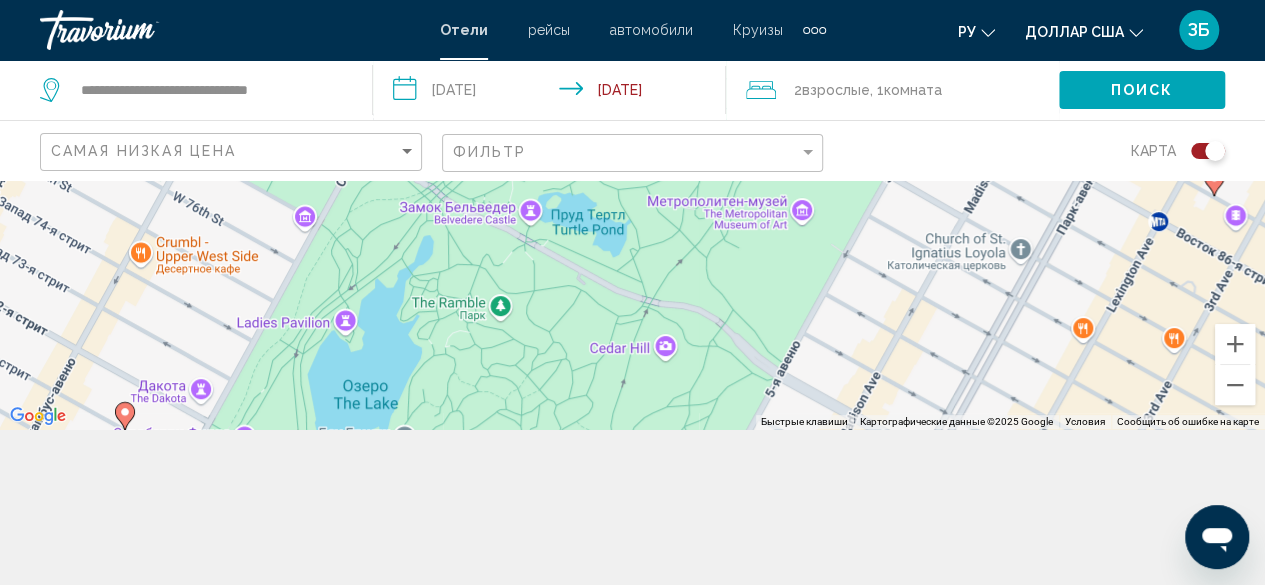 drag, startPoint x: 640, startPoint y: 366, endPoint x: 777, endPoint y: 440, distance: 155.70805 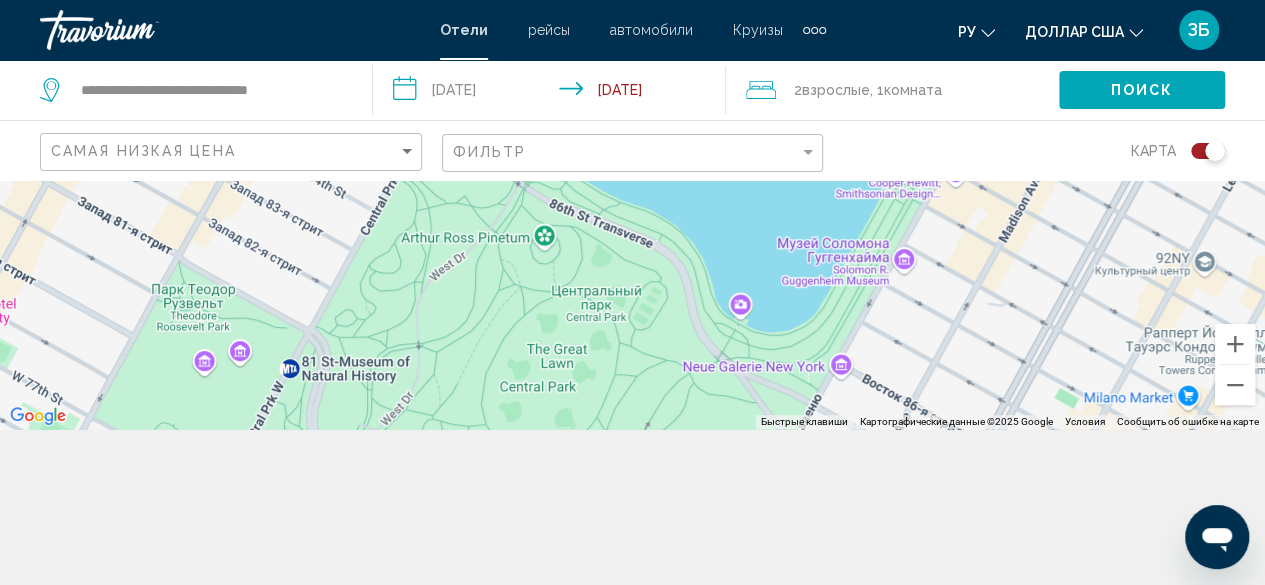 drag, startPoint x: 503, startPoint y: 301, endPoint x: 360, endPoint y: 597, distance: 328.73242 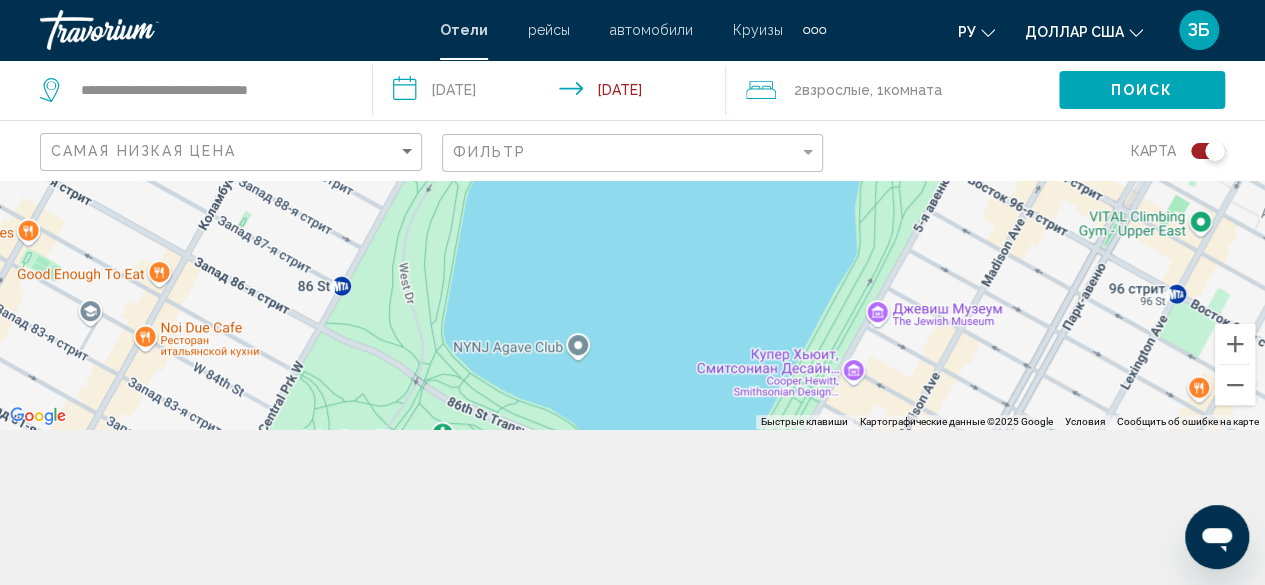drag, startPoint x: 483, startPoint y: 317, endPoint x: 310, endPoint y: 617, distance: 346.30768 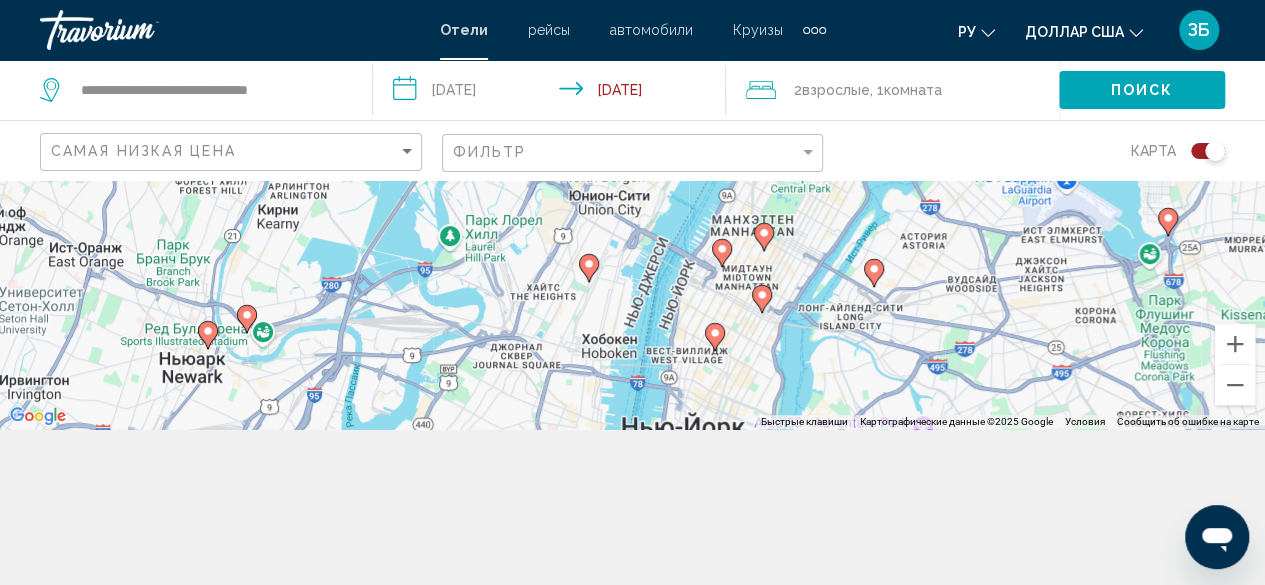 drag, startPoint x: 736, startPoint y: 324, endPoint x: 783, endPoint y: 135, distance: 194.75626 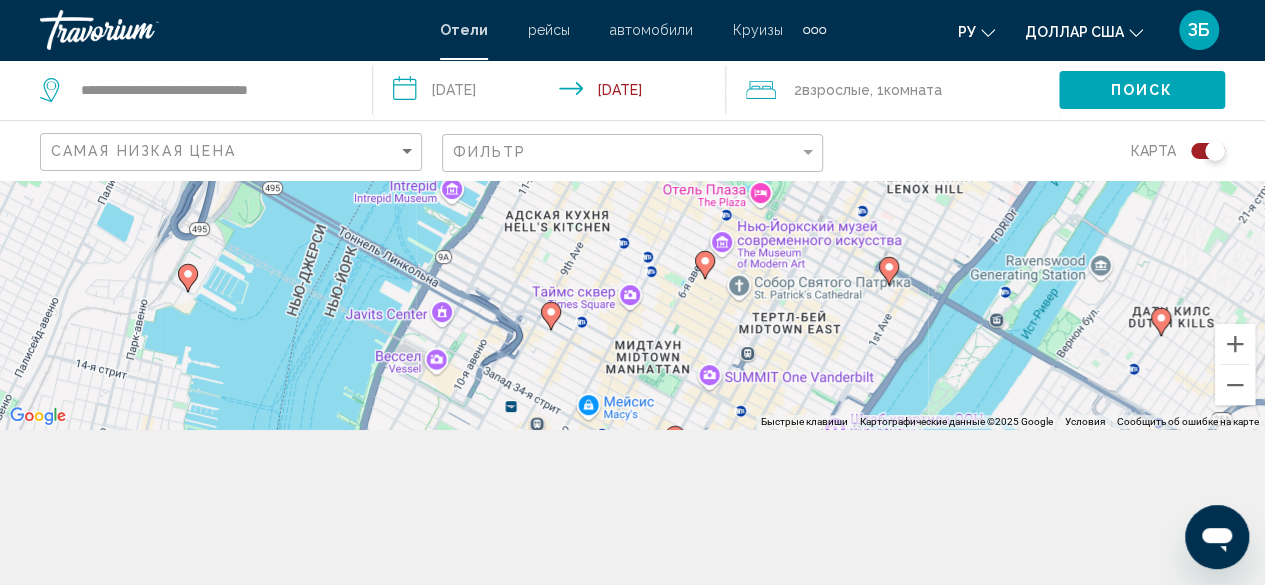 click on "Для навигации используйте клавиши со стрелками. Чтобы активировать перетаскивание с помощью клавиатуры, нажмите Alt + Ввод. После этого перемещайте маркер, используя клавиши со стрелками. Чтобы завершить перетаскивание, нажмите клавишу Ввод. Чтобы отменить действие, нажмите клавишу Esc." at bounding box center (632, 226) 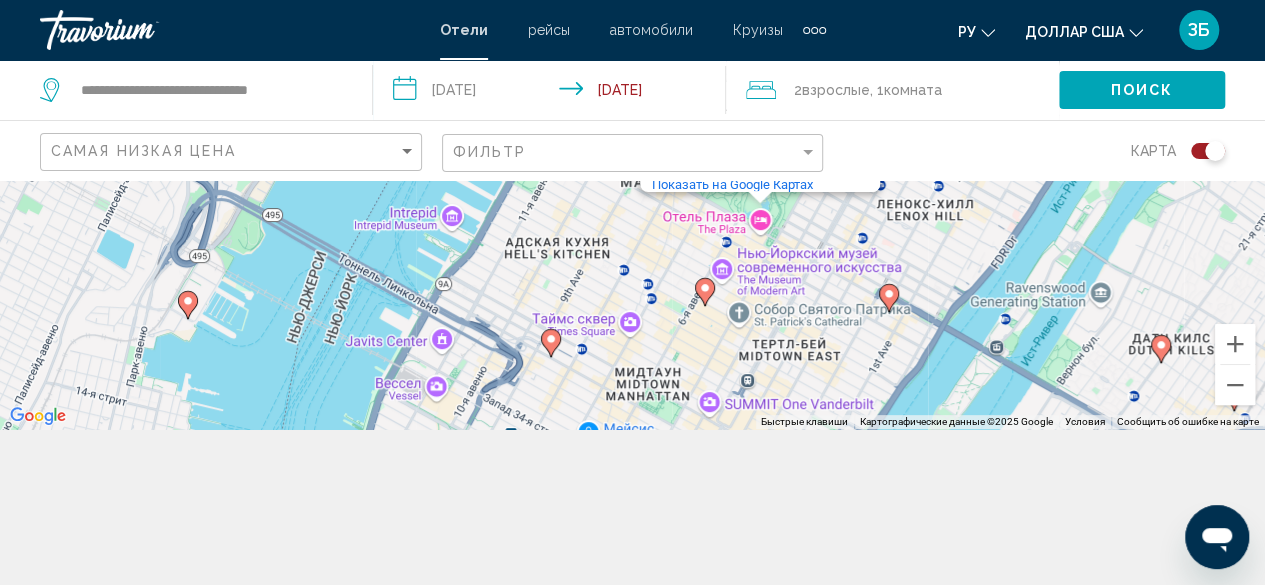 click at bounding box center [759, 198] 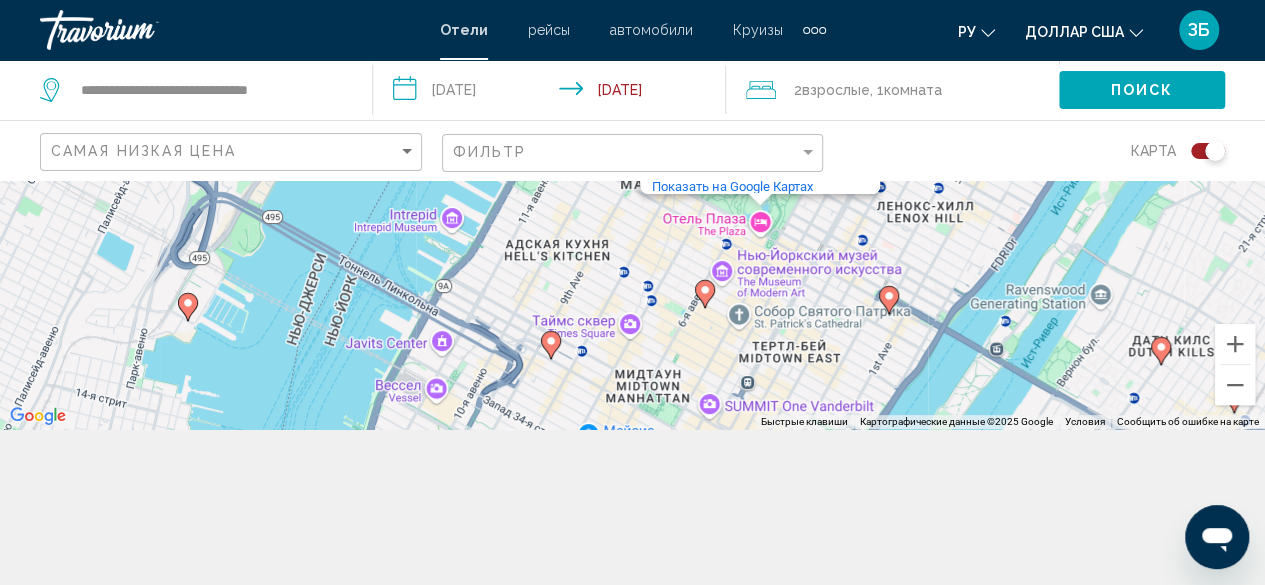 click on "Для навигации используйте клавиши со стрелками. Чтобы активировать перетаскивание с помощью клавиатуры, нажмите Alt + Ввод. После этого перемещайте маркер, используя клавиши со стрелками. Чтобы завершить перетаскивание, нажмите клавишу Ввод. Чтобы отменить действие, нажмите клавишу Esc.     Отель Плаза                     Отель Плаза                 [STREET_ADDRESS][US_STATE]             Показать на Google Картах" at bounding box center (632, 226) 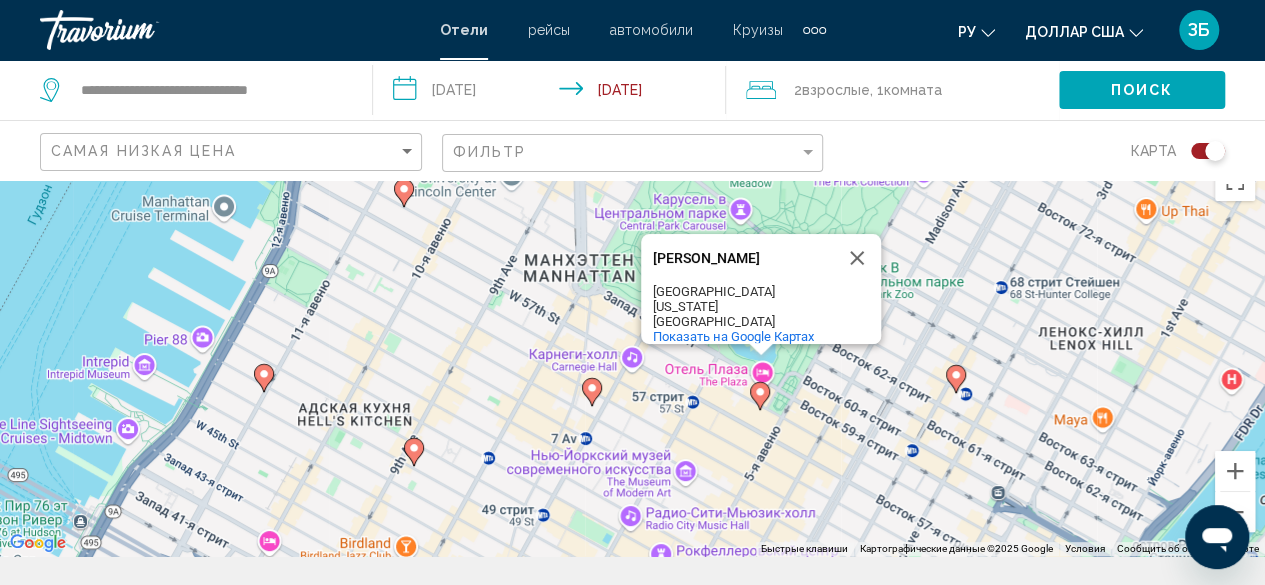 scroll, scrollTop: 0, scrollLeft: 0, axis: both 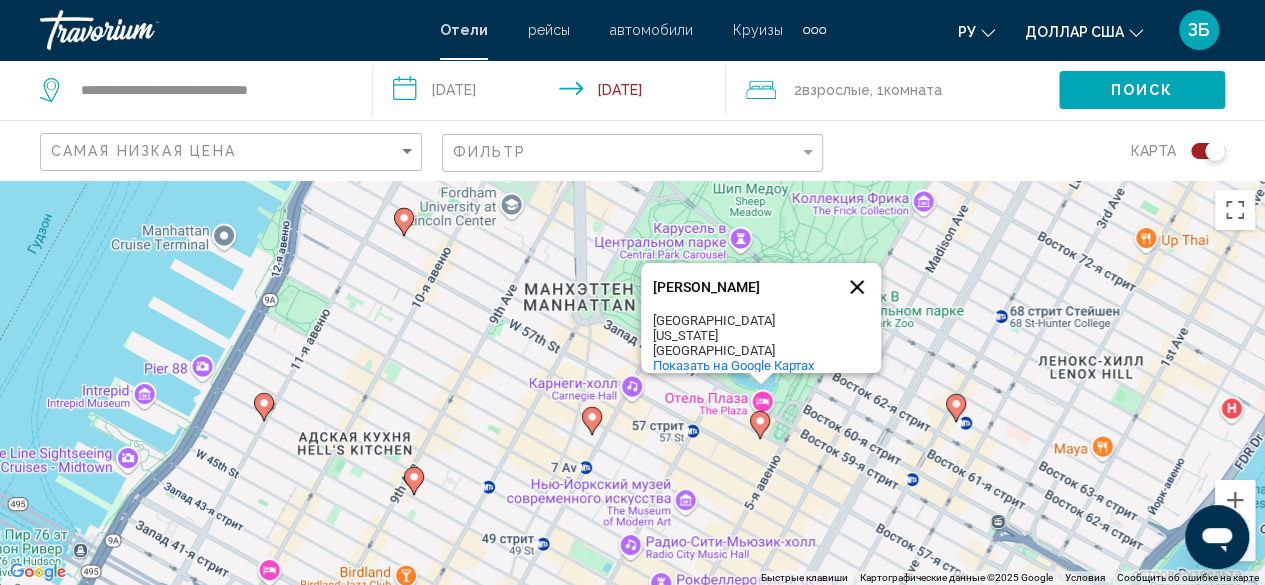 click at bounding box center [857, 287] 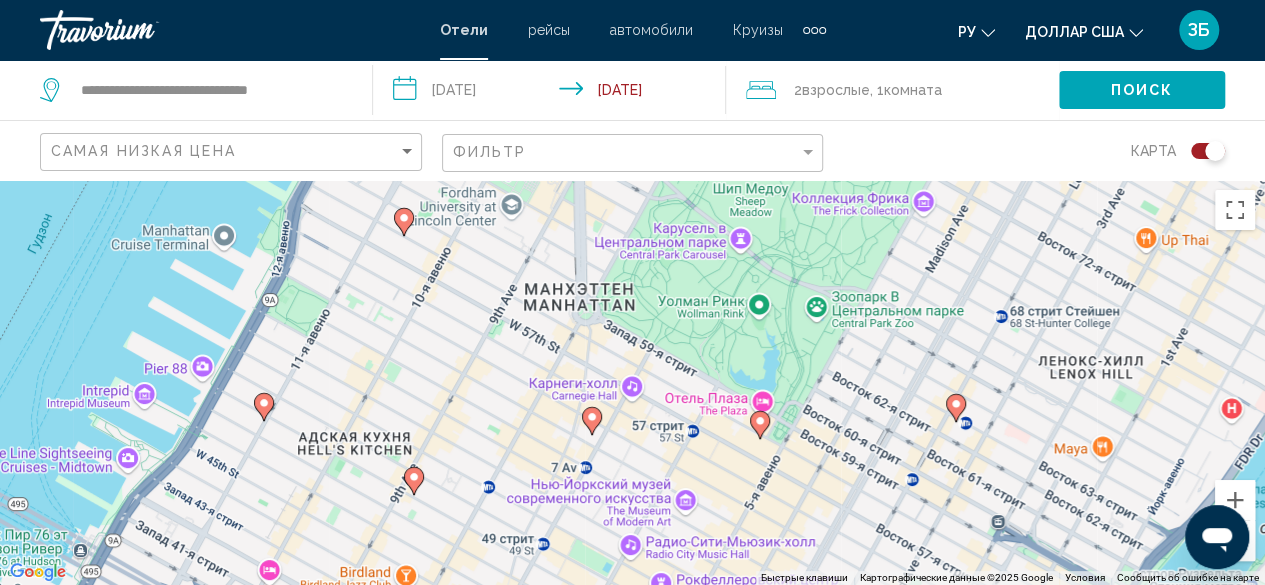 click 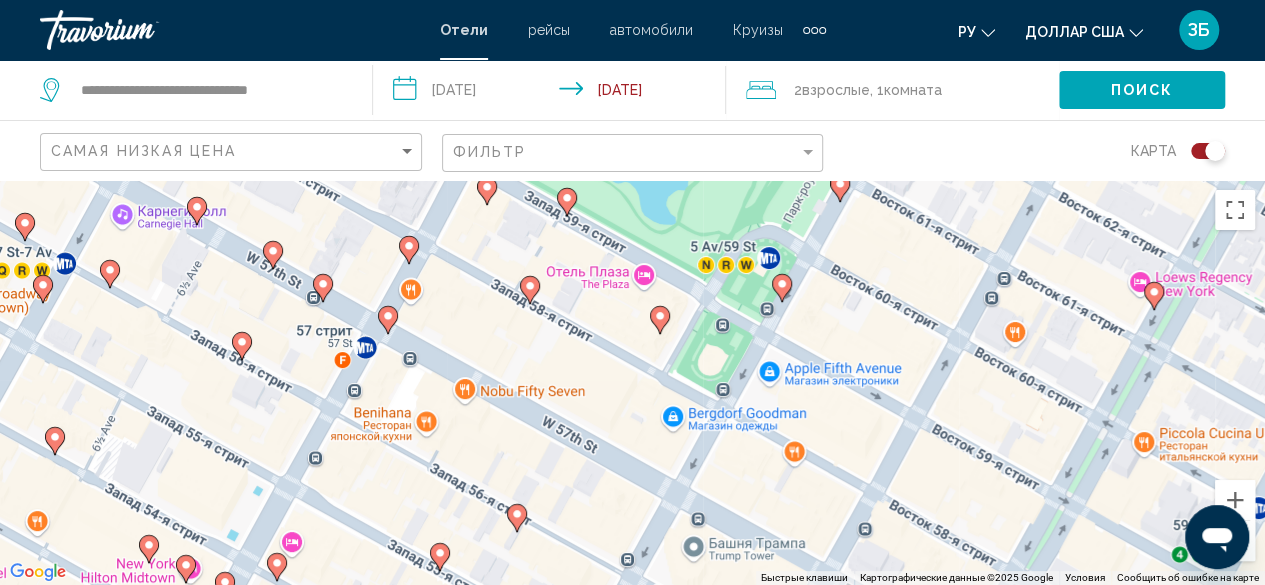 click 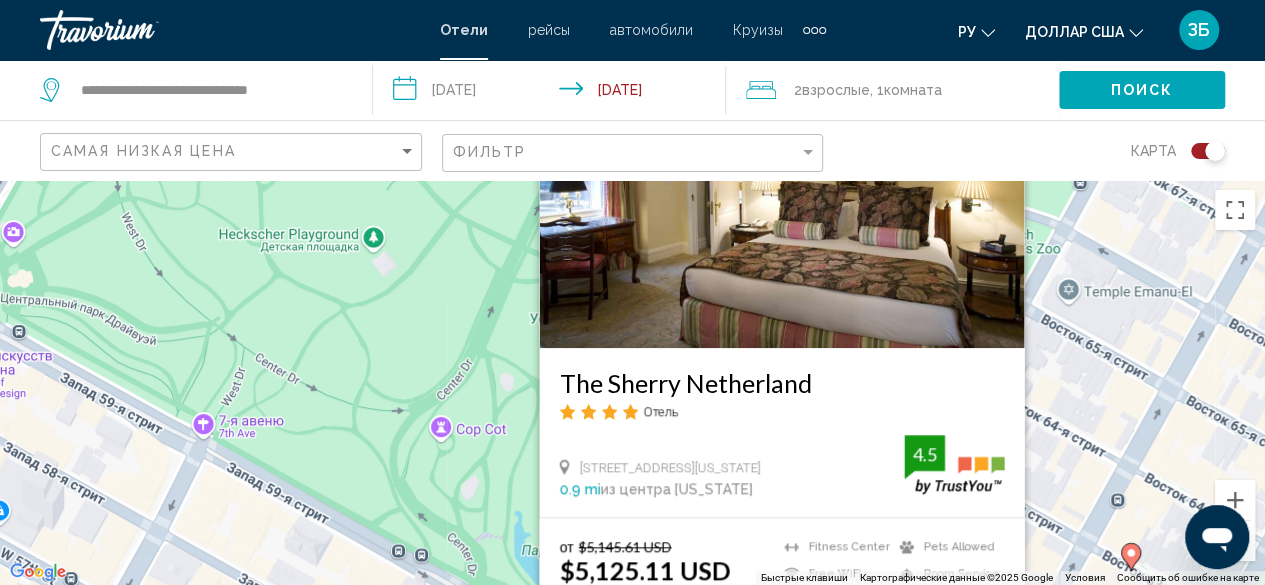 click on "Для навигации используйте клавиши со стрелками. Чтобы активировать перетаскивание с помощью клавиатуры, нажмите Alt + Ввод. После этого перемещайте маркер, используя клавиши со стрелками. Чтобы завершить перетаскивание, нажмите клавишу Ввод. Чтобы отменить действие, нажмите клавишу Esc.  The Sherry Netherland
Отель
[STREET_ADDRESS][US_STATE] 0.9 mi  из центра  [US_STATE] от отеля 4.5 от $5,145.61 USD $5,125.11 USD  Вы экономите  $20.50 USD
[GEOGRAPHIC_DATA]
Free WiFi
4.5" at bounding box center [632, 382] 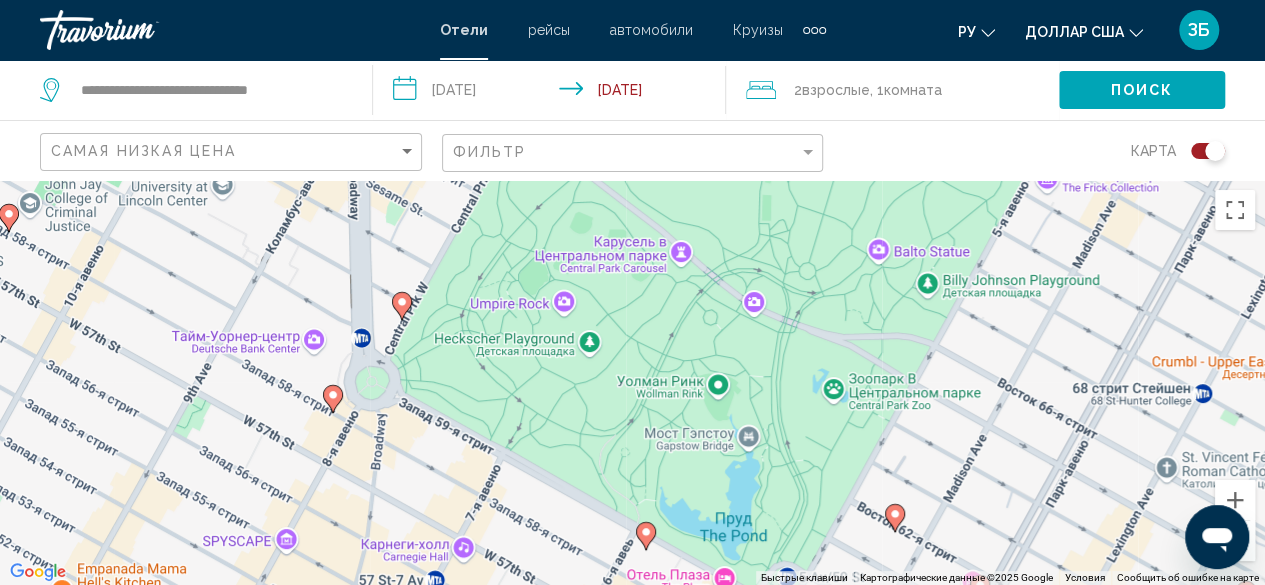 click 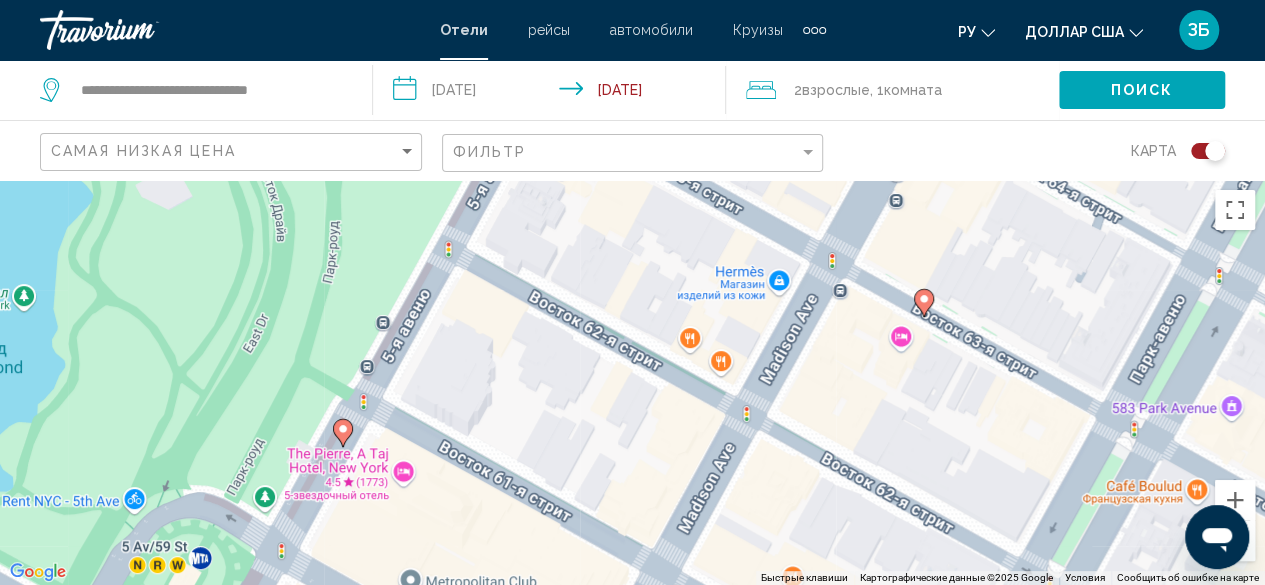 click 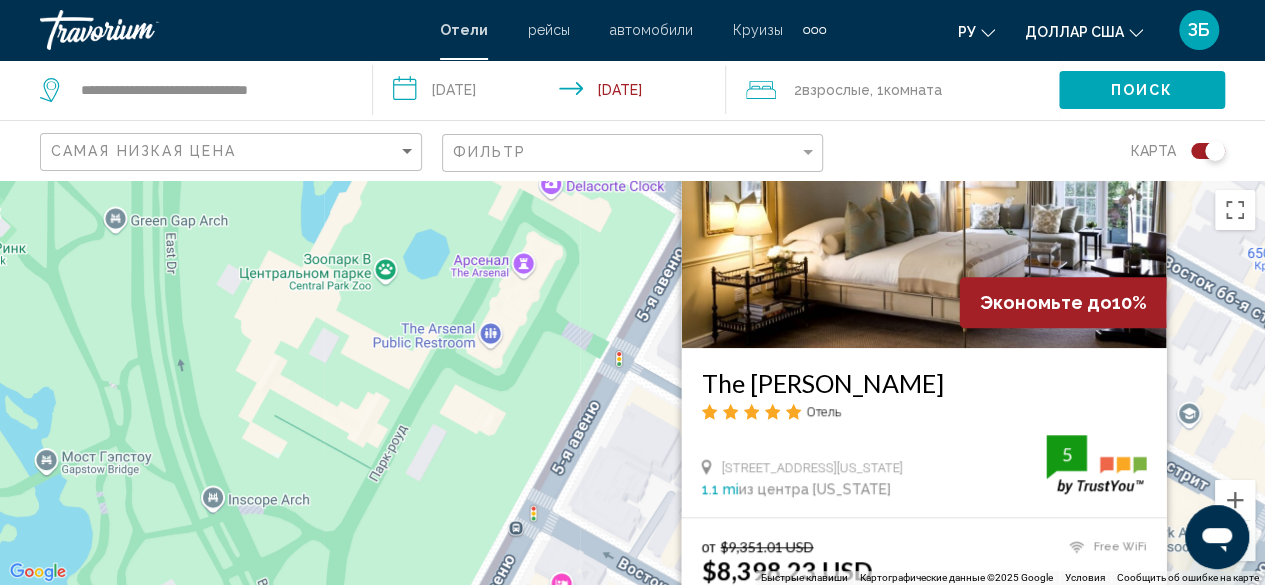click on "Для навигации используйте клавиши со стрелками. Чтобы активировать перетаскивание с помощью клавиатуры, нажмите Alt + Ввод. После этого перемещайте маркер, используя клавиши со стрелками. Чтобы завершить перетаскивание, нажмите клавишу Ввод. Чтобы отменить действие, нажмите клавишу Esc. Экономьте до  10%   The [PERSON_NAME]
Отель
[STREET_ADDRESS][US_STATE] 1.1 mi  из центра  [US_STATE] от отеля 5 от $9,351.01 USD $8,398.23 USD  Вы экономите  $952.78 USD
Free WiFi  5 Выберите номер" at bounding box center (632, 382) 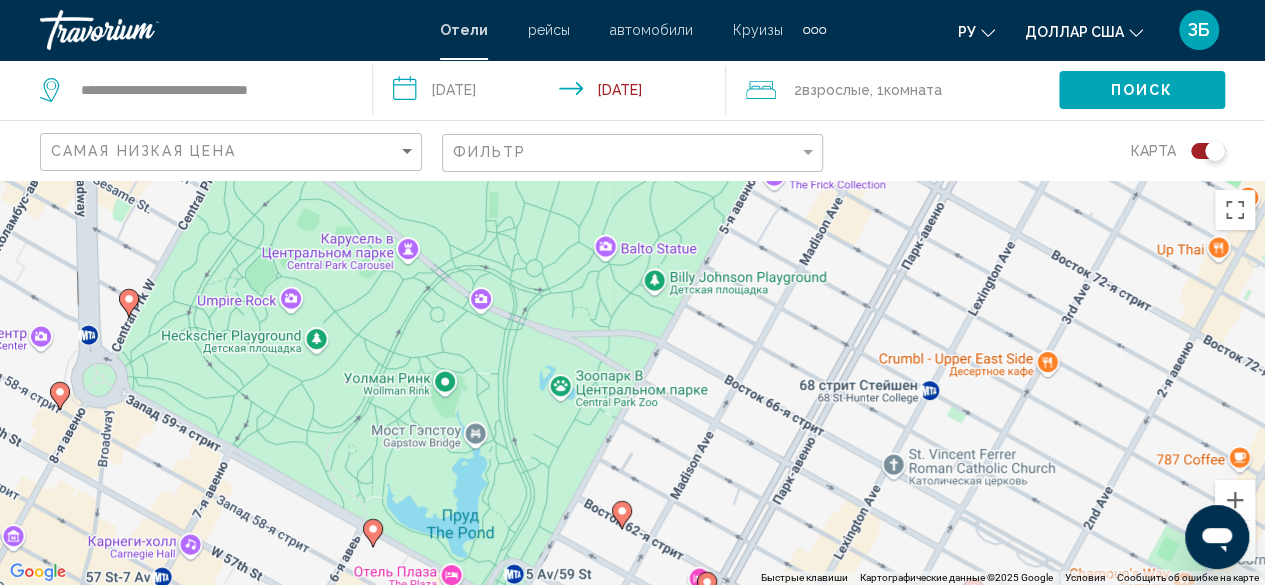 click 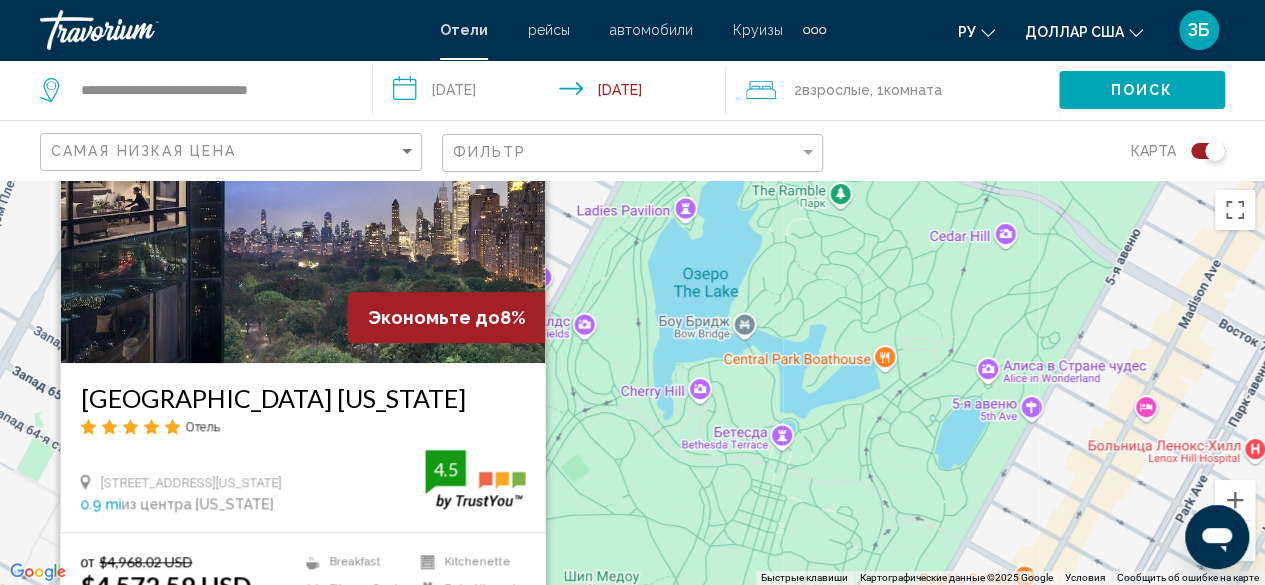 click on "Для навигации используйте клавиши со стрелками. Чтобы активировать перетаскивание с помощью клавиатуры, нажмите Alt + Ввод. После этого перемещайте маркер, используя клавиши со стрелками. Чтобы завершить перетаскивание, нажмите клавишу Ввод. Чтобы отменить действие, нажмите клавишу Esc. Экономьте до  8%   [GEOGRAPHIC_DATA] [US_STATE]
Отель
[STREET_ADDRESS][US_STATE] 0.9 mi  из центра  [US_STATE] от отеля 4.5 от $4,968.02 USD $4,572.59 USD  Вы экономите  $395.43 USD
Breakfast
4.5" at bounding box center [632, 382] 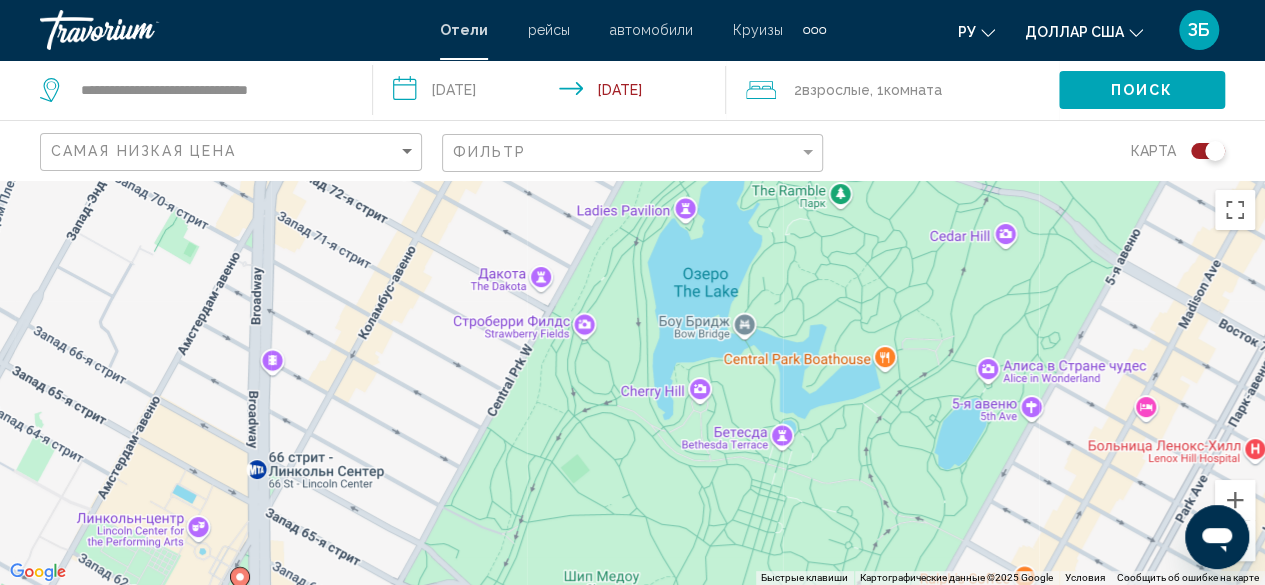 click on "Фильтр" 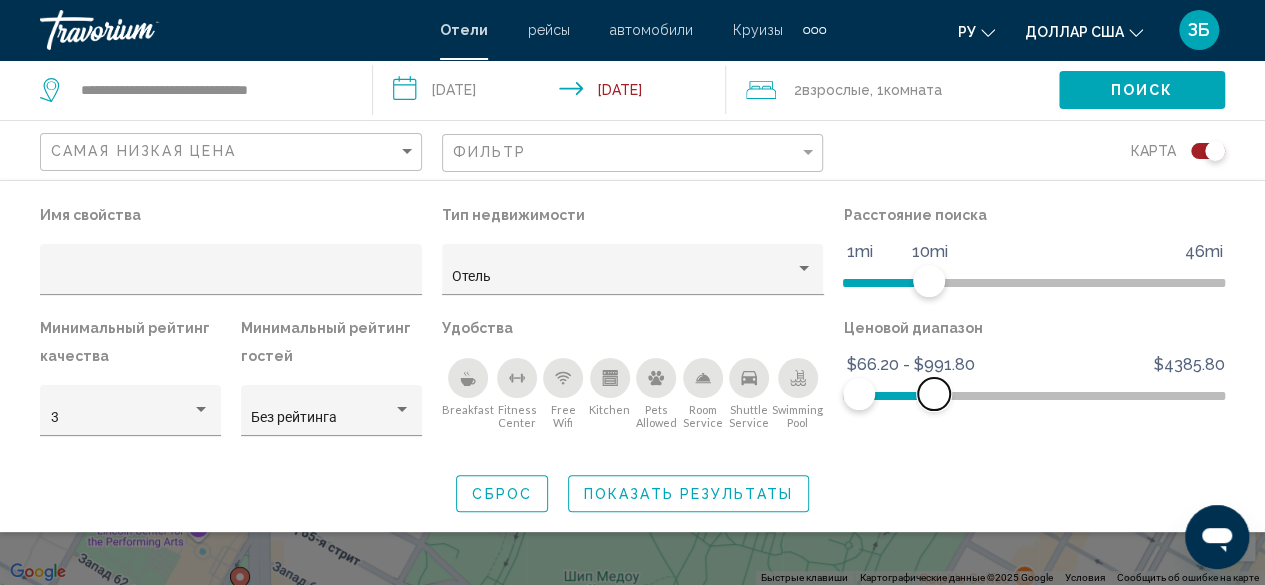drag, startPoint x: 1209, startPoint y: 392, endPoint x: 934, endPoint y: 403, distance: 275.2199 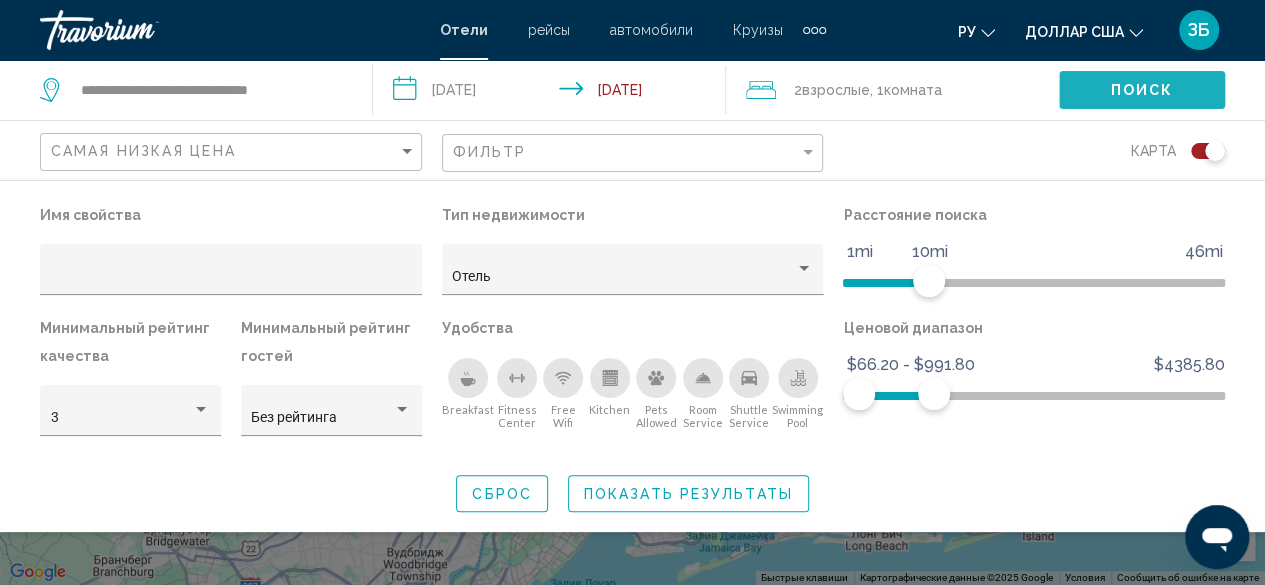 click on "Поиск" 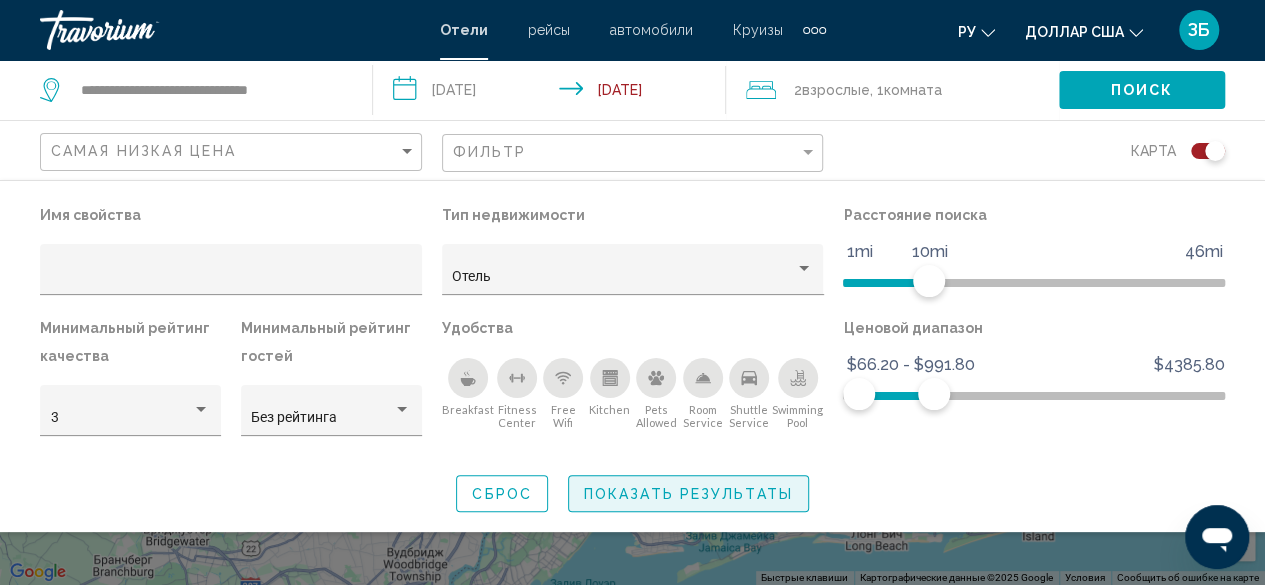 click on "Показать результаты" 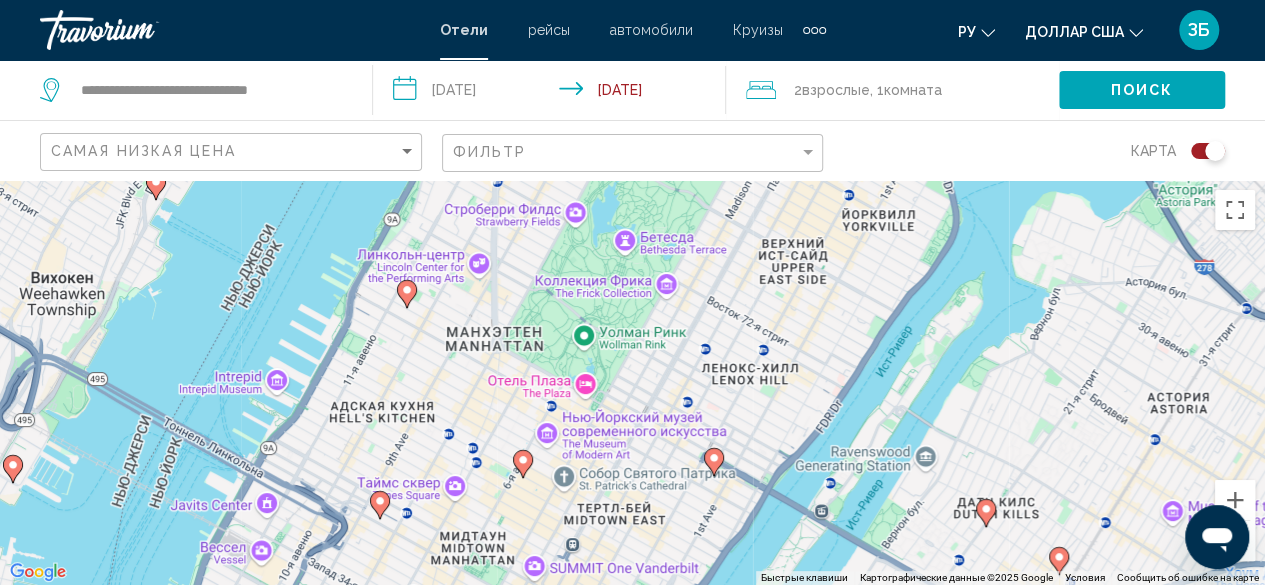 drag, startPoint x: 442, startPoint y: 419, endPoint x: 568, endPoint y: 516, distance: 159.01257 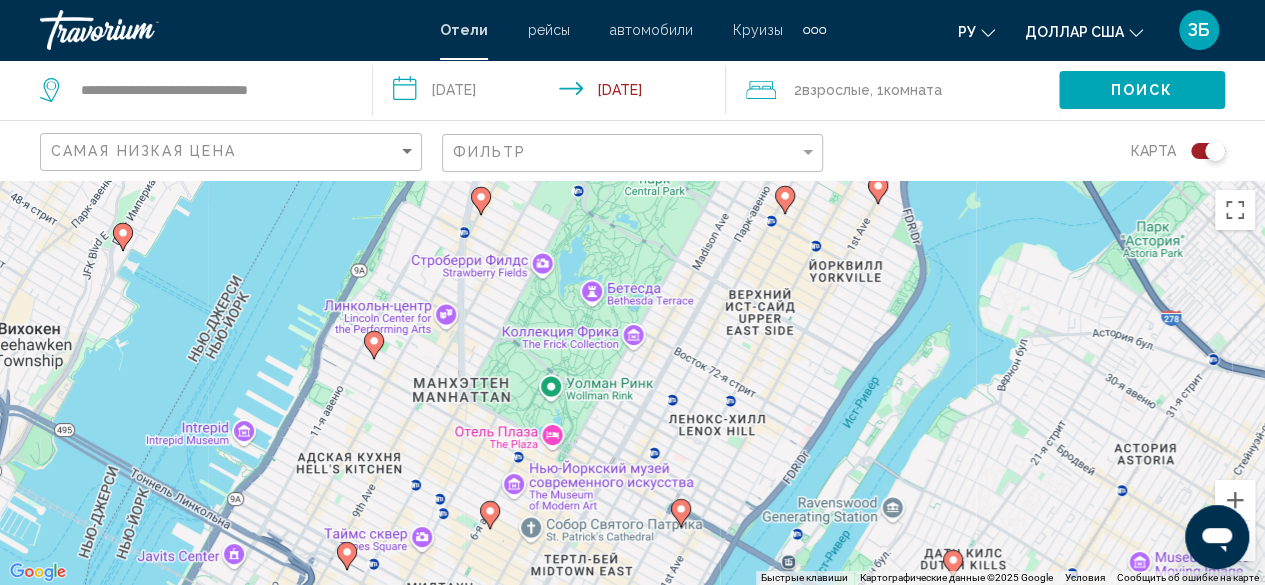 click 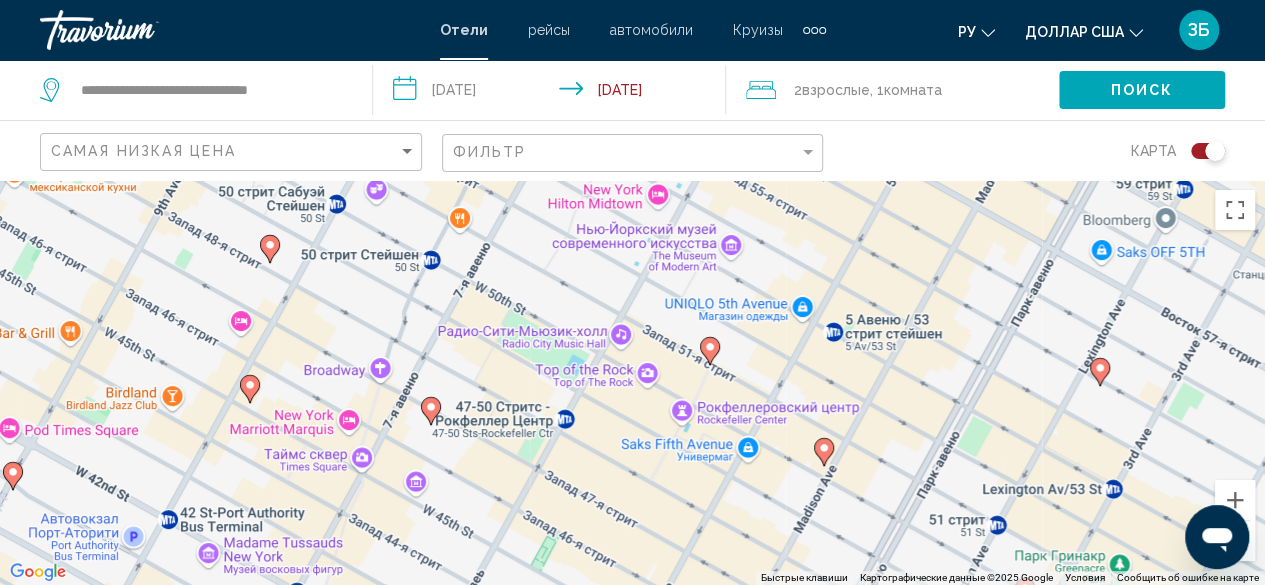 click 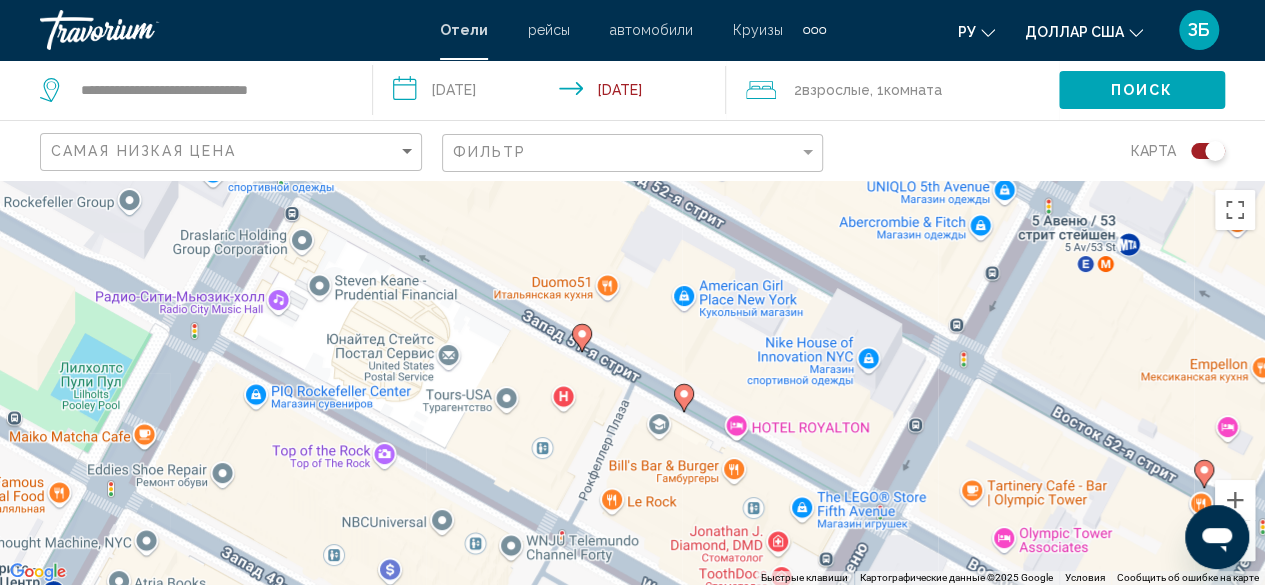 click 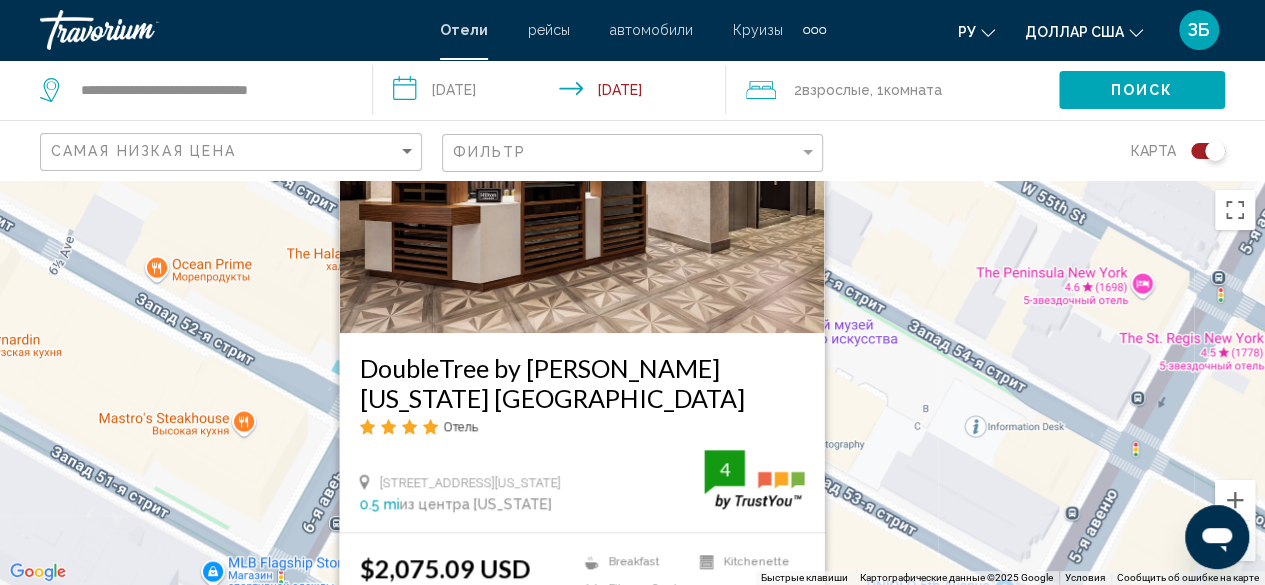 click on "Для навигации используйте клавиши со стрелками. Чтобы активировать перетаскивание с помощью клавиатуры, нажмите Alt + Ввод. После этого перемещайте маркер, используя клавиши со стрелками. Чтобы завершить перетаскивание, нажмите клавишу Ввод. Чтобы отменить действие, нажмите клавишу Esc.  DoubleTree by [GEOGRAPHIC_DATA][US_STATE] [GEOGRAPHIC_DATA]
Отель
[STREET_ADDRESS] Units 3 And 4, [US_STATE][GEOGRAPHIC_DATA] 0.5 mi  из центра  [US_STATE] от отеля 4 $2,075.09 USD
Breakfast
[GEOGRAPHIC_DATA]" at bounding box center [632, 382] 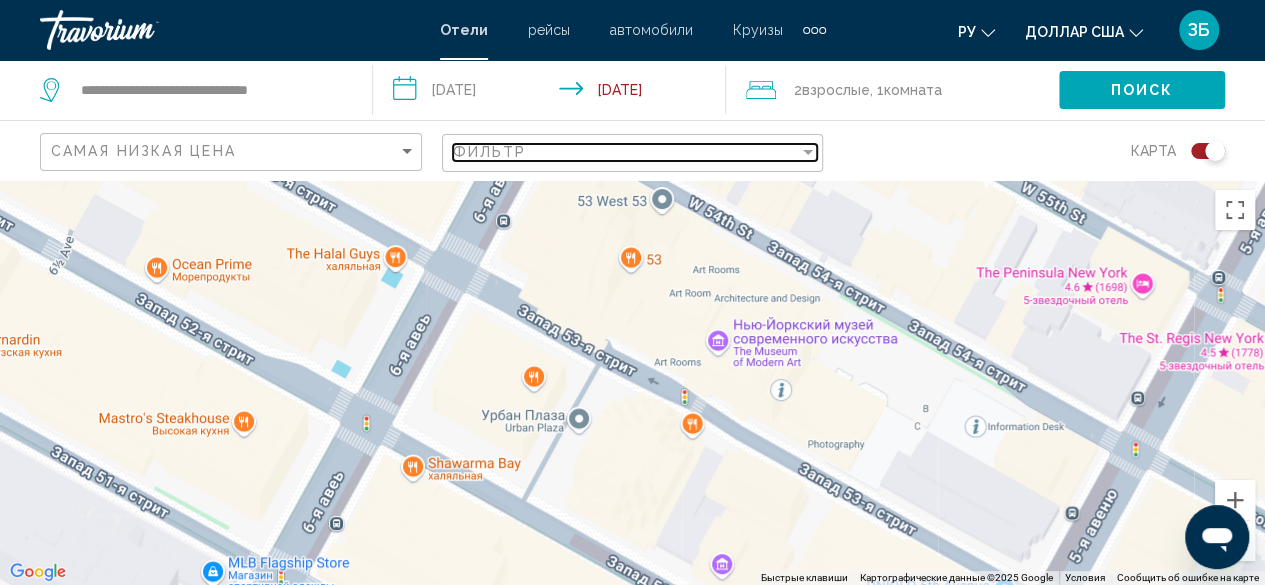 click on "Фильтр" at bounding box center [490, 152] 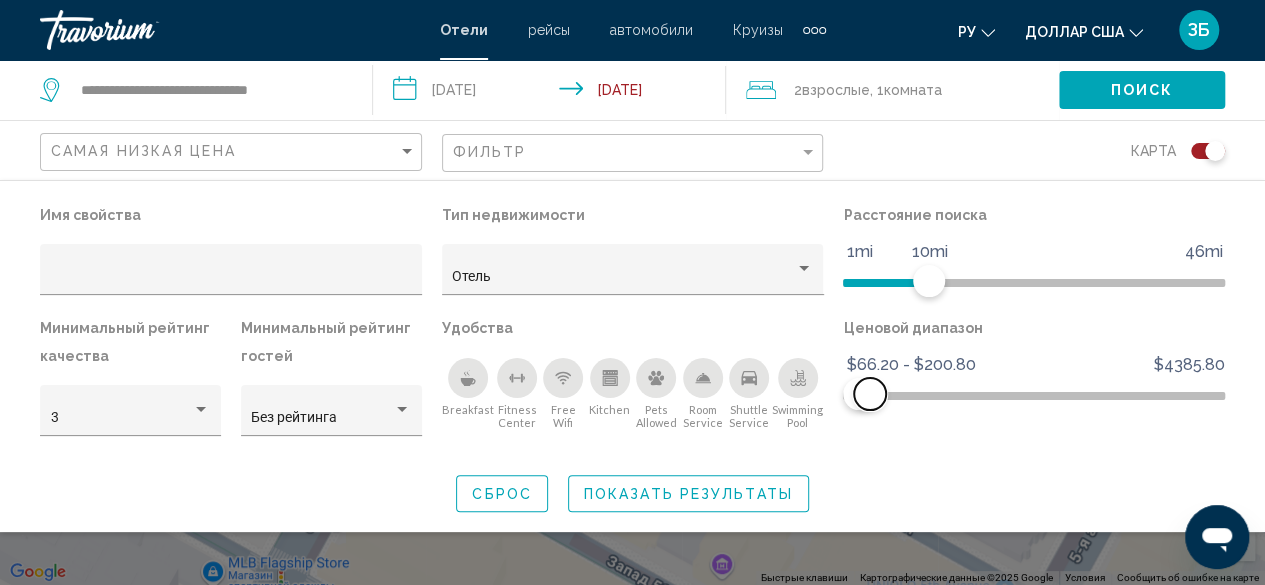 drag, startPoint x: 927, startPoint y: 393, endPoint x: 870, endPoint y: 392, distance: 57.00877 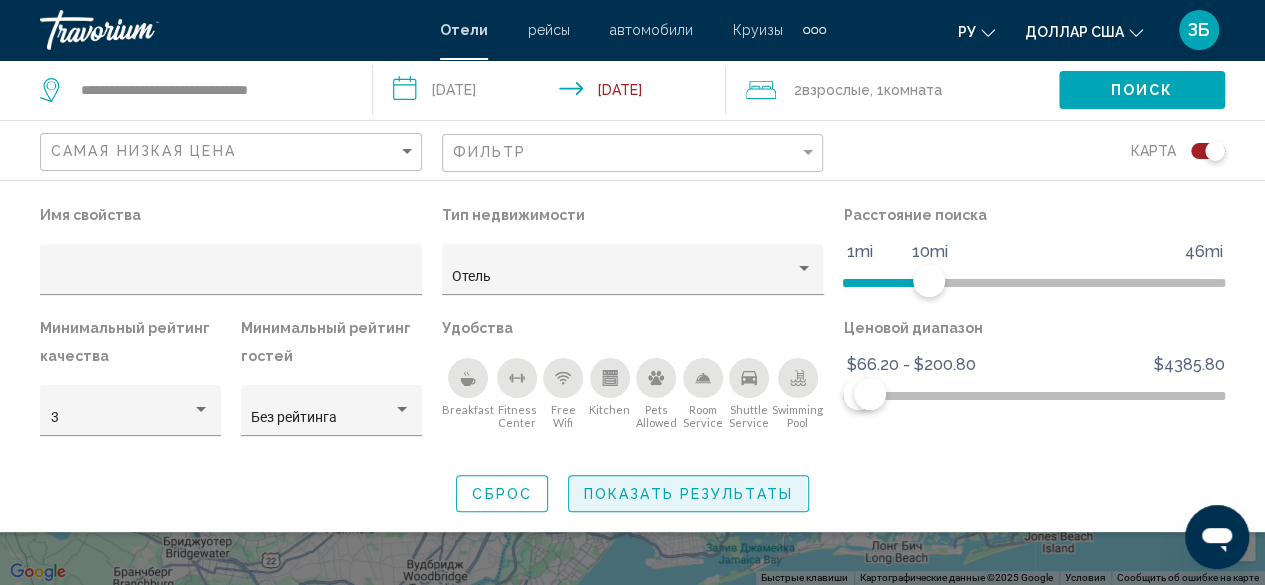 click on "Показать результаты" 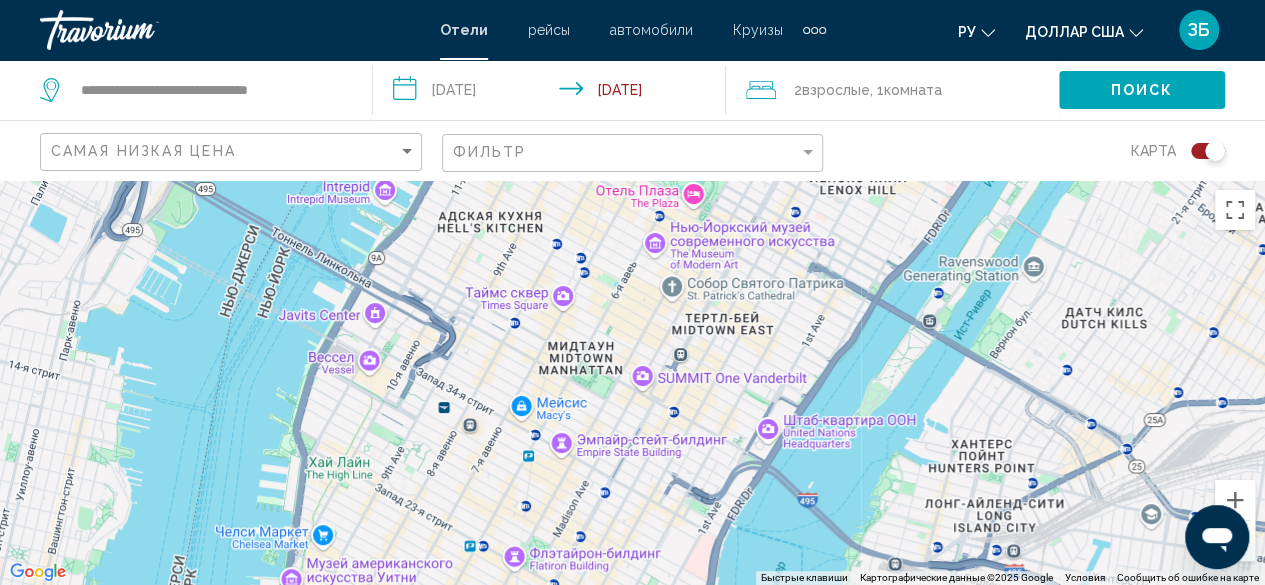 drag, startPoint x: 616, startPoint y: 519, endPoint x: 896, endPoint y: -77, distance: 658.49524 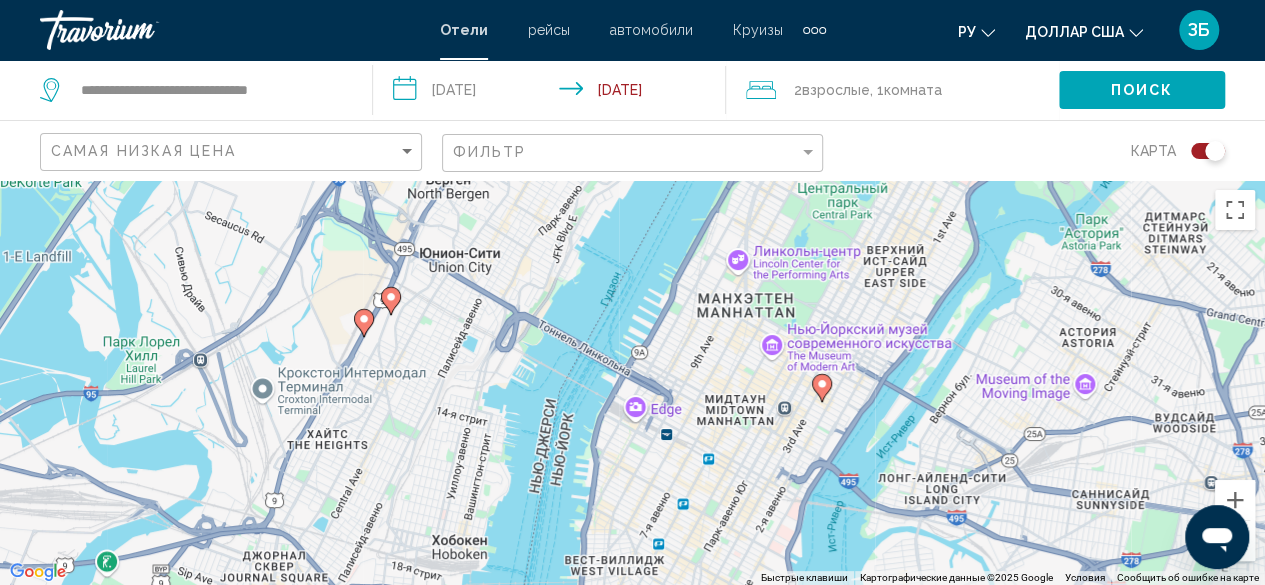 drag, startPoint x: 814, startPoint y: 367, endPoint x: 736, endPoint y: 590, distance: 236.24776 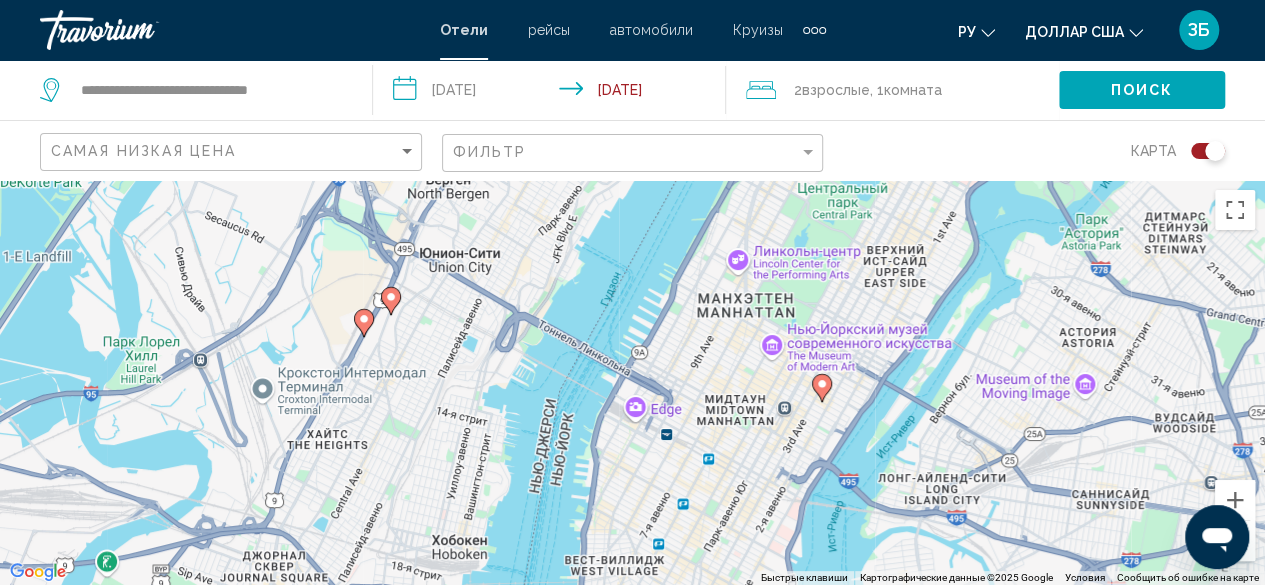 click 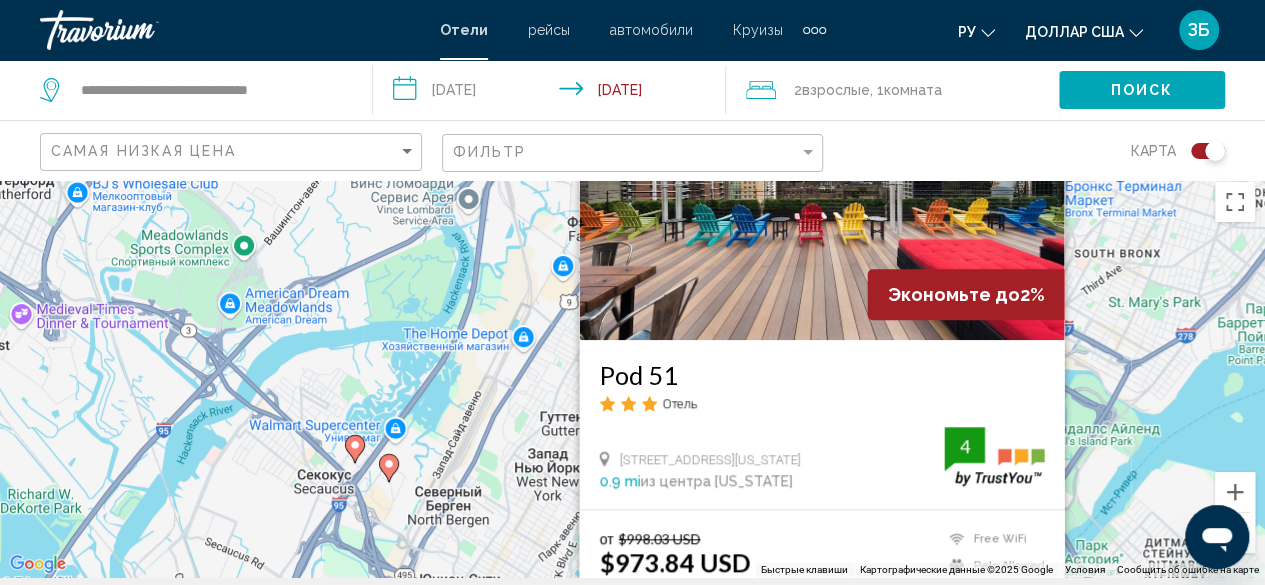 scroll, scrollTop: 4, scrollLeft: 0, axis: vertical 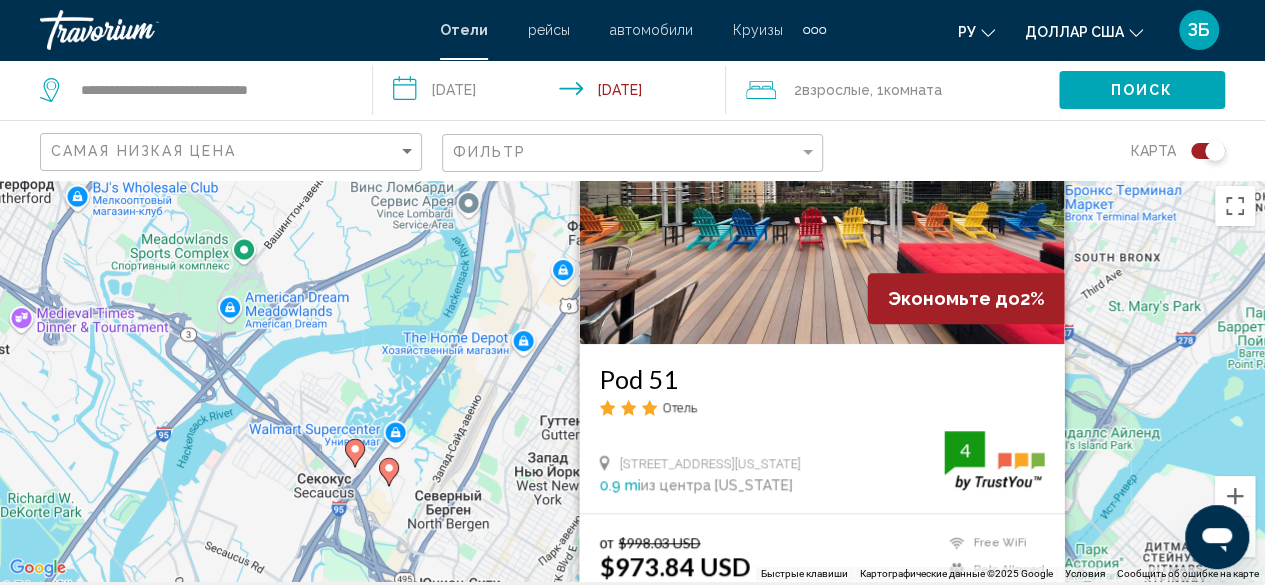 click at bounding box center (821, 184) 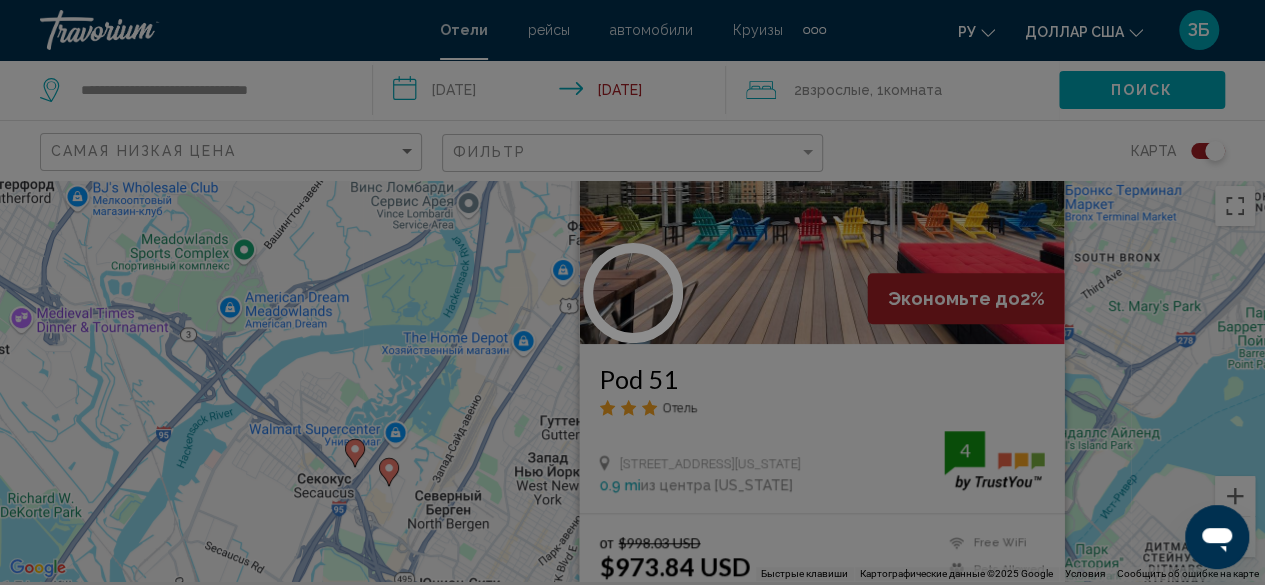 scroll, scrollTop: 242, scrollLeft: 0, axis: vertical 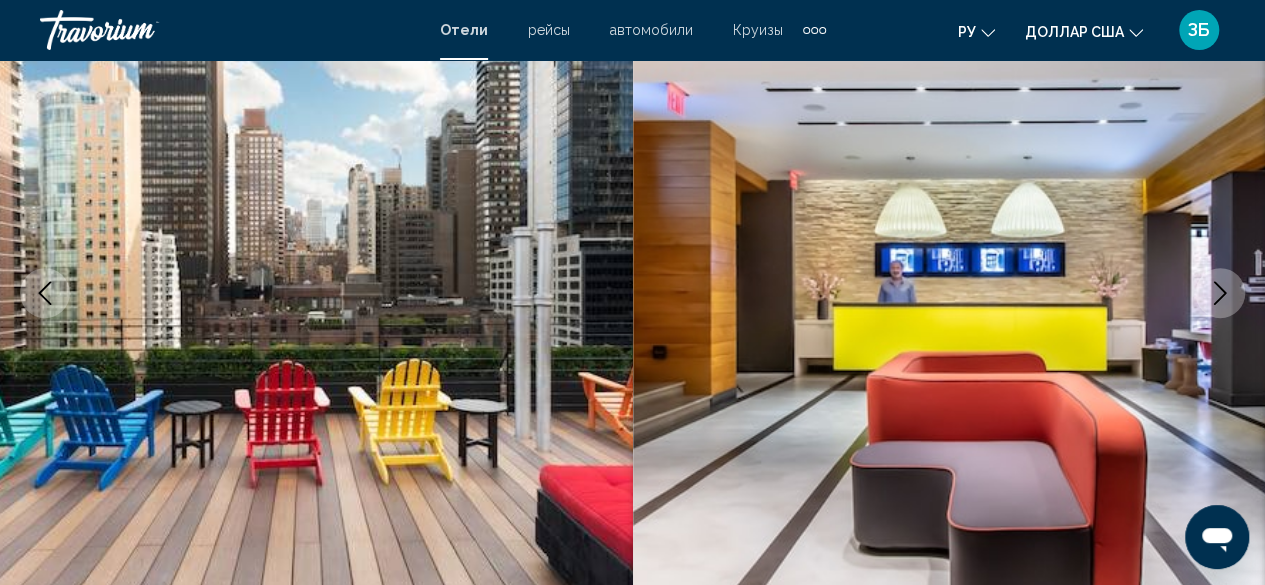 click 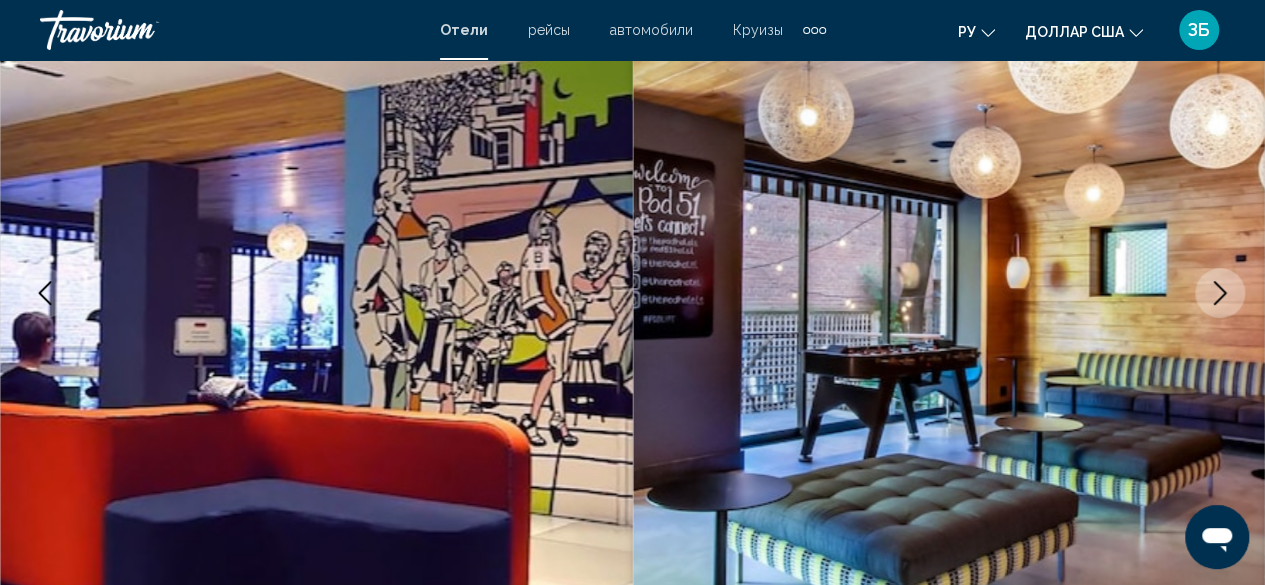 click 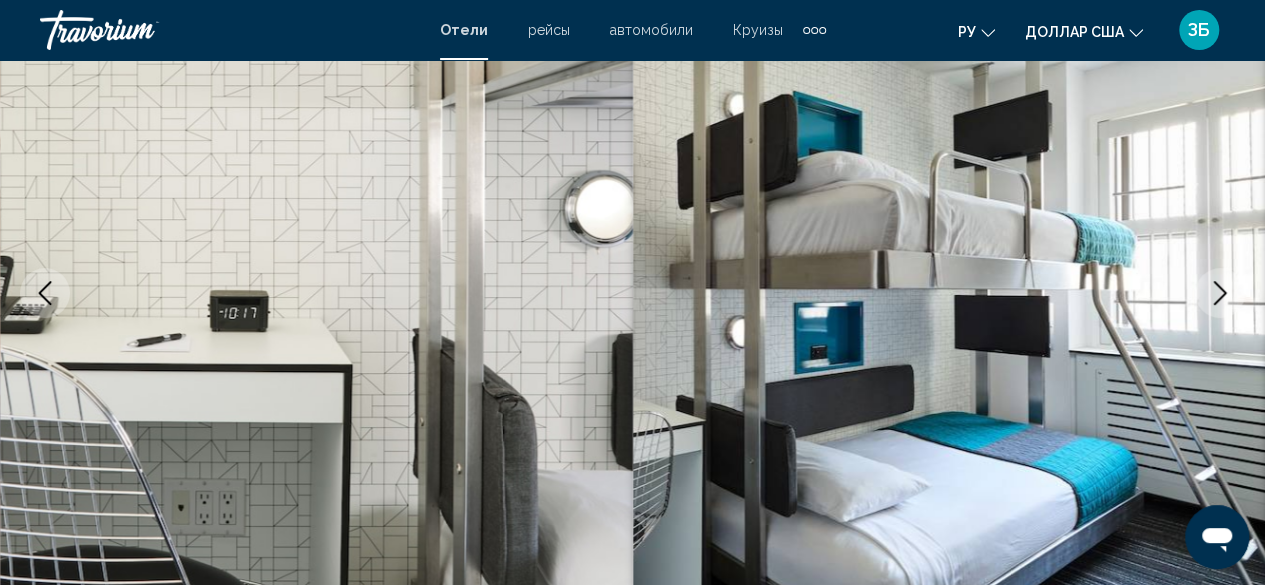 click 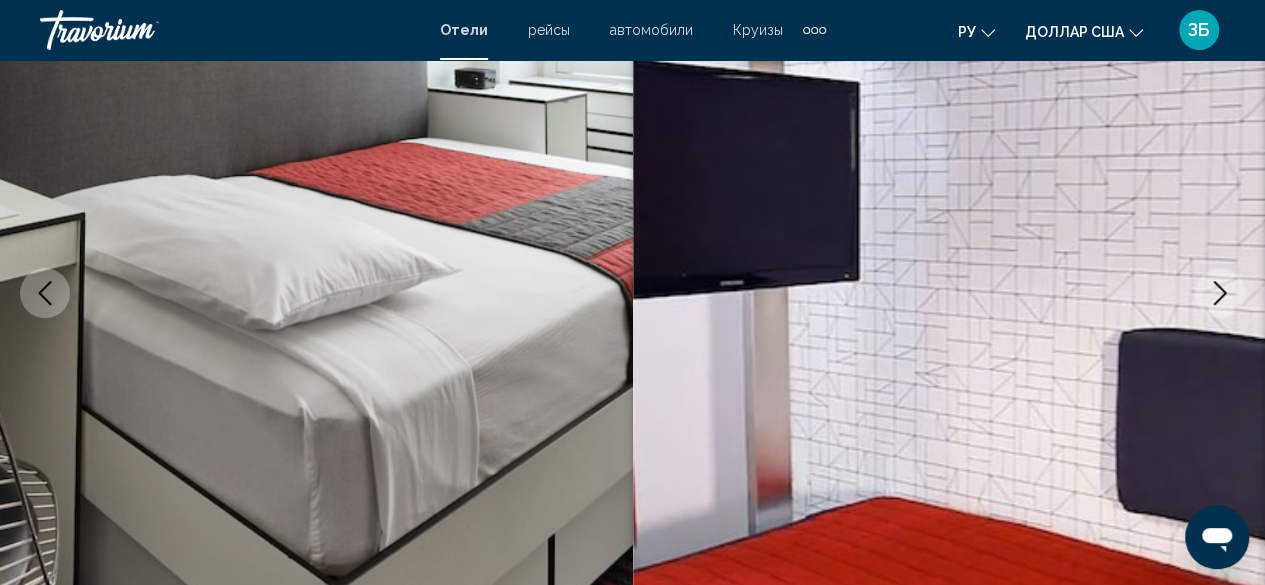click 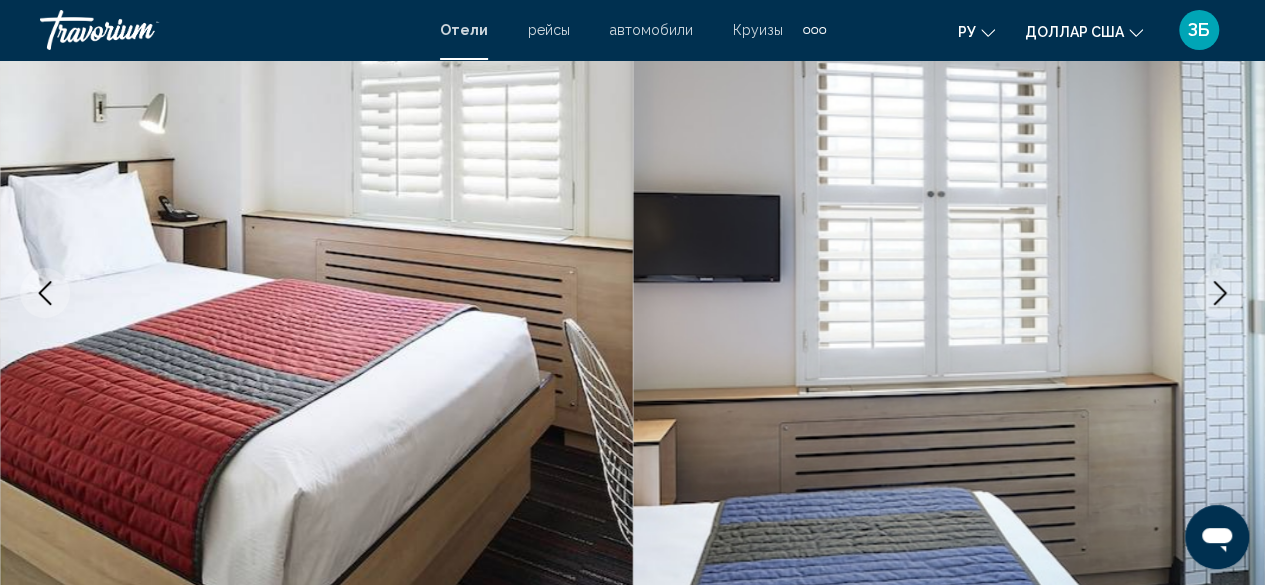 click 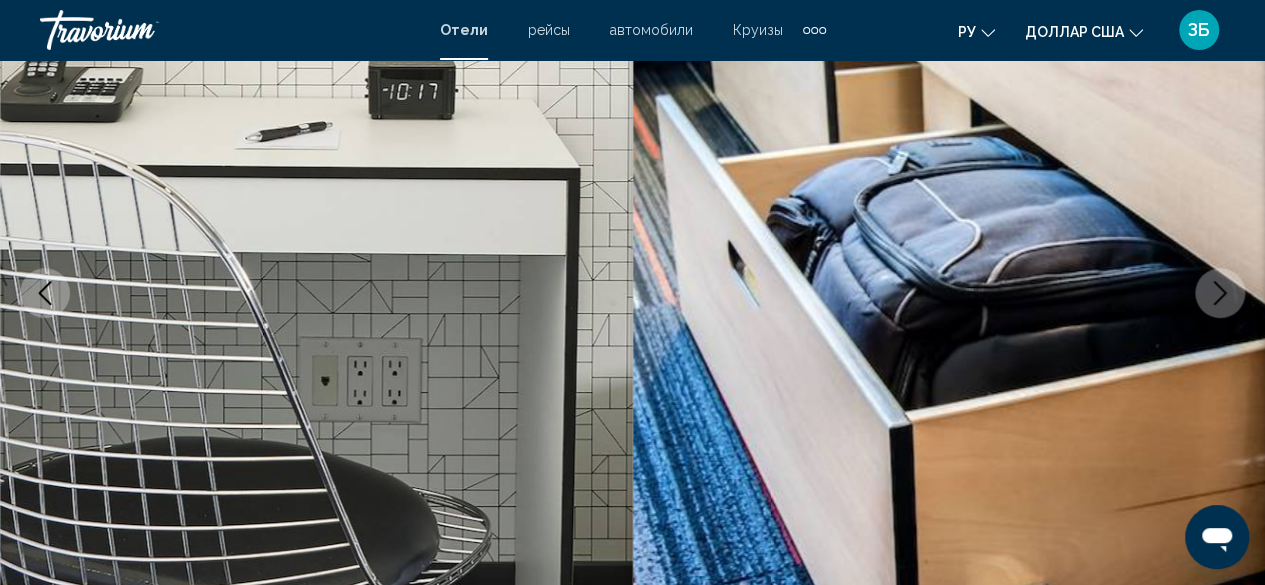 click 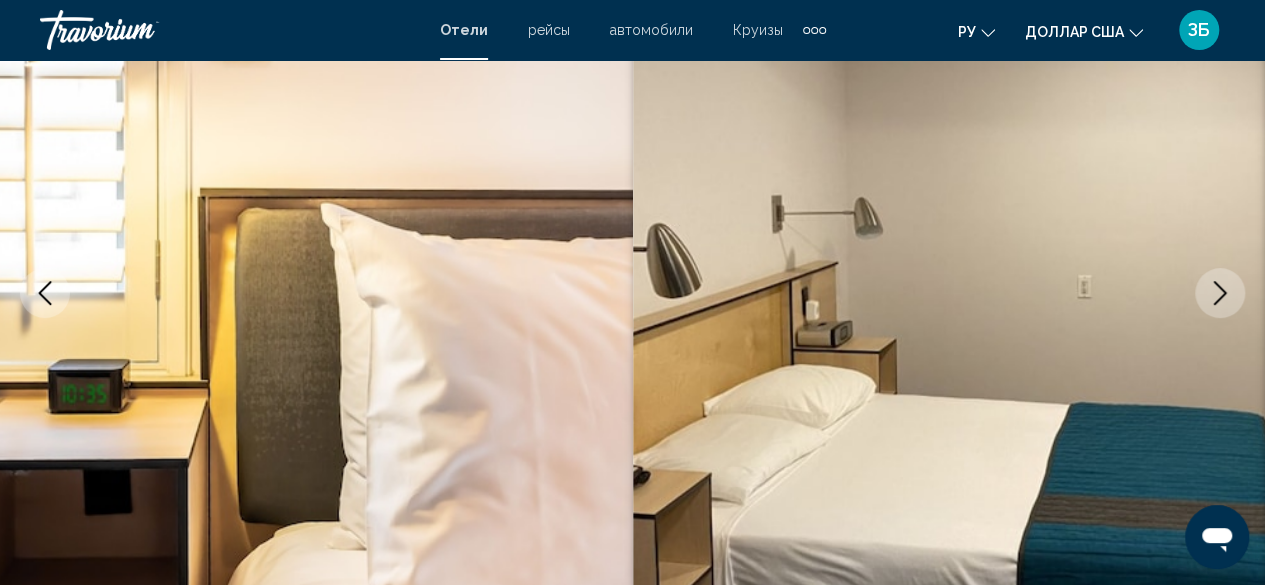 click 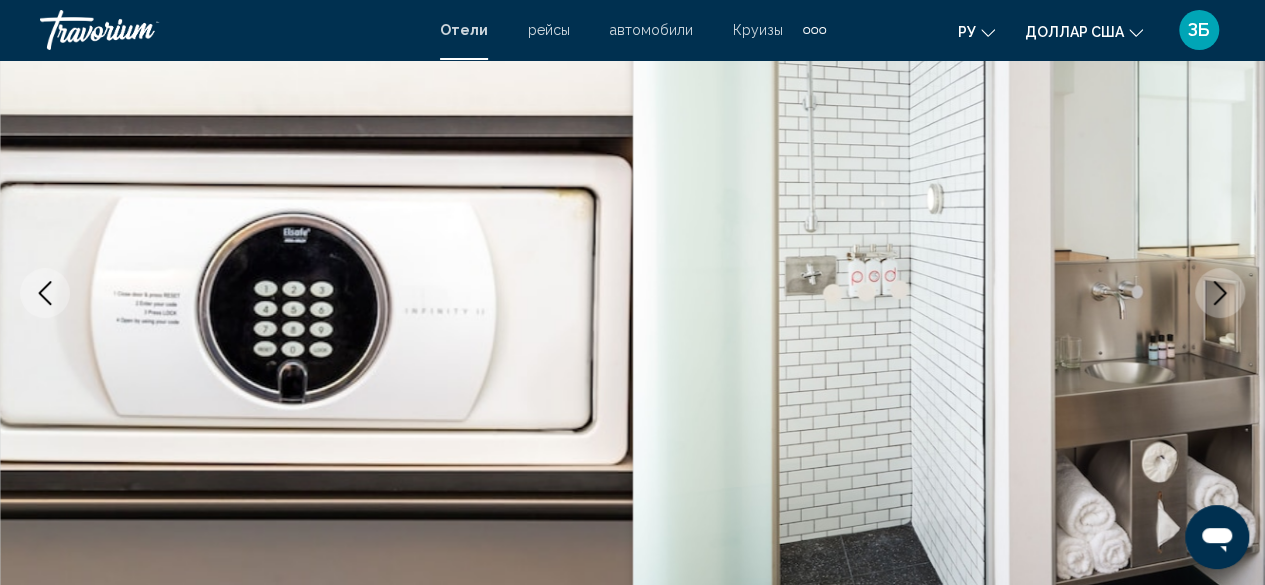 click 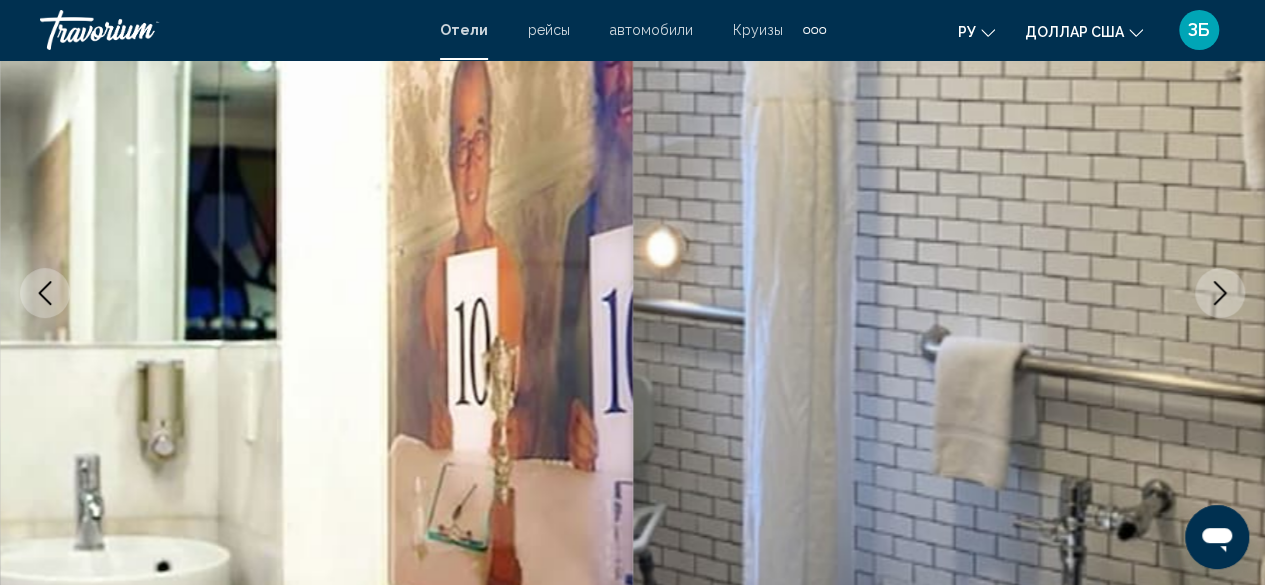 click 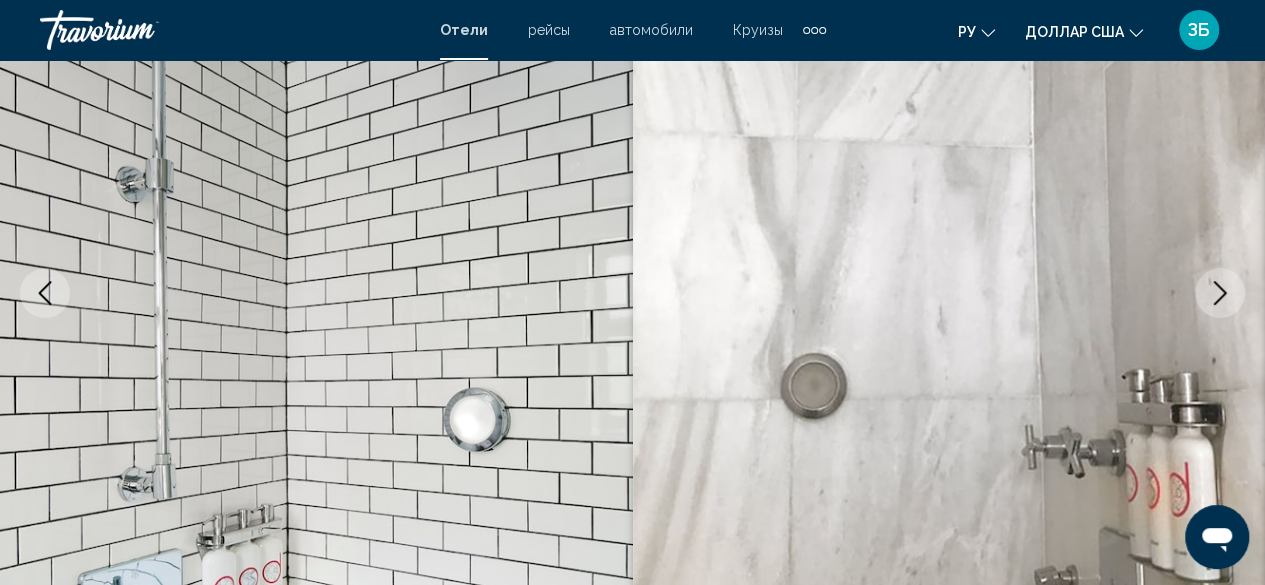 click 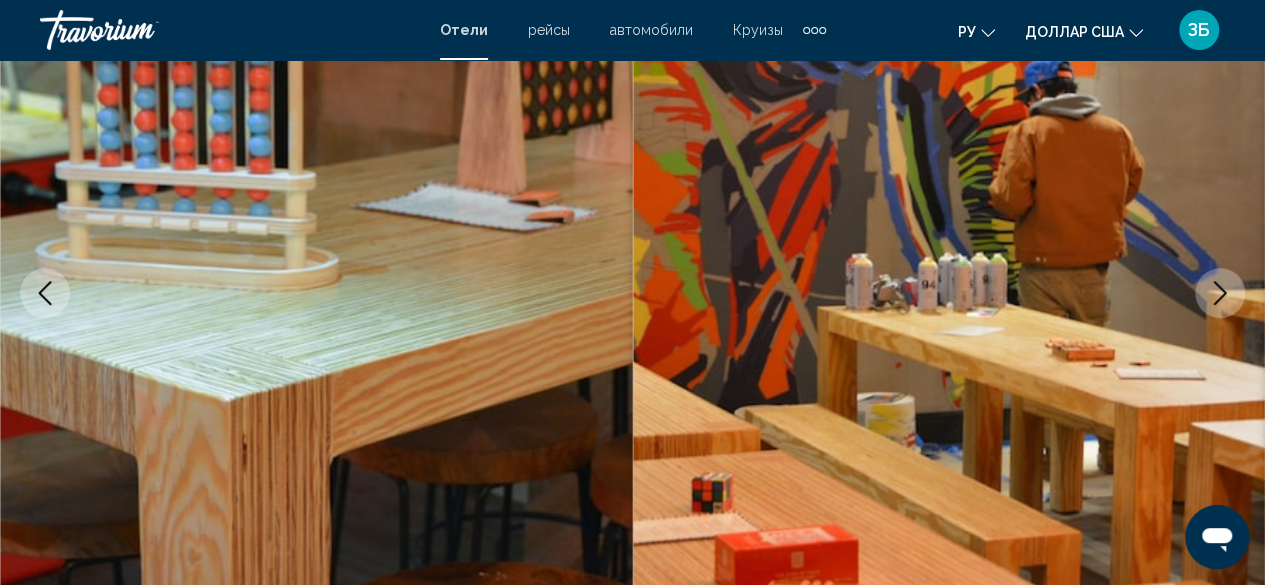 click 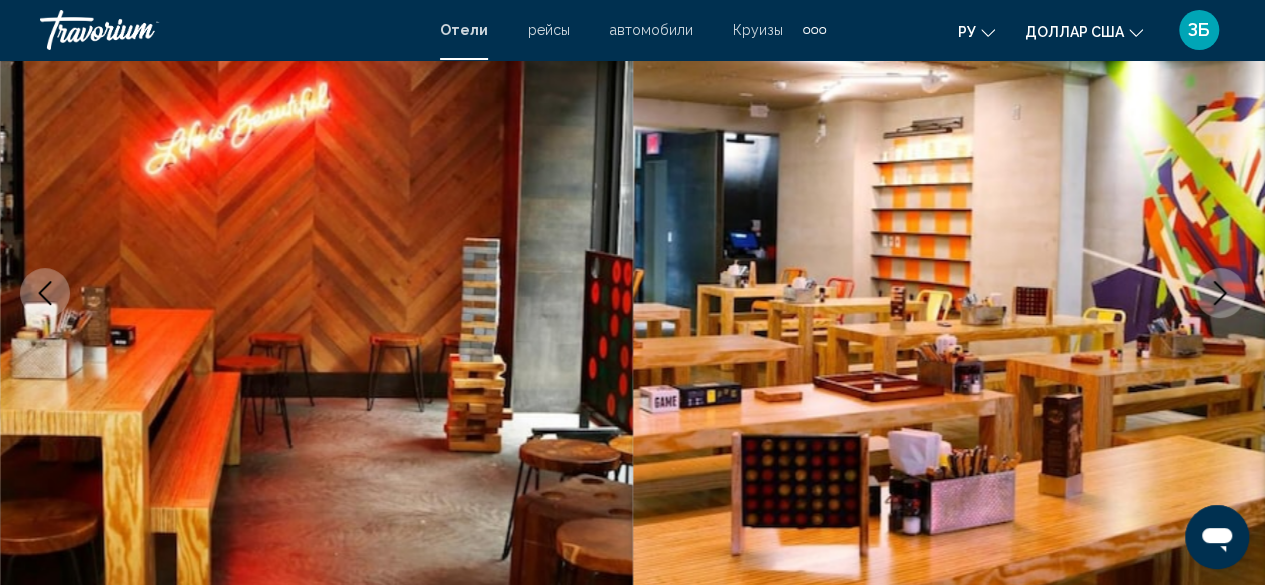 click 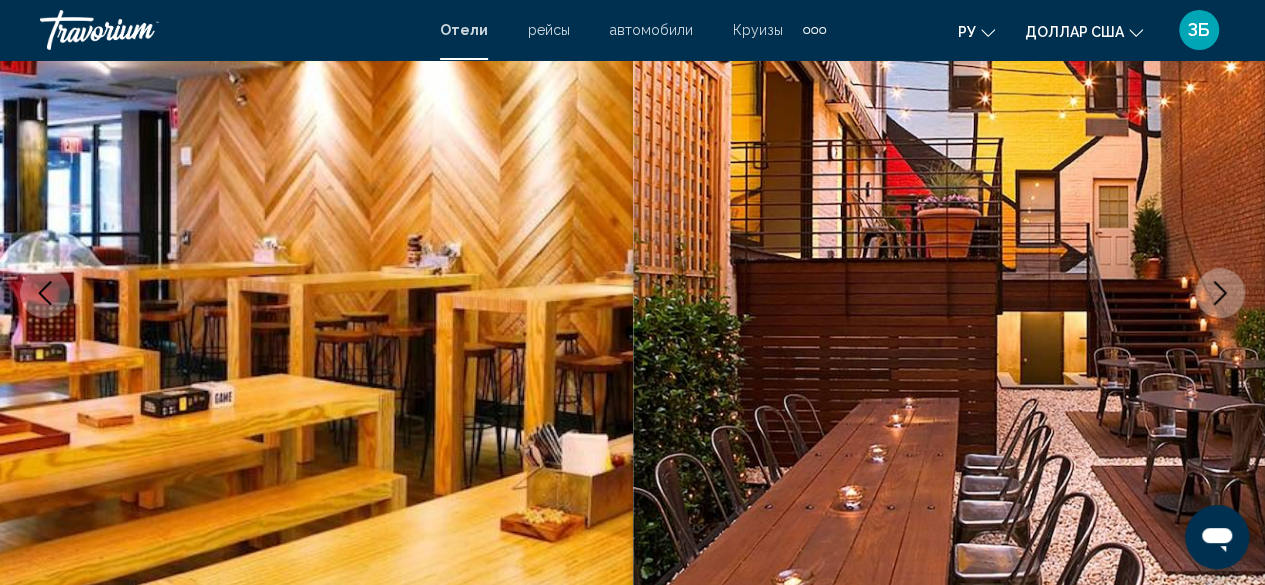 click 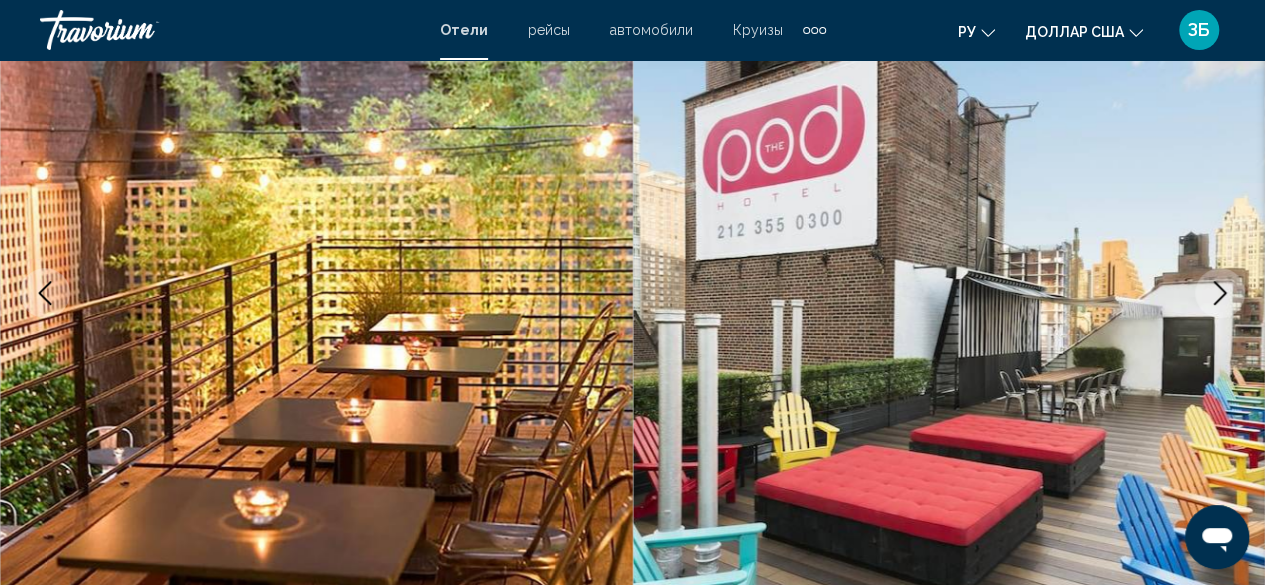 click 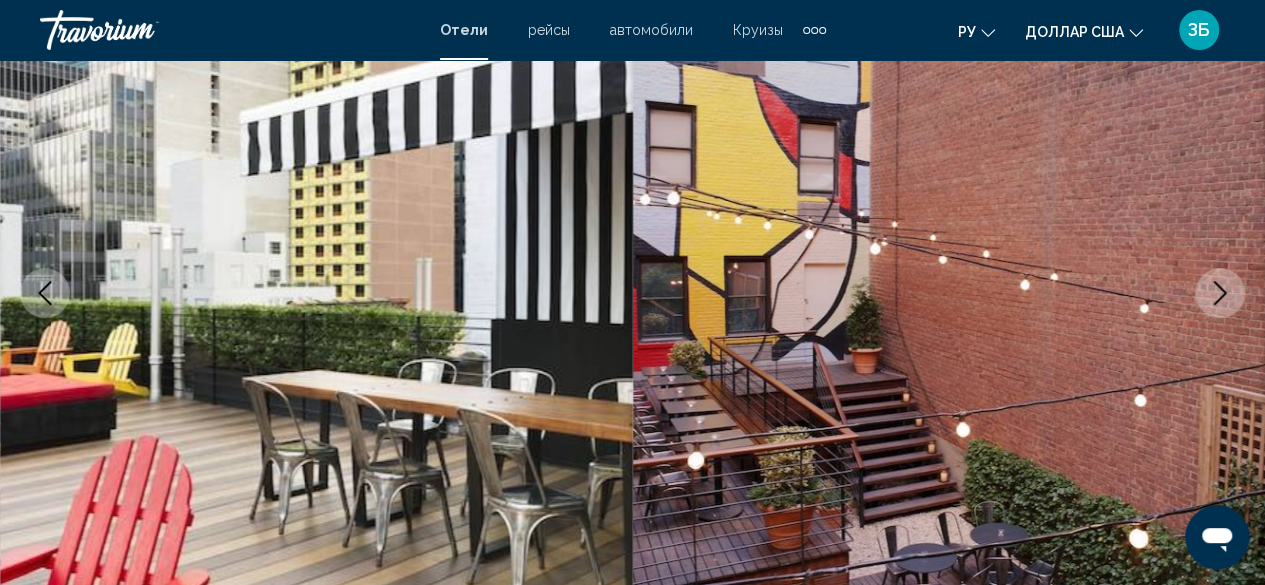 click 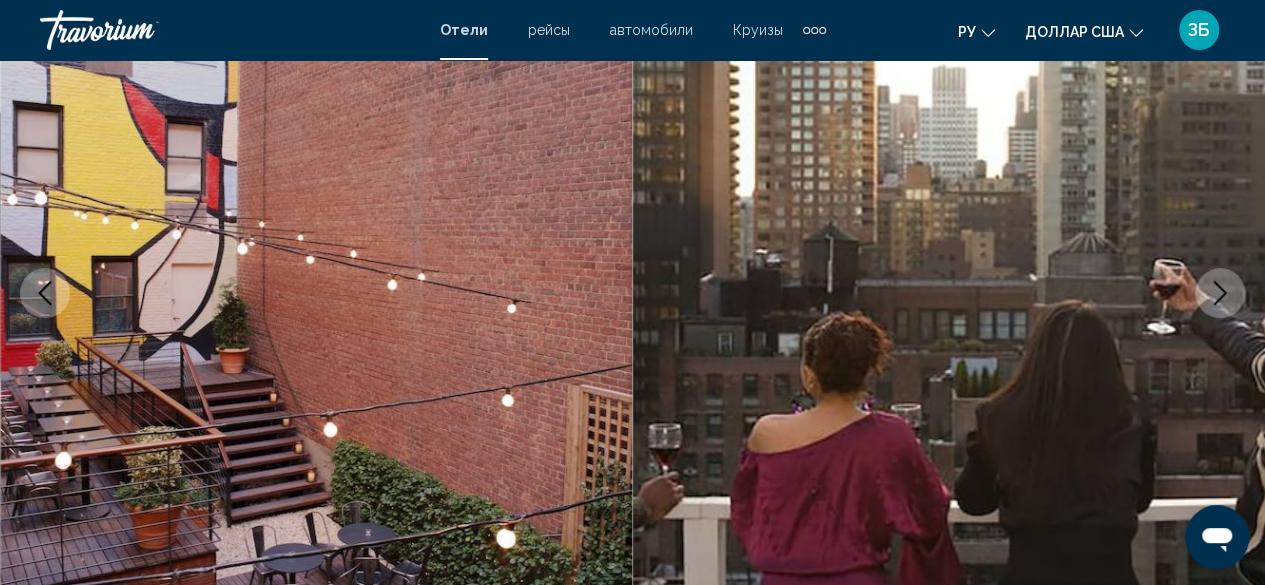 click 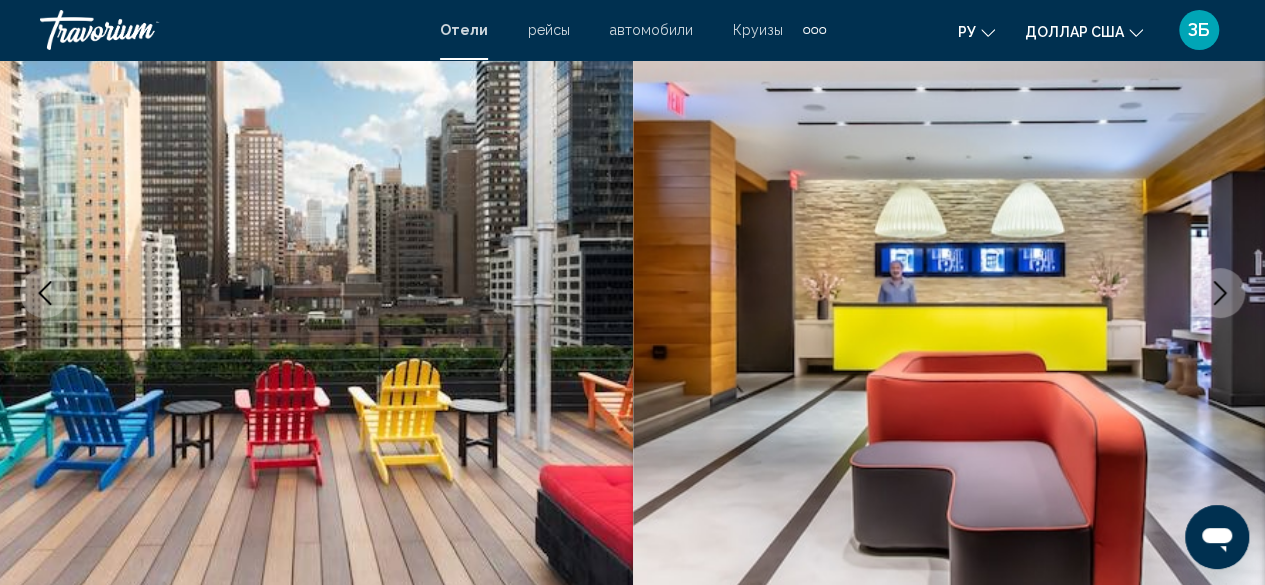 click at bounding box center (1220, 293) 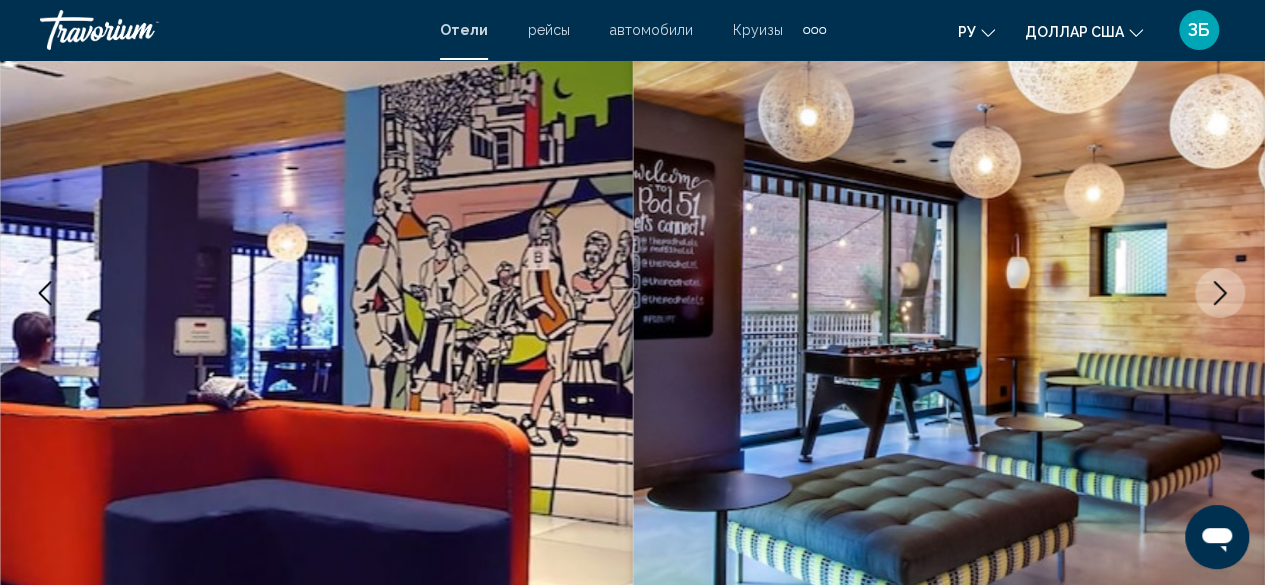 click at bounding box center [1220, 293] 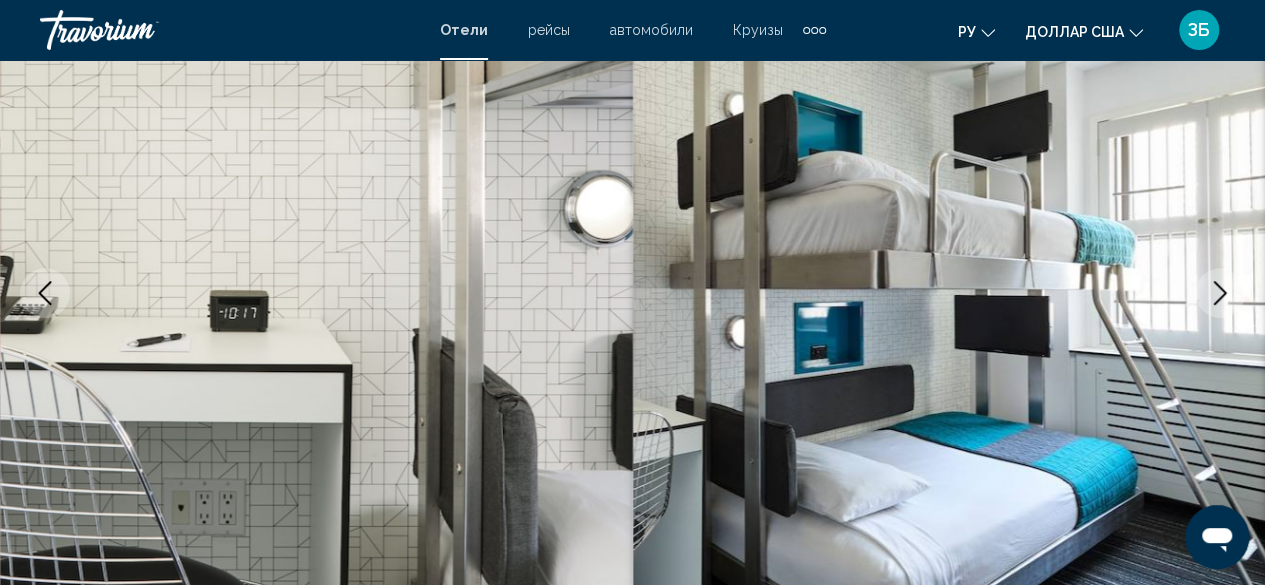 click at bounding box center (1220, 293) 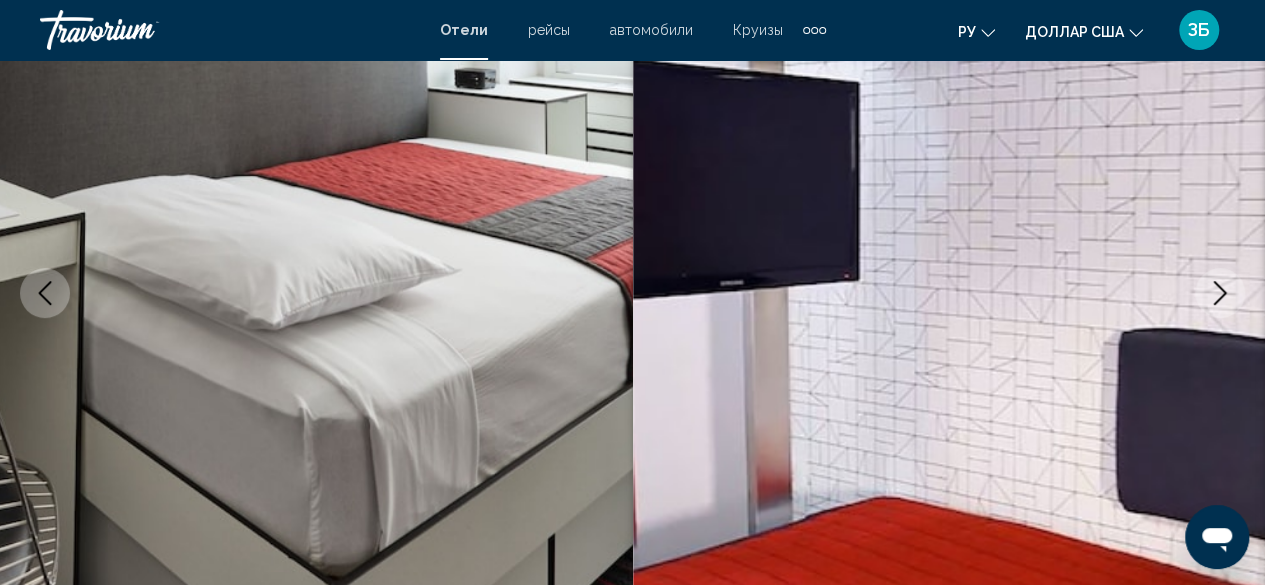click at bounding box center [1220, 293] 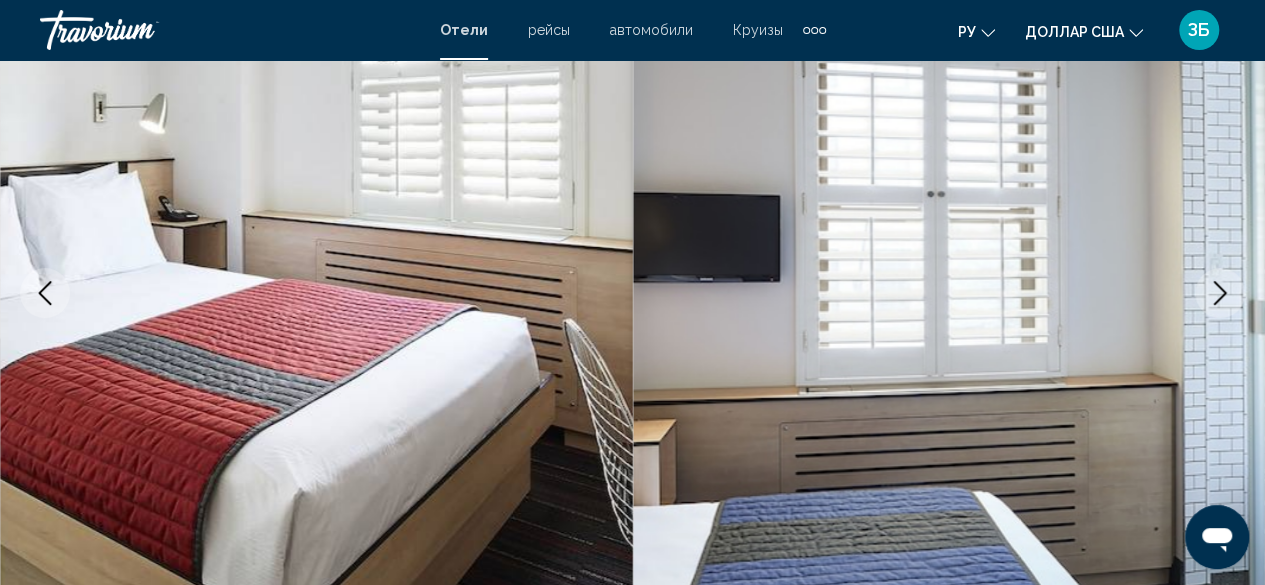 click at bounding box center [1220, 293] 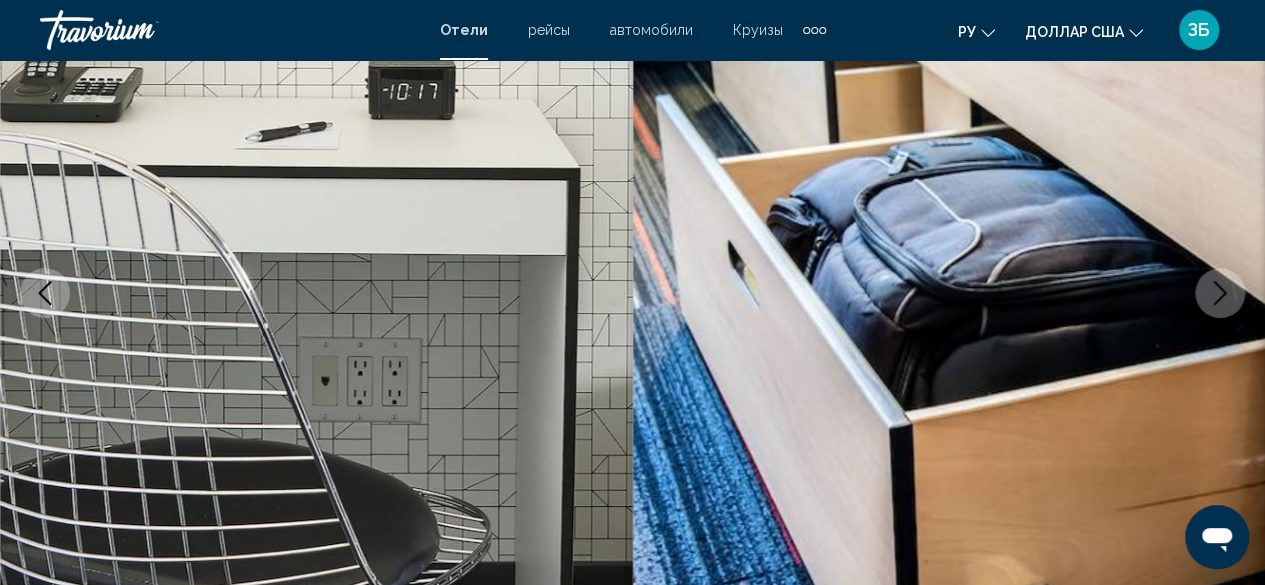 click at bounding box center [1220, 293] 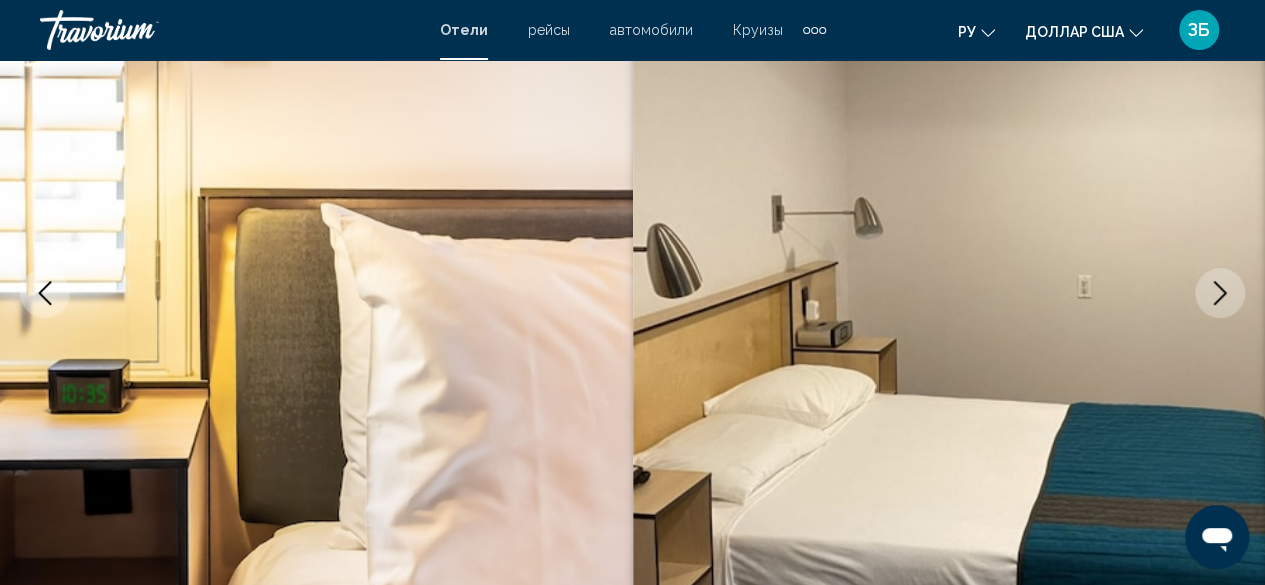 click at bounding box center (1220, 293) 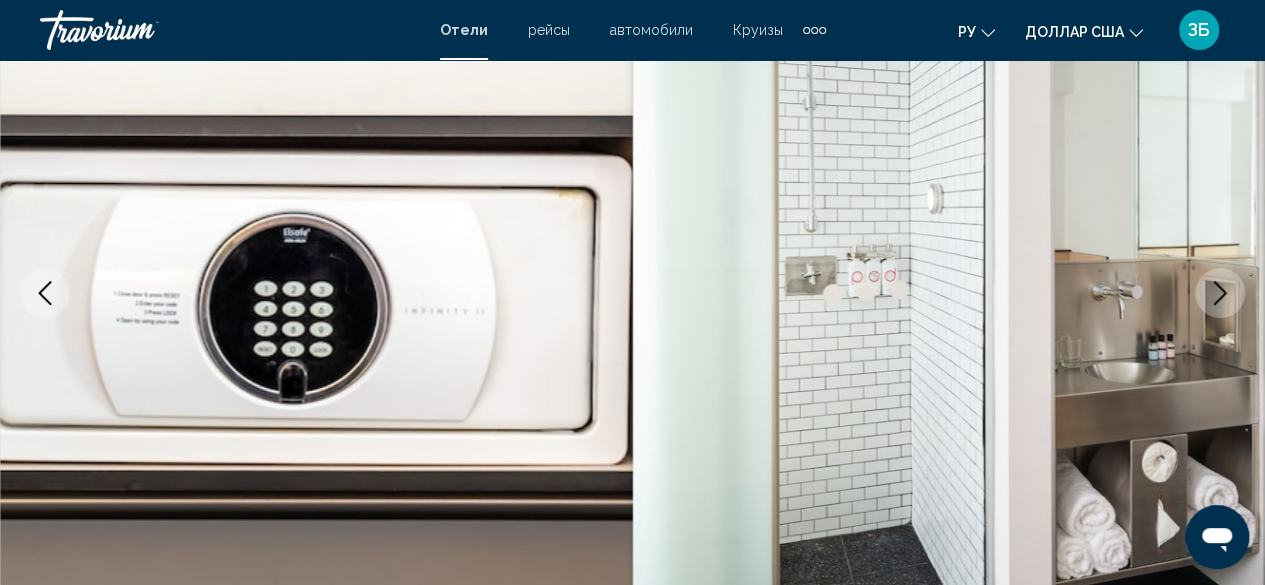 click at bounding box center [1220, 293] 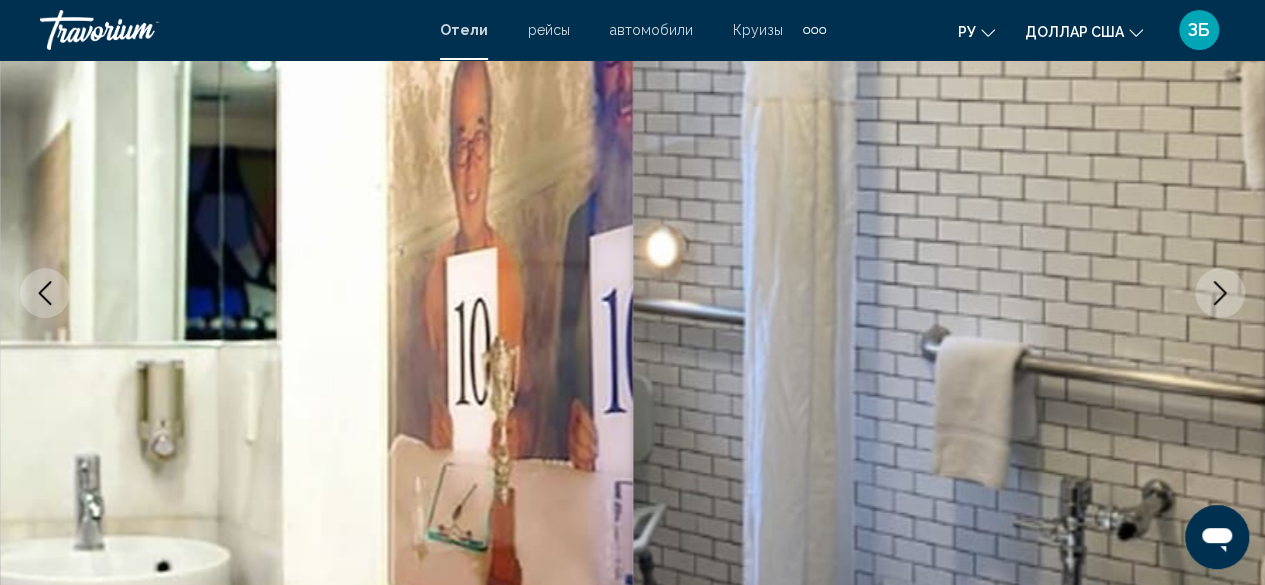 click at bounding box center (1220, 293) 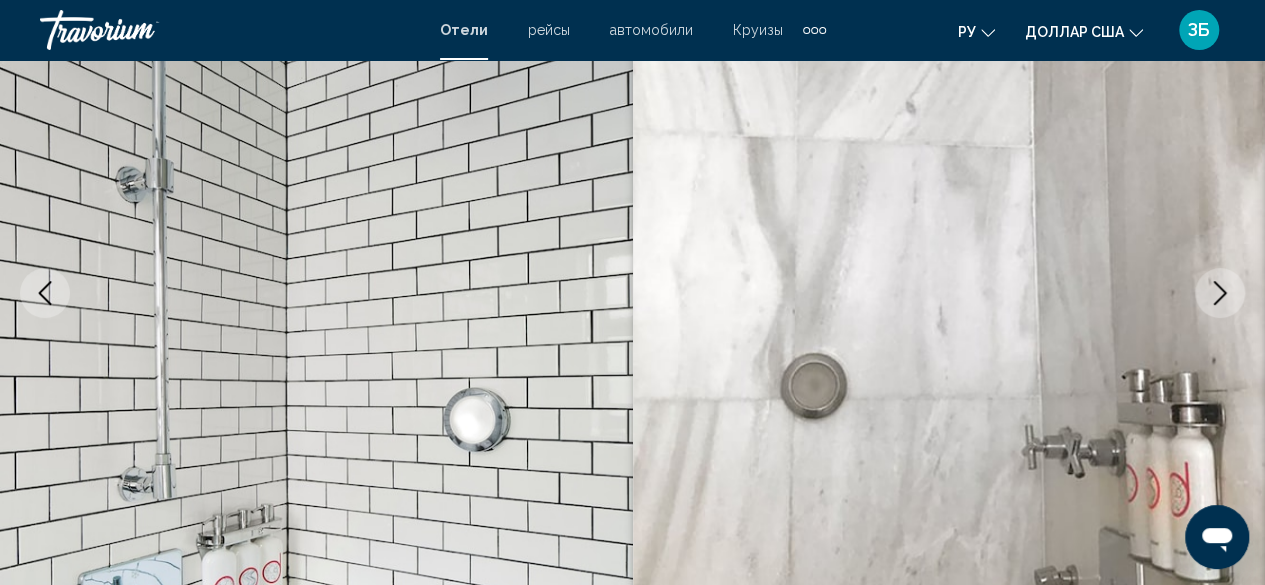 click at bounding box center [1220, 293] 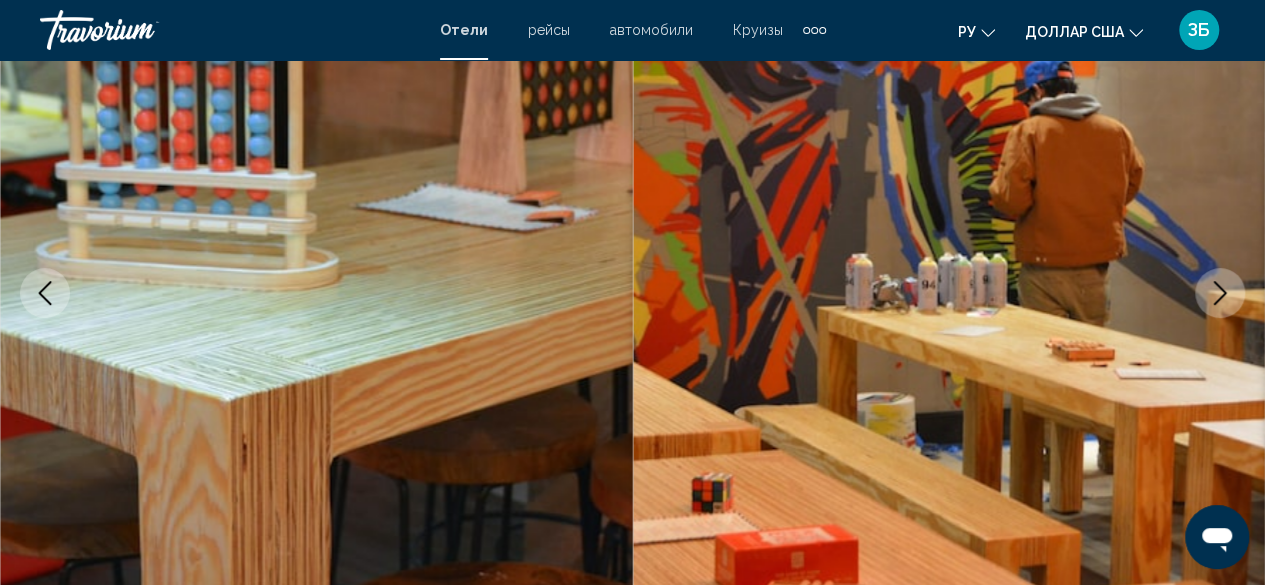 click at bounding box center [1220, 293] 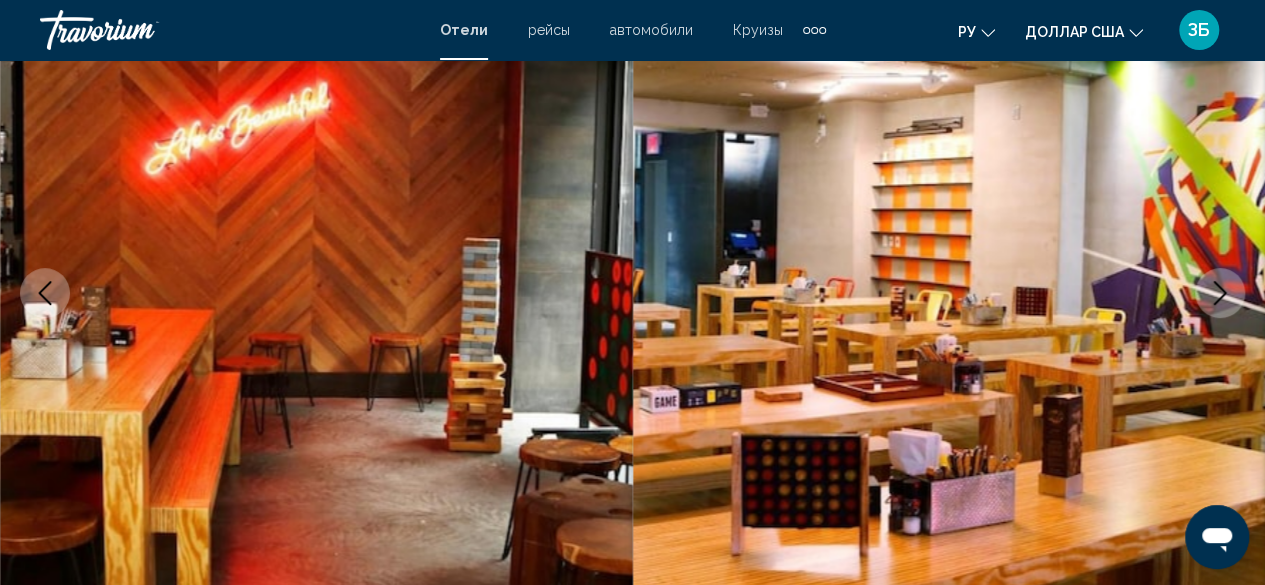 click at bounding box center (1220, 293) 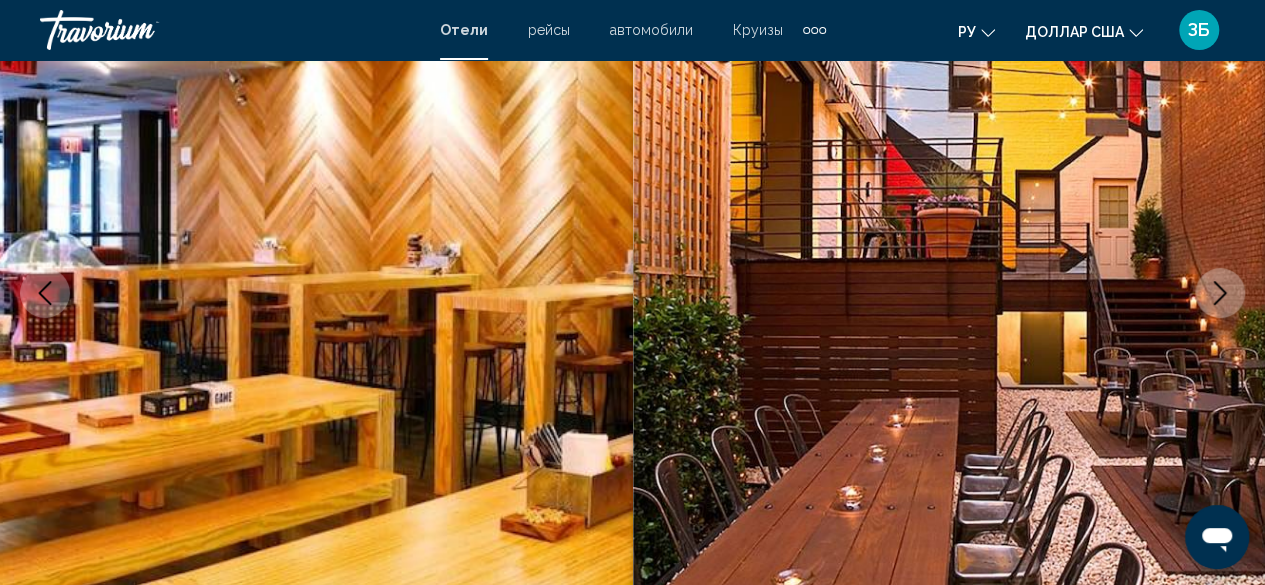 click at bounding box center [1220, 293] 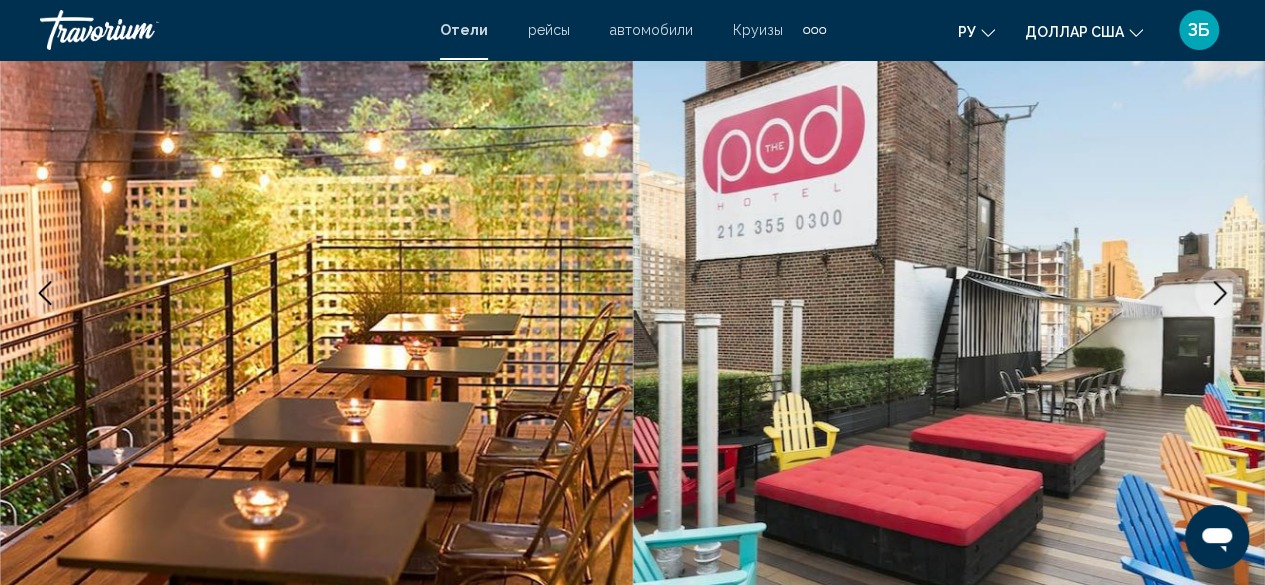 click at bounding box center [1220, 293] 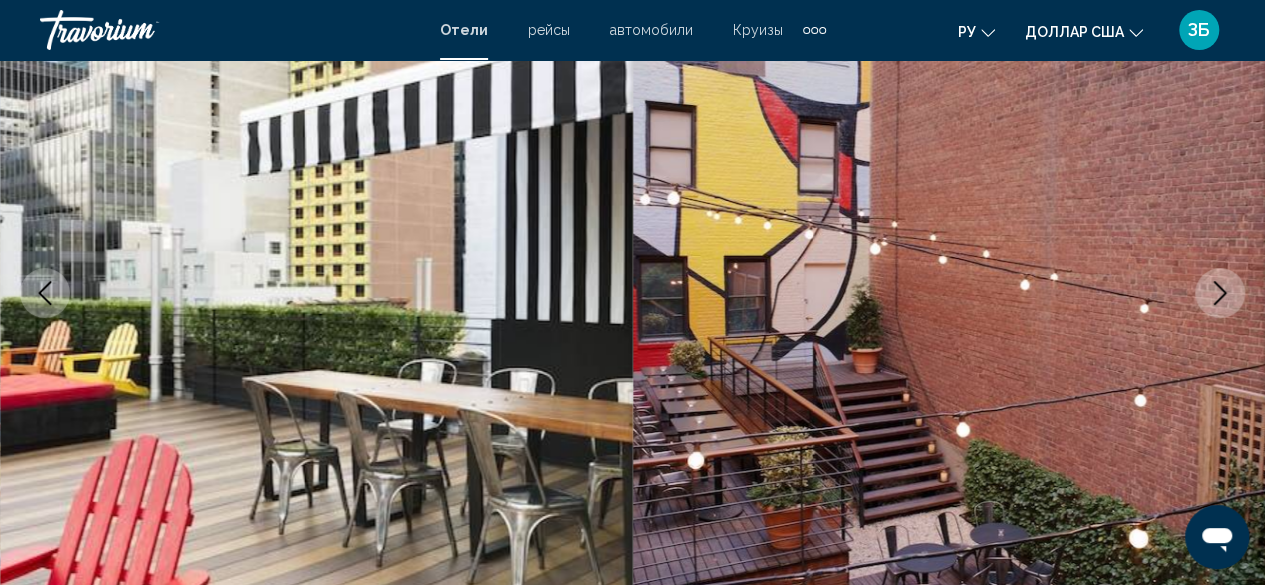 click at bounding box center [1220, 293] 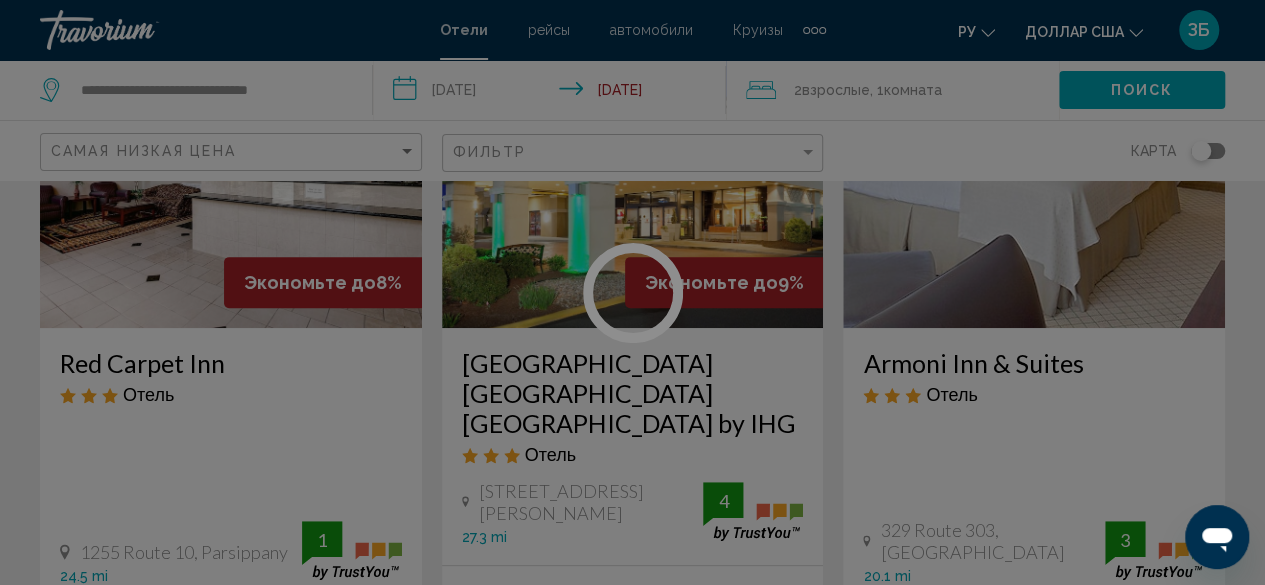 scroll, scrollTop: 0, scrollLeft: 0, axis: both 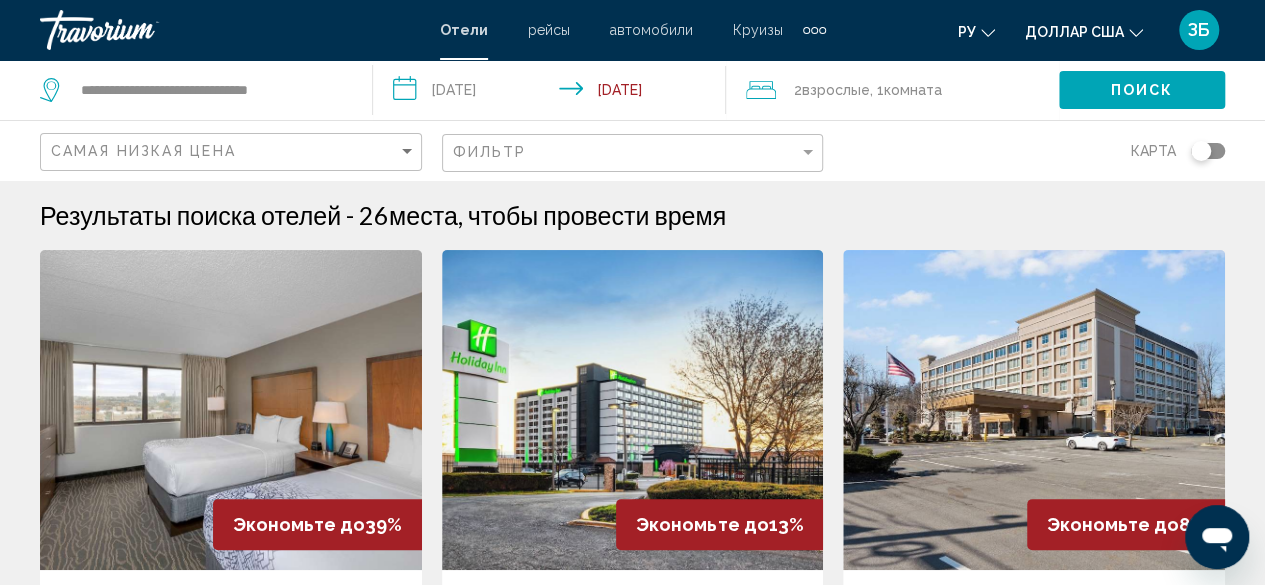 click at bounding box center (231, 410) 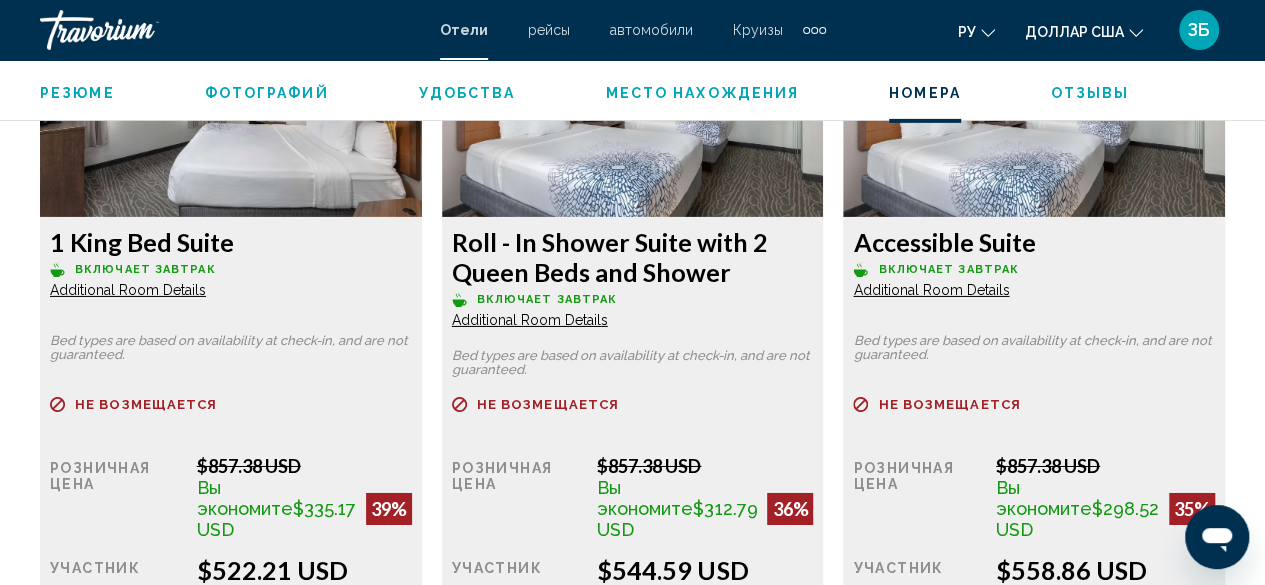 scroll, scrollTop: 3194, scrollLeft: 0, axis: vertical 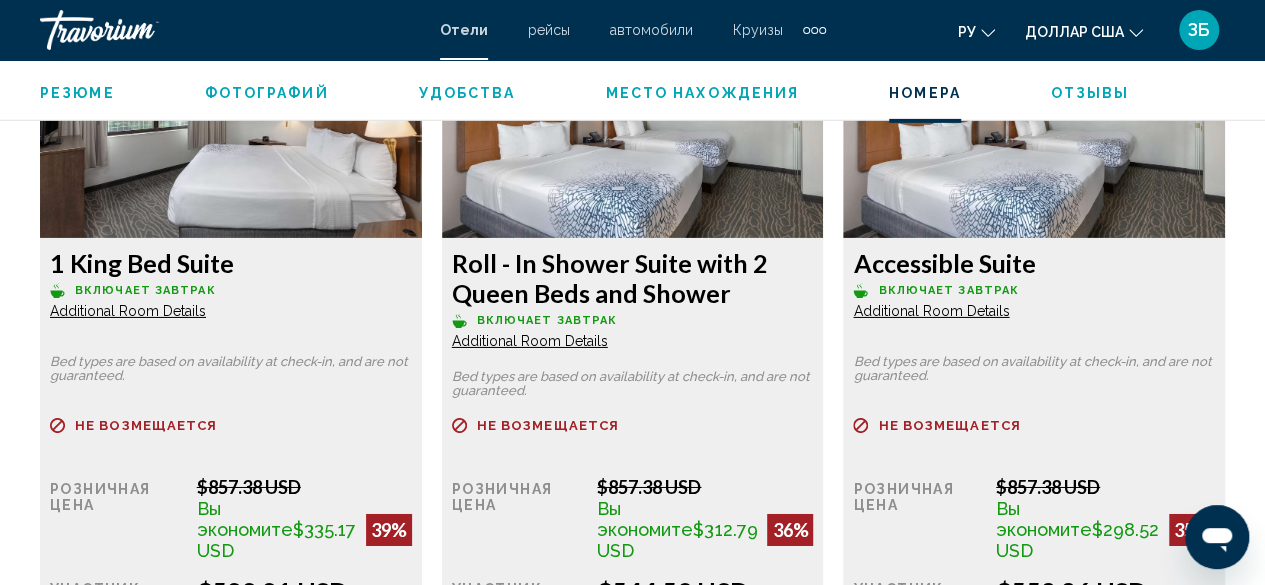 click at bounding box center [231, 113] 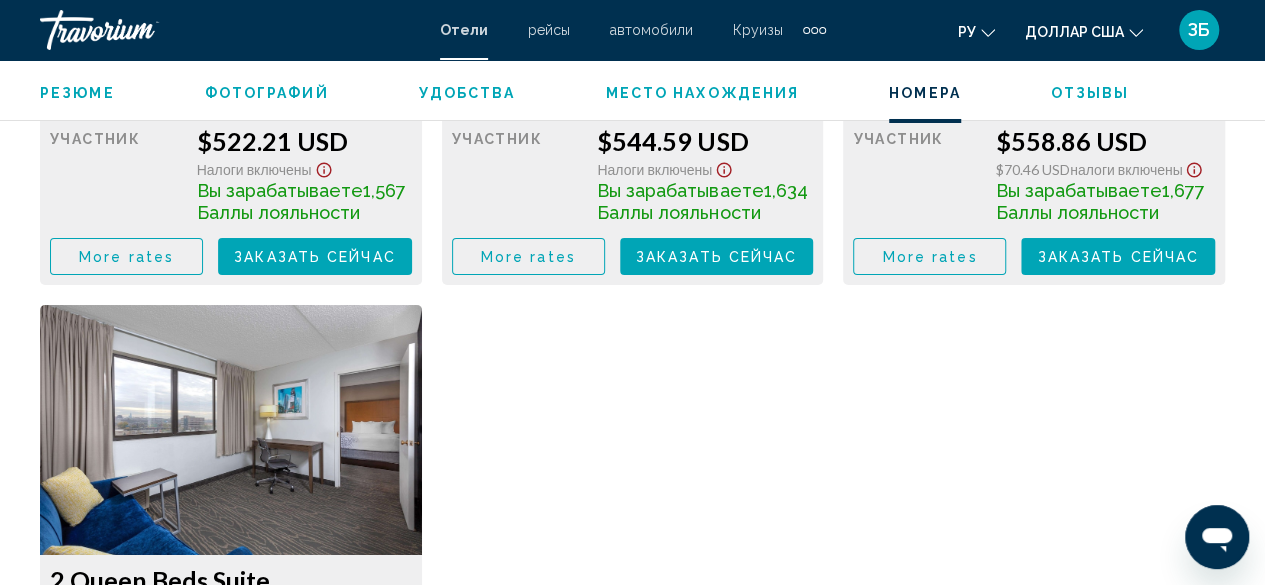 scroll, scrollTop: 3649, scrollLeft: 0, axis: vertical 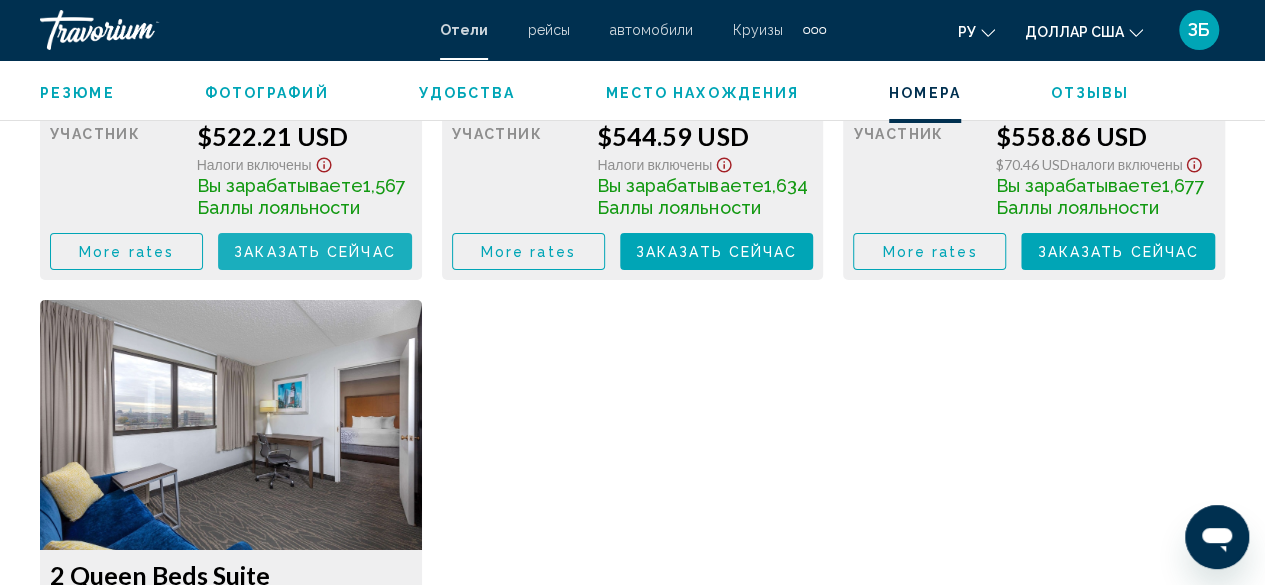 click on "Заказать сейчас" at bounding box center [315, 252] 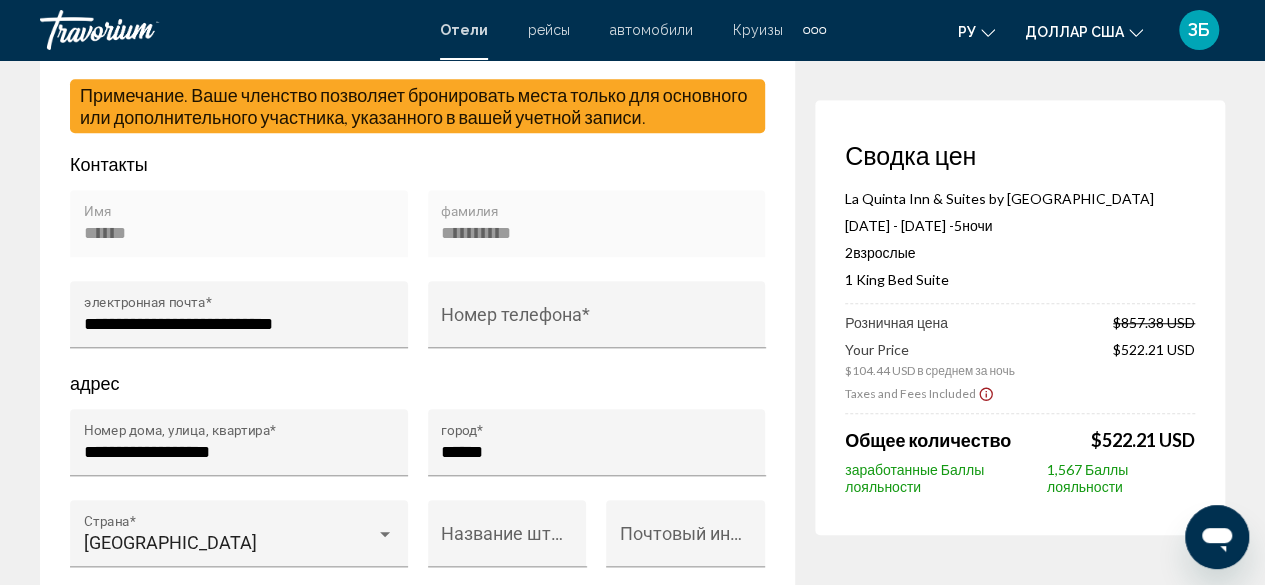 scroll, scrollTop: 667, scrollLeft: 0, axis: vertical 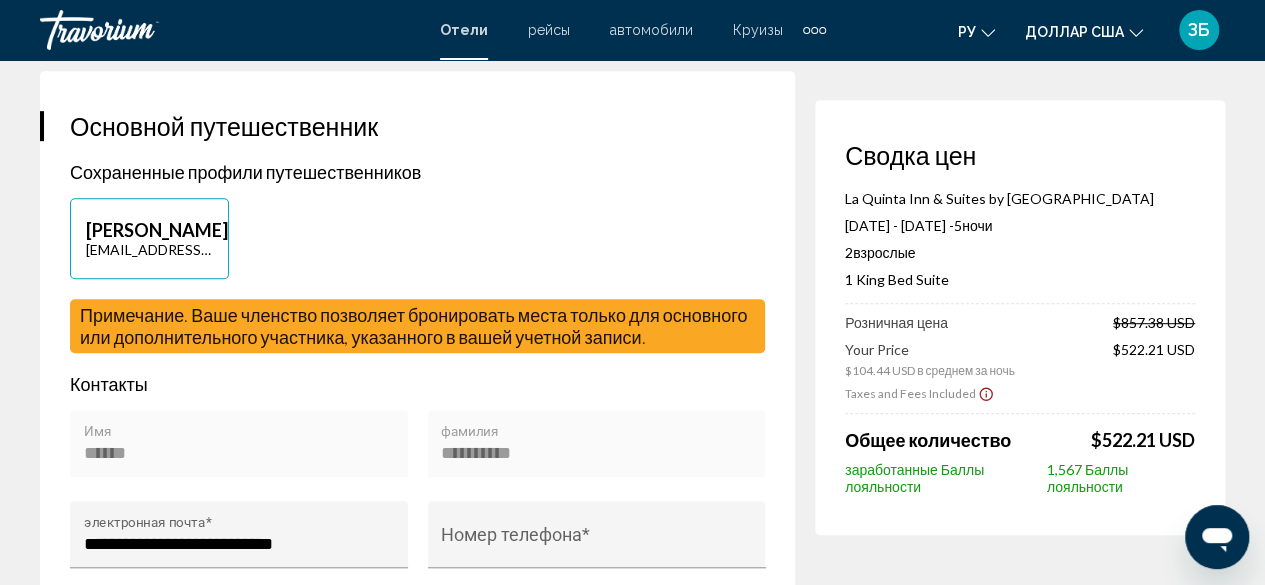 click on "[PERSON_NAME]" at bounding box center (149, 230) 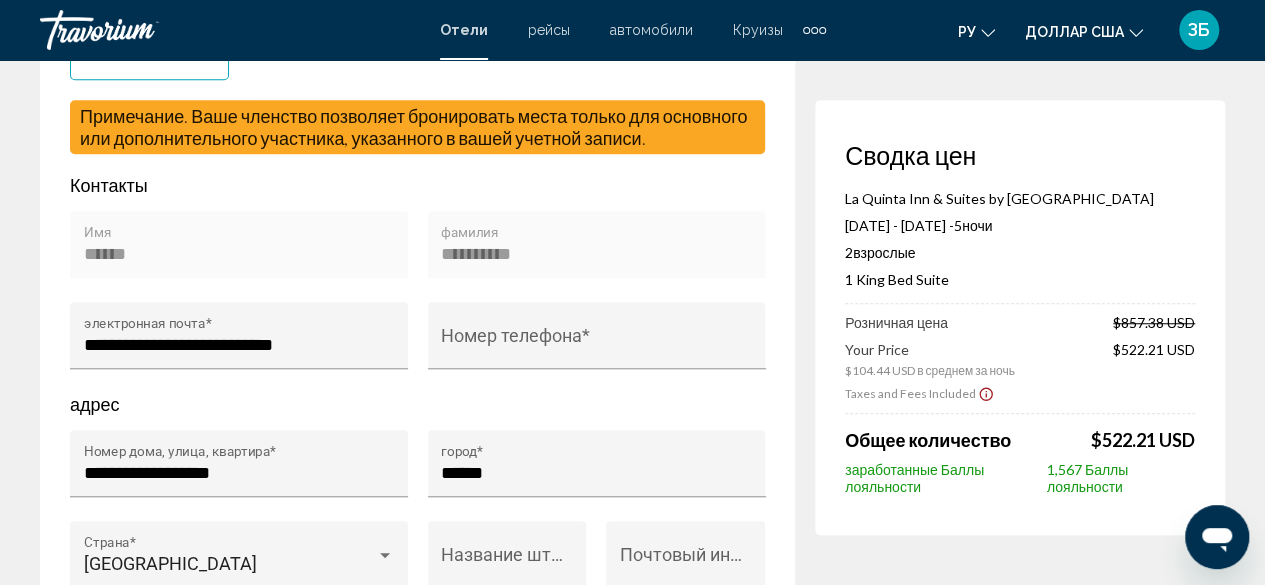 scroll, scrollTop: 614, scrollLeft: 0, axis: vertical 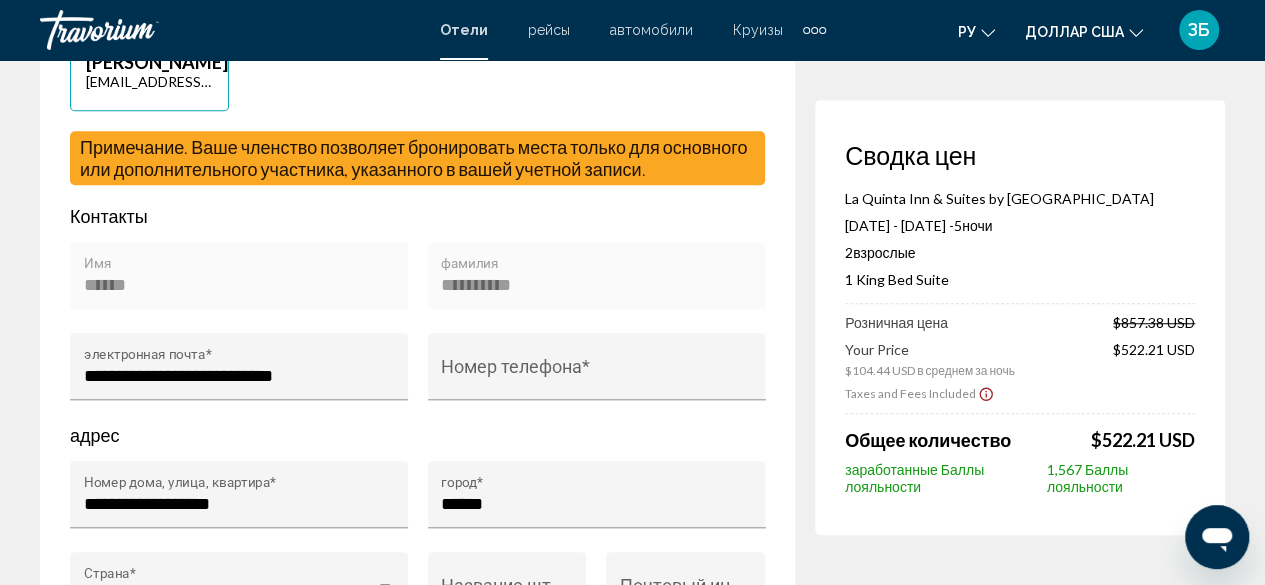 click on "ЗБ" at bounding box center [1199, 30] 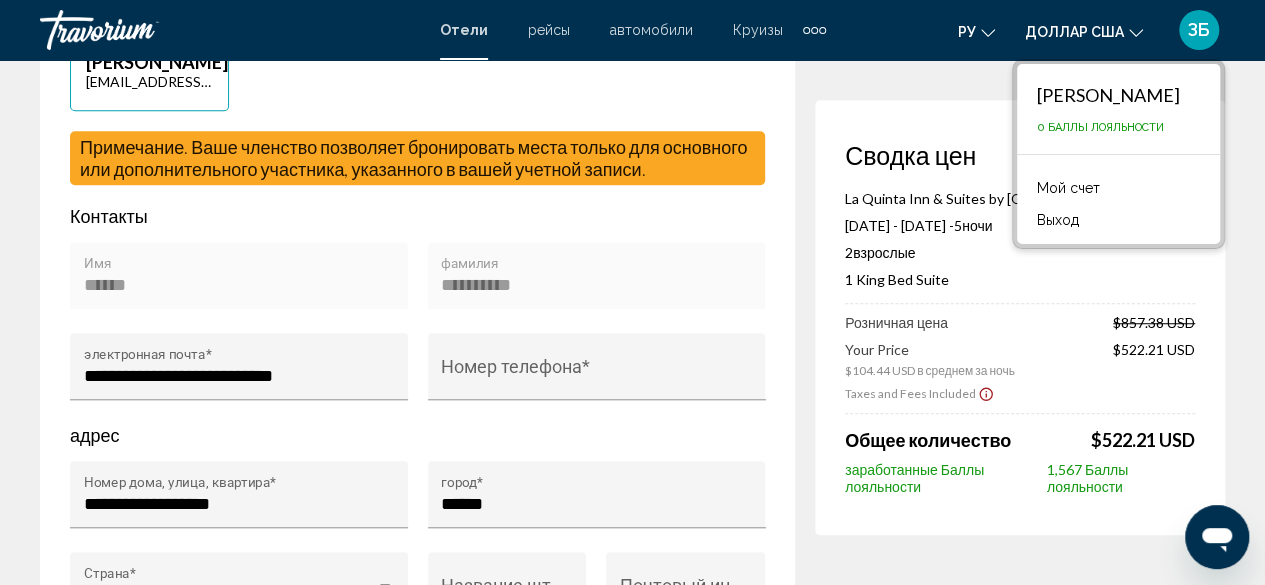 click on "Выход" at bounding box center [1058, 220] 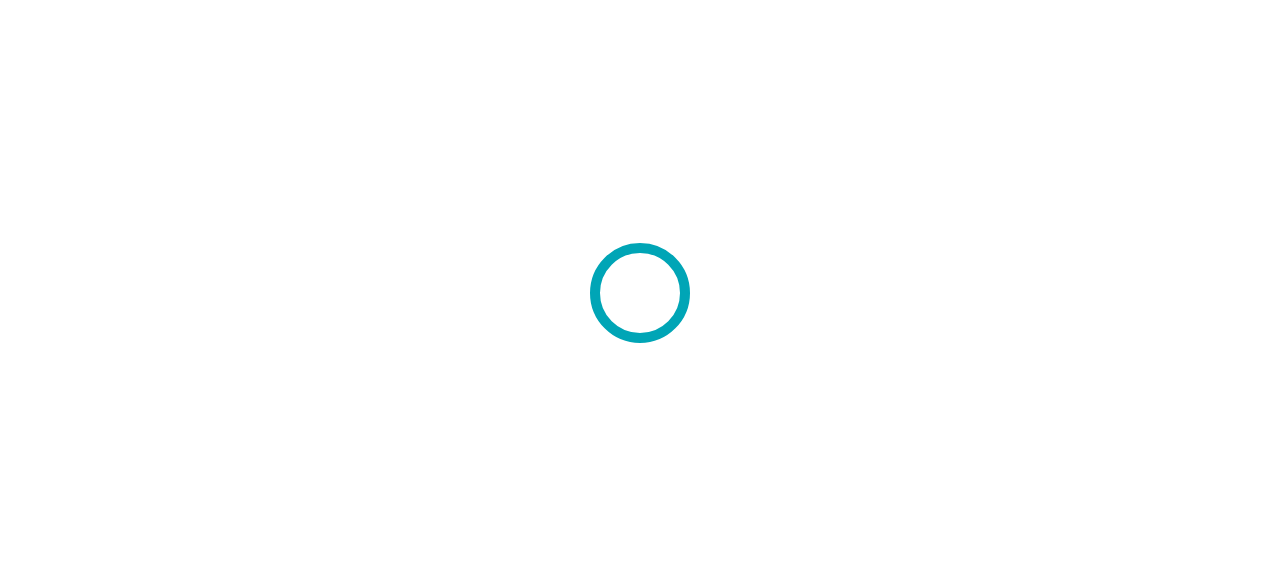 scroll, scrollTop: 0, scrollLeft: 0, axis: both 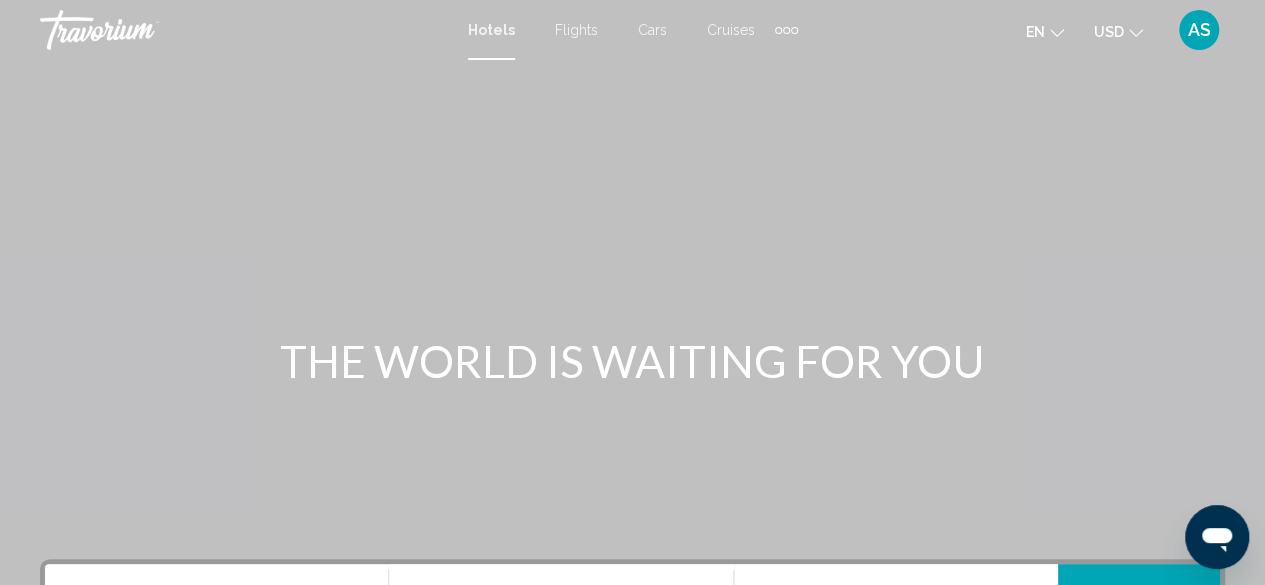 click at bounding box center [632, 300] 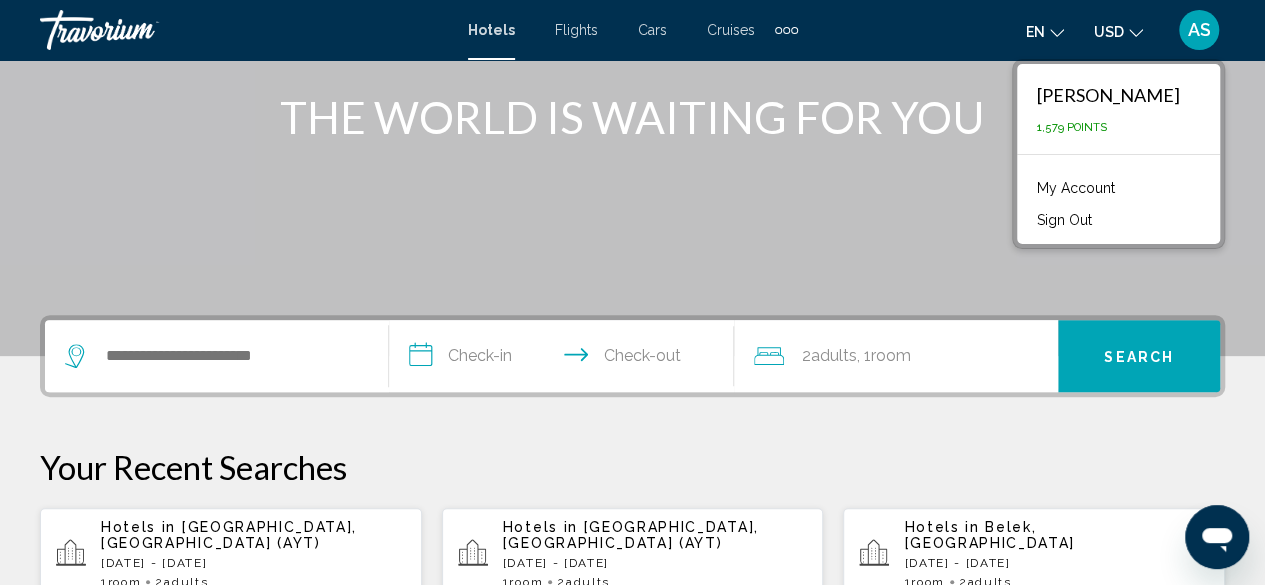 scroll, scrollTop: 0, scrollLeft: 0, axis: both 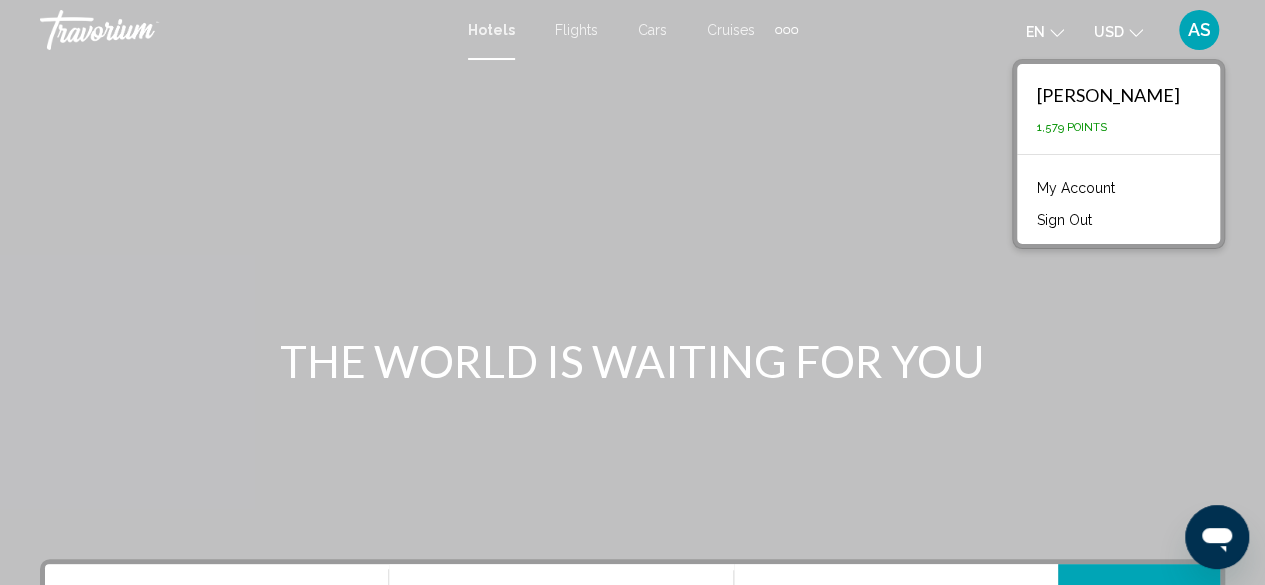 click on "AS" at bounding box center (1199, 30) 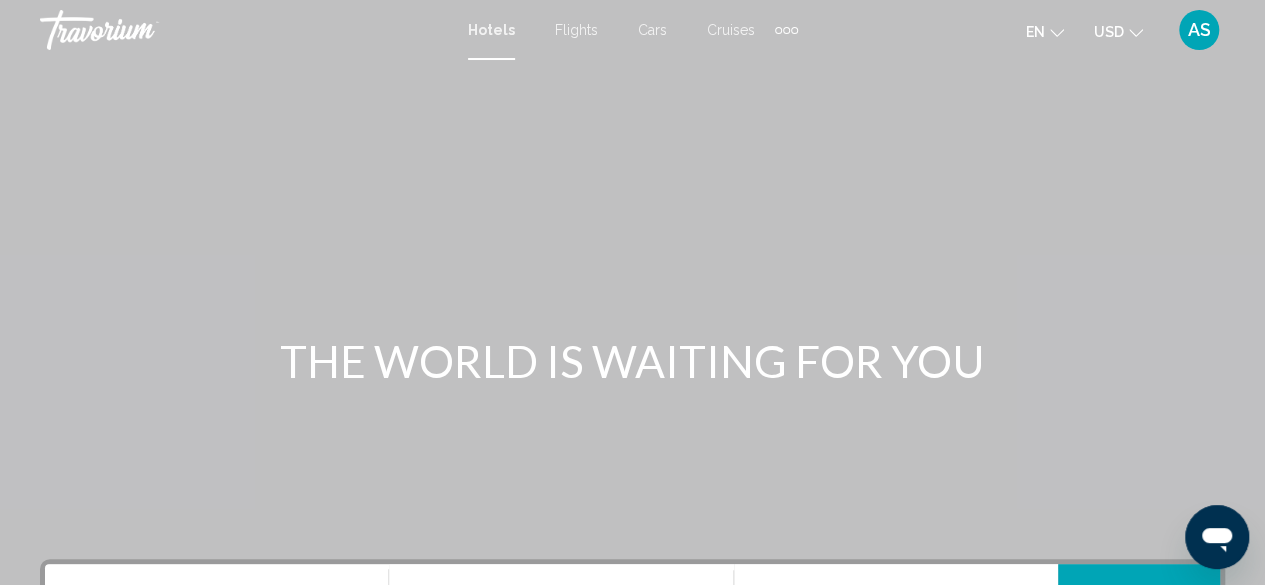 click on "AS" at bounding box center (1199, 30) 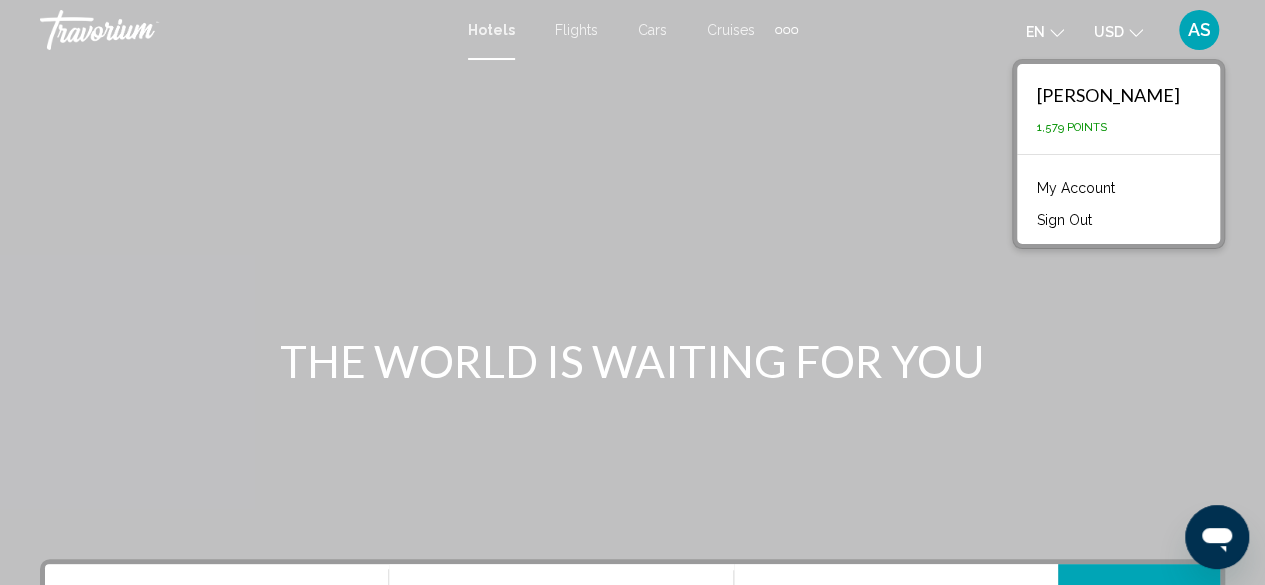 click on "My Account" at bounding box center (1076, 188) 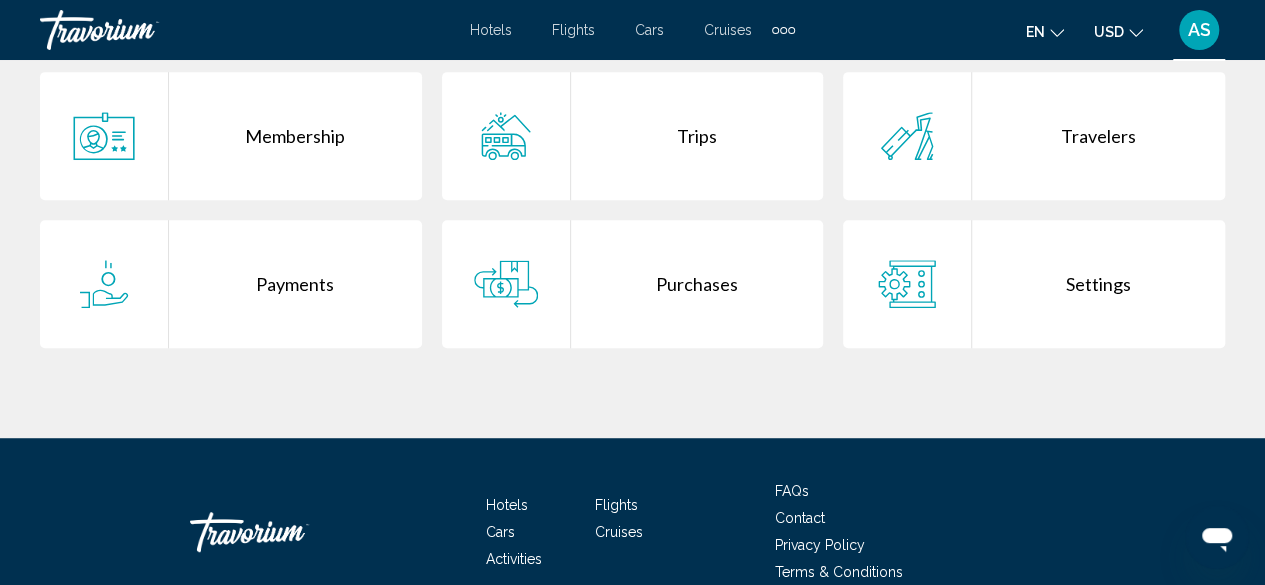 scroll, scrollTop: 541, scrollLeft: 0, axis: vertical 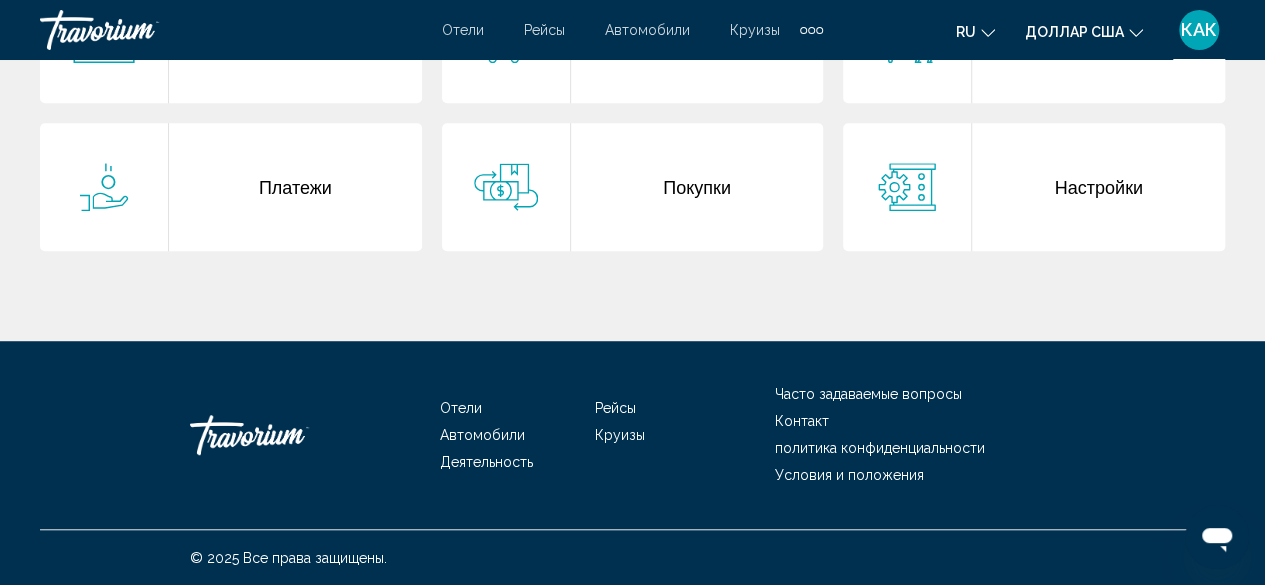 click on "Покупки" at bounding box center [697, 187] 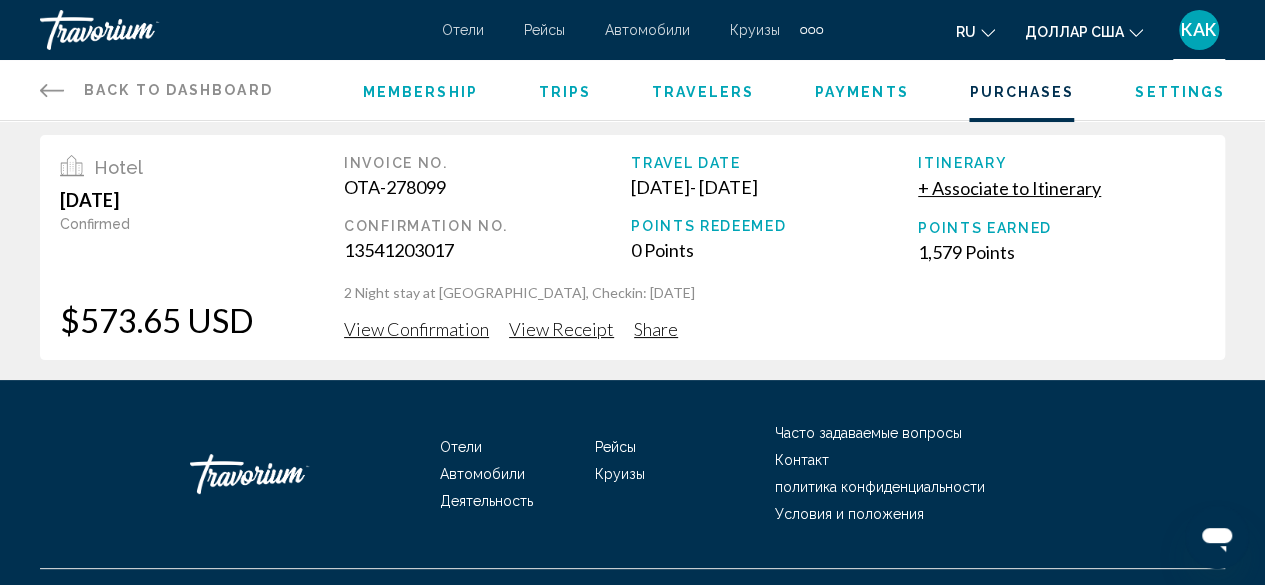 scroll, scrollTop: 0, scrollLeft: 0, axis: both 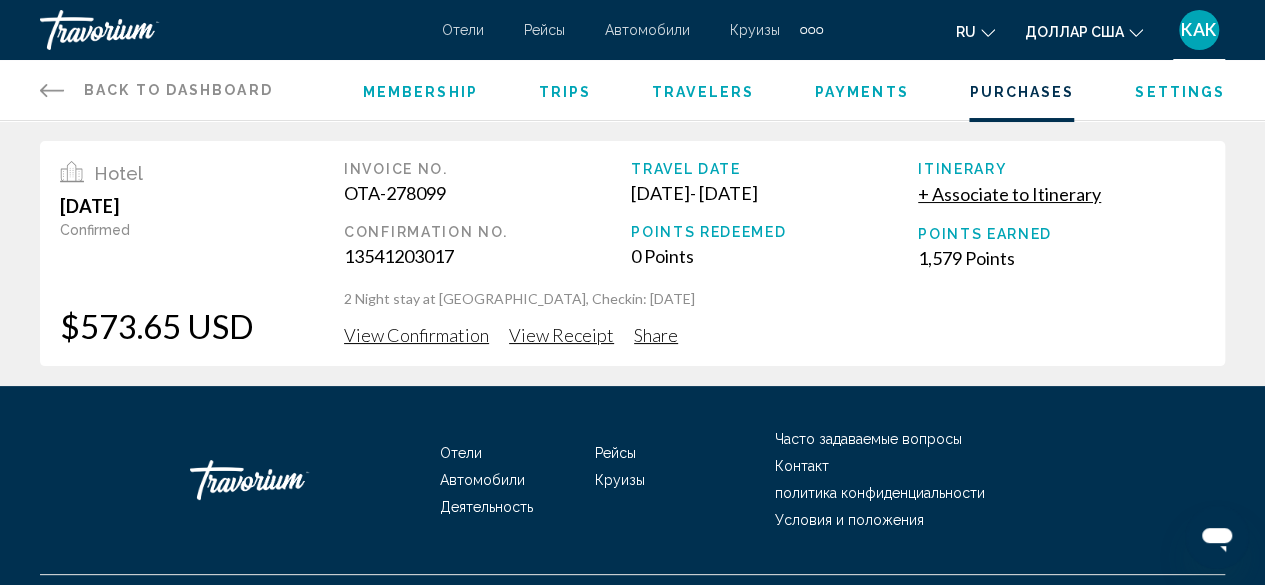 click on "Hotel April 16, 2025 Confirmed  $573.65 USD  Invoice No. OTA-278099 Confirmation No.  13541203017  Travel Date  Apr 18, 2025  - Apr 20, 2025 Points Redeemed 0  Points Itinerary + Associate to Itinerary Points Earned 1,579  Points 2 Night stay at Corniche Hotel Abu Dhabi, Checkin: 2025-04-18 View Confirmation View Receipt Share" at bounding box center (632, 253) 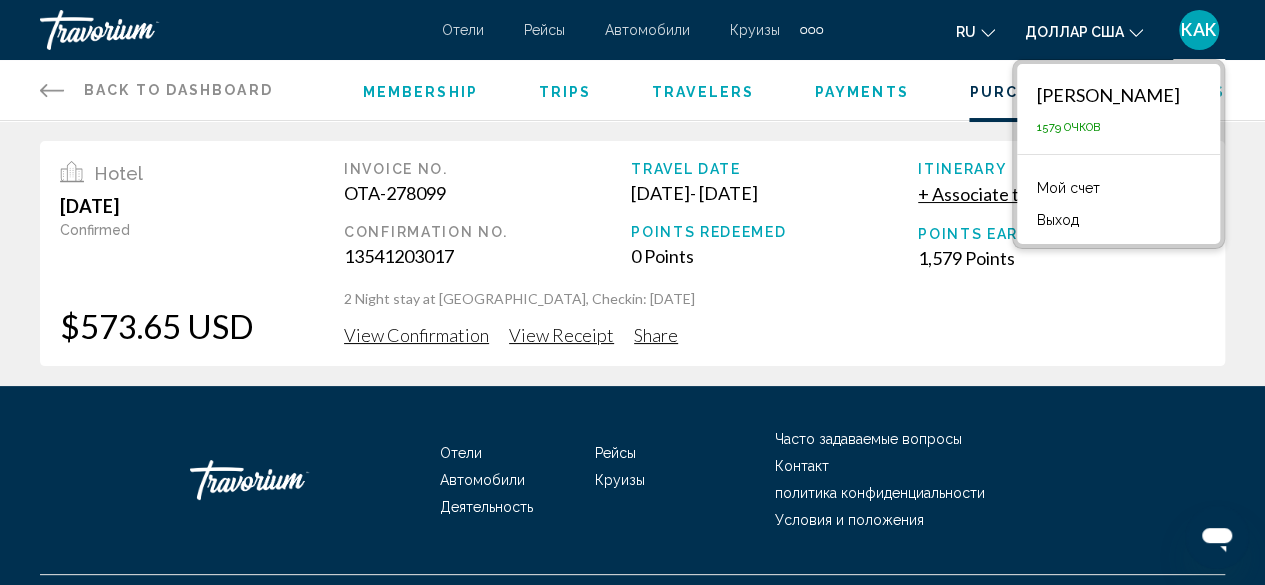 click on "Мой счет" at bounding box center (1068, 188) 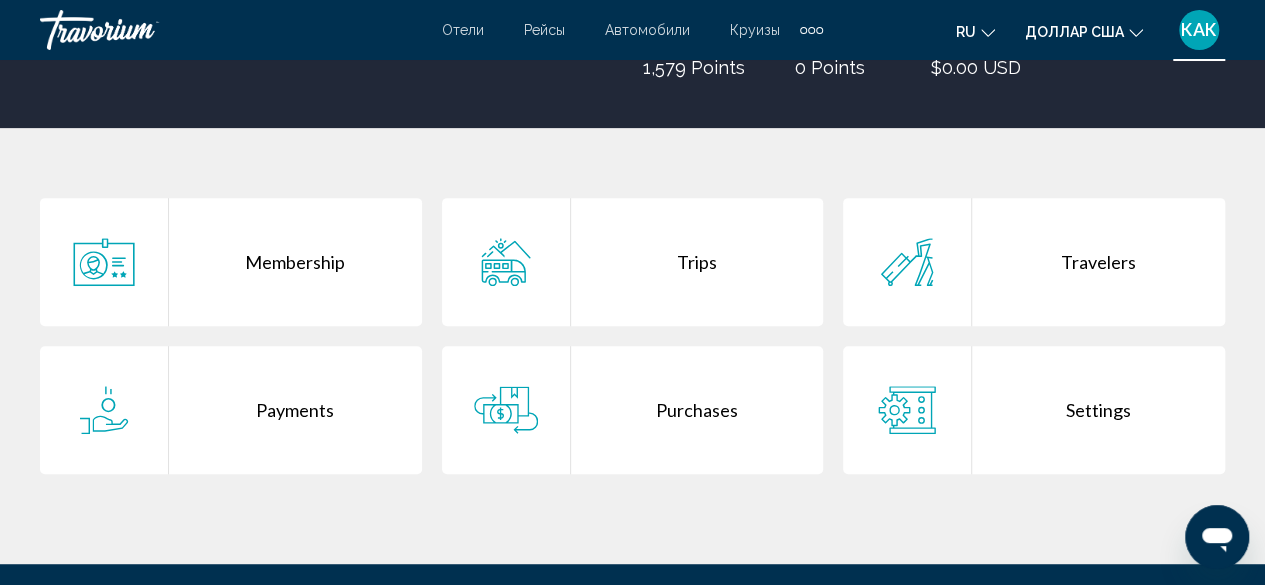 scroll, scrollTop: 319, scrollLeft: 0, axis: vertical 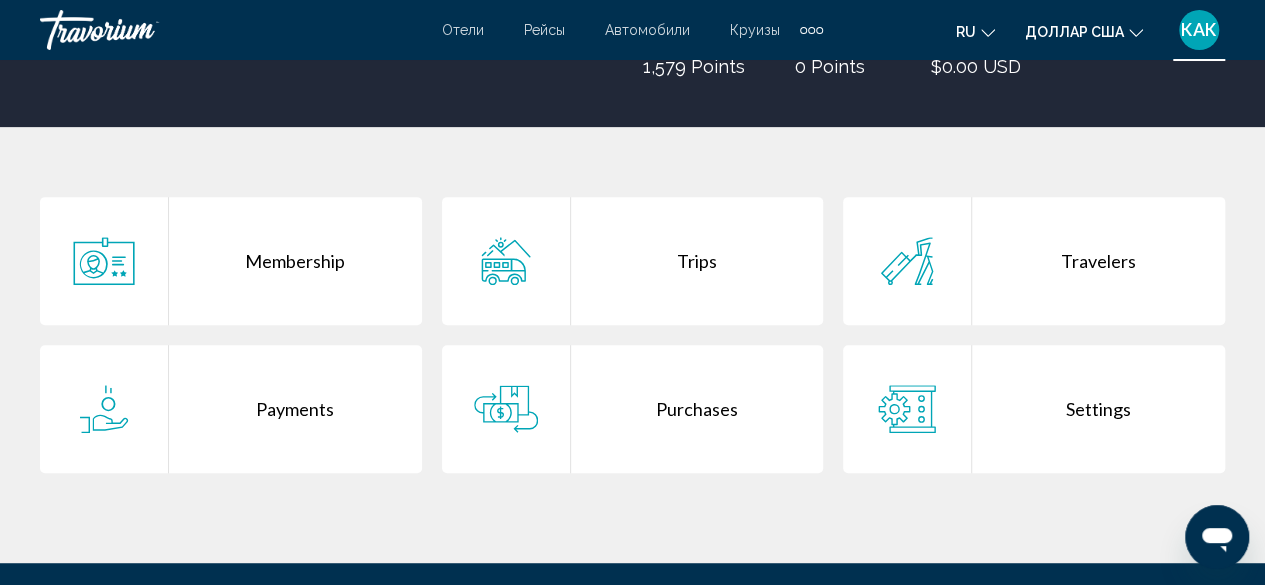 click on "Purchases" at bounding box center [697, 409] 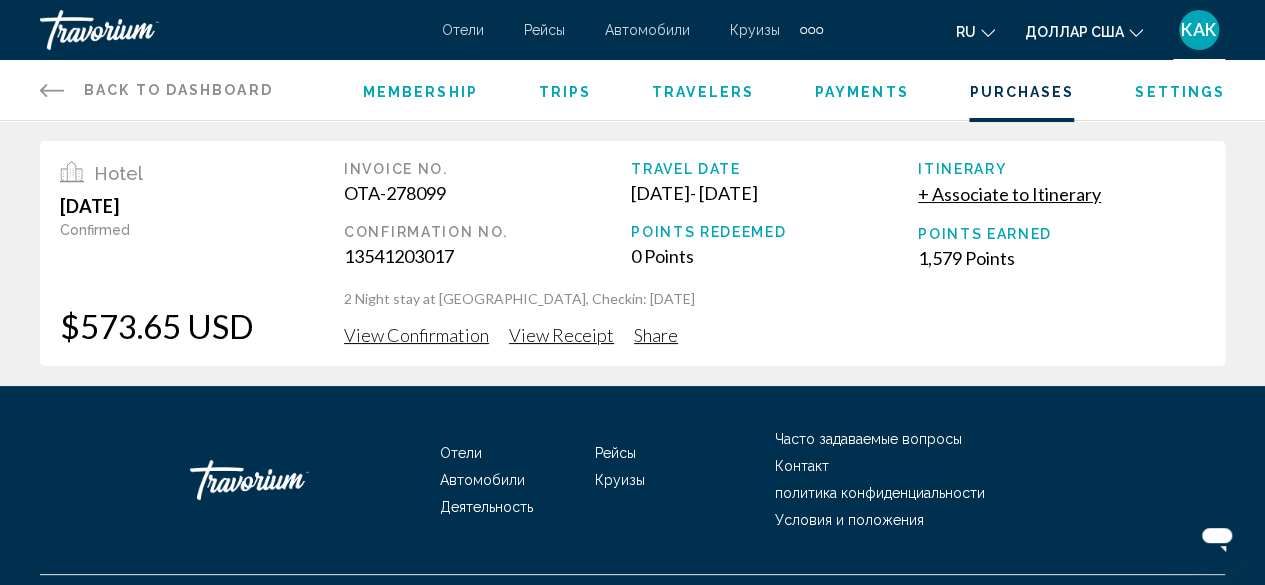 click on "View Confirmation" at bounding box center (416, 335) 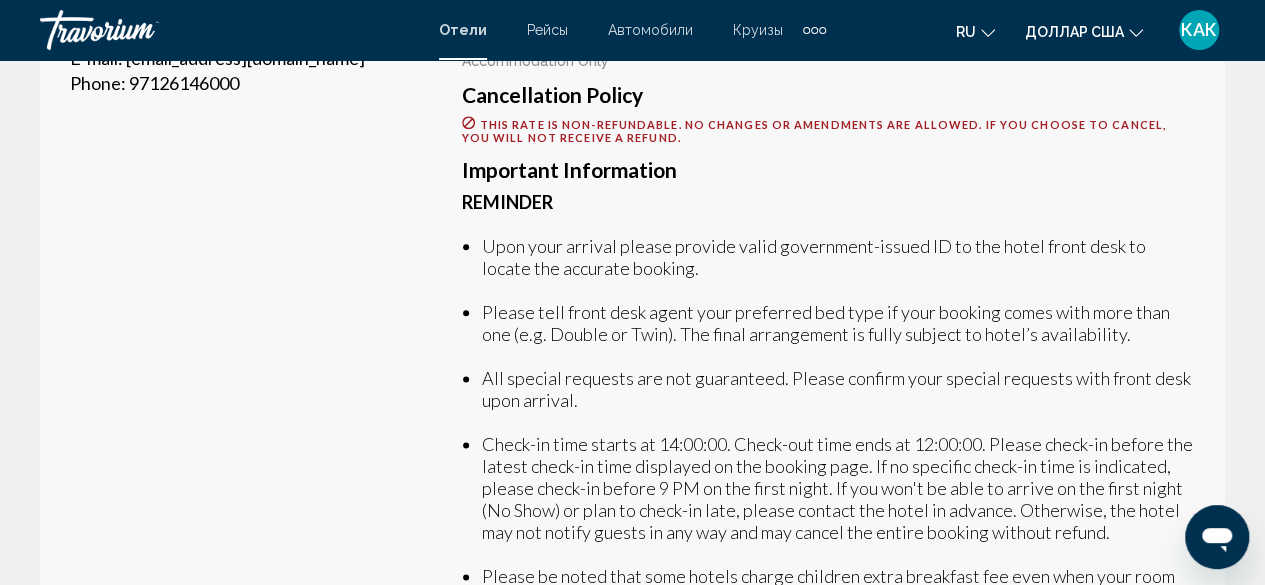 scroll, scrollTop: 1060, scrollLeft: 0, axis: vertical 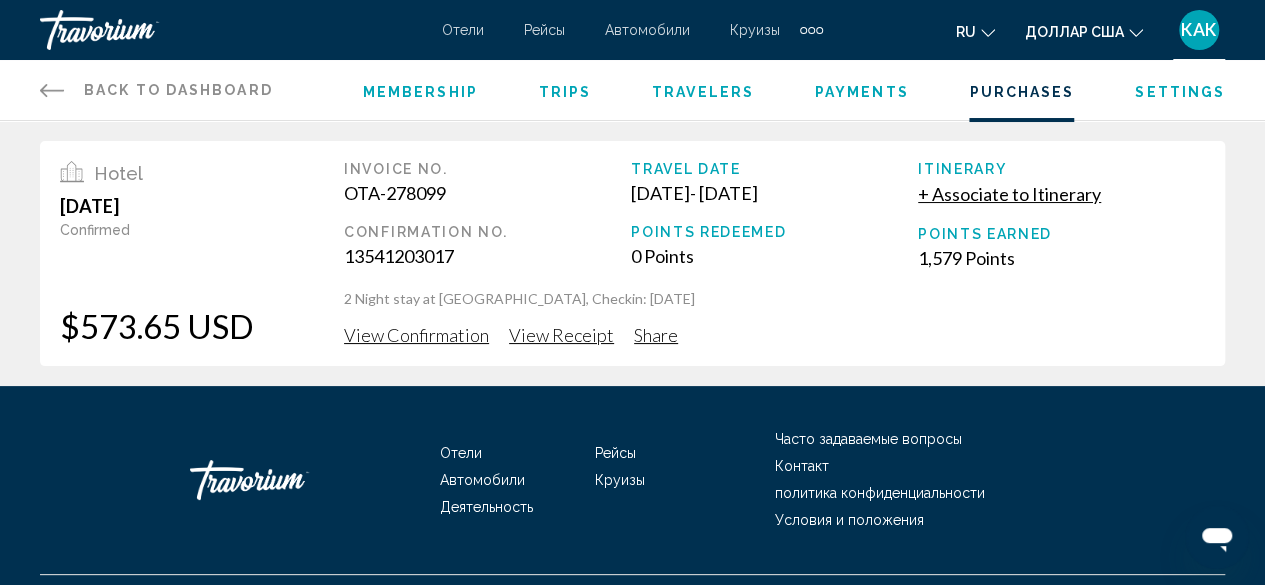 click on "View Receipt" at bounding box center [561, 335] 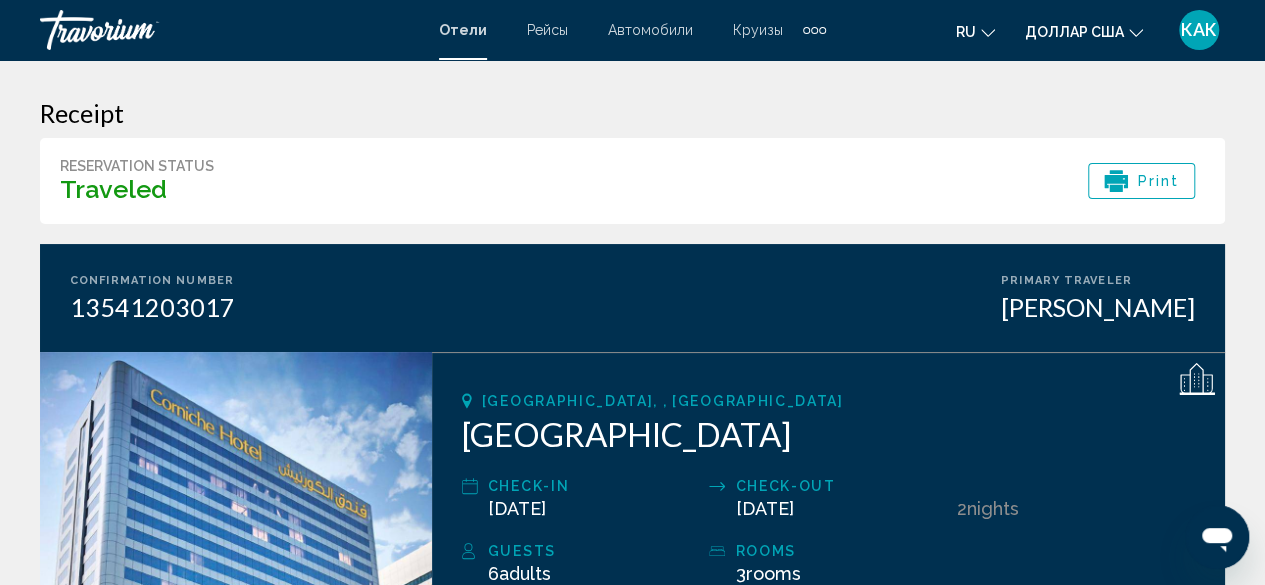 scroll, scrollTop: 0, scrollLeft: 0, axis: both 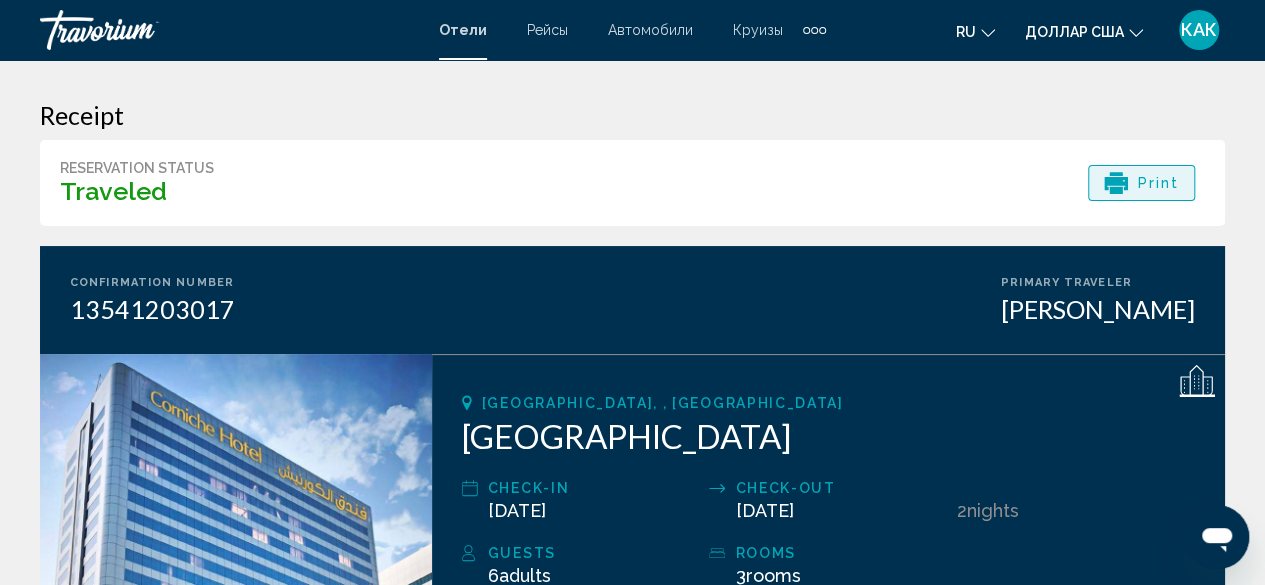 click on "Print" at bounding box center [1142, 183] 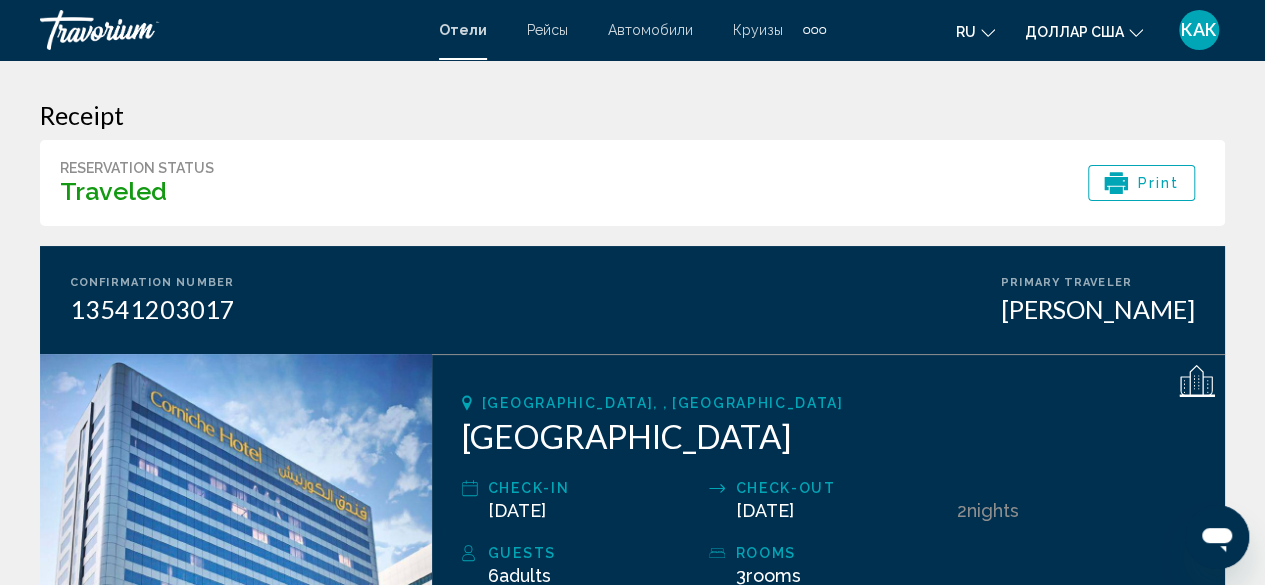 click on "Receipt Reservation Status Traveled
Print Confirmation Number 13541203017 Primary Traveler ASSELYA SMADIYEVA
Abu Dhabi, , United Arab Emirates Corniche Hotel Abu Dhabi
Check-in Apr 18, 2025
Check-out Apr 20, 2025 2  Night Nights
Guests 6  Adult Adults ,   Child Children  ( ages   )
rooms 3  Room rooms Reference Number 13541203017 Invoice Number OTA-278099 Reference number 13541203017 Payment Information Cardholder ASSELYA SMADIYEVA Card Type VISA Card Number **** **** **** 0372 Expiration Date 02/33 Price Summary & Adjustments" at bounding box center (632, 934) 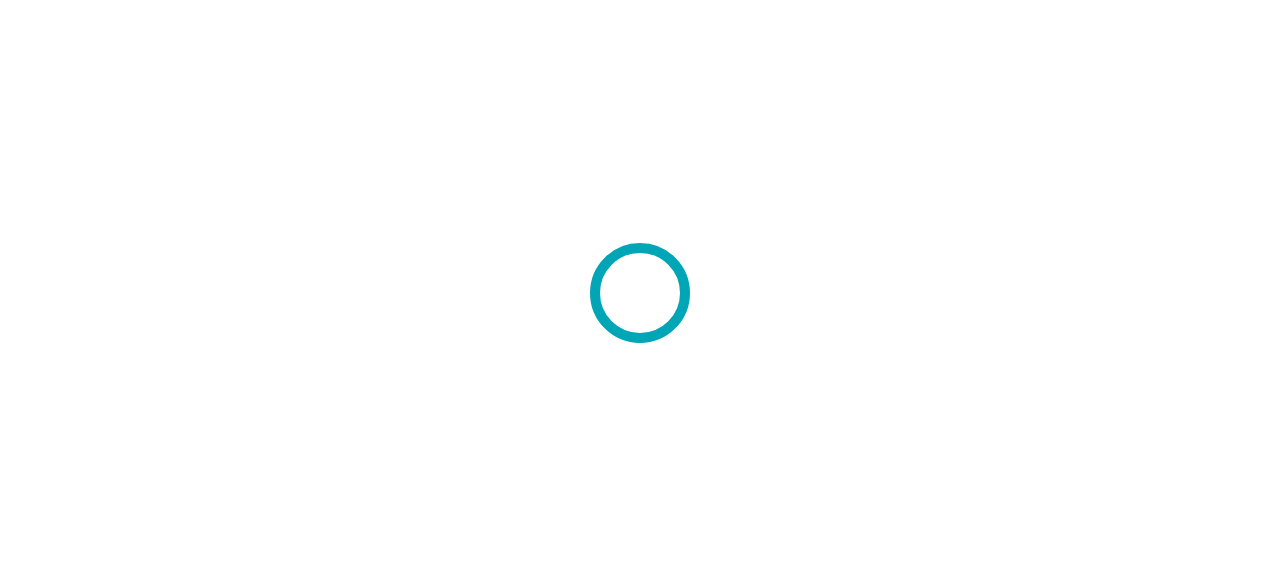 scroll, scrollTop: 0, scrollLeft: 0, axis: both 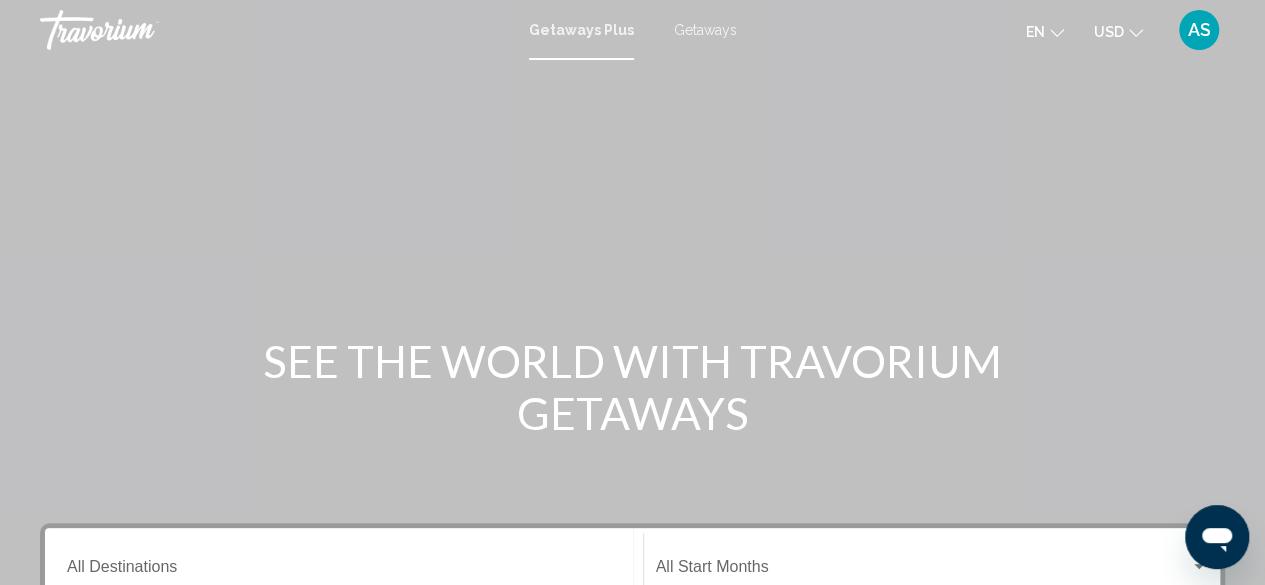 click on "AS" at bounding box center [1199, 30] 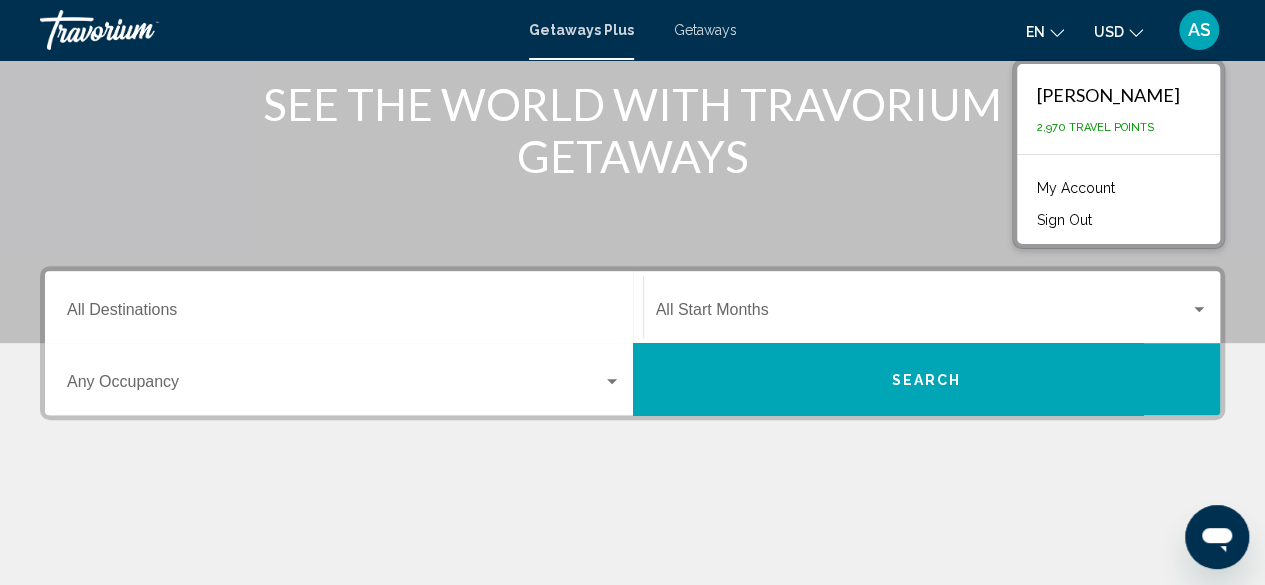 scroll, scrollTop: 258, scrollLeft: 0, axis: vertical 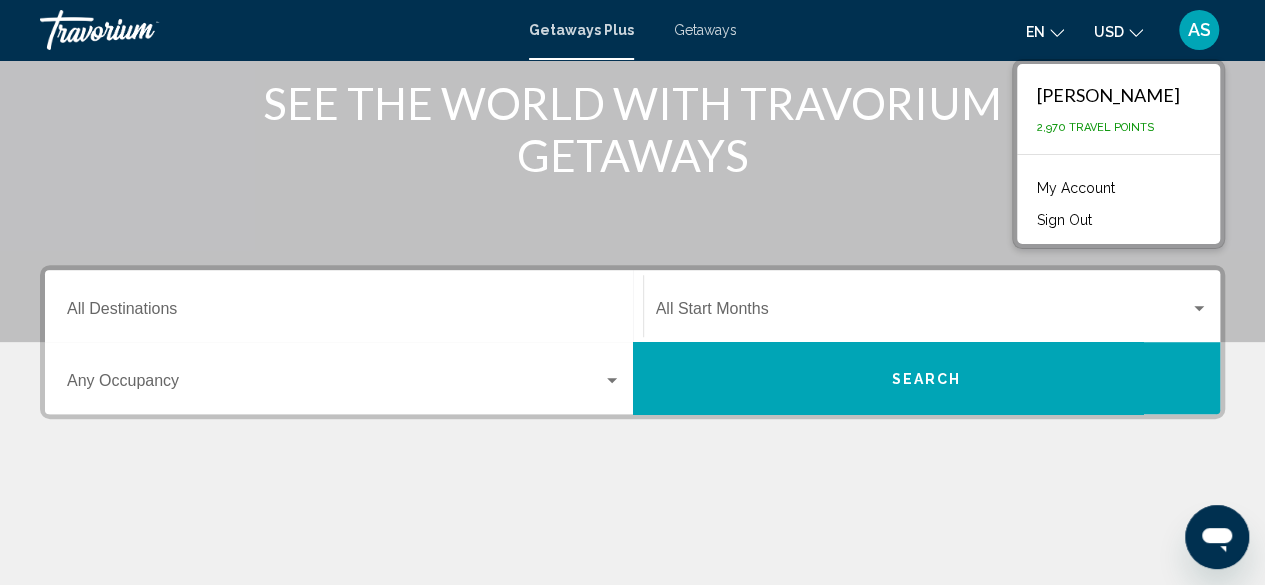 click on "Destination All Destinations" at bounding box center (344, 306) 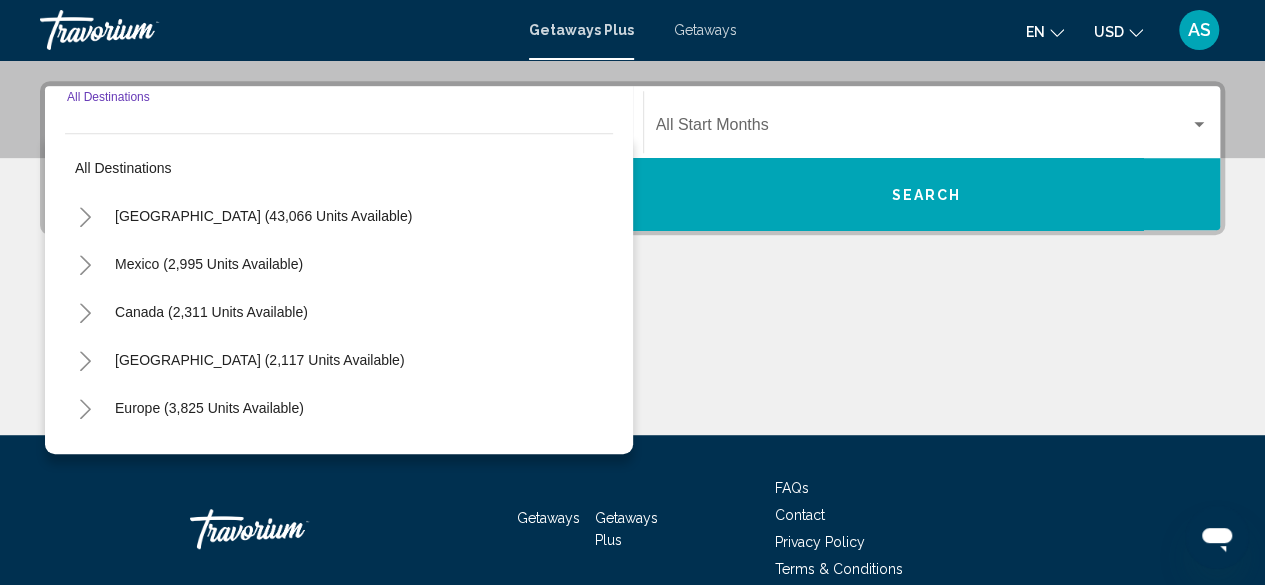 scroll, scrollTop: 458, scrollLeft: 0, axis: vertical 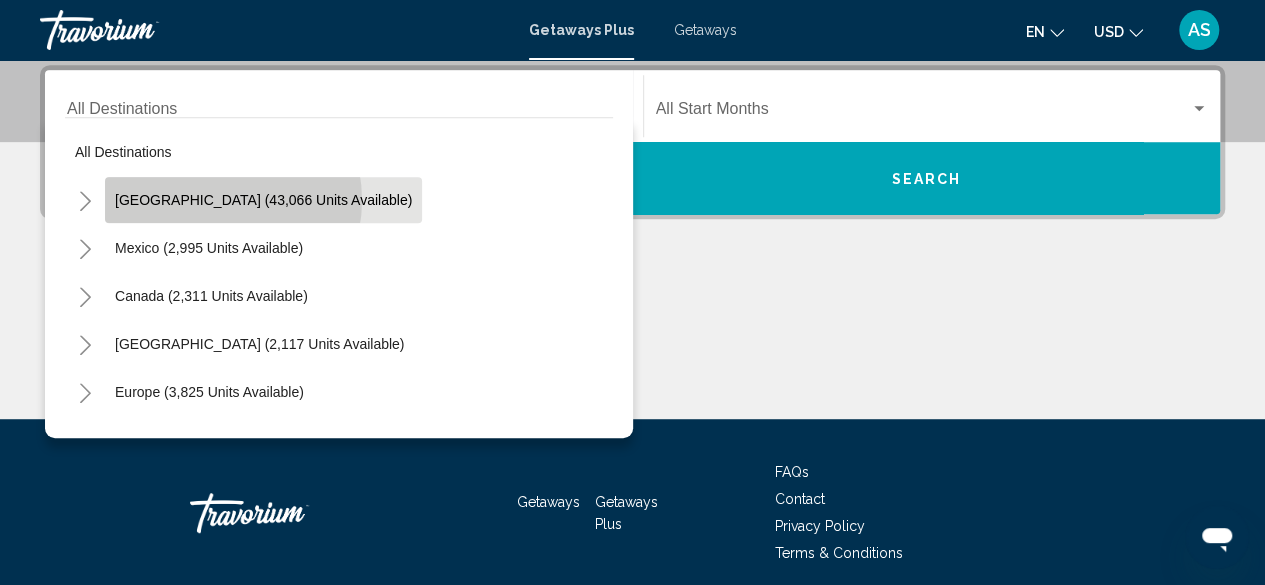 click on "United States (43,066 units available)" 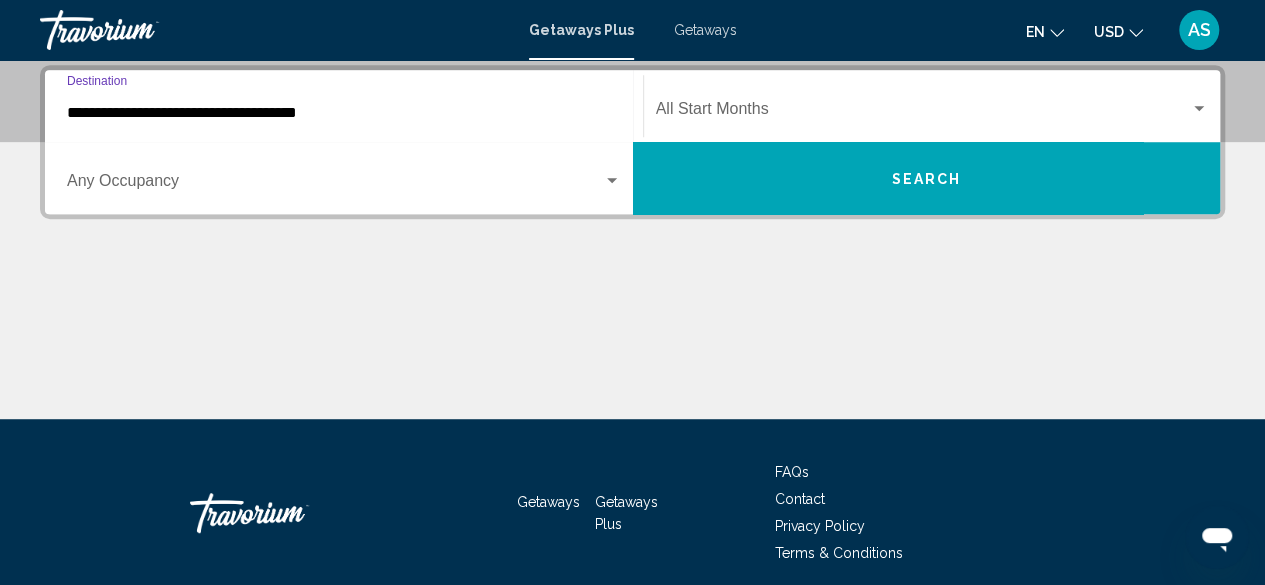 click on "Search" at bounding box center (927, 178) 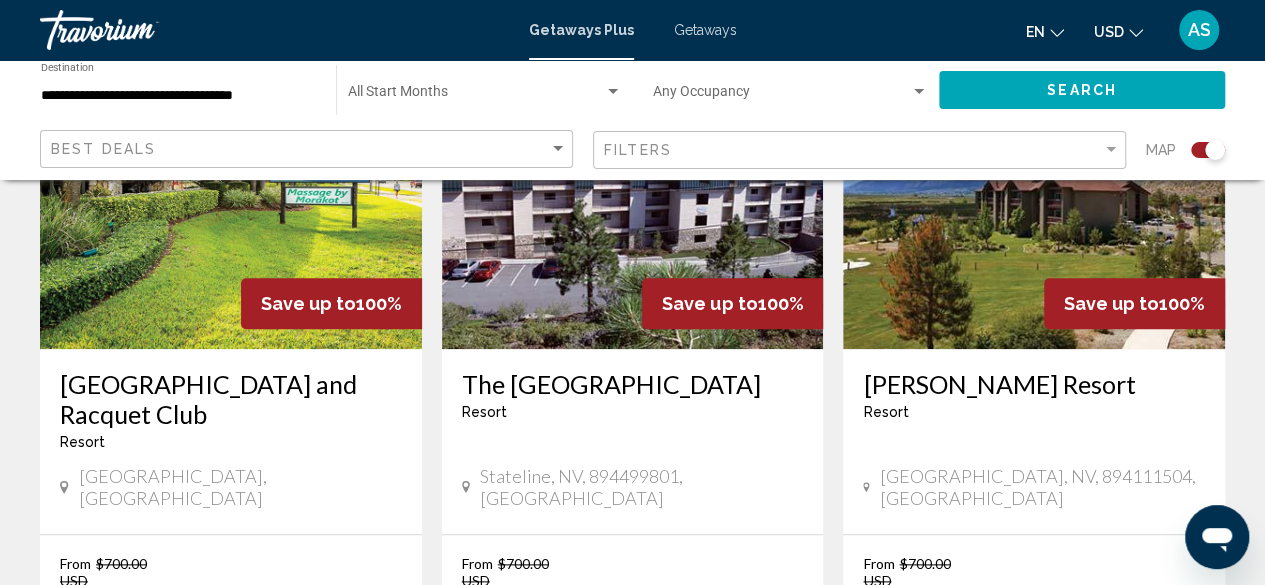 scroll, scrollTop: 860, scrollLeft: 0, axis: vertical 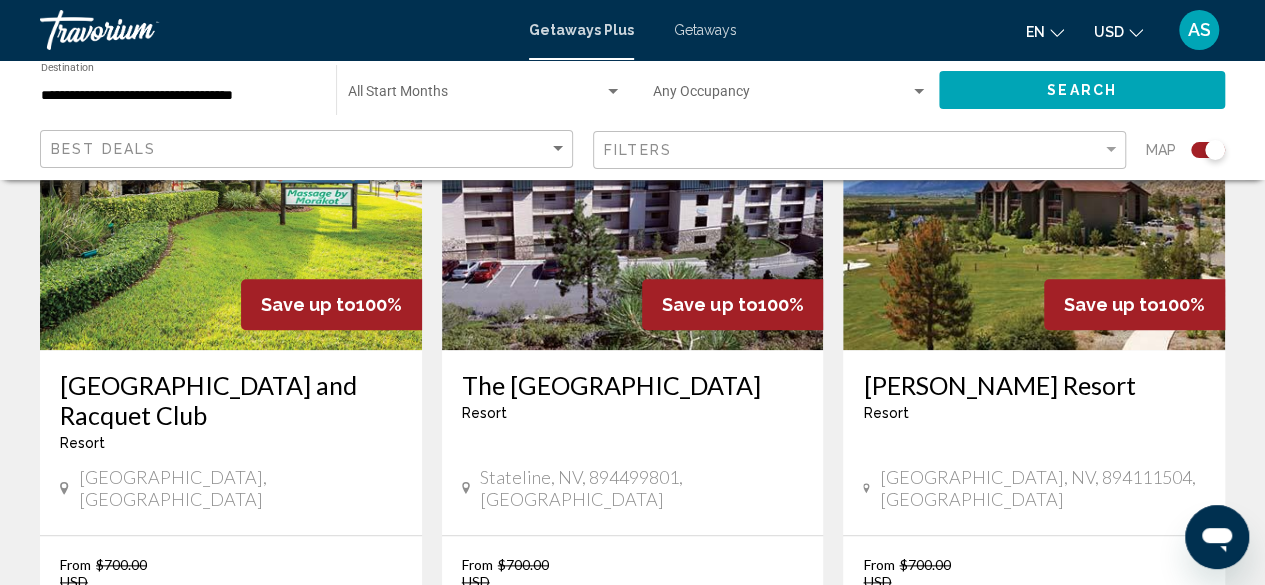 click at bounding box center (231, 190) 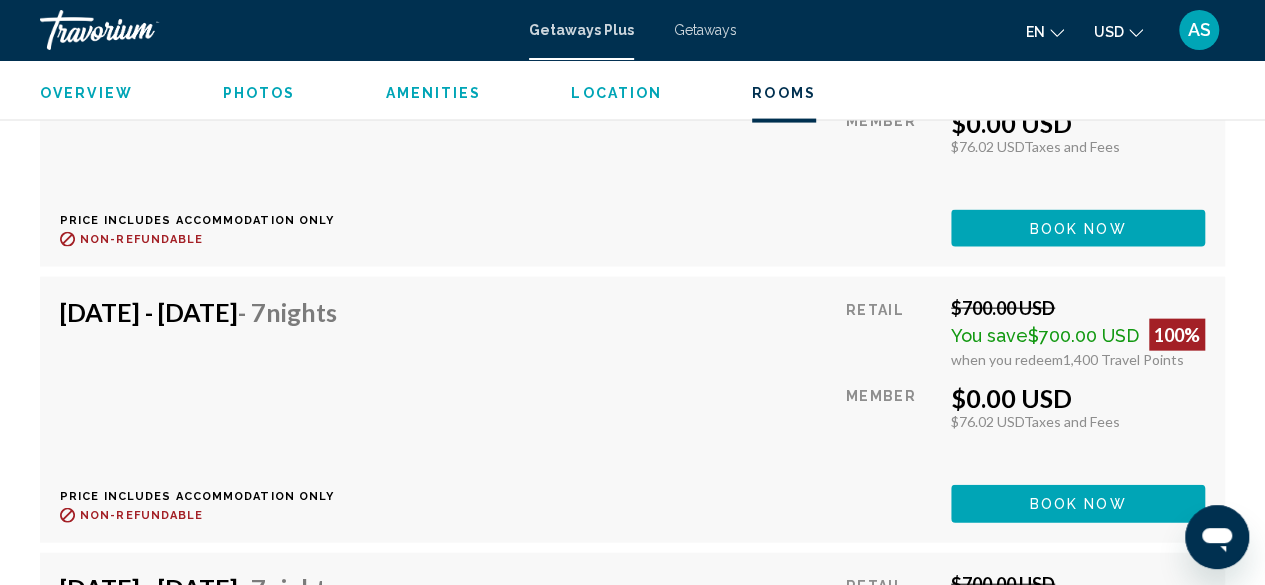 scroll, scrollTop: 5873, scrollLeft: 0, axis: vertical 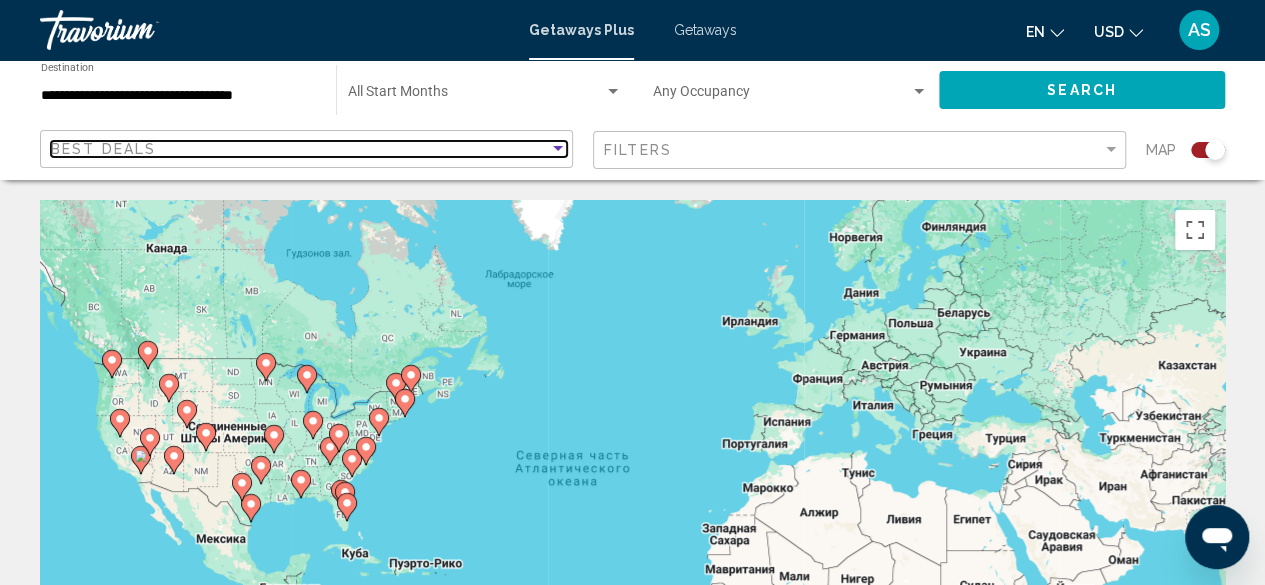 click on "Best Deals" at bounding box center [103, 149] 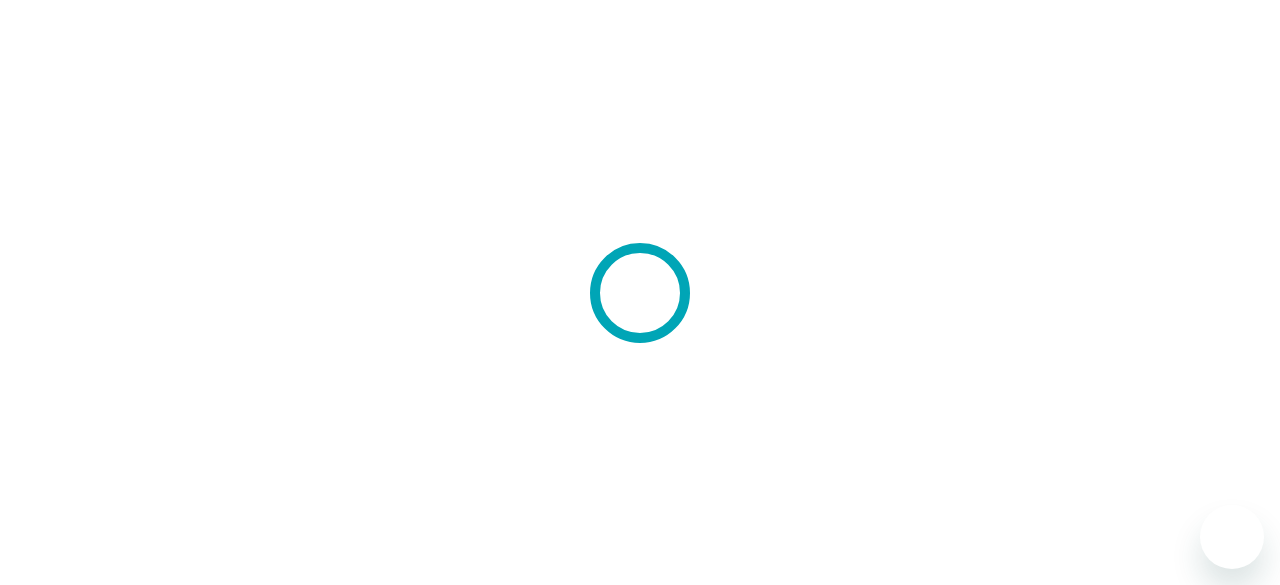 scroll, scrollTop: 0, scrollLeft: 0, axis: both 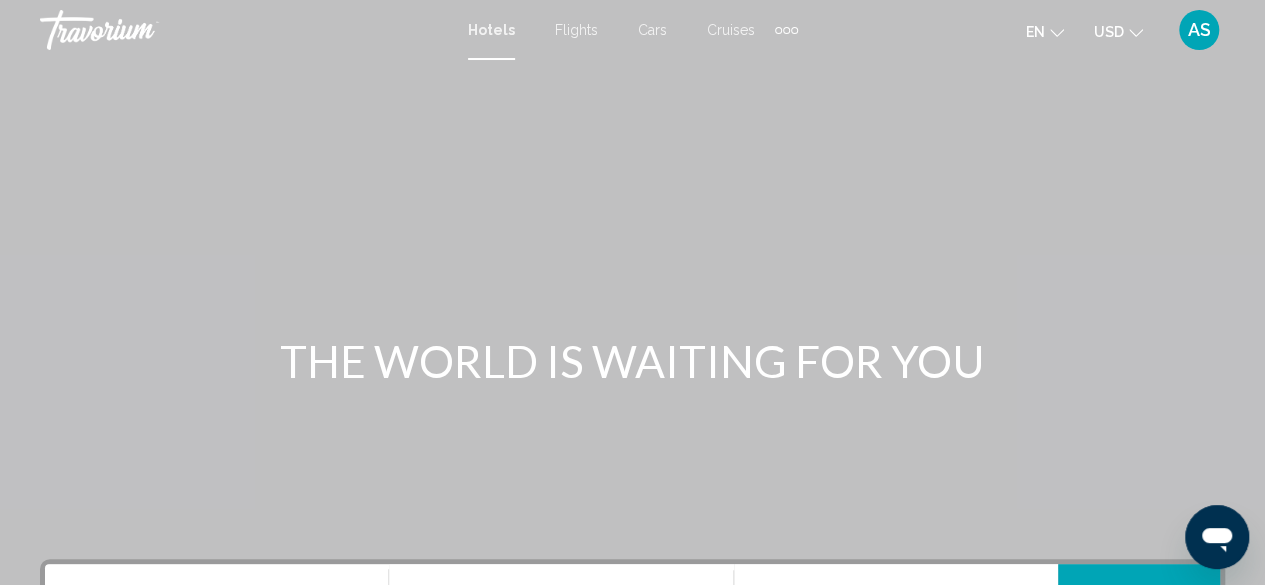 click at bounding box center (632, 300) 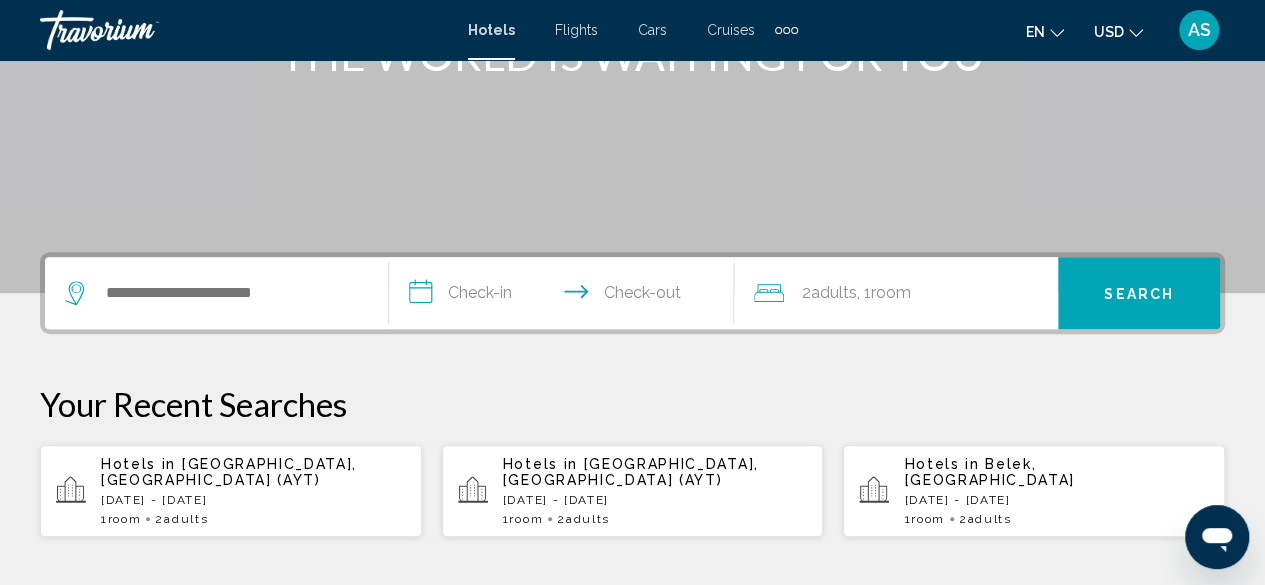 scroll, scrollTop: 308, scrollLeft: 0, axis: vertical 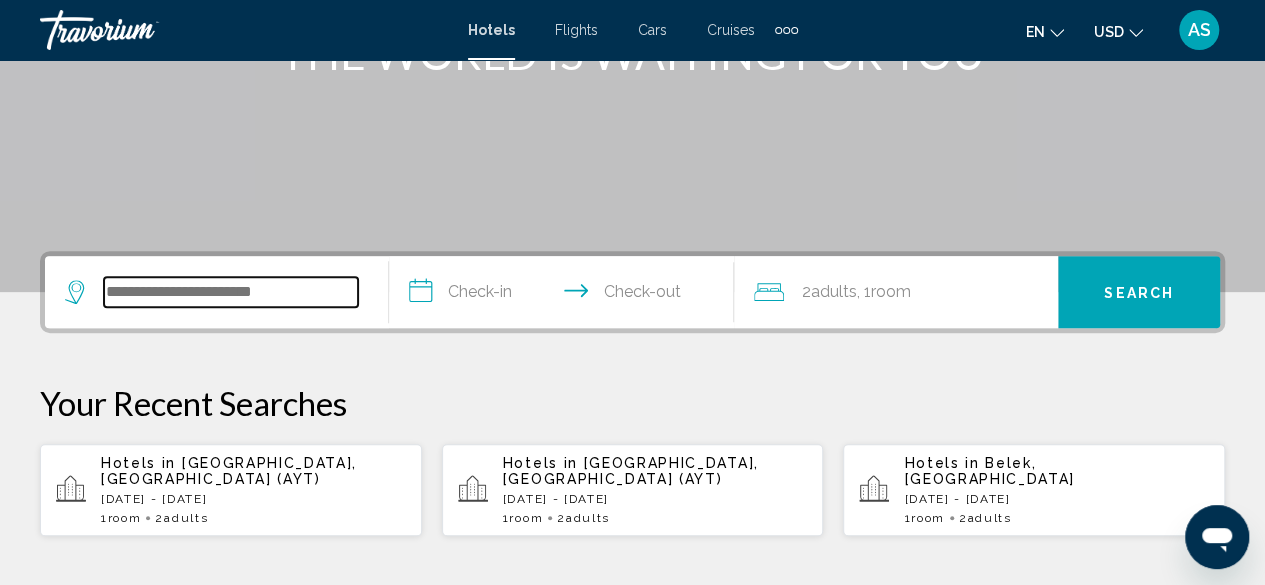 click at bounding box center (231, 292) 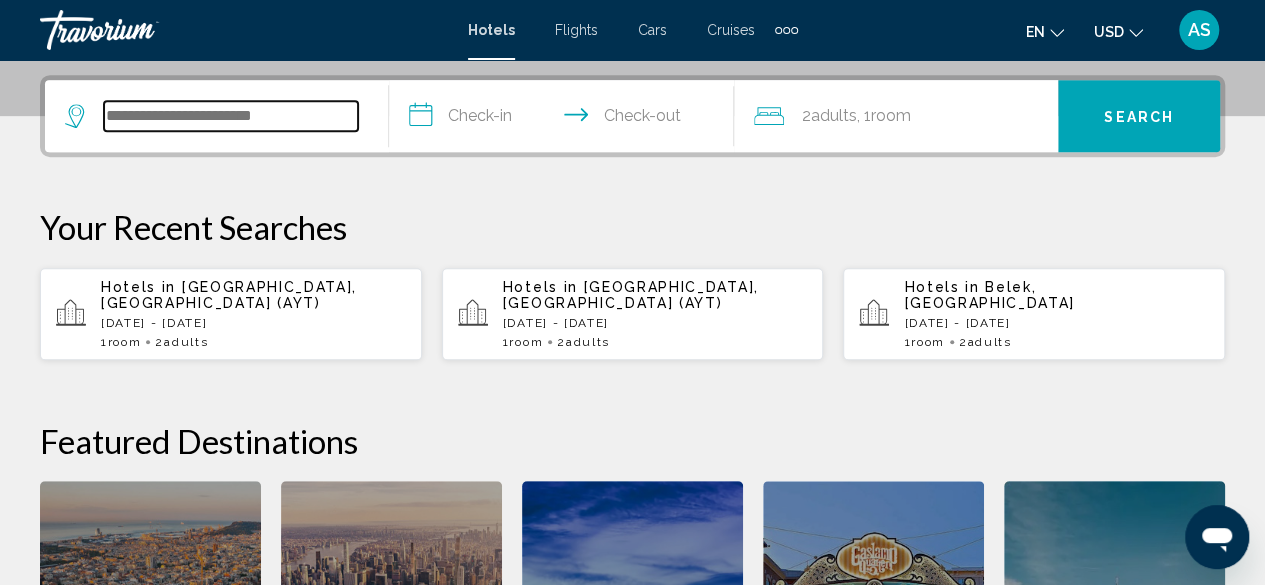 scroll, scrollTop: 494, scrollLeft: 0, axis: vertical 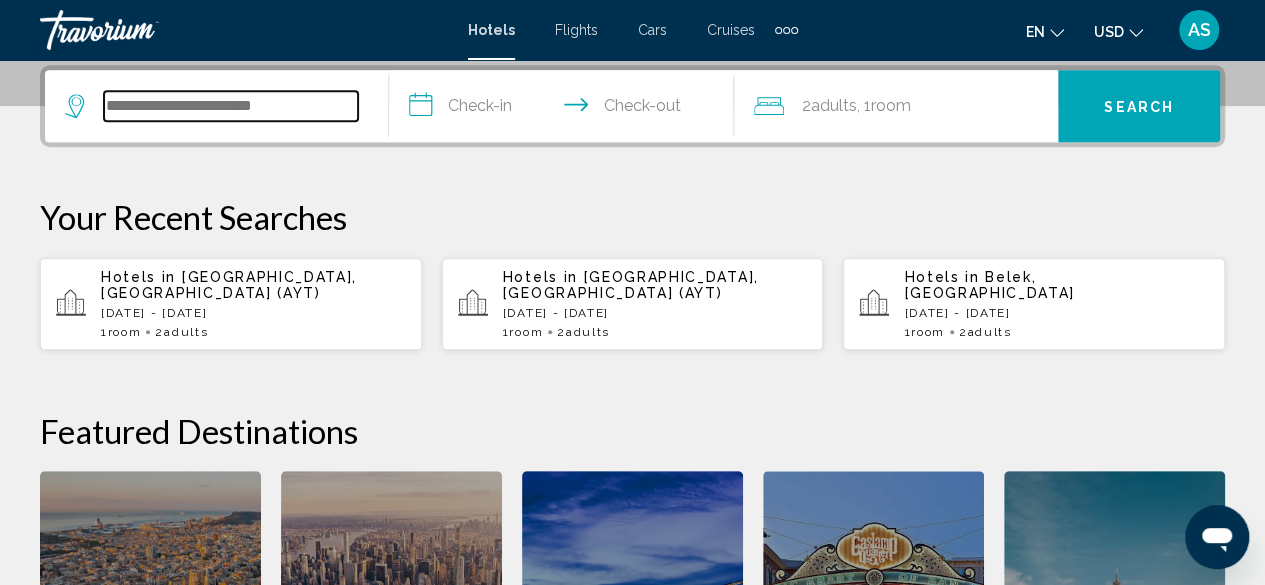 click at bounding box center [231, 106] 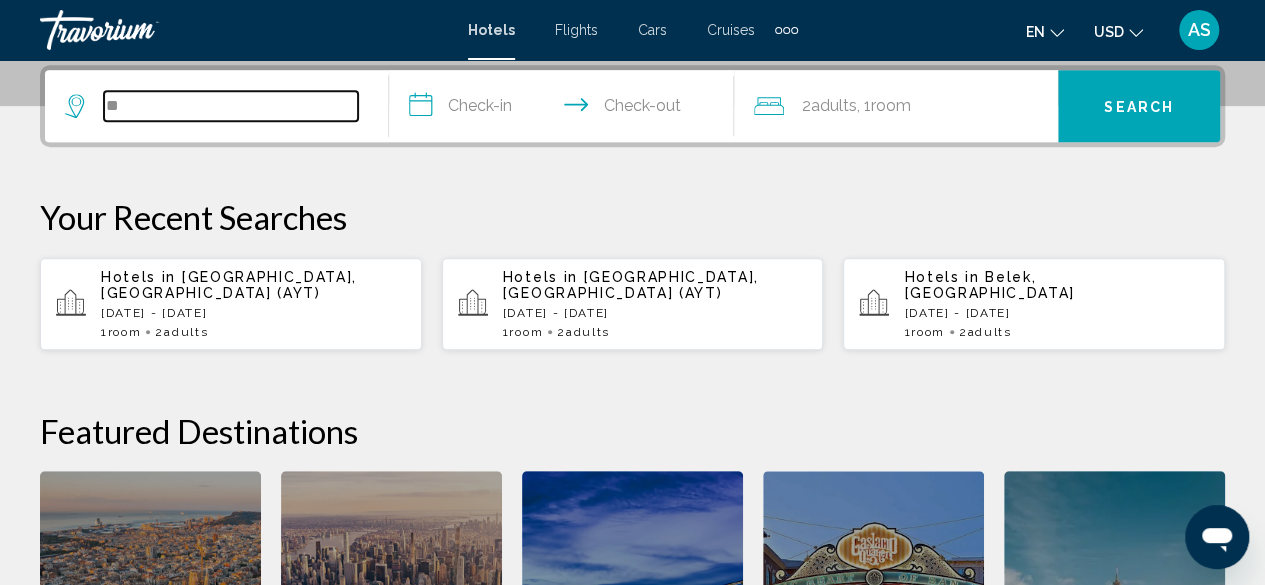 type on "*" 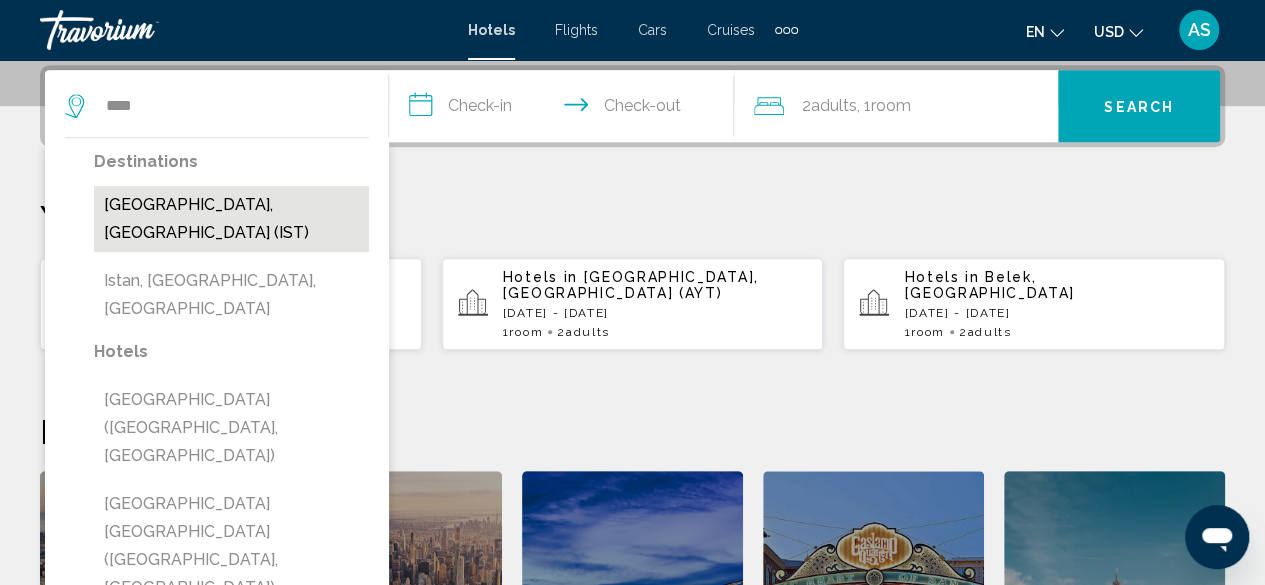 click on "Istanbul, Turkey (IST)" at bounding box center [231, 219] 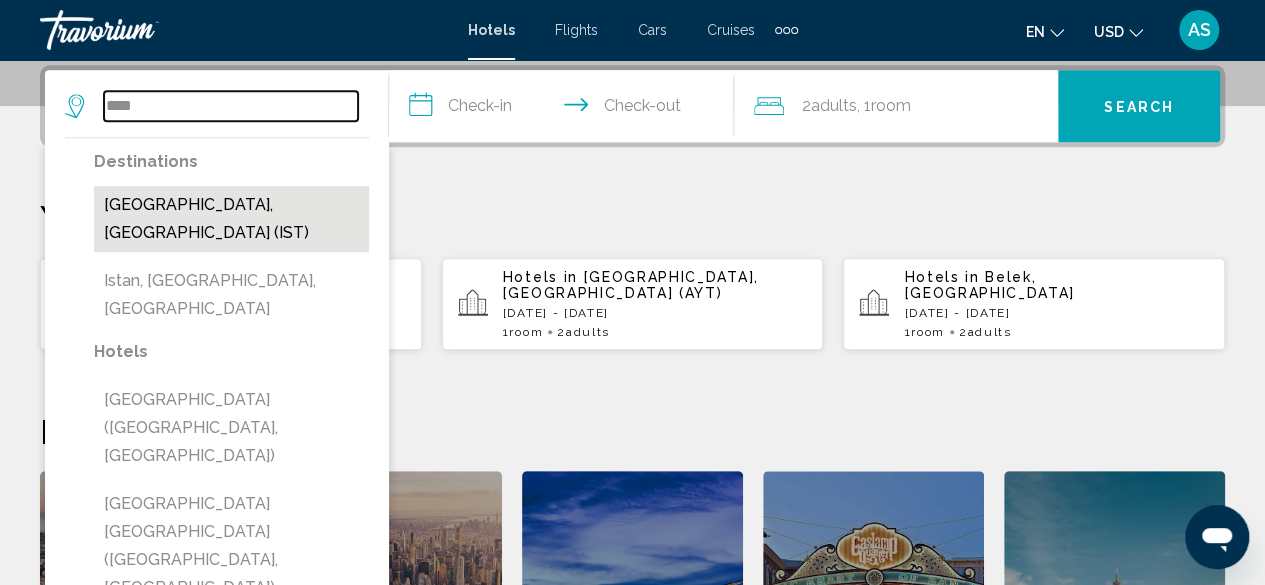 type on "**********" 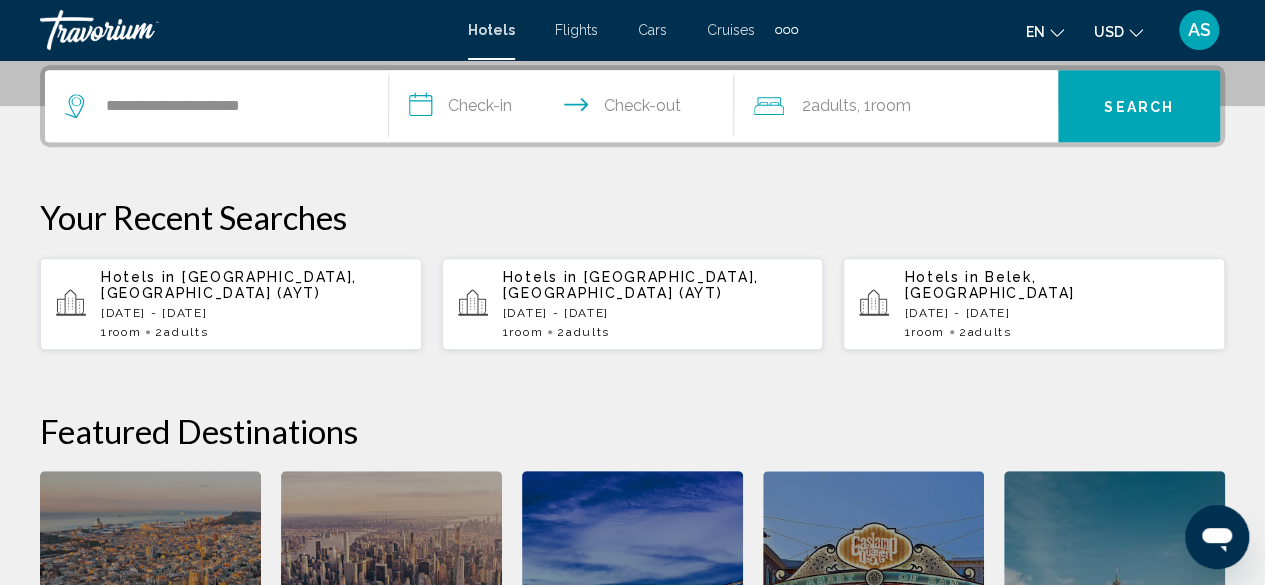 click on "**********" at bounding box center [565, 109] 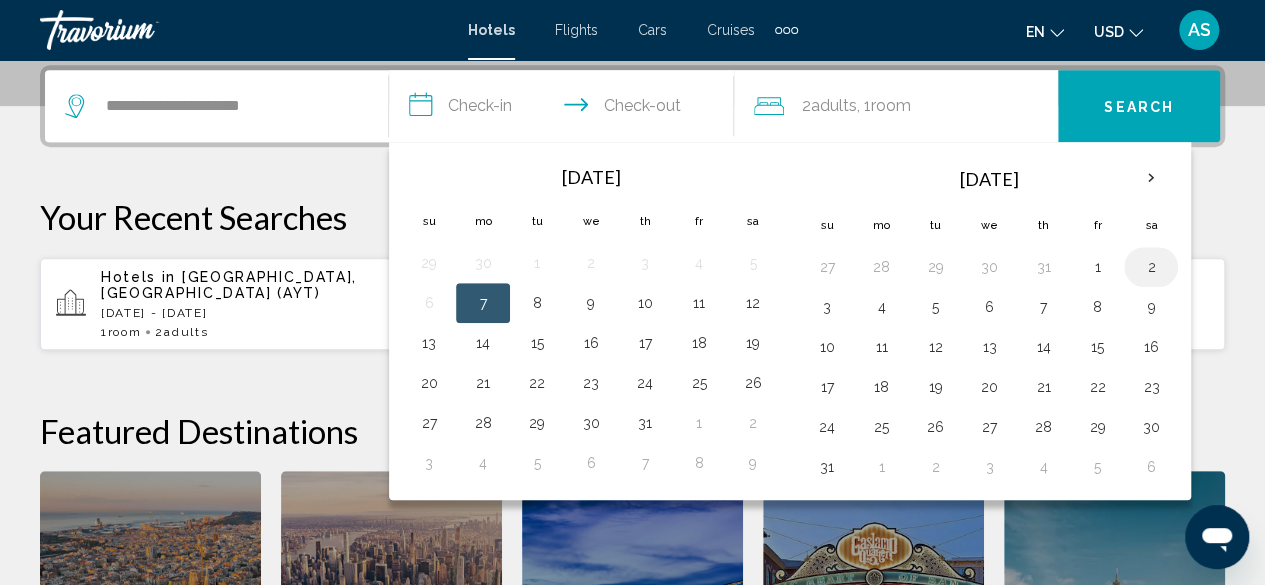click on "2" at bounding box center (1151, 267) 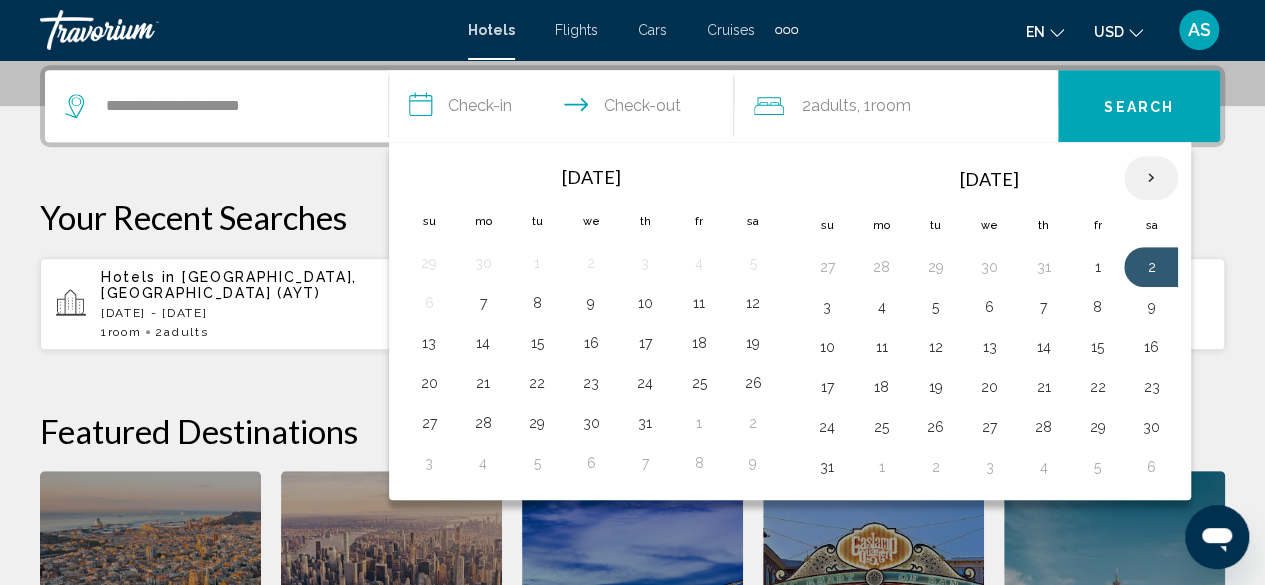 click at bounding box center [1151, 178] 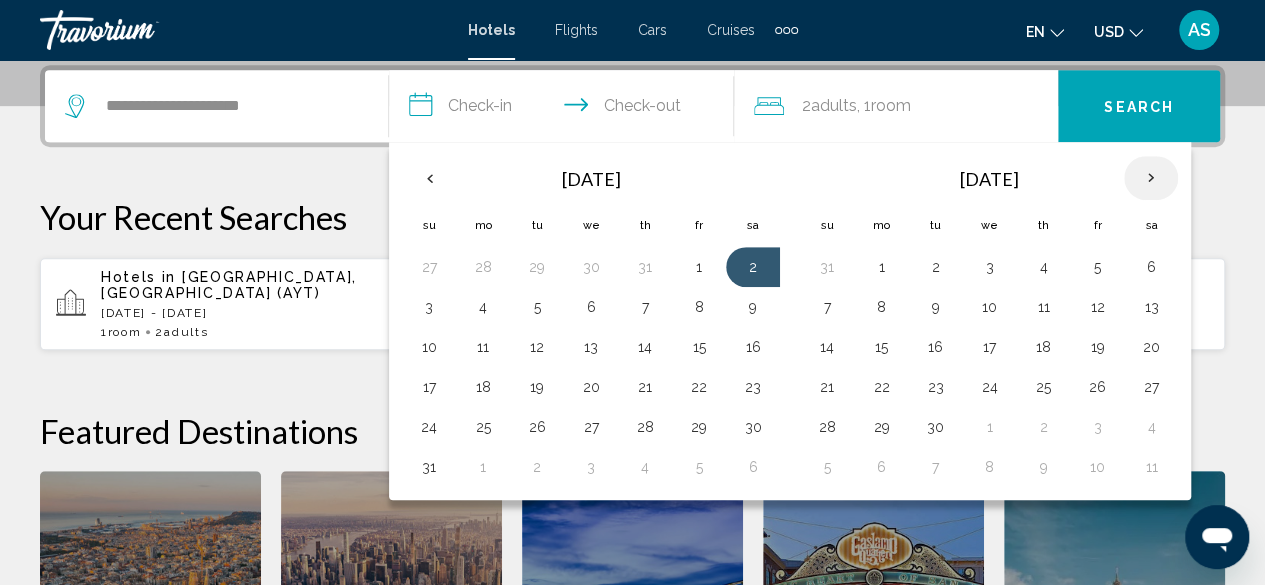 click at bounding box center (1151, 178) 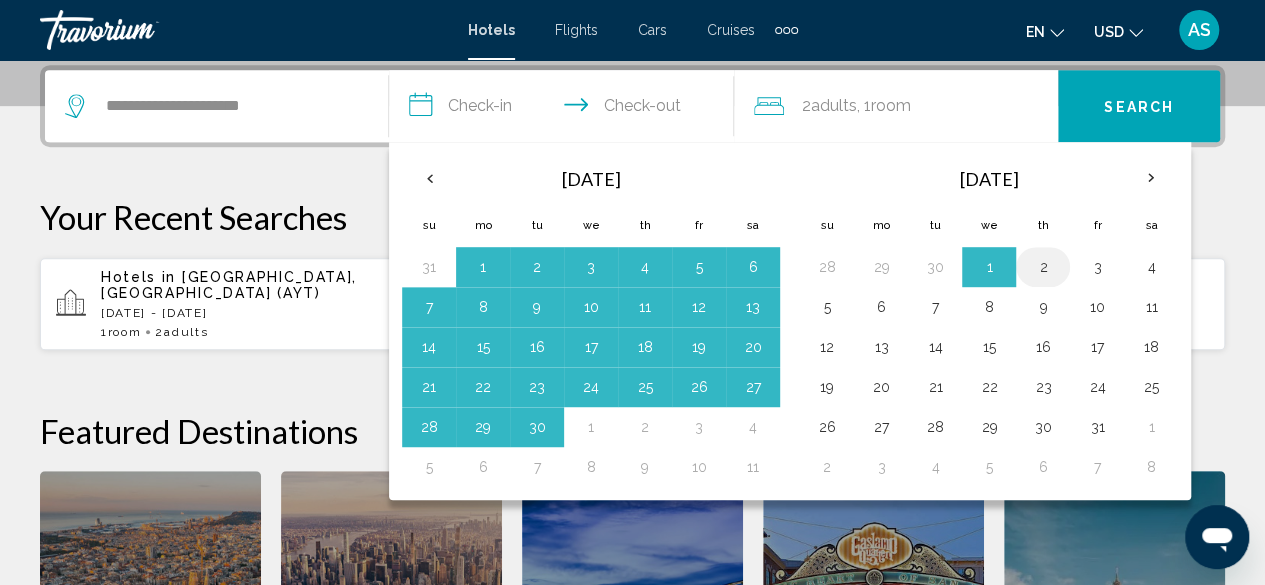click on "2" at bounding box center (1043, 267) 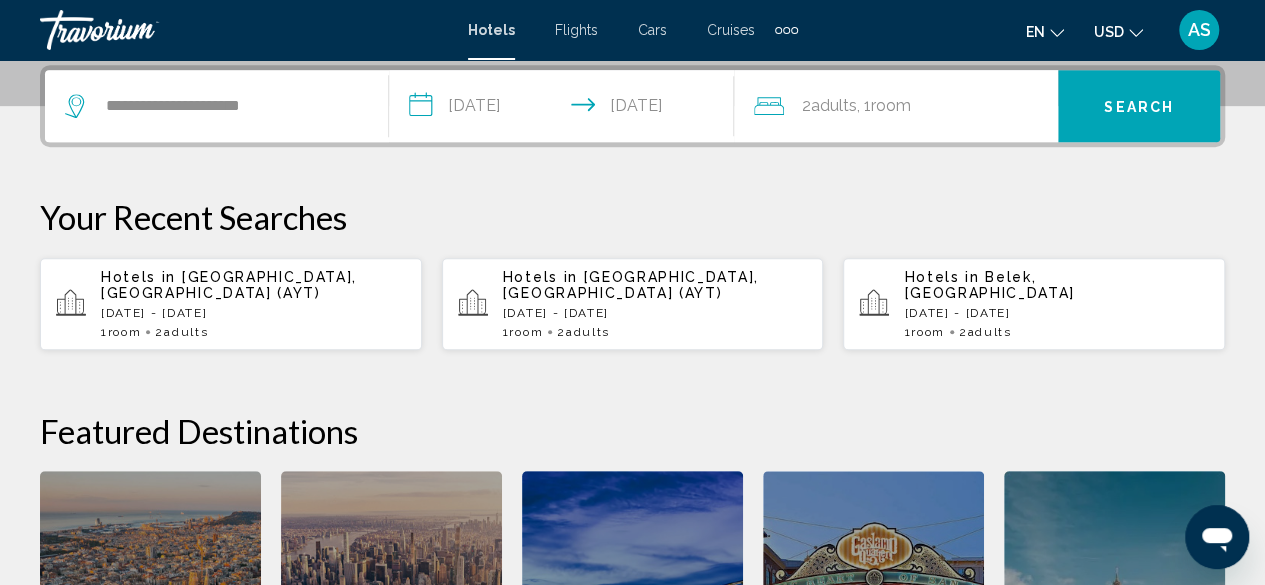 click on "**********" at bounding box center [565, 109] 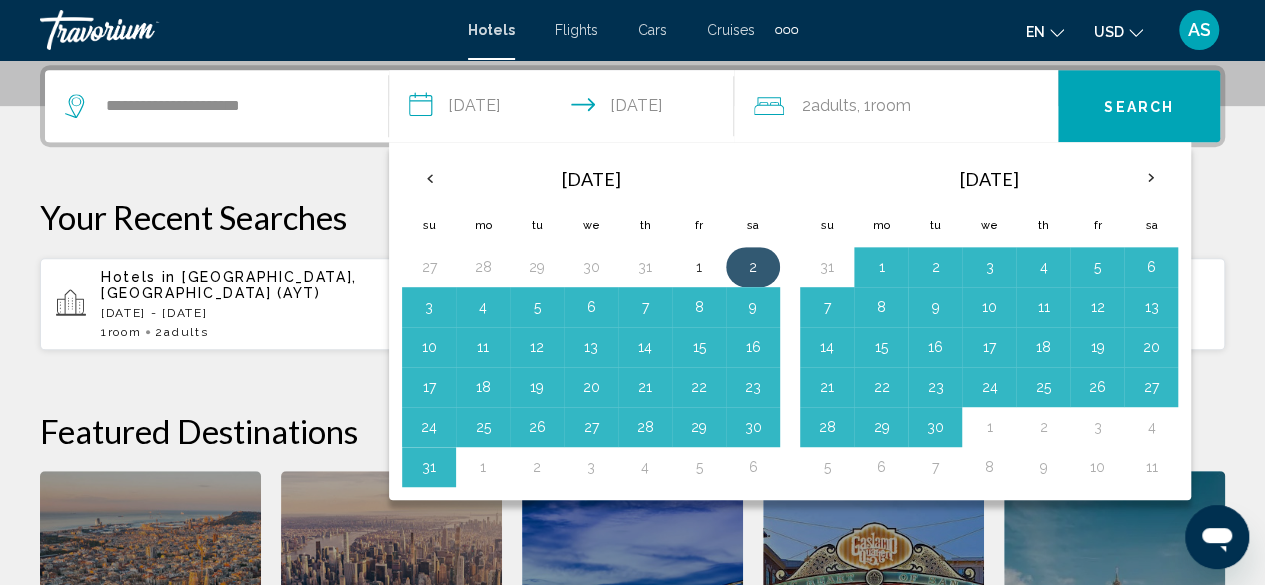 click on "2" at bounding box center [753, 267] 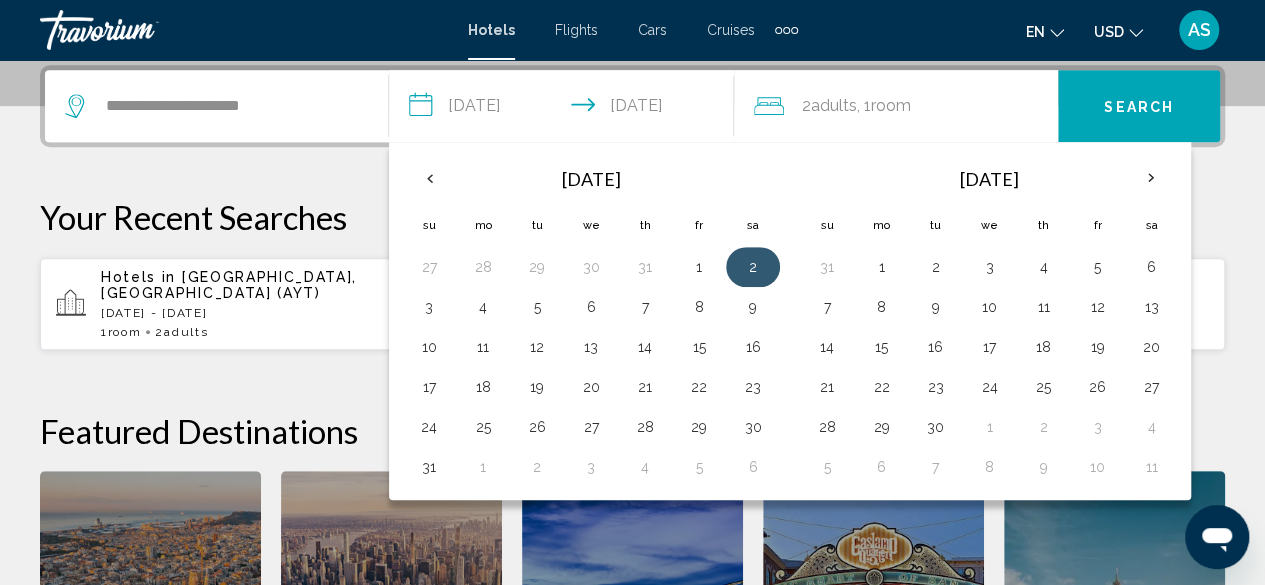 click on "2" at bounding box center [753, 267] 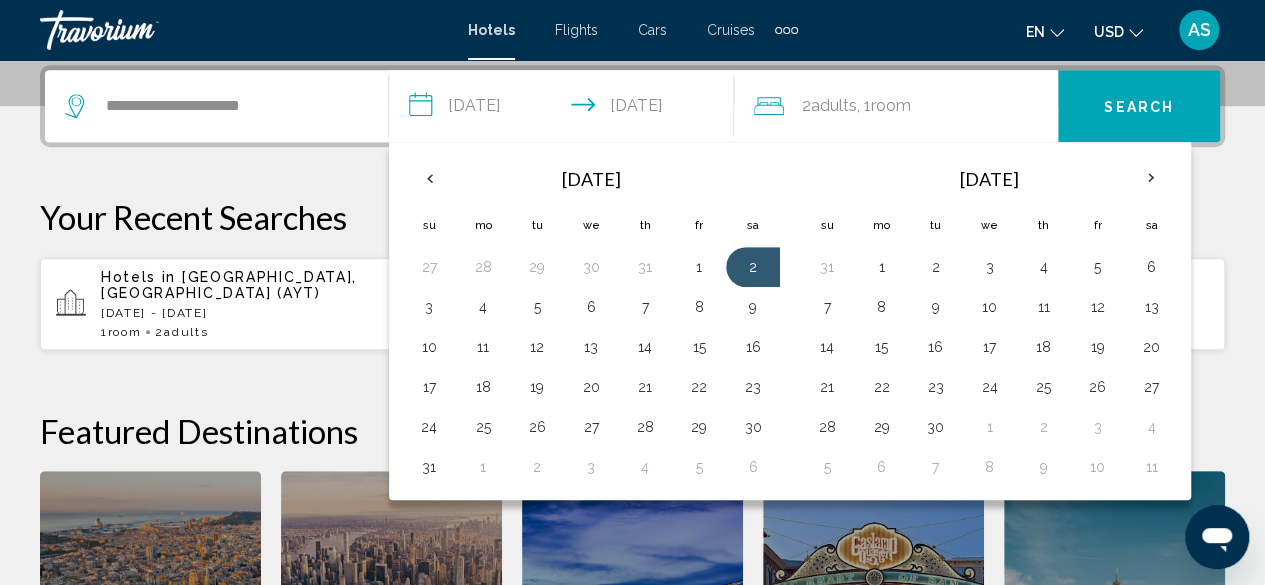 click on "**********" at bounding box center (565, 109) 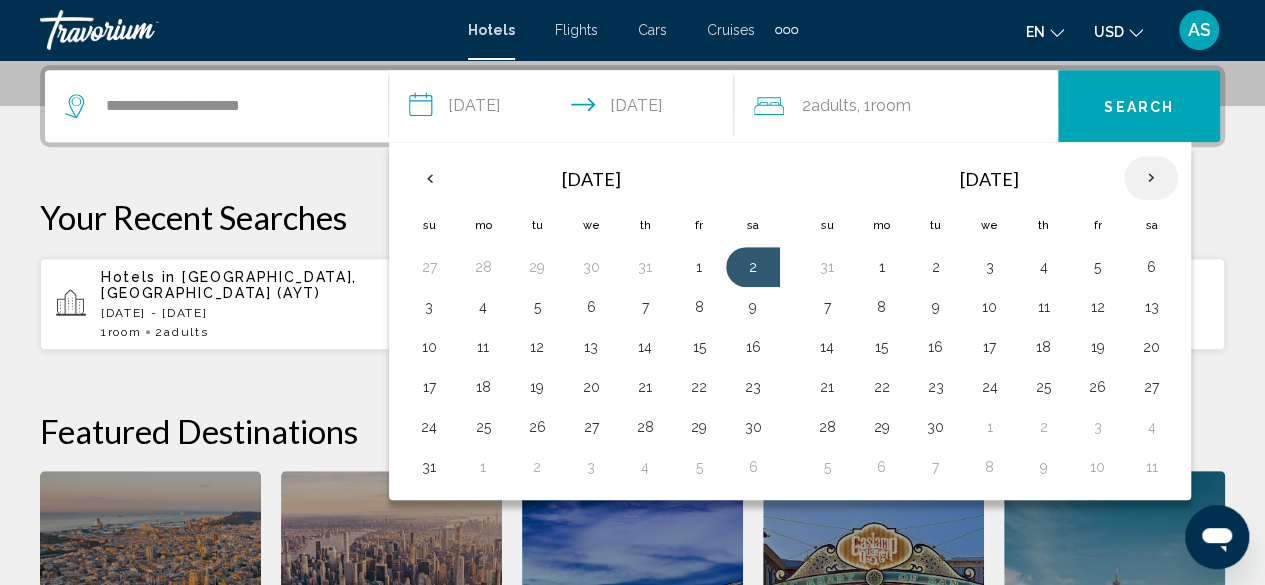 click at bounding box center [1151, 178] 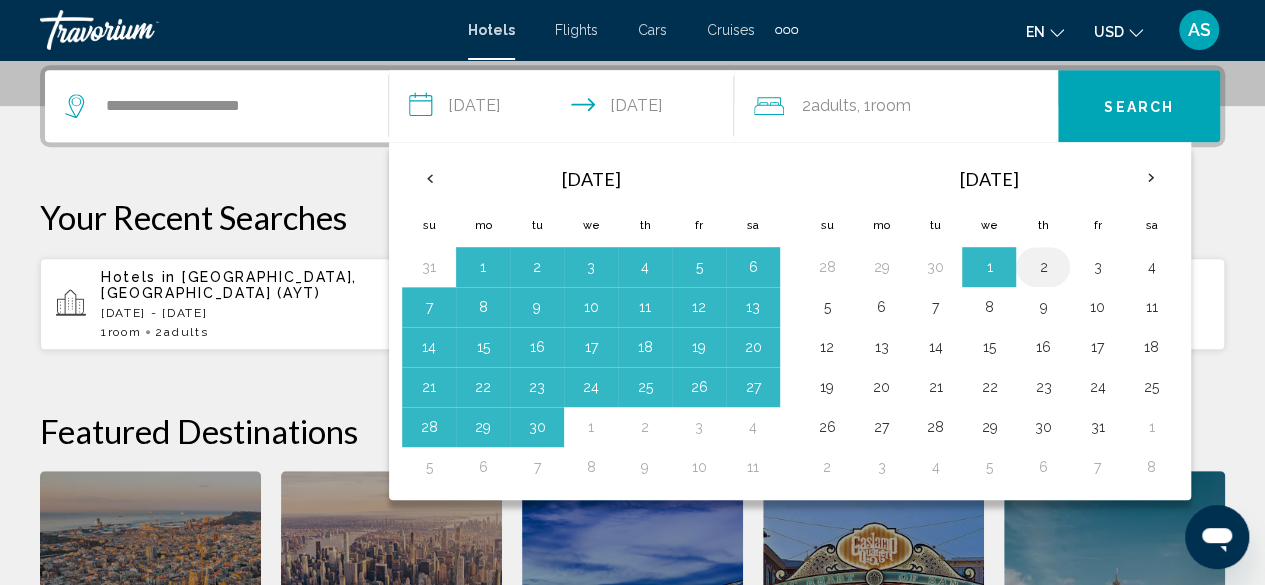 click on "2" at bounding box center (1043, 267) 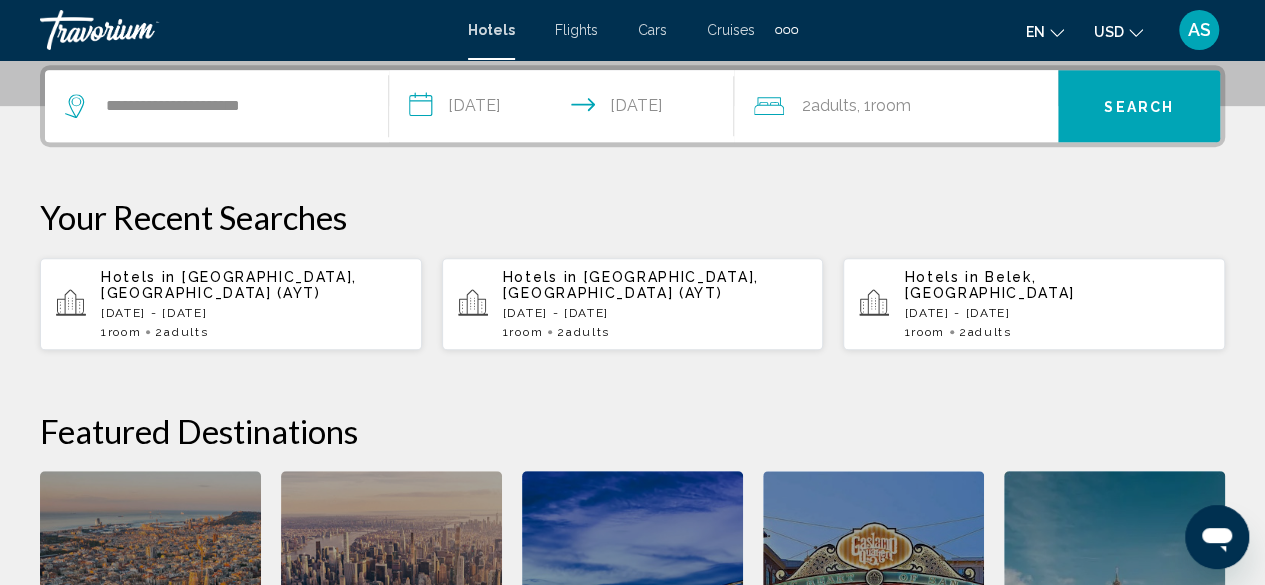 click on "**********" at bounding box center (565, 109) 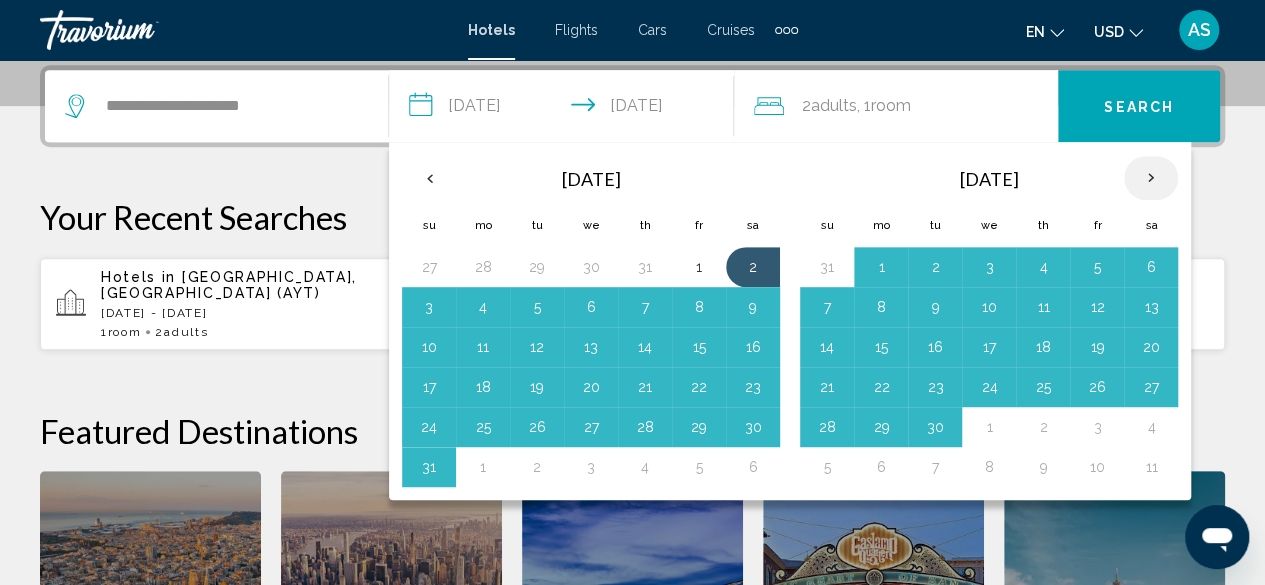 click at bounding box center [1151, 178] 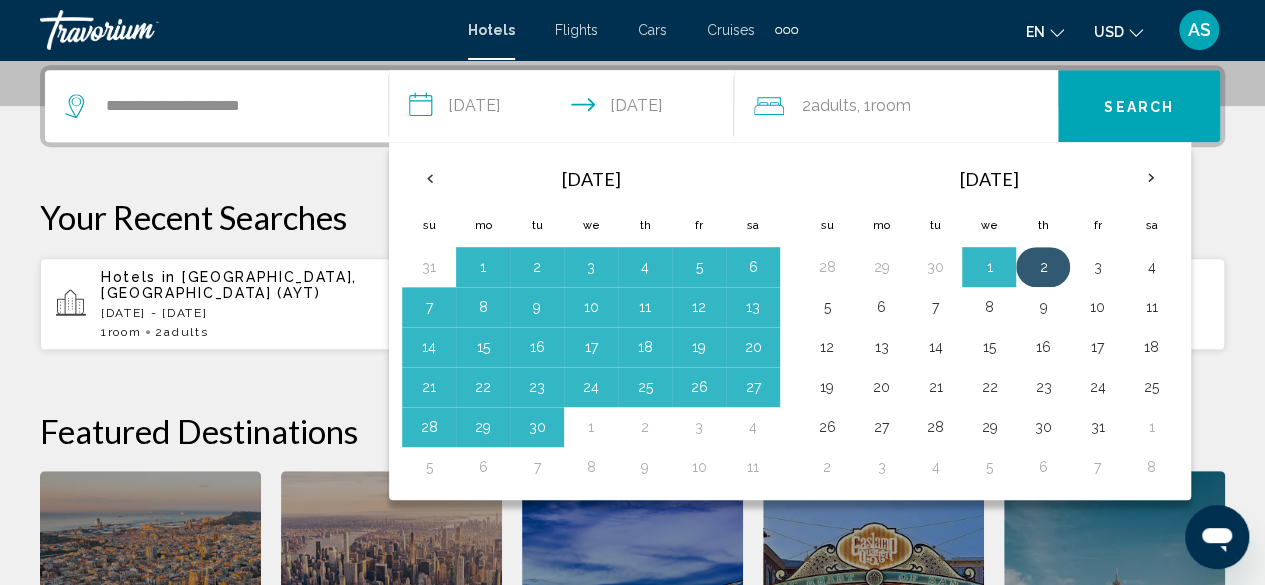 click on "2" at bounding box center [1043, 267] 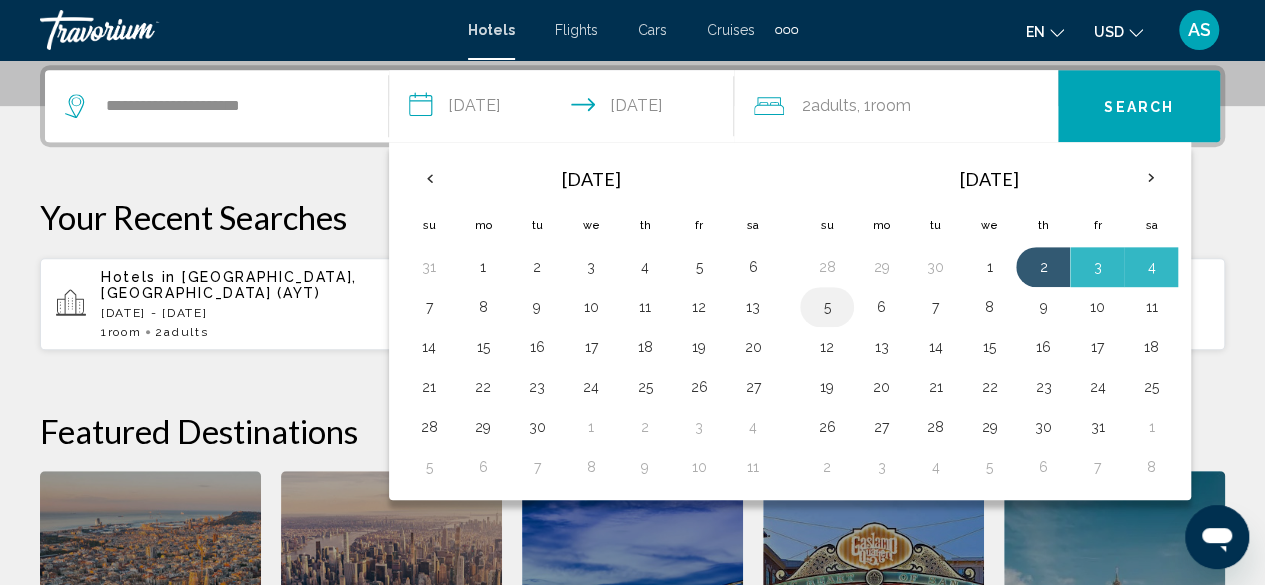 click on "5" at bounding box center [827, 307] 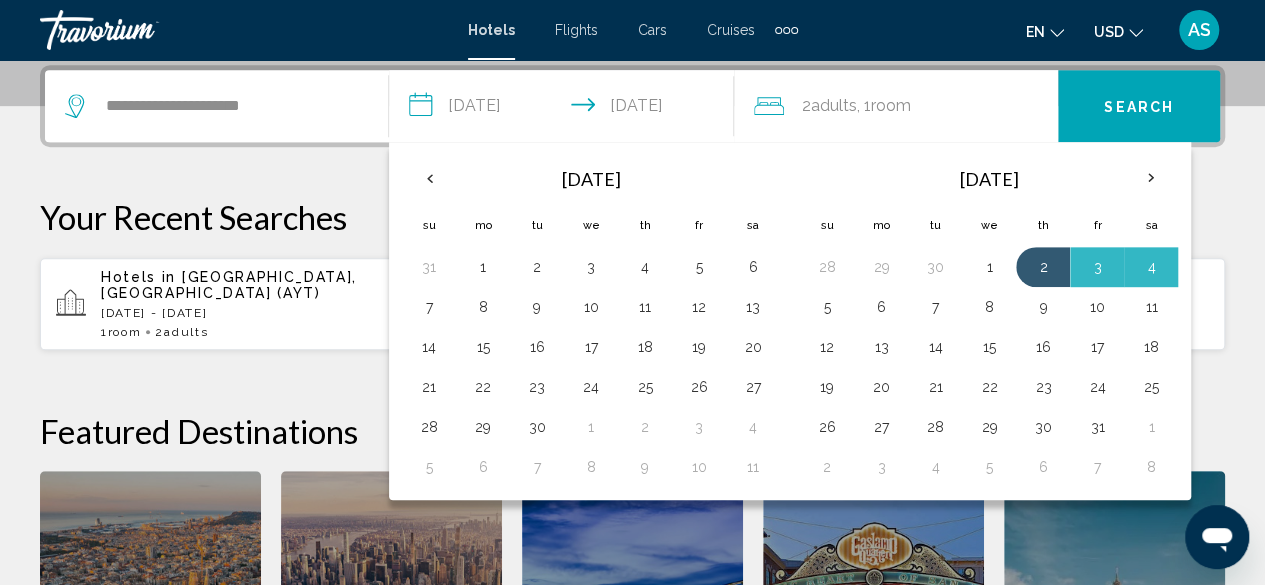 type on "**********" 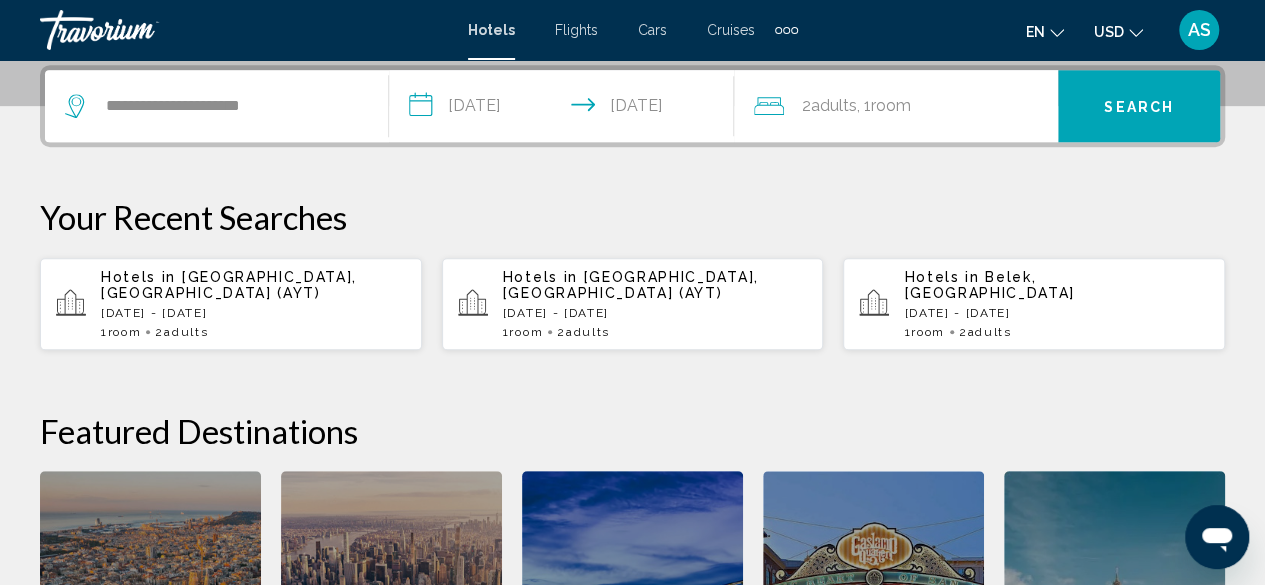 click on "Hotels in    Antalya, Turkey (AYT)  Sun, 20 Jul - Sat, 26 Jul  1  Room rooms 2  Adult Adults" at bounding box center (633, 304) 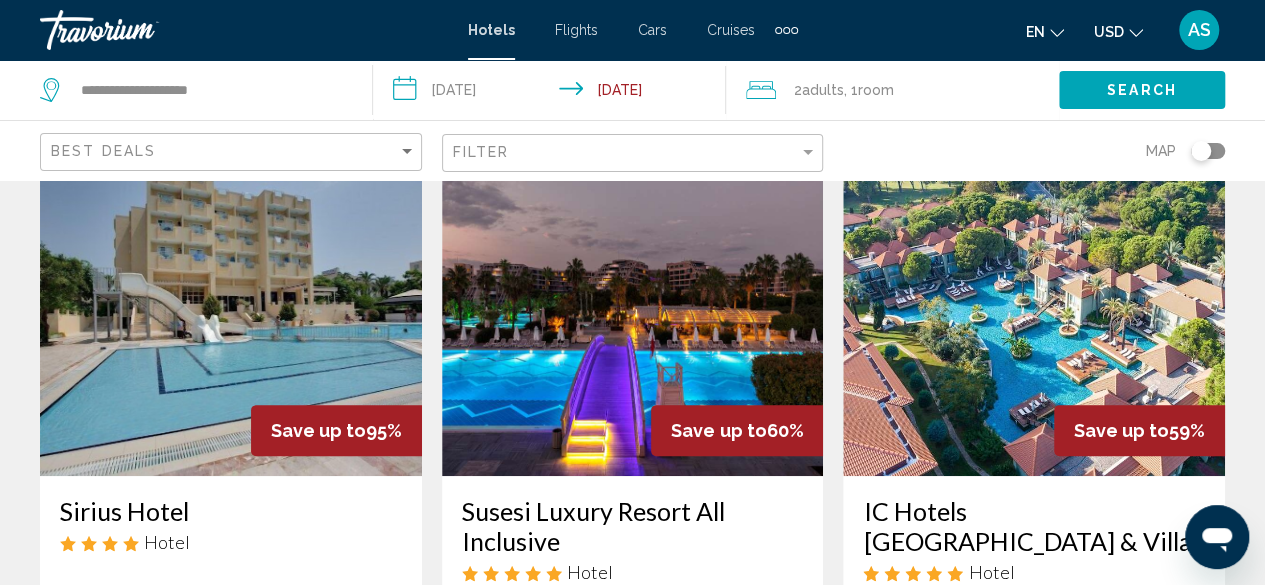 scroll, scrollTop: 0, scrollLeft: 0, axis: both 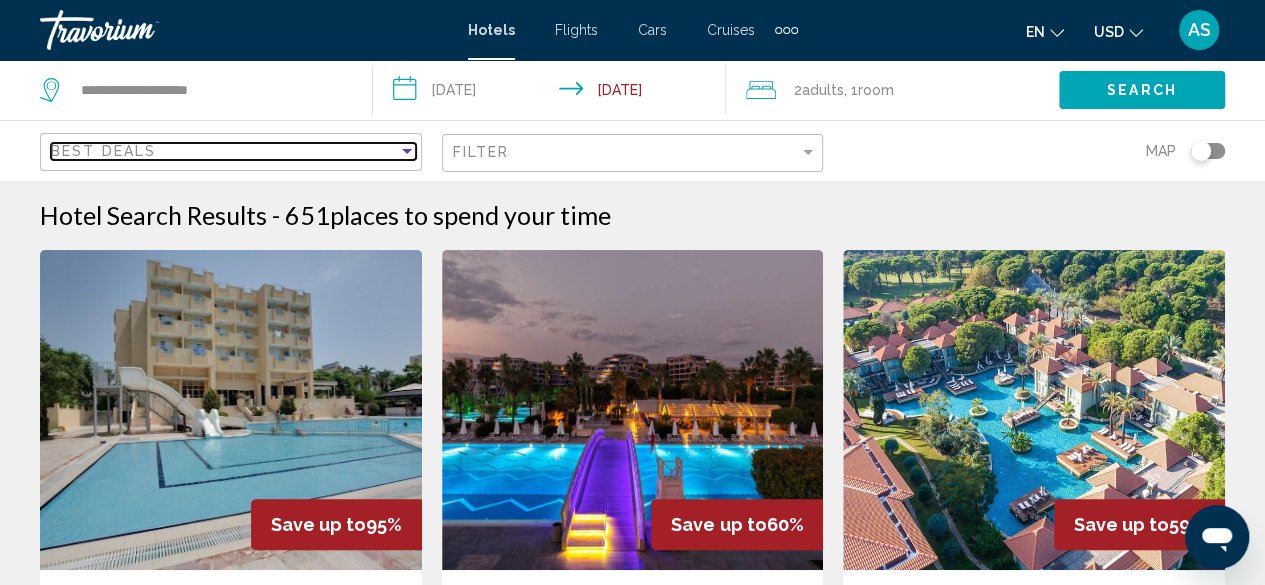 click on "Best Deals" at bounding box center [224, 151] 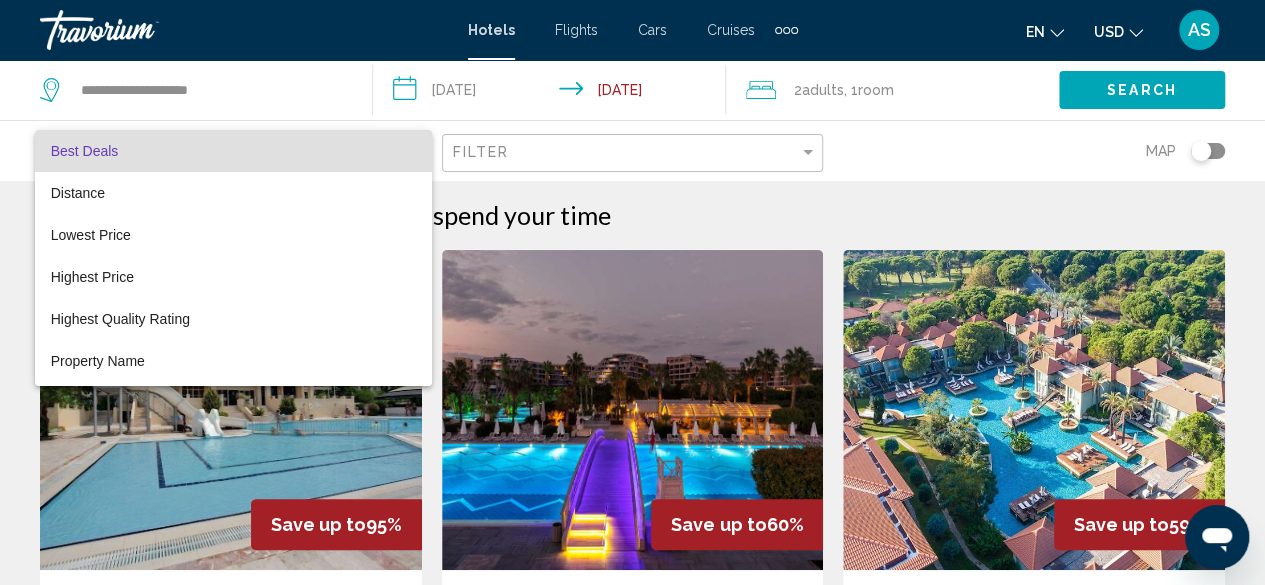 click at bounding box center (632, 292) 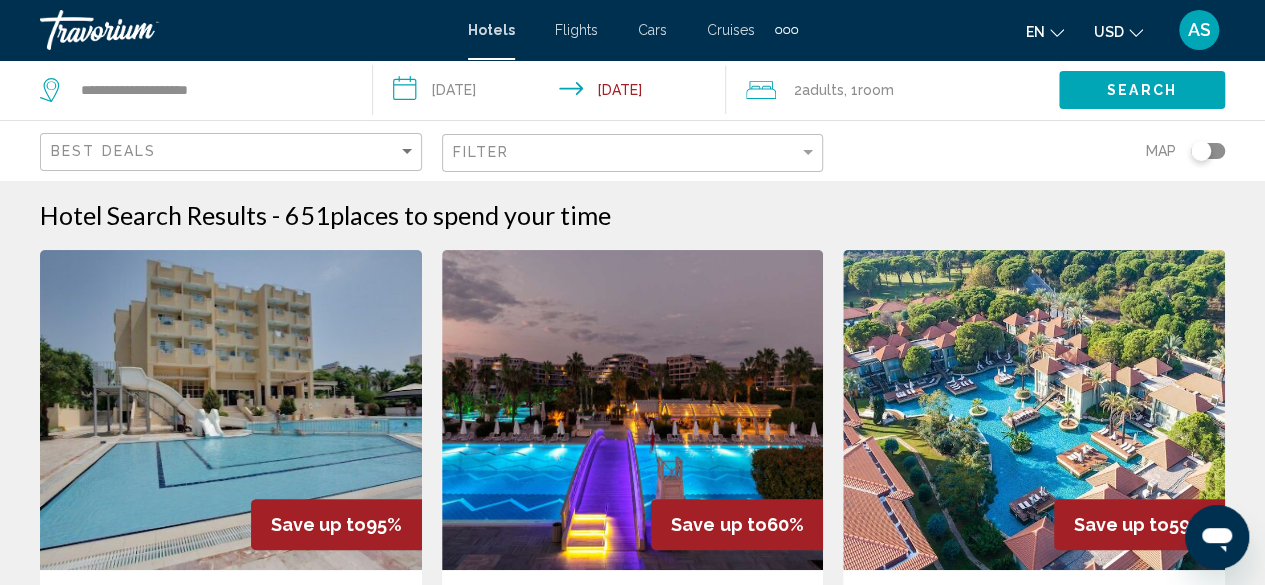 click on "**********" 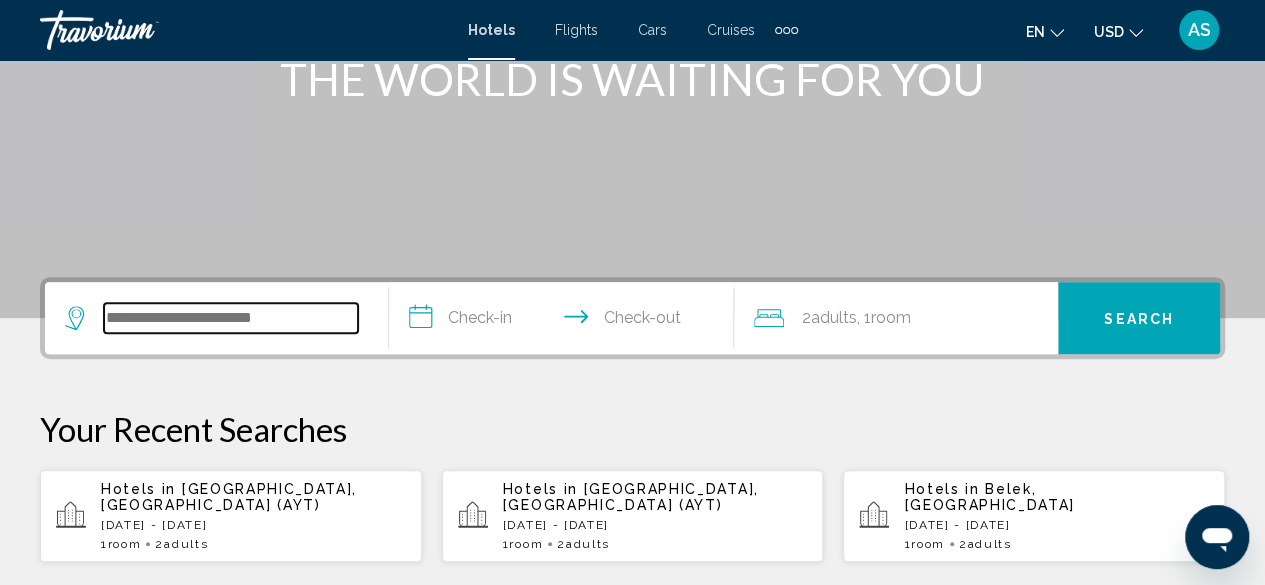 click at bounding box center [231, 318] 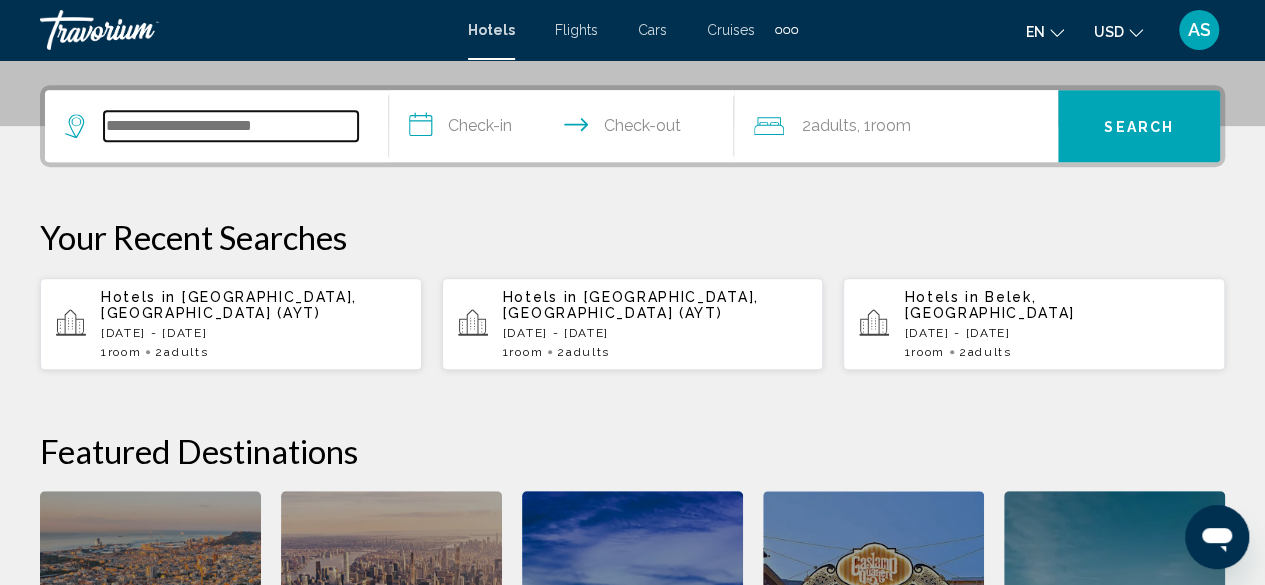 scroll, scrollTop: 494, scrollLeft: 0, axis: vertical 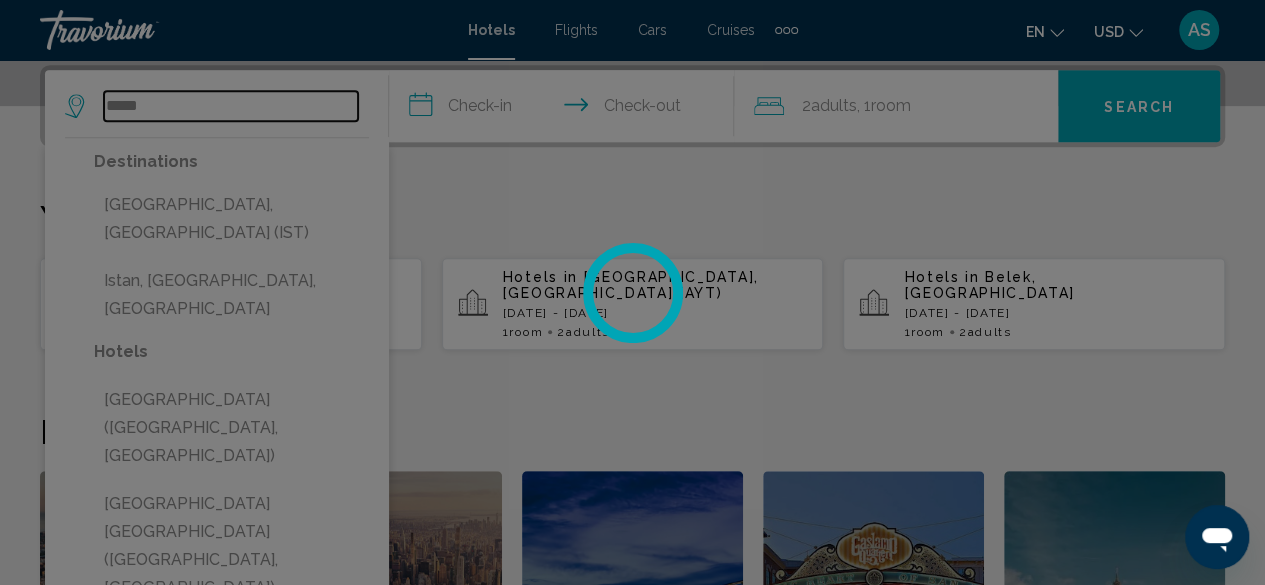 type on "*****" 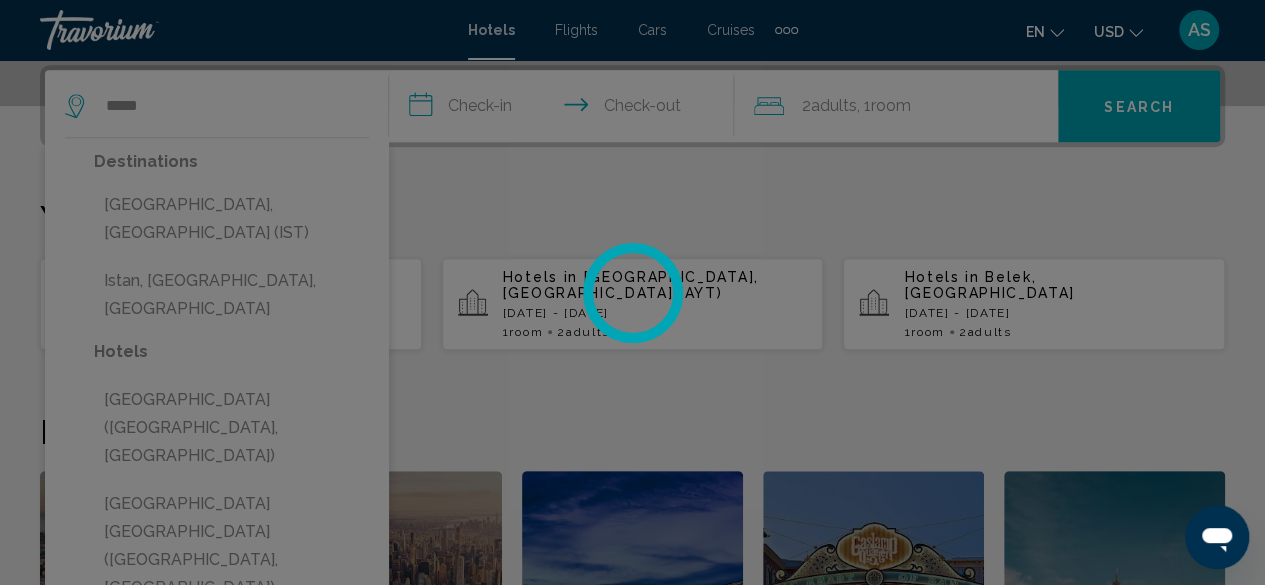 click on "**********" at bounding box center [632, -202] 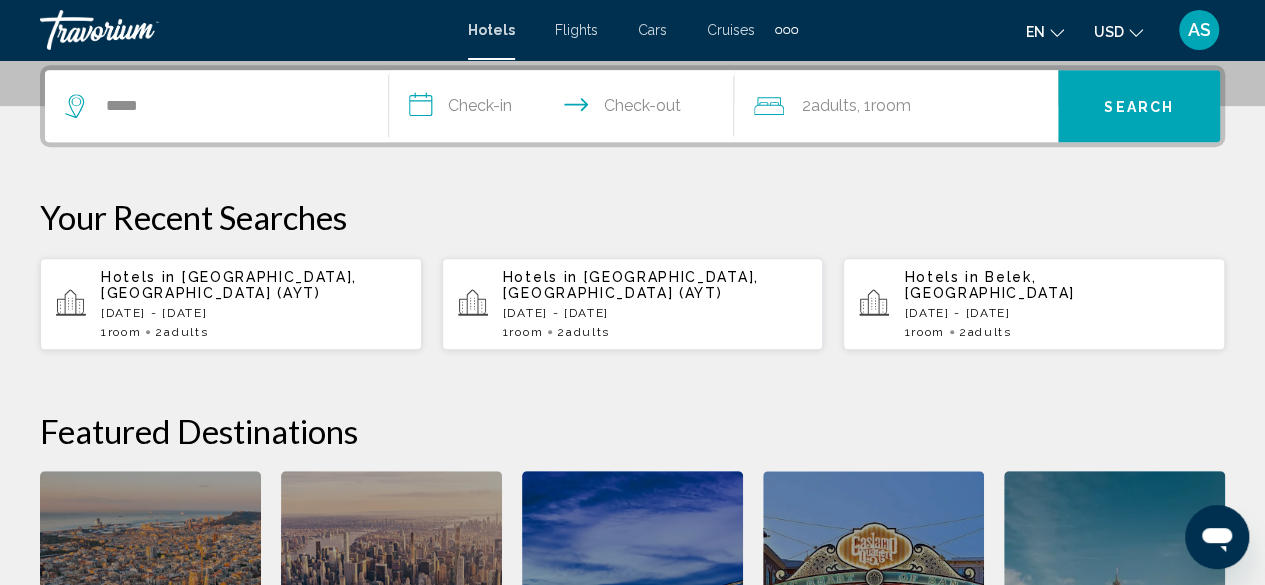 click on "**********" at bounding box center [565, 109] 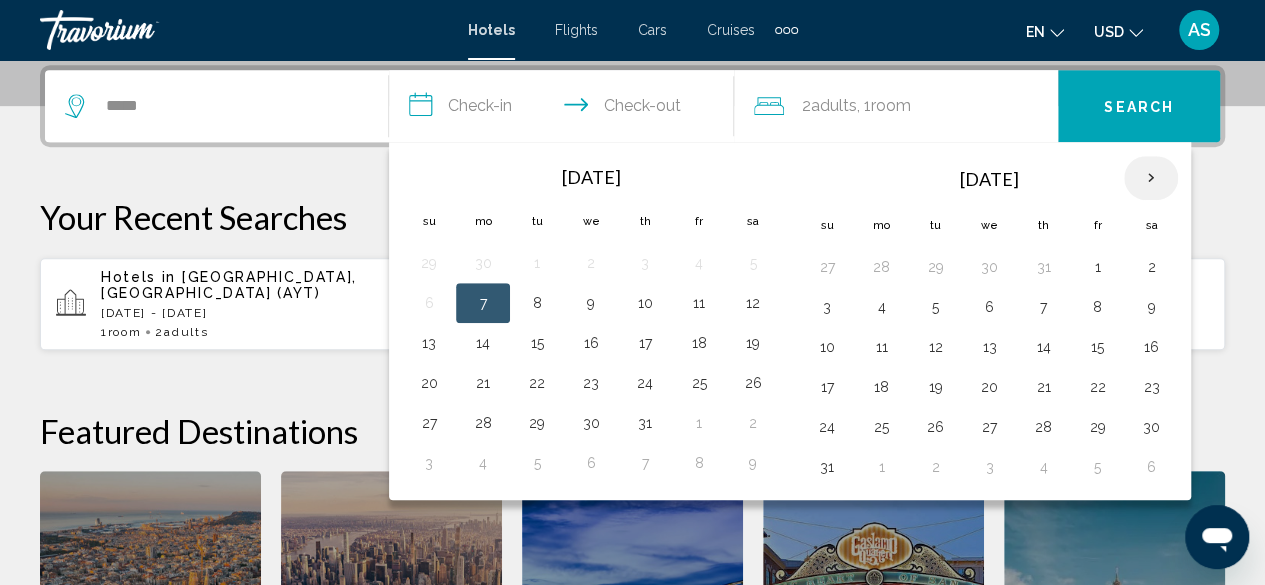 click at bounding box center [1151, 178] 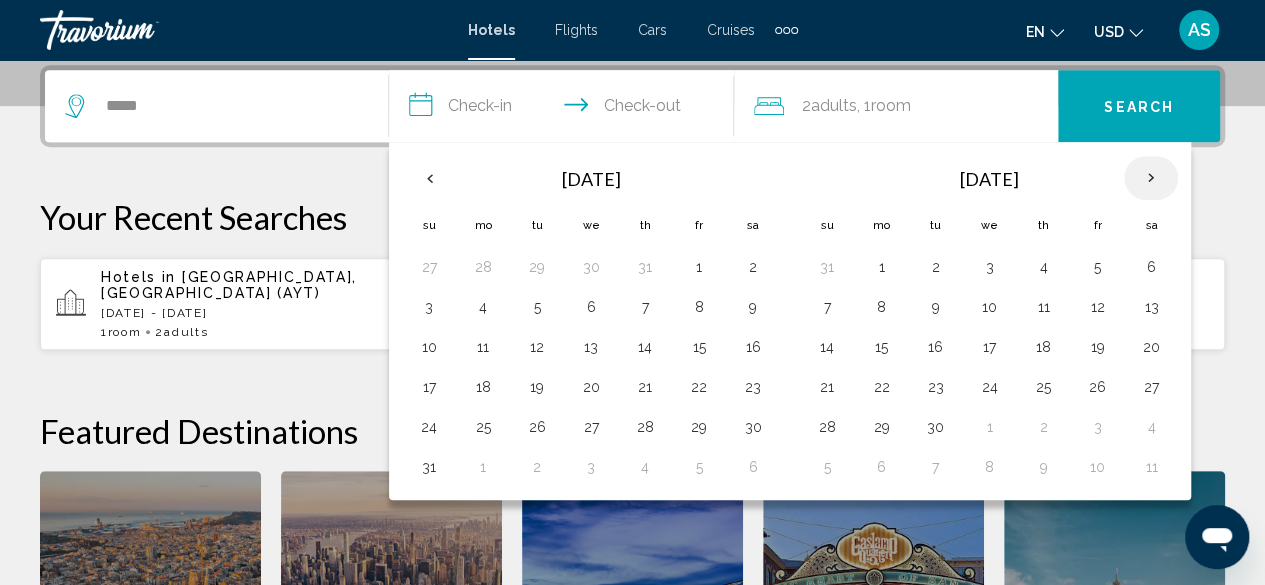click at bounding box center (1151, 178) 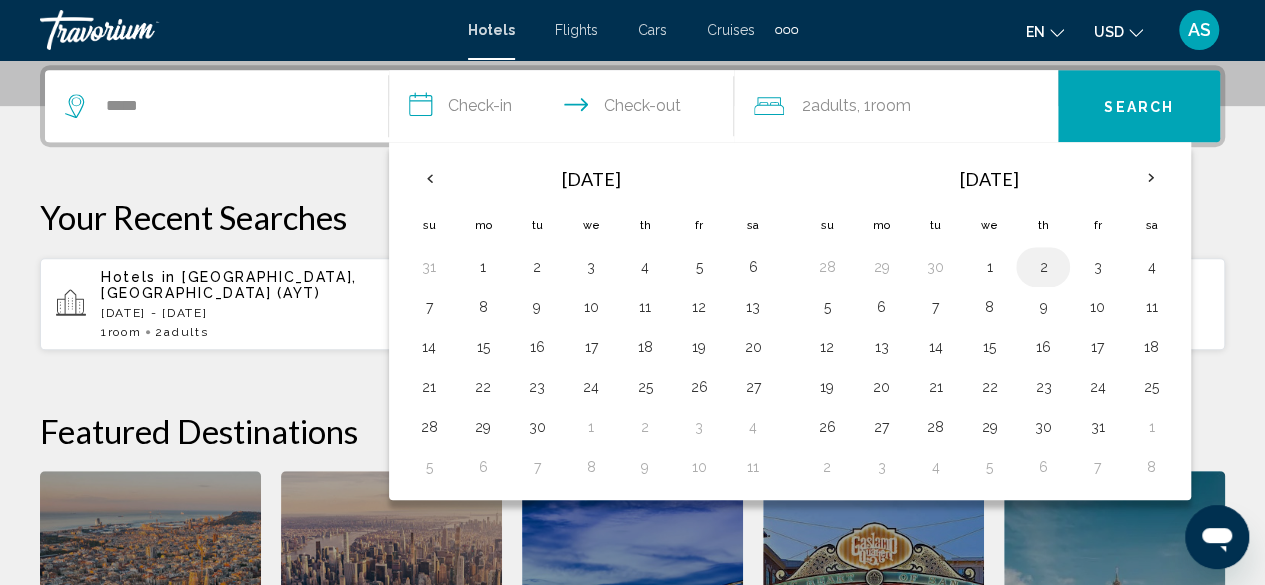 click on "2" at bounding box center (1043, 267) 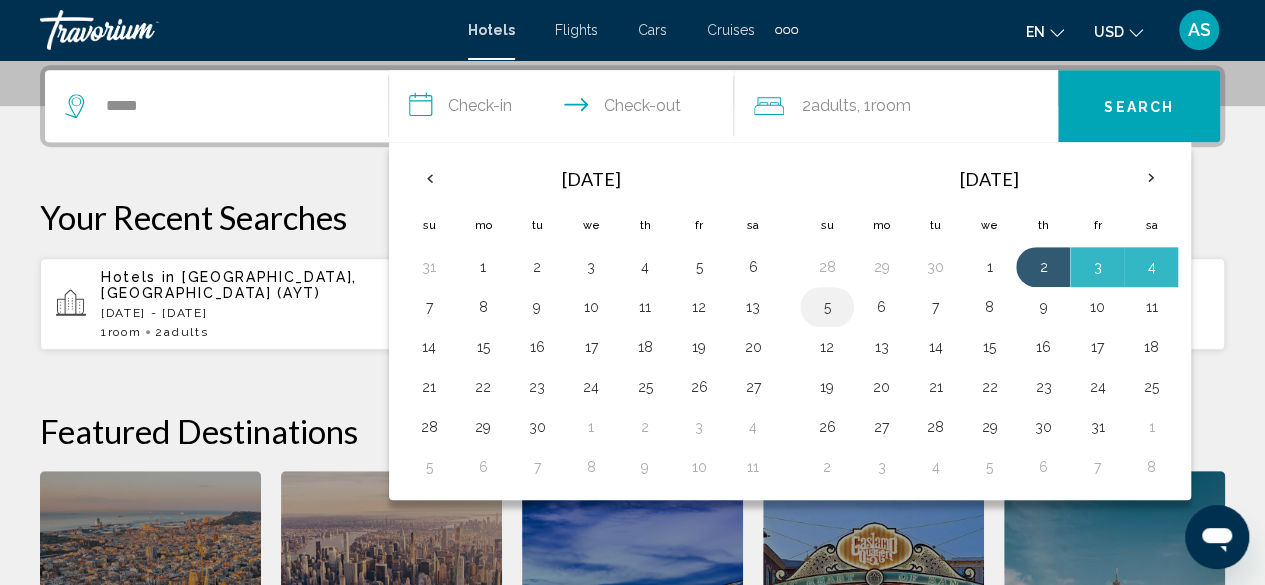 click on "5" at bounding box center [827, 307] 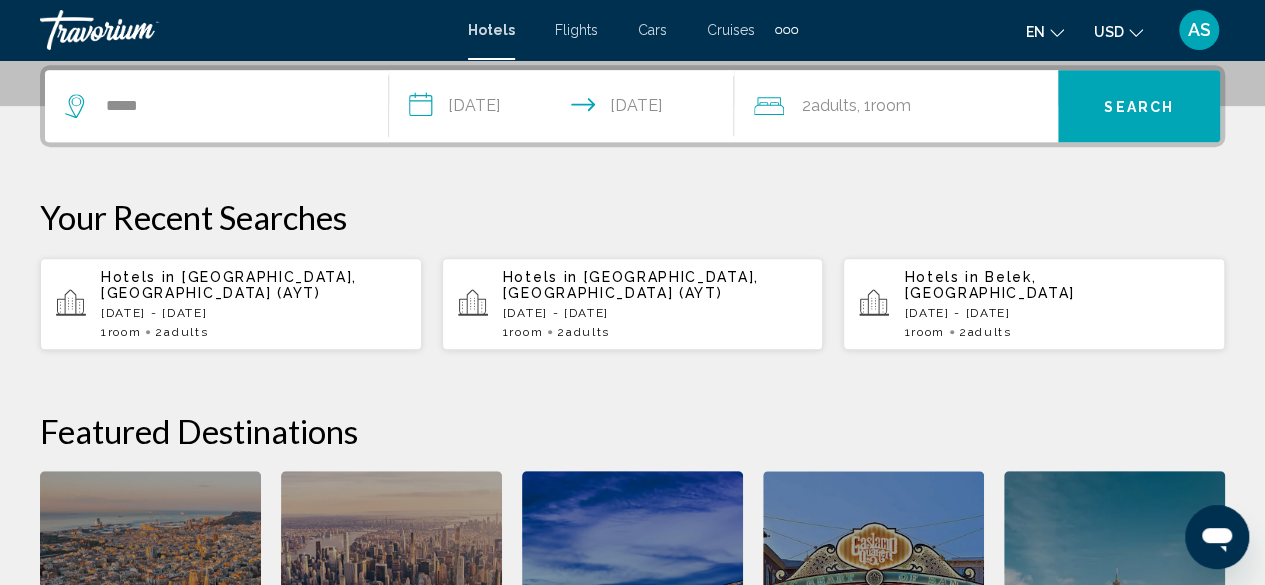 click on "*****" at bounding box center (216, 106) 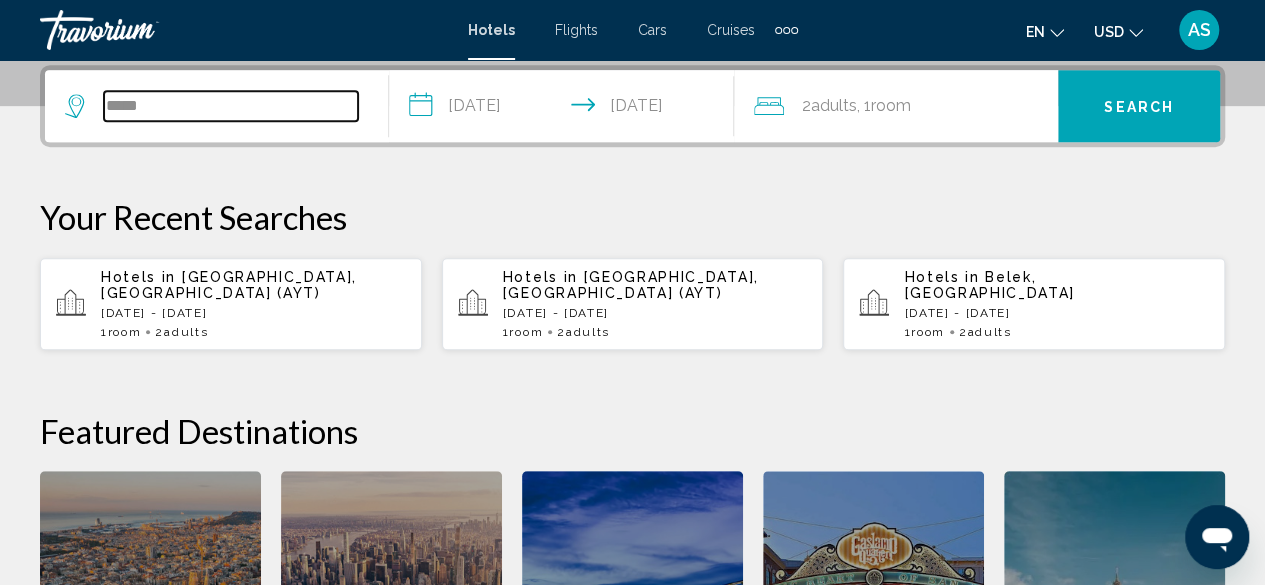 click on "*****" at bounding box center (231, 106) 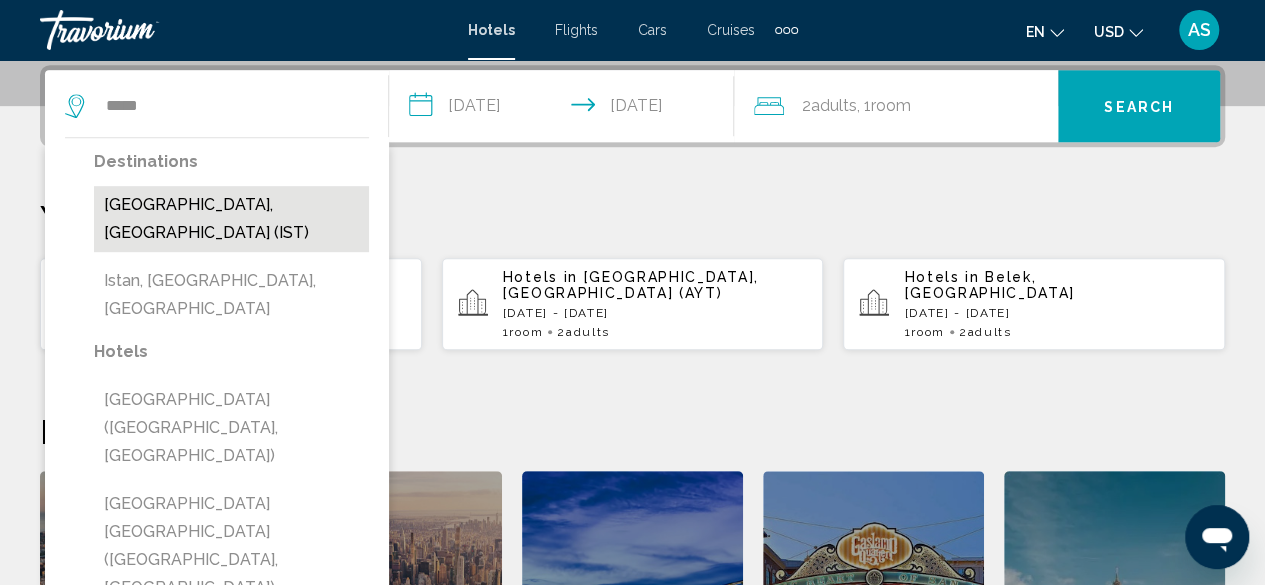 click on "Istanbul, Turkey (IST)" at bounding box center [231, 219] 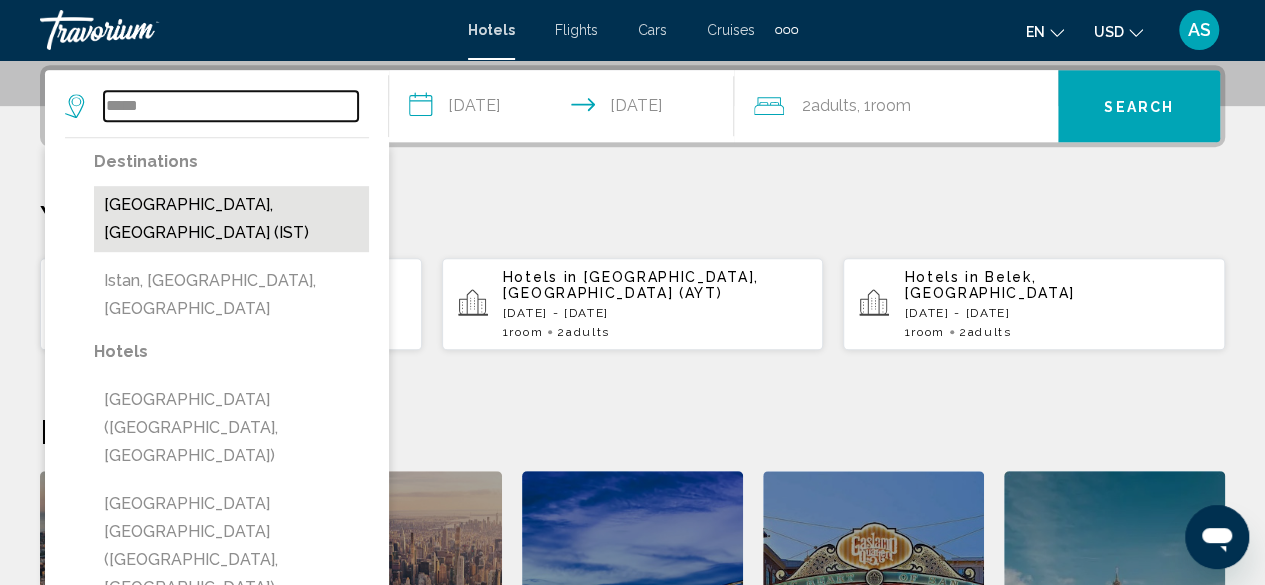 type on "**********" 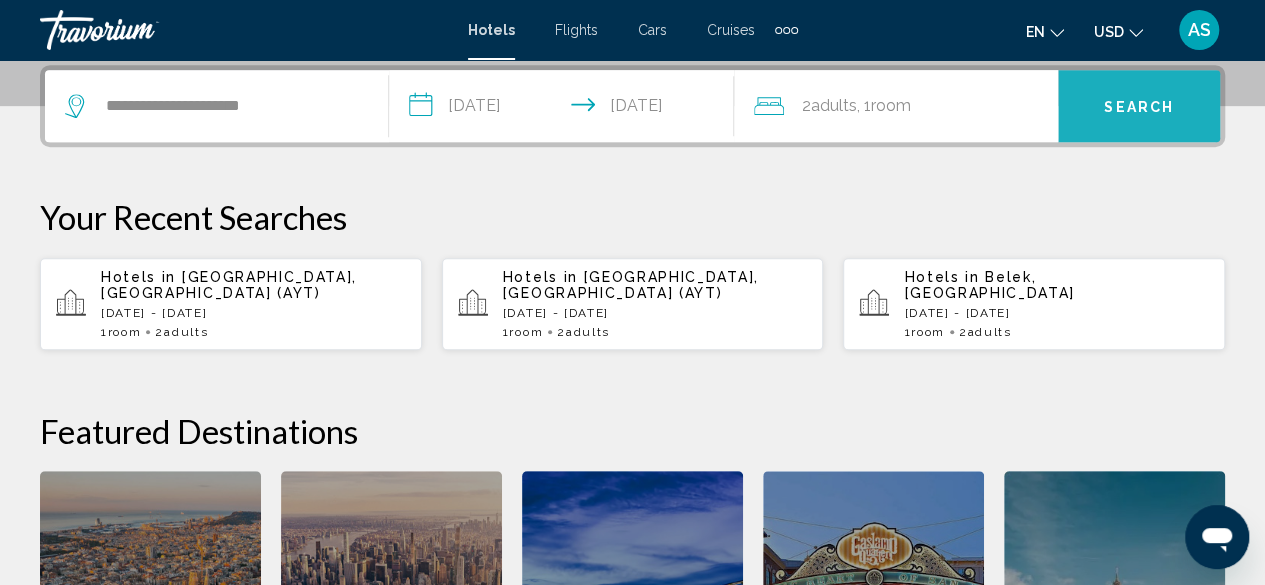 click on "Search" at bounding box center (1139, 106) 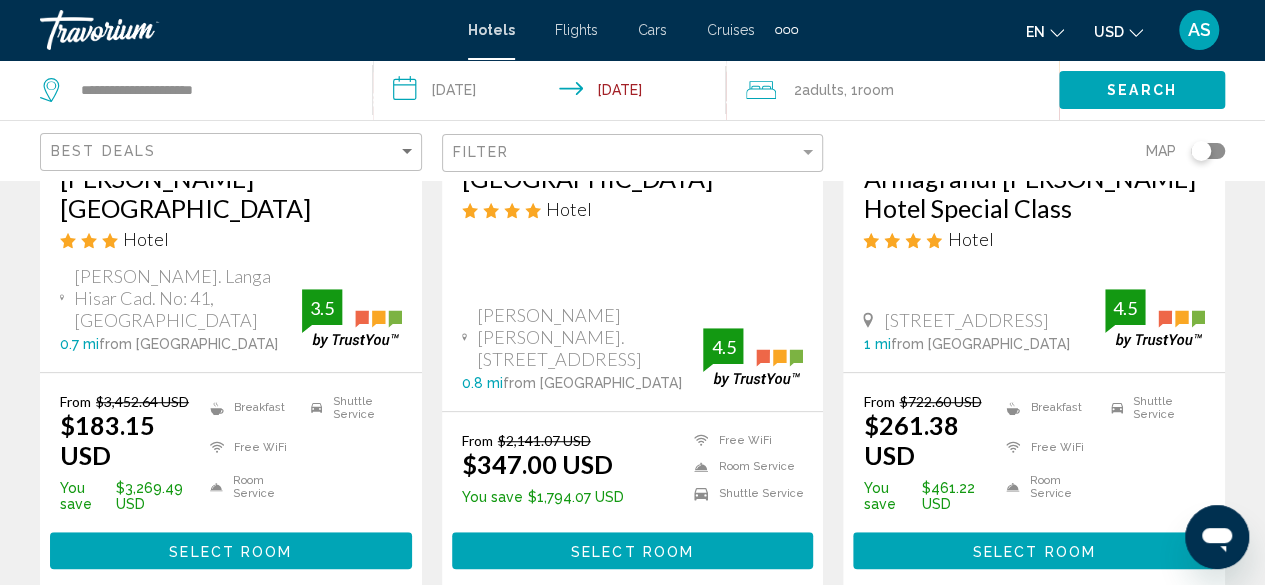 scroll, scrollTop: 428, scrollLeft: 0, axis: vertical 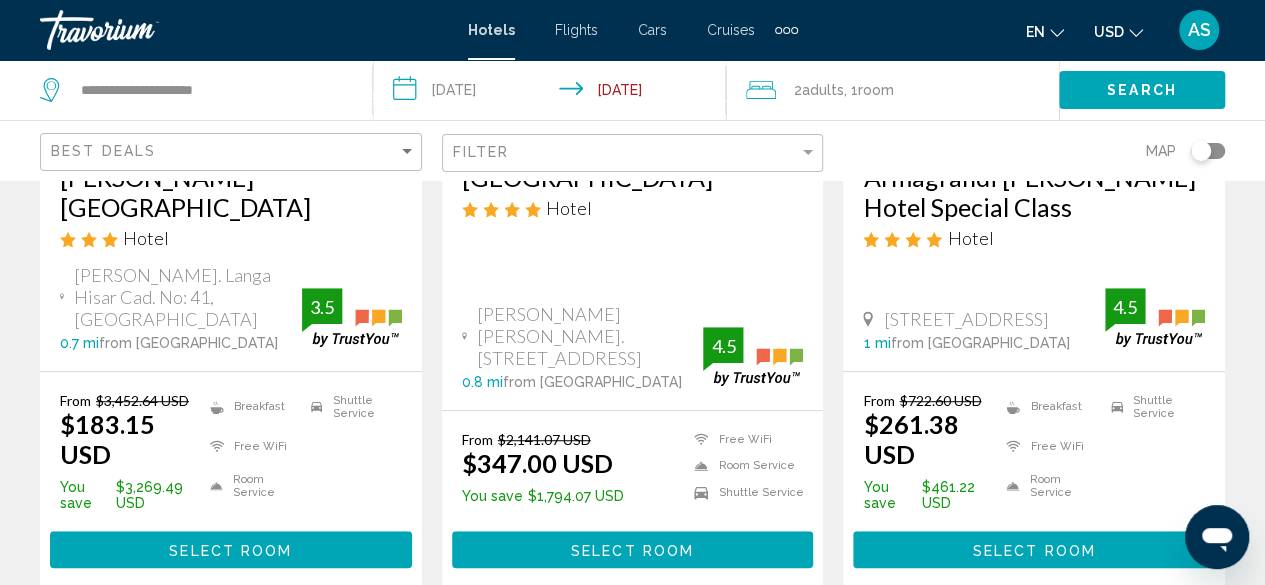 click 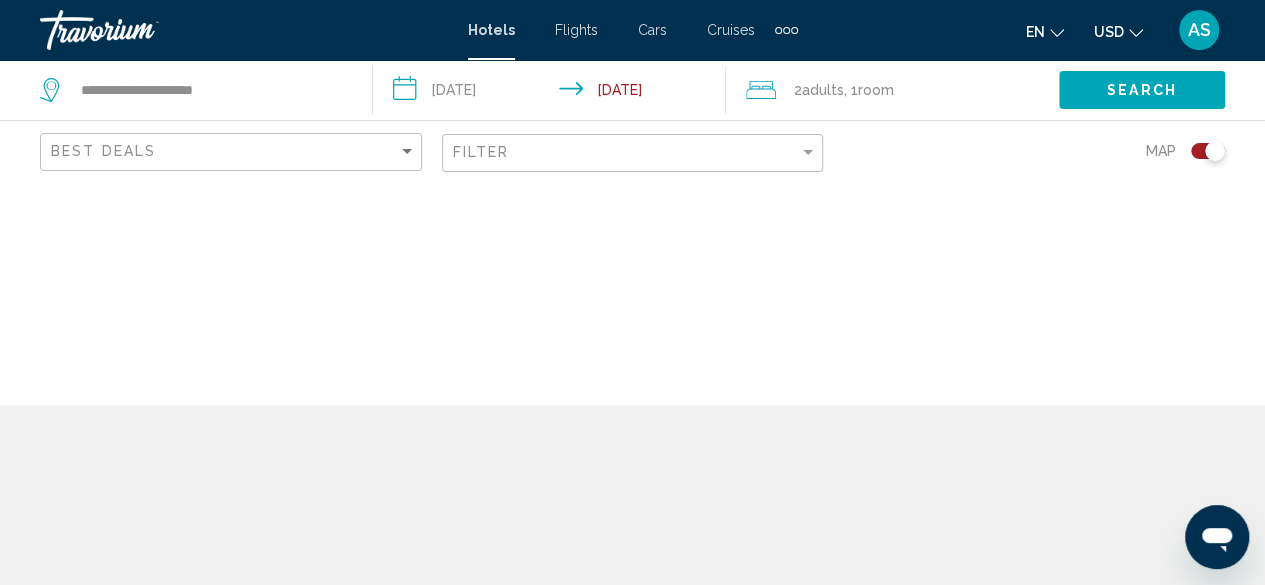 scroll, scrollTop: 0, scrollLeft: 0, axis: both 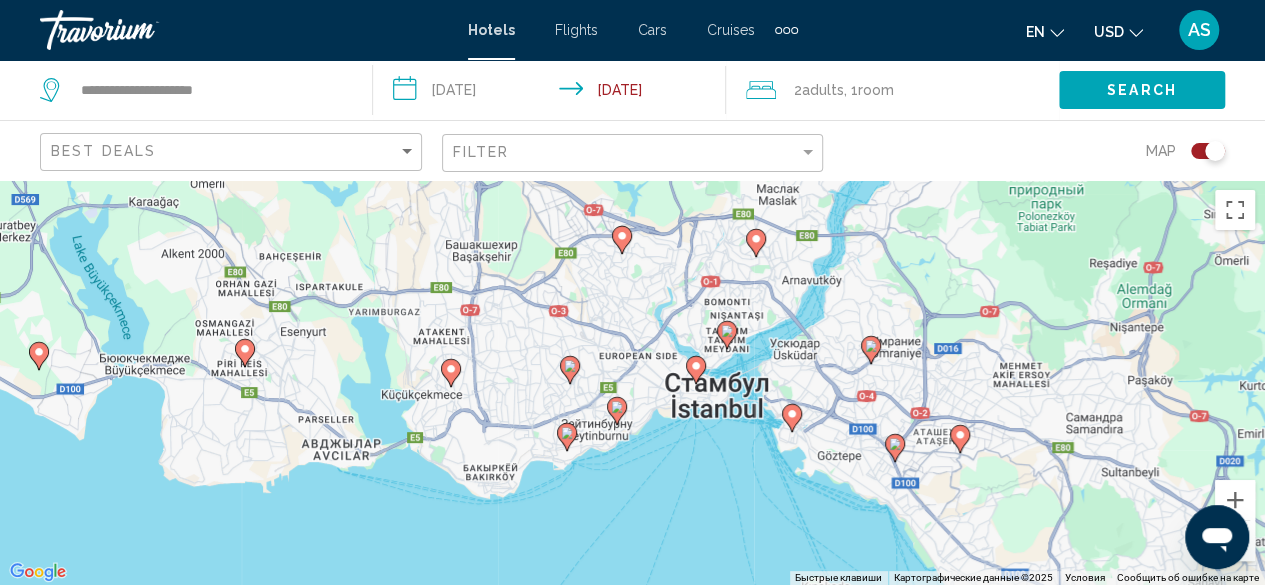 drag, startPoint x: 786, startPoint y: 380, endPoint x: 626, endPoint y: 375, distance: 160.07811 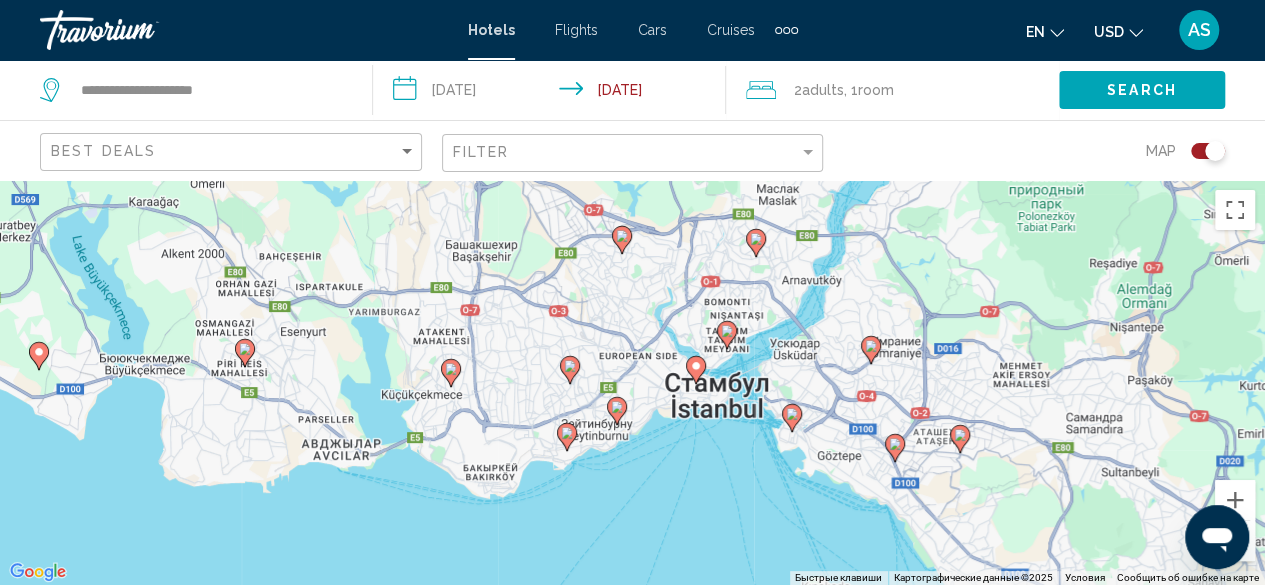 click on "Для навигации используйте клавиши со стрелками. Чтобы активировать перетаскивание с помощью клавиатуры, нажмите Alt + Ввод. После этого перемещайте маркер, используя клавиши со стрелками. Чтобы завершить перетаскивание, нажмите клавишу Ввод. Чтобы отменить действие, нажмите клавишу Esc." at bounding box center (632, 382) 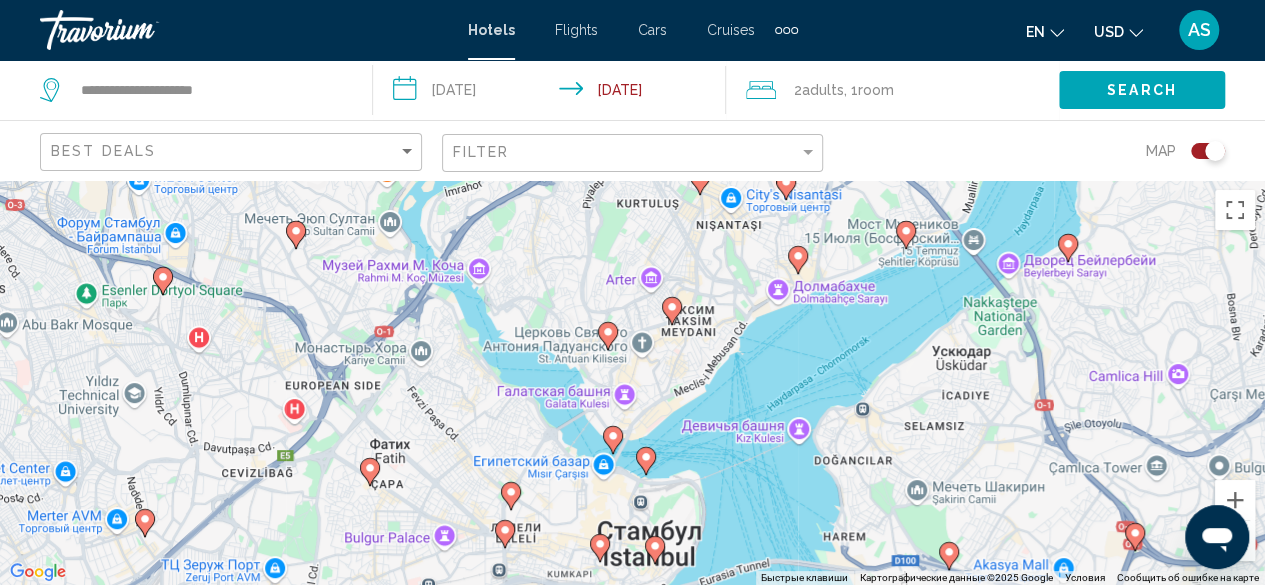 drag, startPoint x: 596, startPoint y: 415, endPoint x: 585, endPoint y: 503, distance: 88.68484 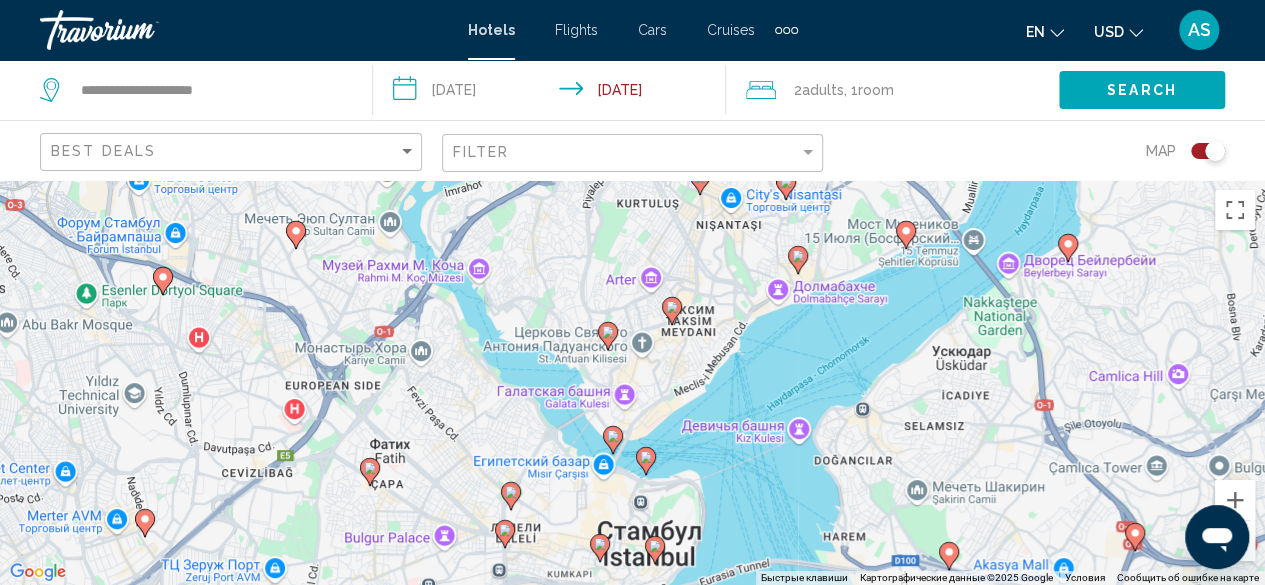 click on "Для навигации используйте клавиши со стрелками. Чтобы активировать перетаскивание с помощью клавиатуры, нажмите Alt + Ввод. После этого перемещайте маркер, используя клавиши со стрелками. Чтобы завершить перетаскивание, нажмите клавишу Ввод. Чтобы отменить действие, нажмите клавишу Esc." at bounding box center [632, 382] 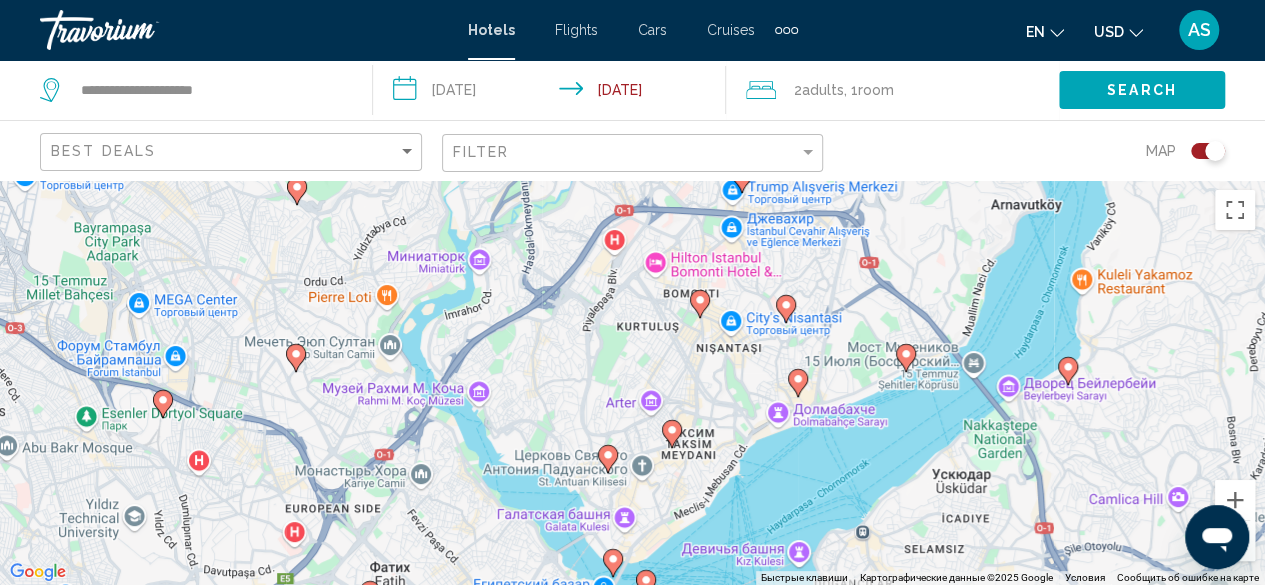 drag, startPoint x: 645, startPoint y: 249, endPoint x: 645, endPoint y: 375, distance: 126 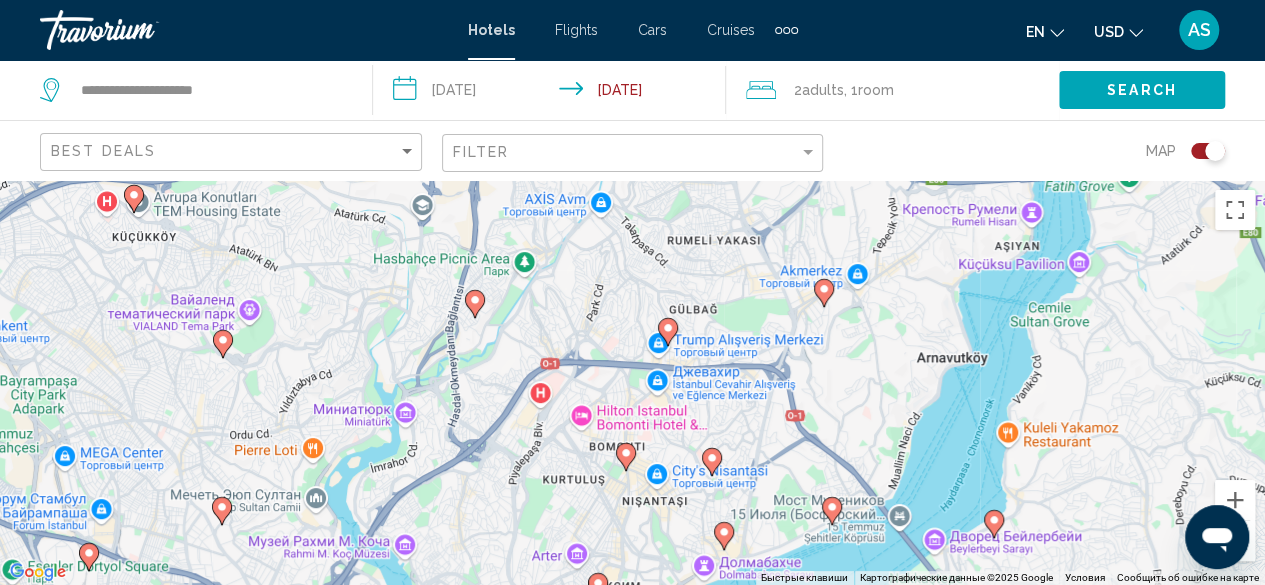 drag, startPoint x: 770, startPoint y: 298, endPoint x: 692, endPoint y: 456, distance: 176.20442 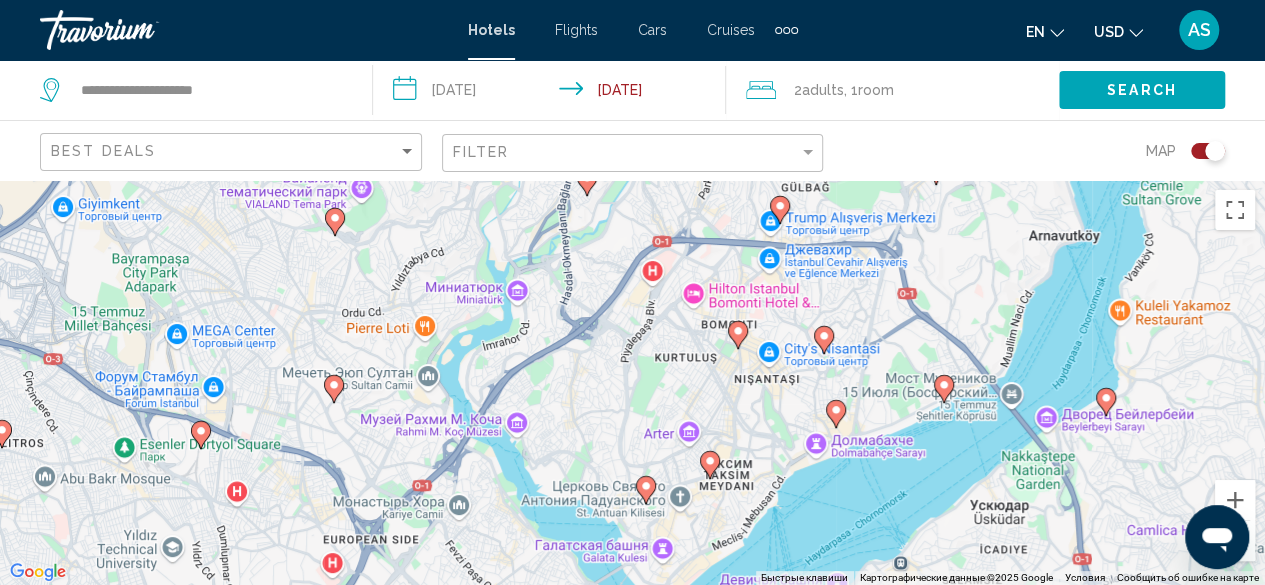 drag, startPoint x: 502, startPoint y: 443, endPoint x: 625, endPoint y: 296, distance: 191.6716 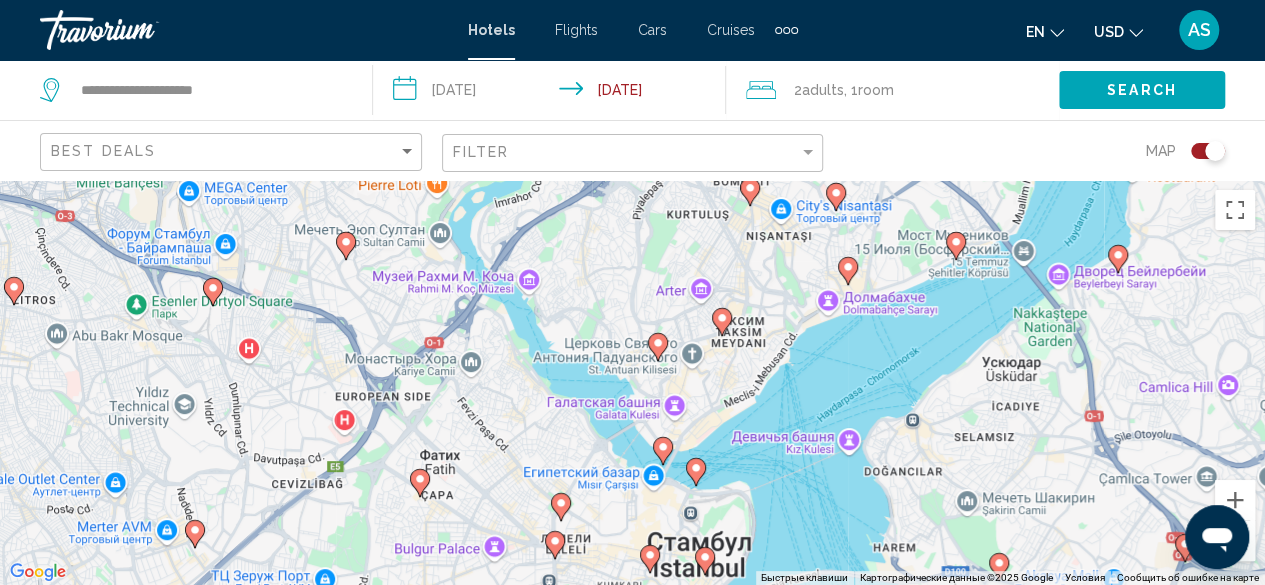 drag, startPoint x: 591, startPoint y: 523, endPoint x: 586, endPoint y: 397, distance: 126.09917 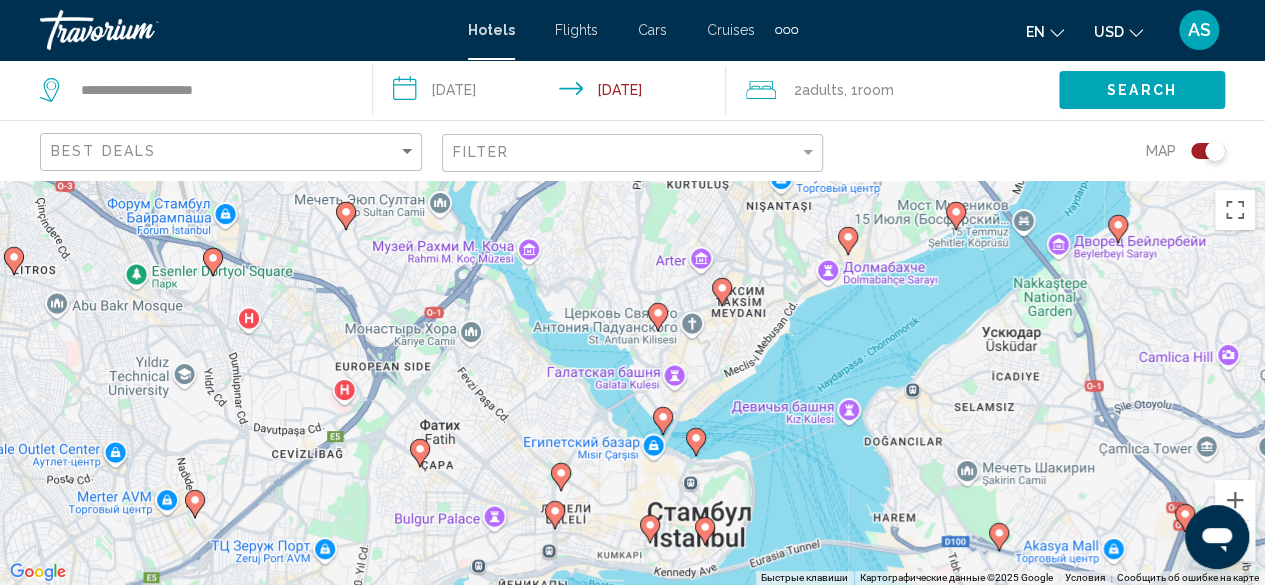 click on "Для навигации используйте клавиши со стрелками. Чтобы активировать перетаскивание с помощью клавиатуры, нажмите Alt + Ввод. После этого перемещайте маркер, используя клавиши со стрелками. Чтобы завершить перетаскивание, нажмите клавишу Ввод. Чтобы отменить действие, нажмите клавишу Esc." at bounding box center (632, 382) 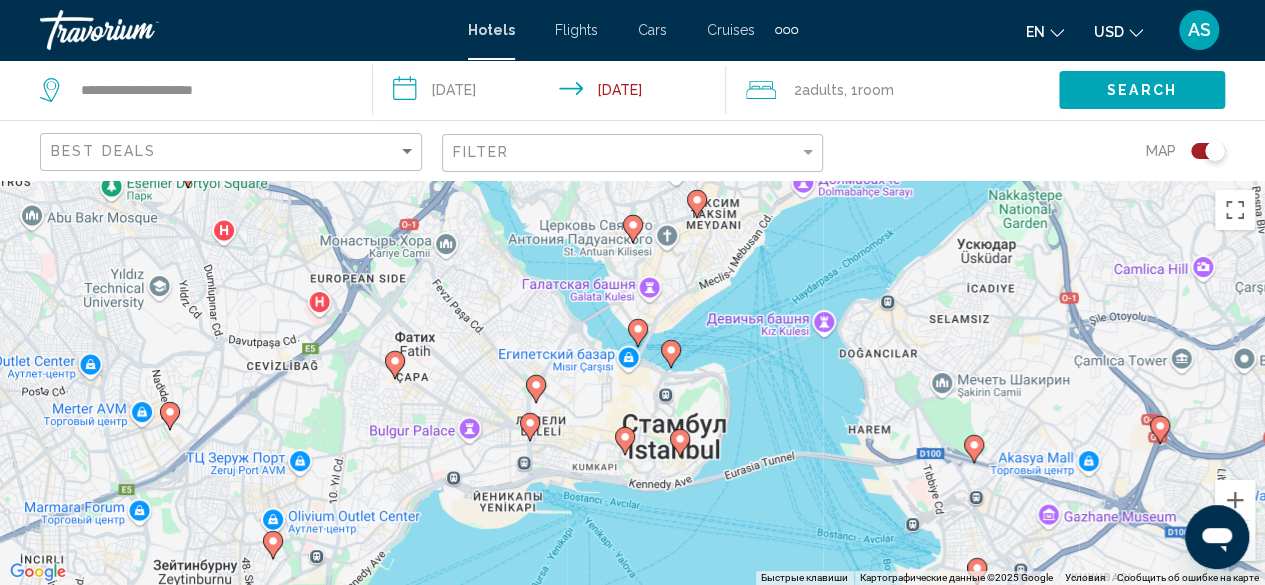 drag, startPoint x: 694, startPoint y: 487, endPoint x: 666, endPoint y: 412, distance: 80.05623 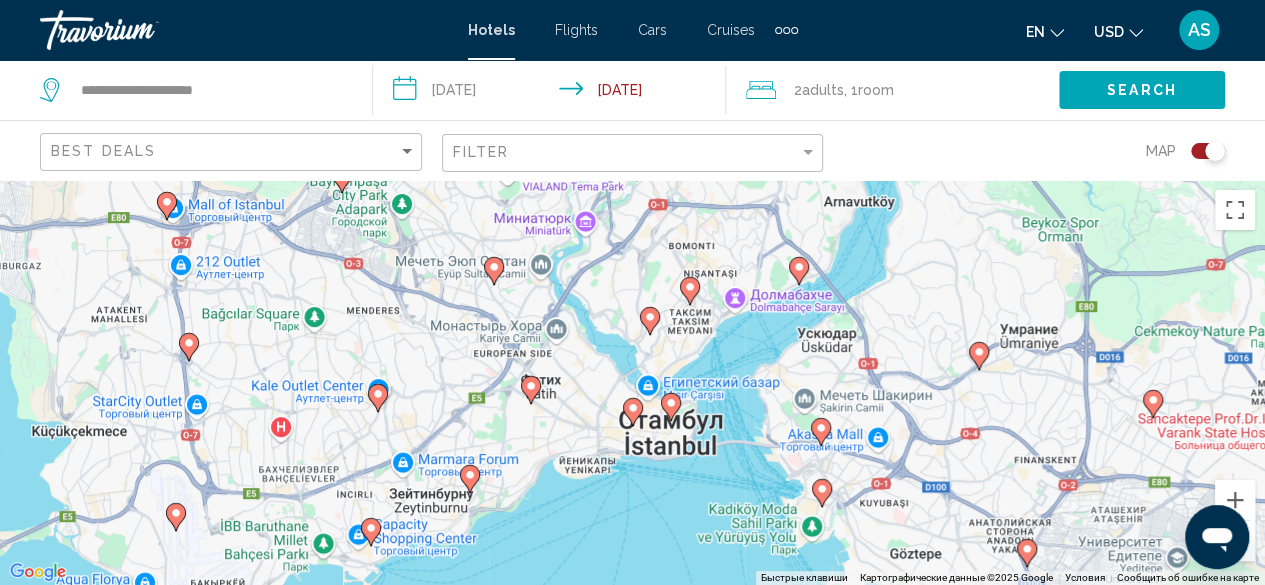 click on "Для навигации используйте клавиши со стрелками. Чтобы активировать перетаскивание с помощью клавиатуры, нажмите Alt + Ввод. После этого перемещайте маркер, используя клавиши со стрелками. Чтобы завершить перетаскивание, нажмите клавишу Ввод. Чтобы отменить действие, нажмите клавишу Esc." at bounding box center (632, 382) 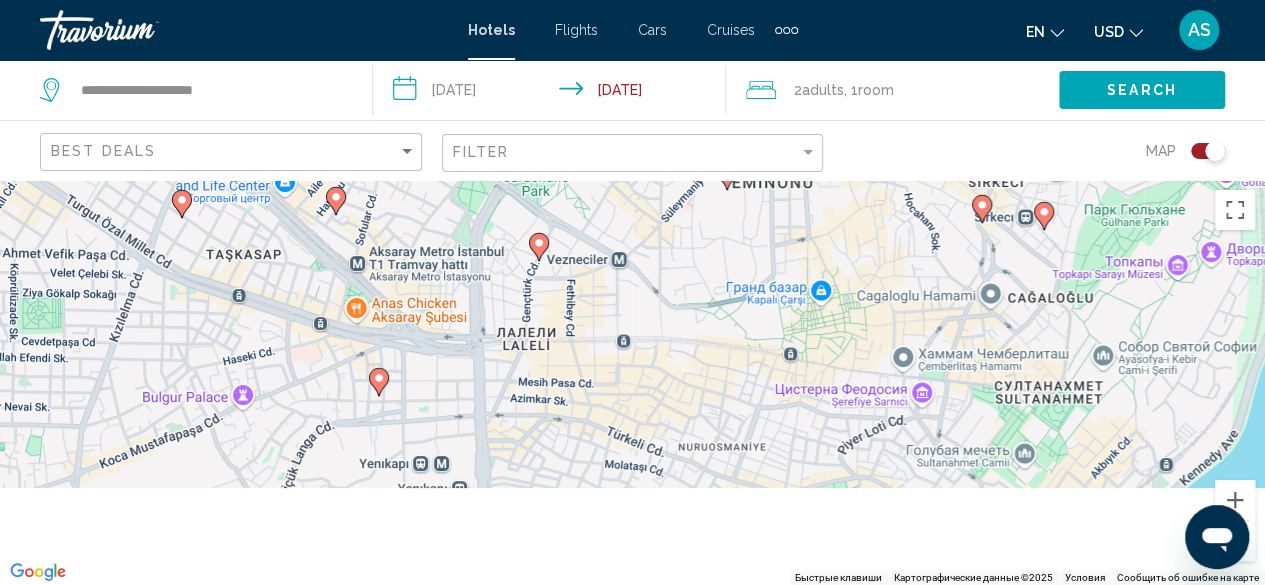 drag, startPoint x: 576, startPoint y: 505, endPoint x: 507, endPoint y: 171, distance: 341.0528 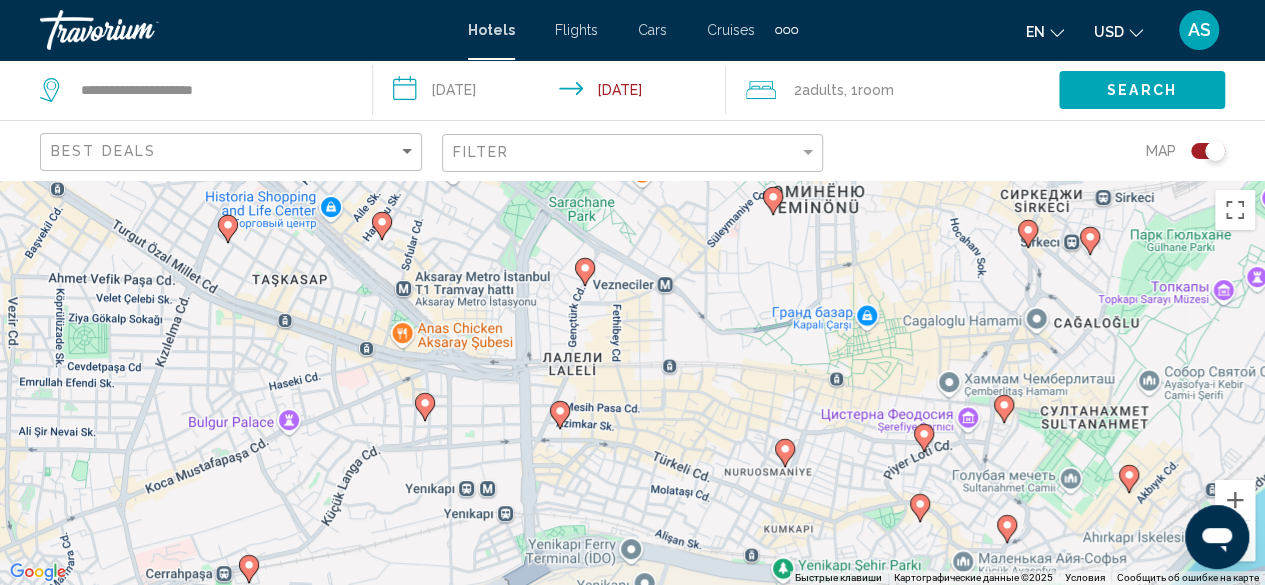drag, startPoint x: 628, startPoint y: 364, endPoint x: 648, endPoint y: 632, distance: 268.74524 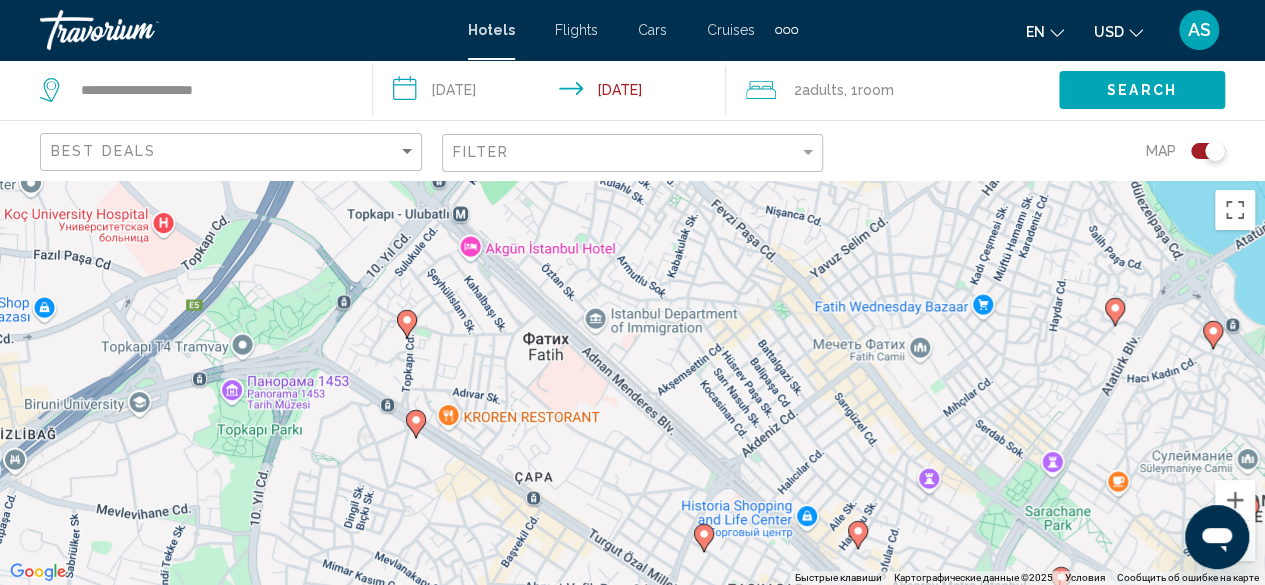 drag, startPoint x: 645, startPoint y: 425, endPoint x: 1148, endPoint y: 493, distance: 507.57562 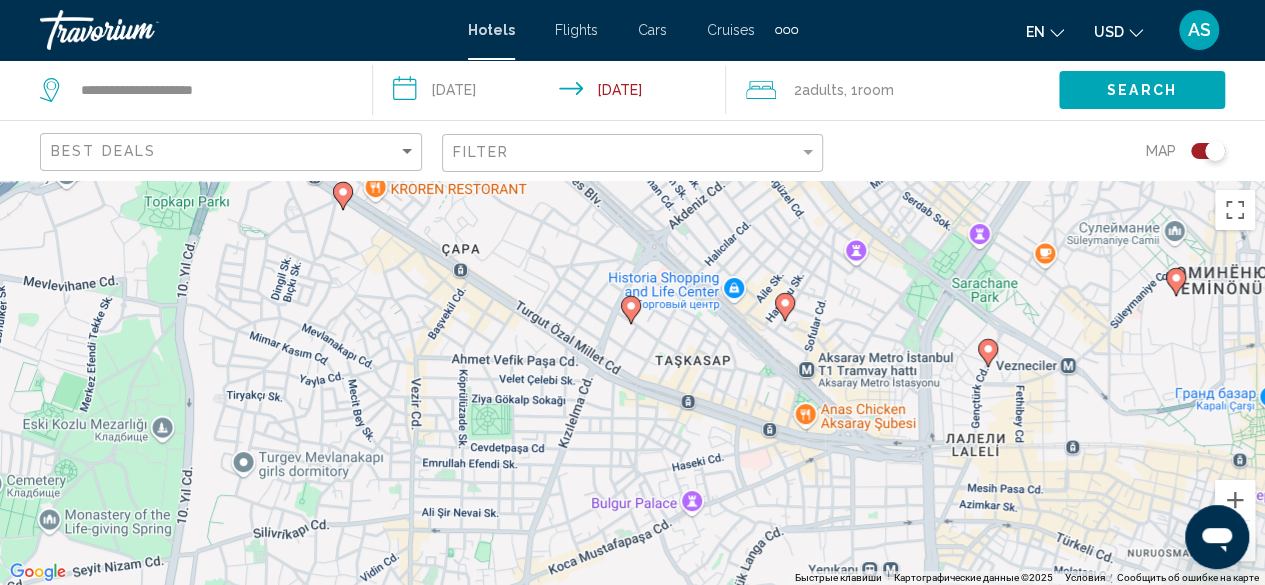 drag, startPoint x: 1036, startPoint y: 354, endPoint x: 961, endPoint y: 125, distance: 240.96887 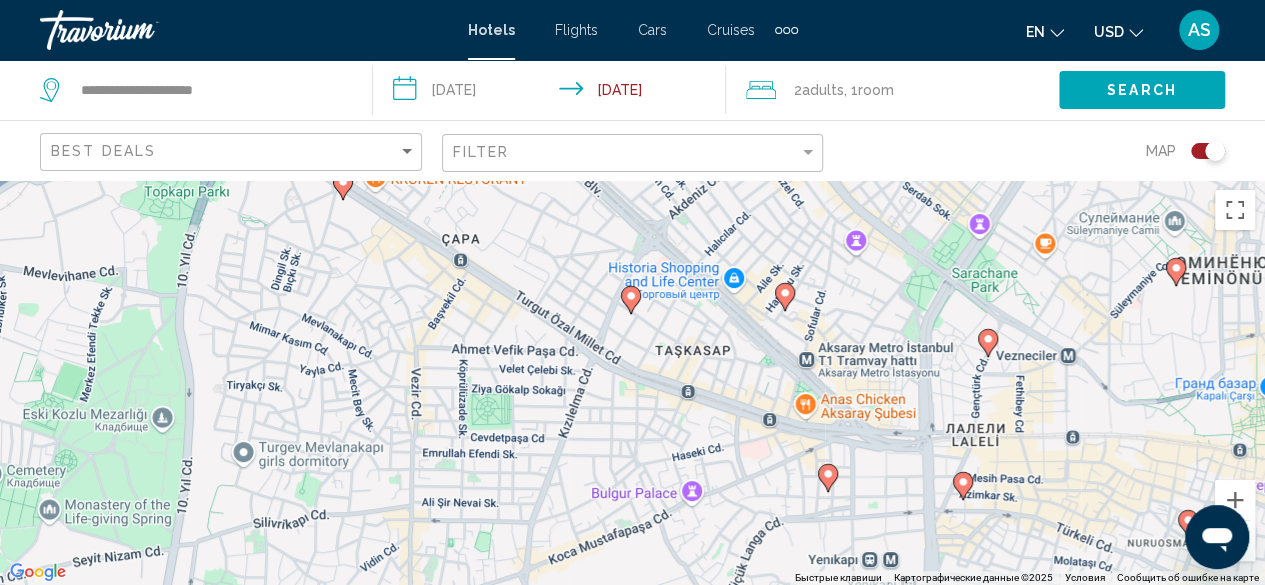 click 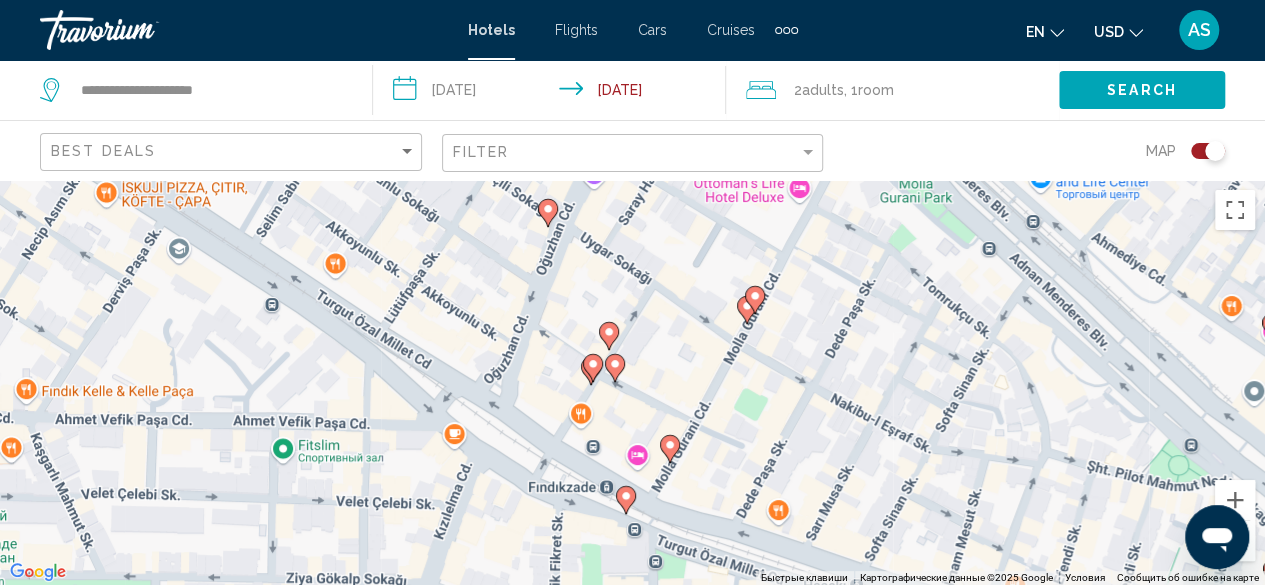 drag, startPoint x: 688, startPoint y: 441, endPoint x: 685, endPoint y: 332, distance: 109.041275 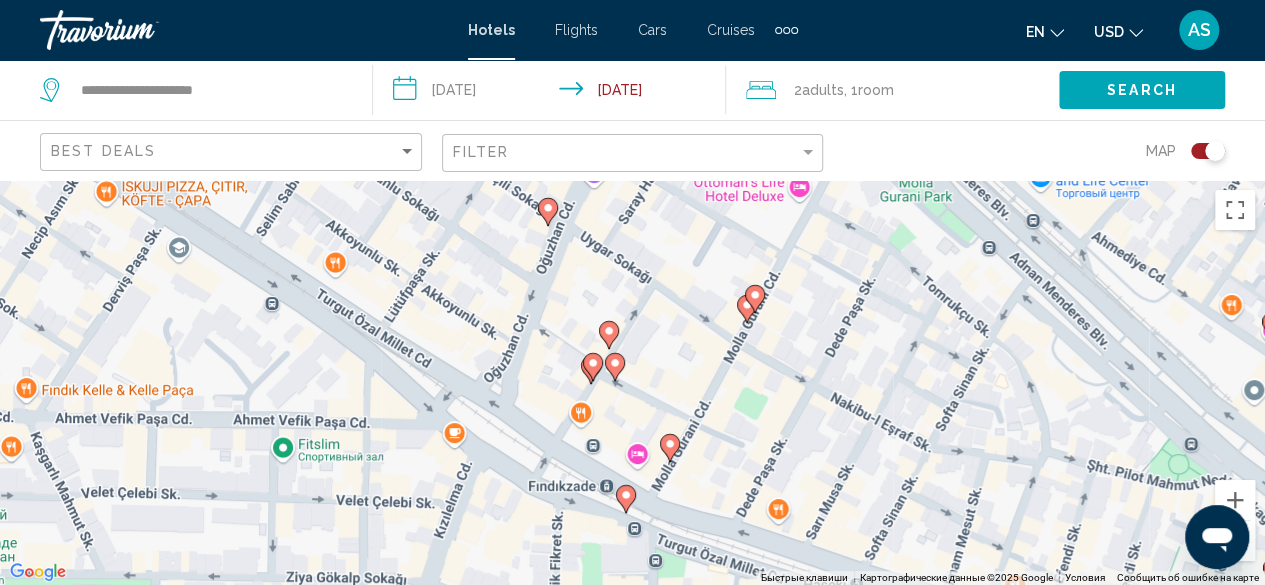click 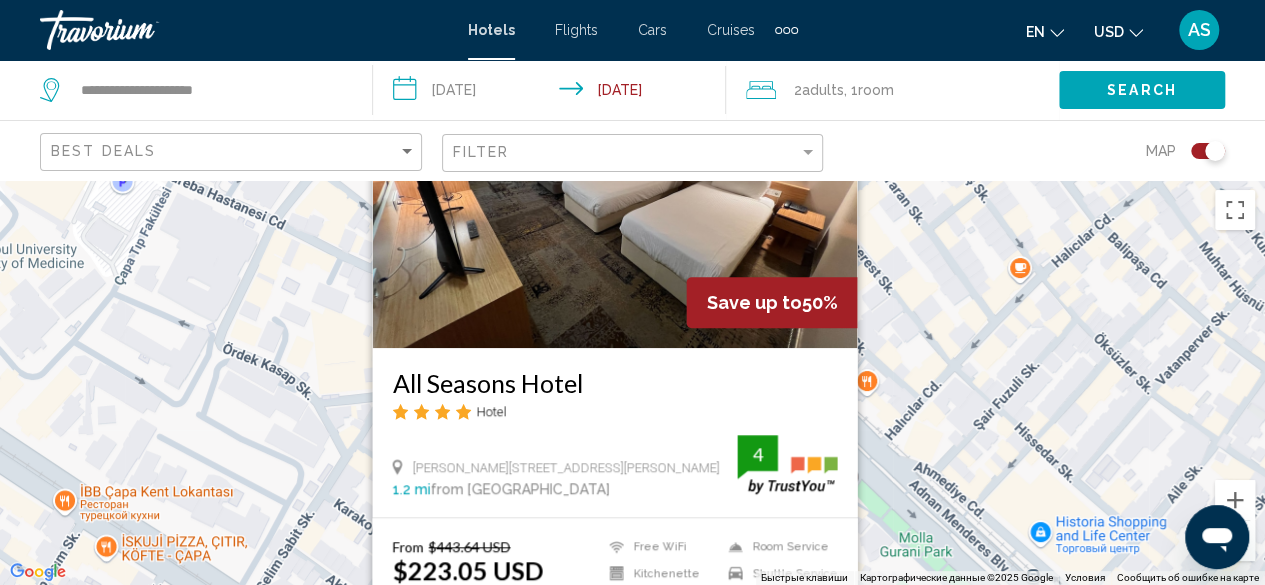click on "Для навигации используйте клавиши со стрелками. Чтобы активировать перетаскивание с помощью клавиатуры, нажмите Alt + Ввод. После этого перемещайте маркер, используя клавиши со стрелками. Чтобы завершить перетаскивание, нажмите клавишу Ввод. Чтобы отменить действие, нажмите клавишу Esc. Save up to  50%   All Seasons Hotel
Hotel
Molla Gurani Cad Emin Ali Yesim Sk No5, Istanbul 1.2 mi  from Istanbul city center from hotel 4 From $443.64 USD $223.05 USD  You save  $220.59 USD
Free WiFi" at bounding box center (632, 382) 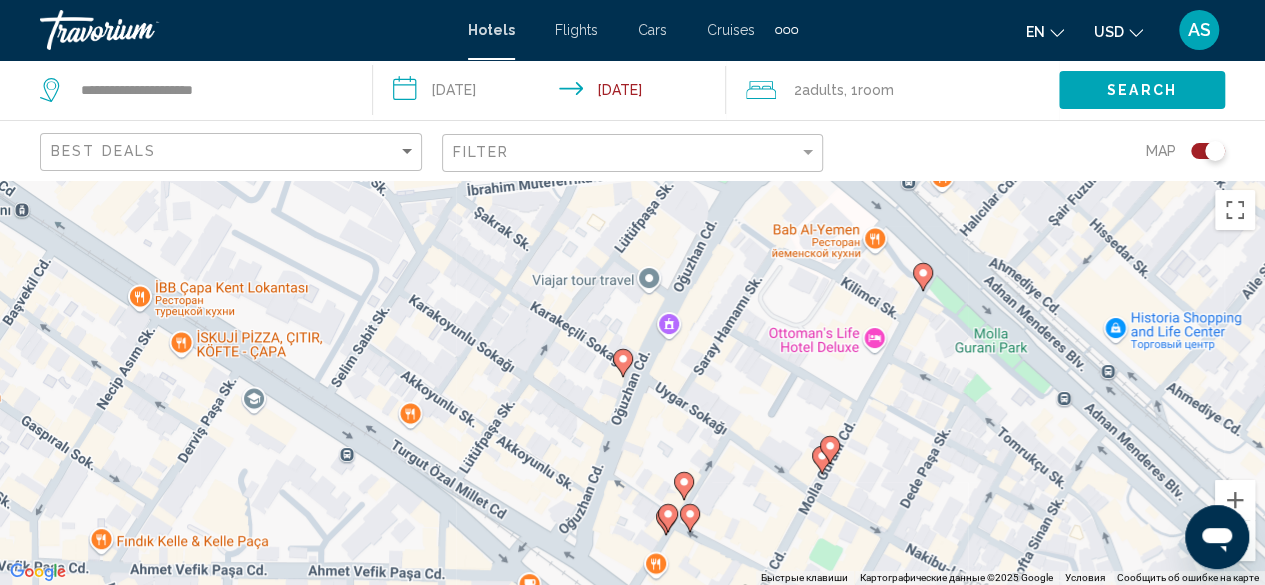 drag, startPoint x: 688, startPoint y: 493, endPoint x: 765, endPoint y: 281, distance: 225.55043 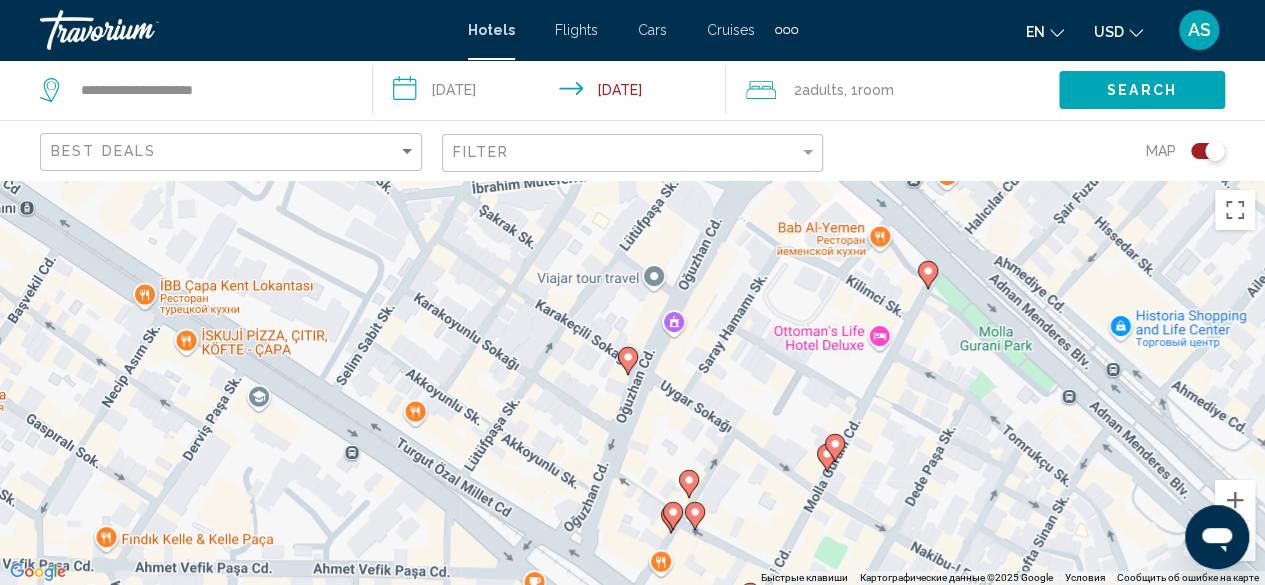 click 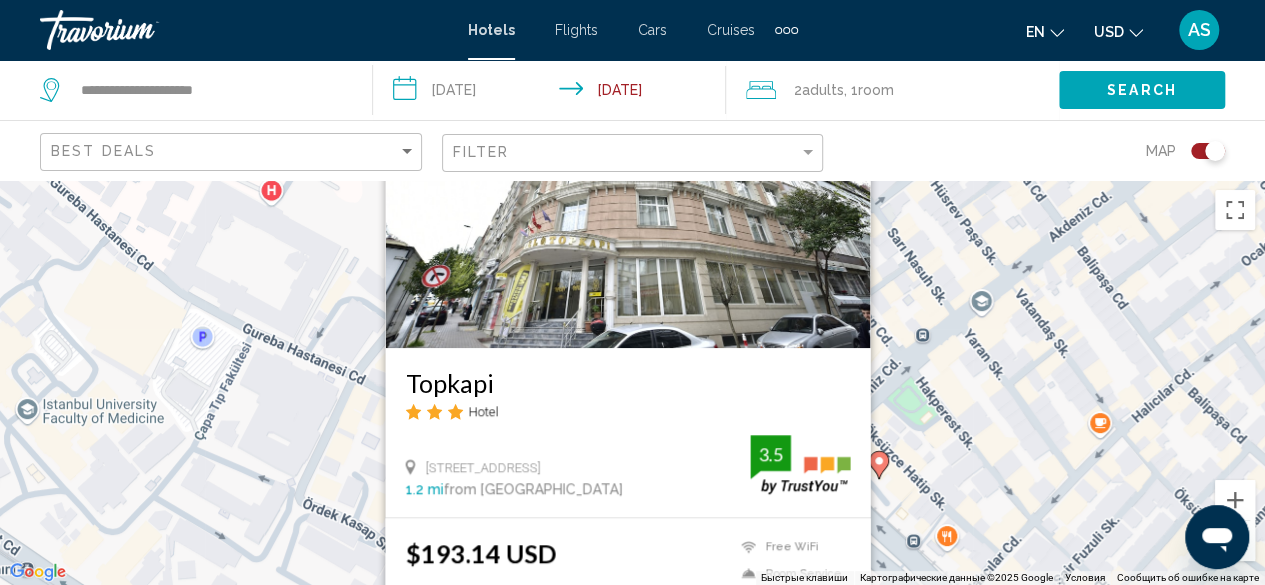 click on "Для навигации используйте клавиши со стрелками. Чтобы активировать перетаскивание с помощью клавиатуры, нажмите Alt + Ввод. После этого перемещайте маркер, используя клавиши со стрелками. Чтобы завершить перетаскивание, нажмите клавишу Ввод. Чтобы отменить действие, нажмите клавишу Esc.  Topkapi
Hotel
Oguzhan Cad No:20 Fýndýkzade Istanbul Istanbul 34270 1.2 mi  from Istanbul city center from hotel 3.5 $193.14 USD
Free WiFi
Room Service
Shuttle Service  3.5 Select Room" at bounding box center (632, 382) 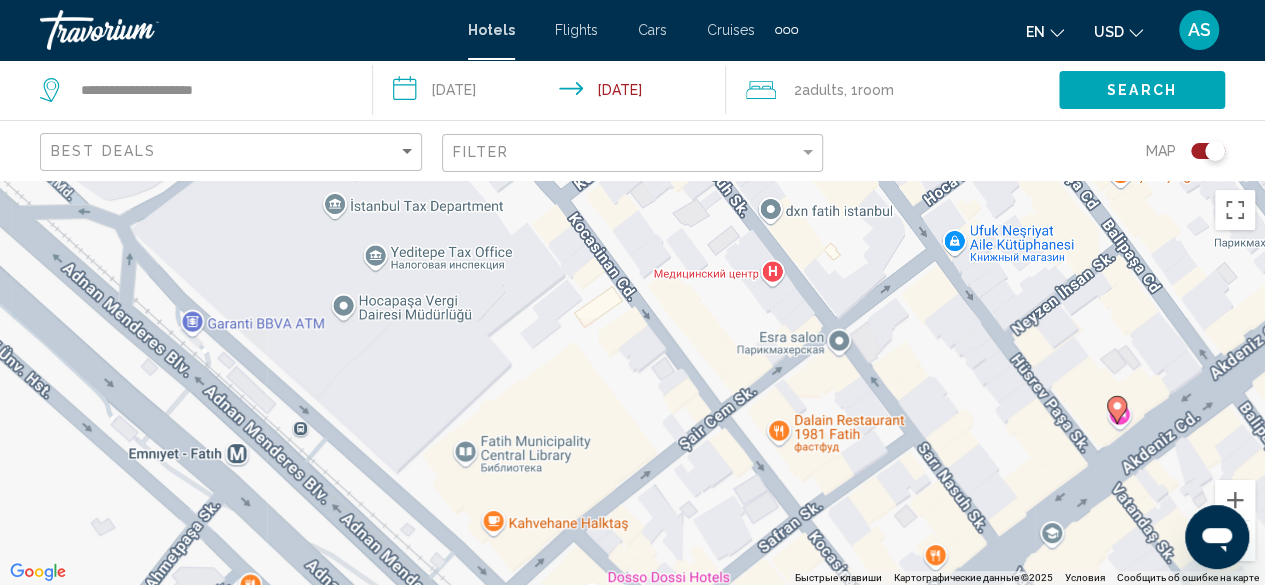 drag, startPoint x: 675, startPoint y: 343, endPoint x: 593, endPoint y: 632, distance: 300.40805 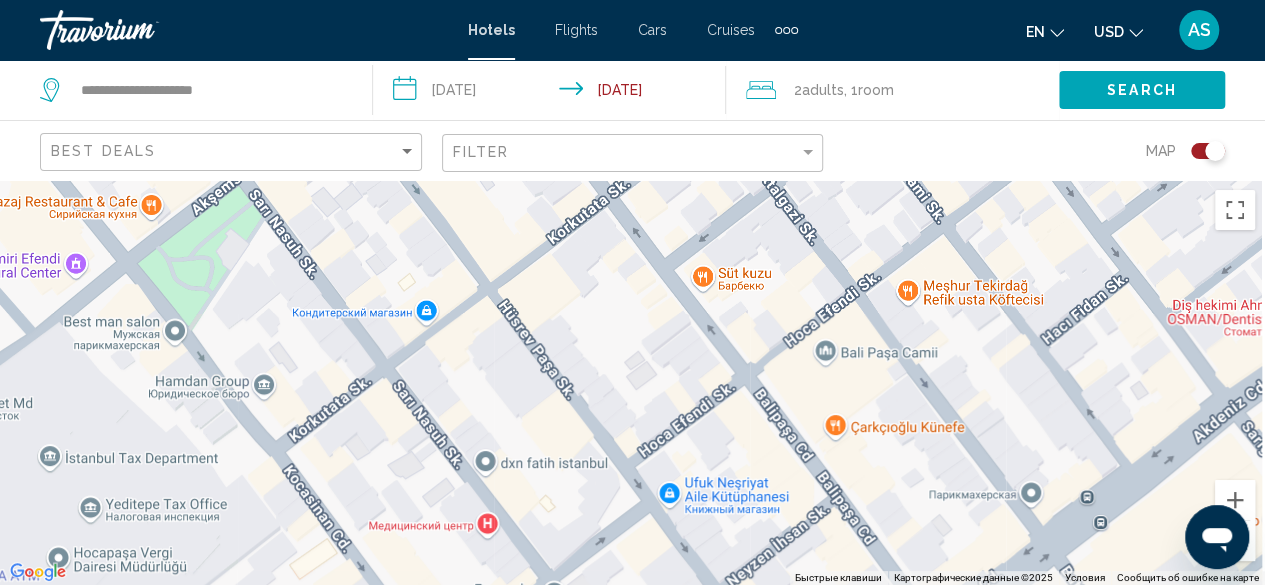 drag, startPoint x: 700, startPoint y: 378, endPoint x: 414, endPoint y: 632, distance: 382.5075 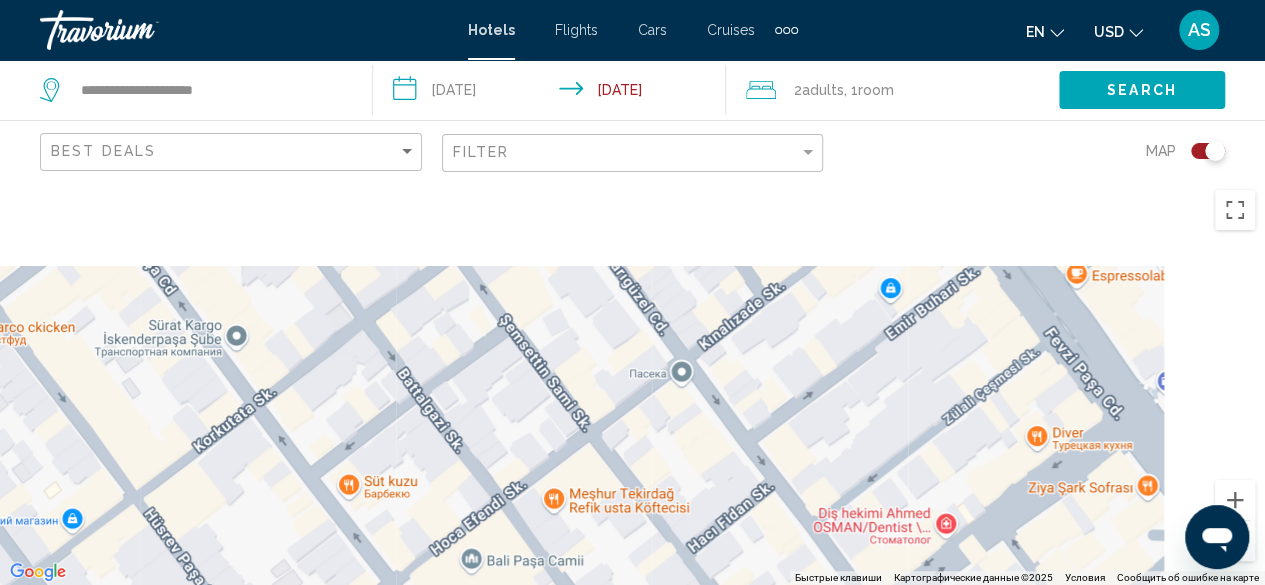 drag, startPoint x: 850, startPoint y: 307, endPoint x: 469, endPoint y: 548, distance: 450.8237 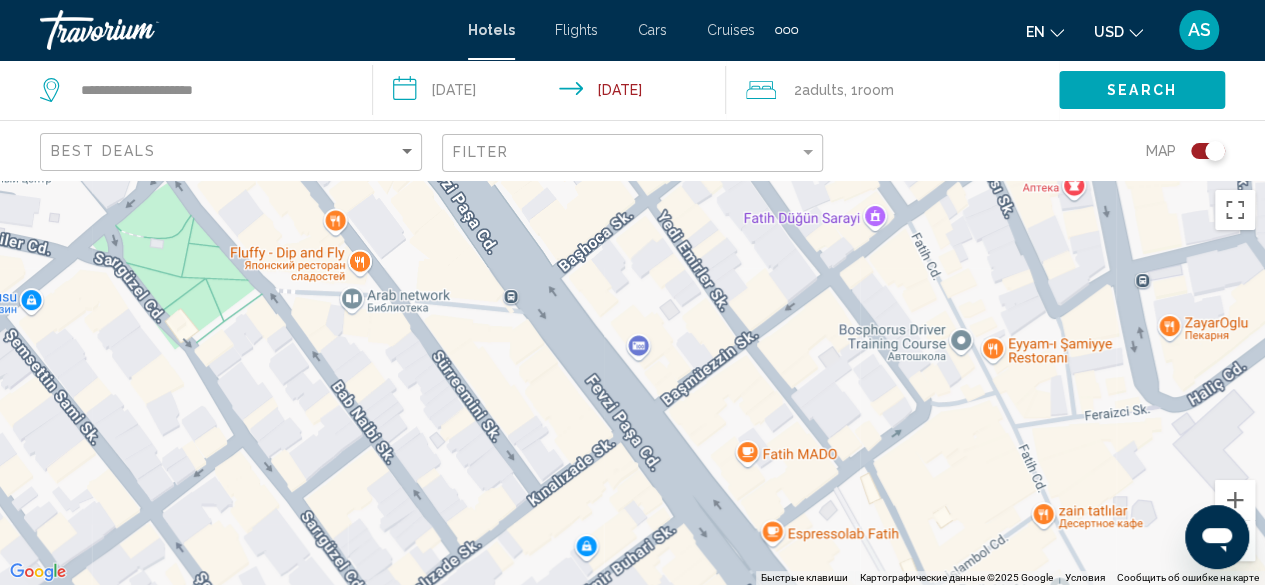 drag, startPoint x: 712, startPoint y: 321, endPoint x: 432, endPoint y: 551, distance: 362.35342 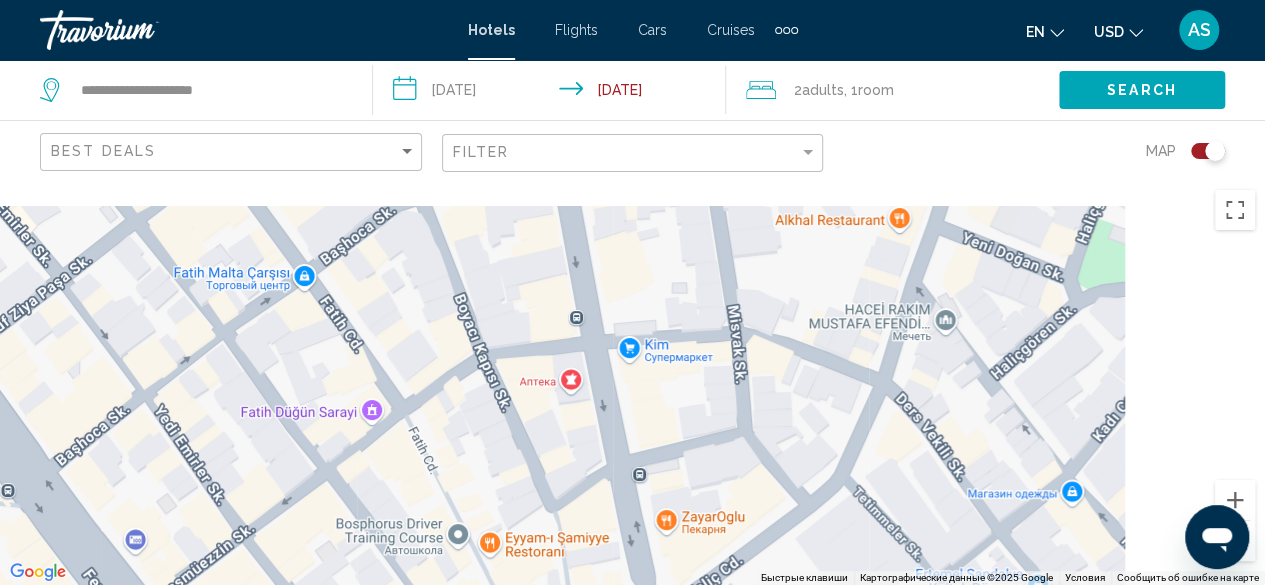 drag, startPoint x: 971, startPoint y: 407, endPoint x: 461, endPoint y: 605, distance: 547.08685 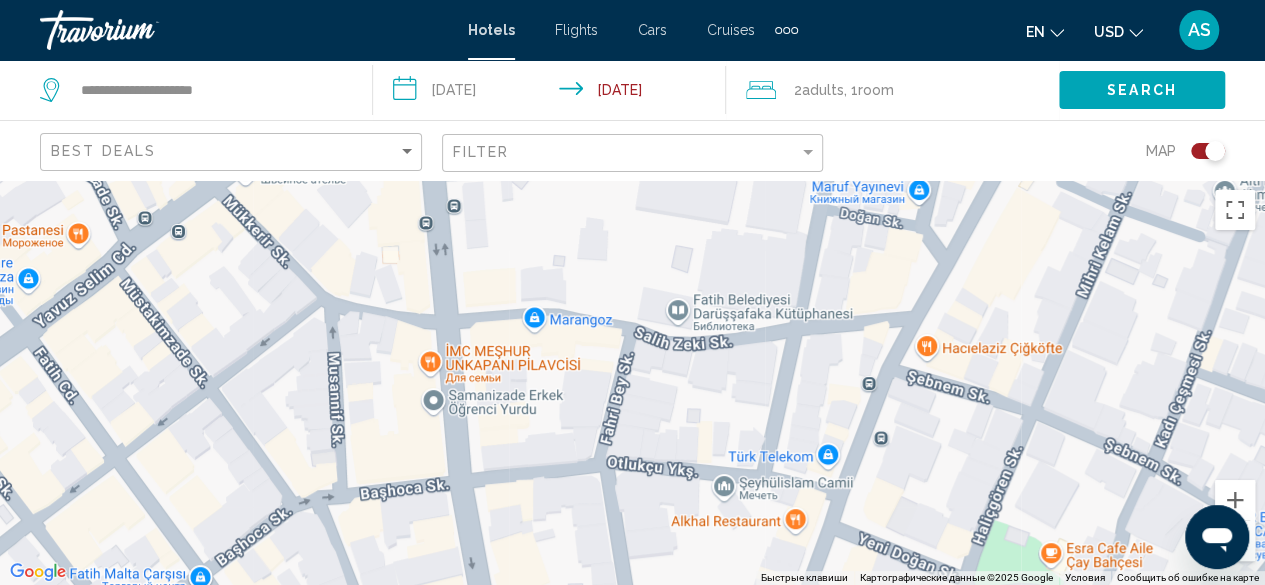 drag, startPoint x: 752, startPoint y: 279, endPoint x: 648, endPoint y: 583, distance: 321.29736 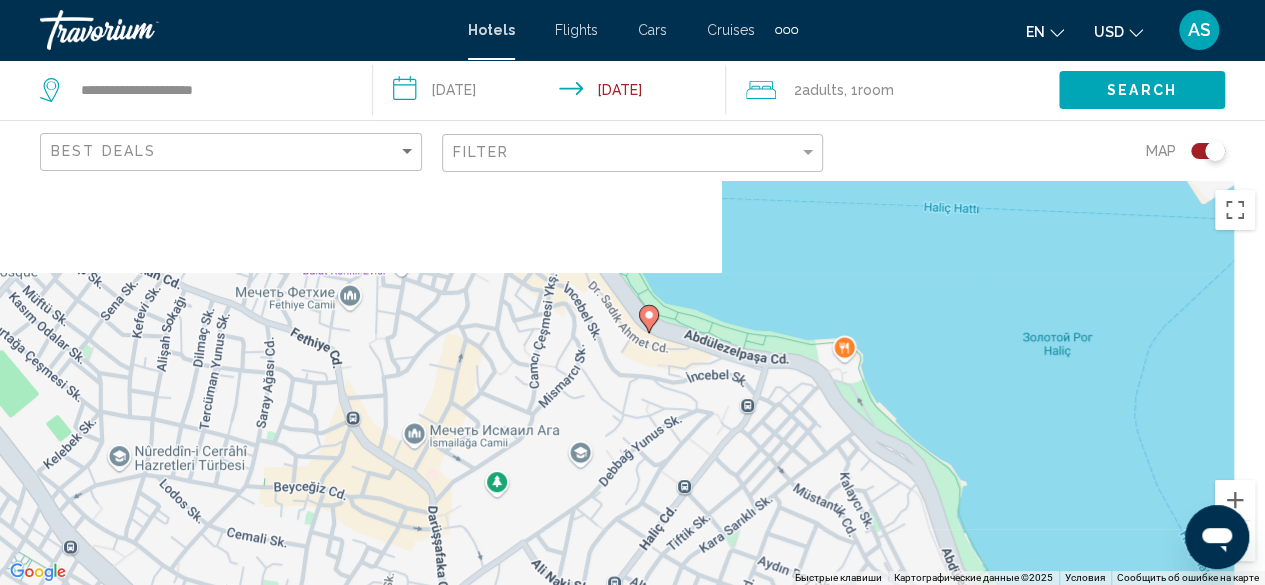drag, startPoint x: 940, startPoint y: 366, endPoint x: 788, endPoint y: 528, distance: 222.1441 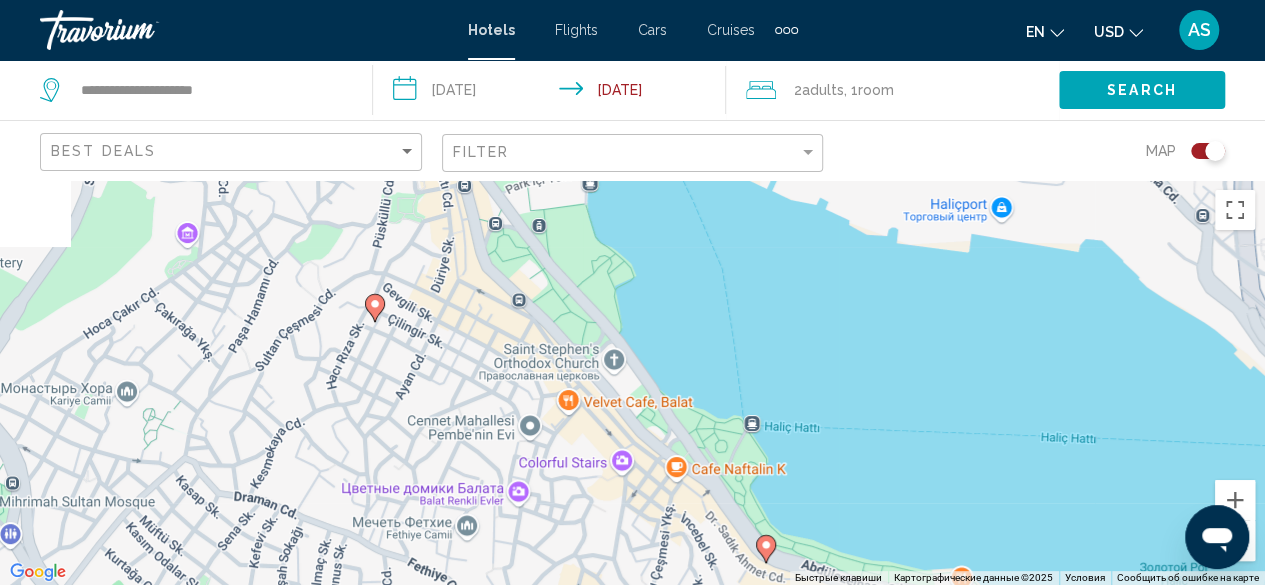 drag, startPoint x: 404, startPoint y: 323, endPoint x: 523, endPoint y: 552, distance: 258.07364 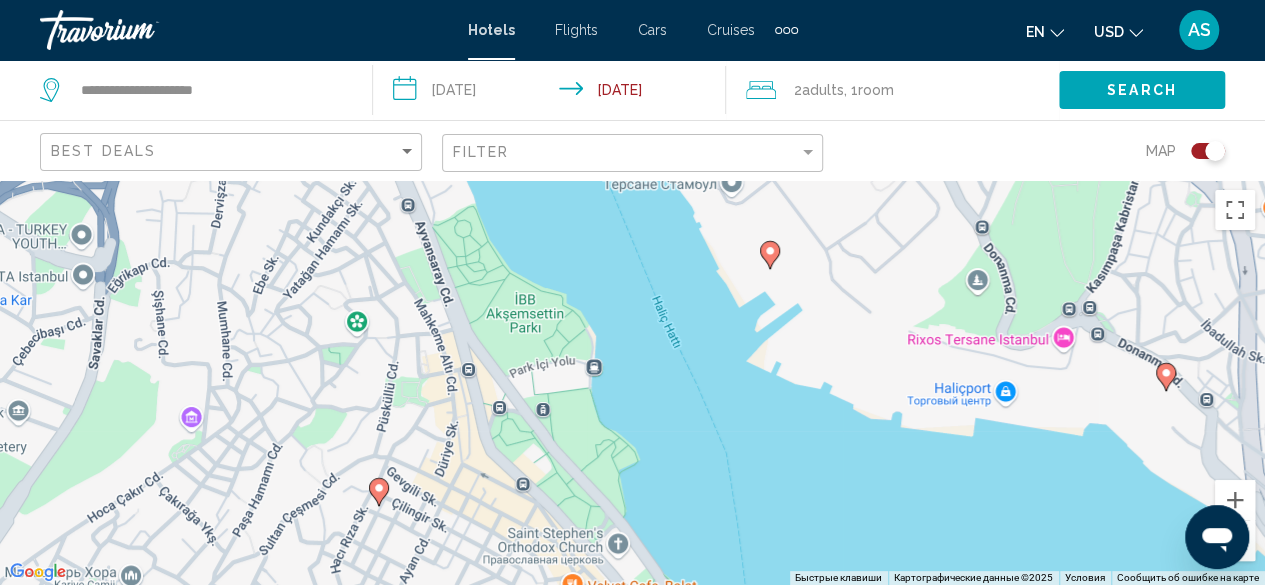 drag, startPoint x: 455, startPoint y: 336, endPoint x: 458, endPoint y: 521, distance: 185.02432 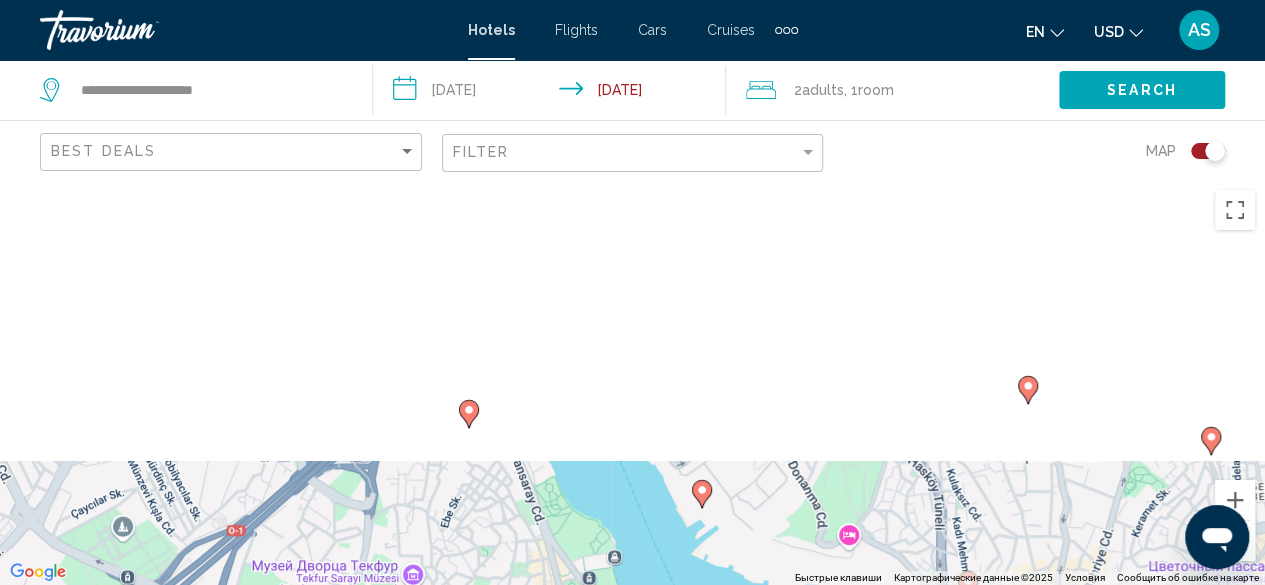 drag, startPoint x: 392, startPoint y: 345, endPoint x: 459, endPoint y: 556, distance: 221.38202 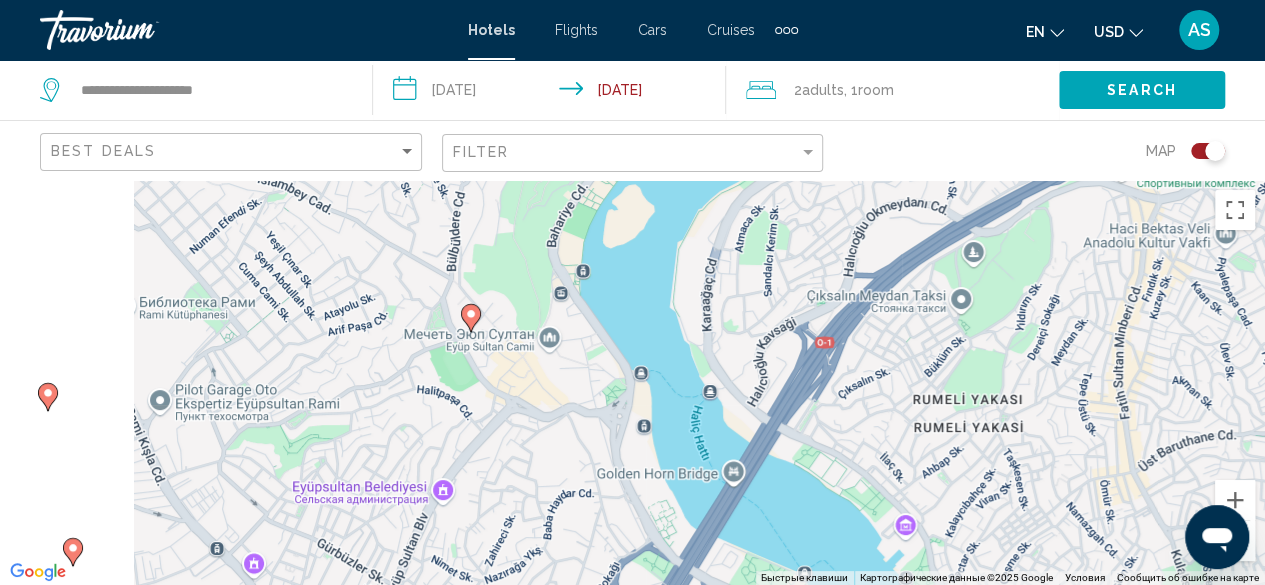 drag, startPoint x: 220, startPoint y: 395, endPoint x: 514, endPoint y: 596, distance: 356.1418 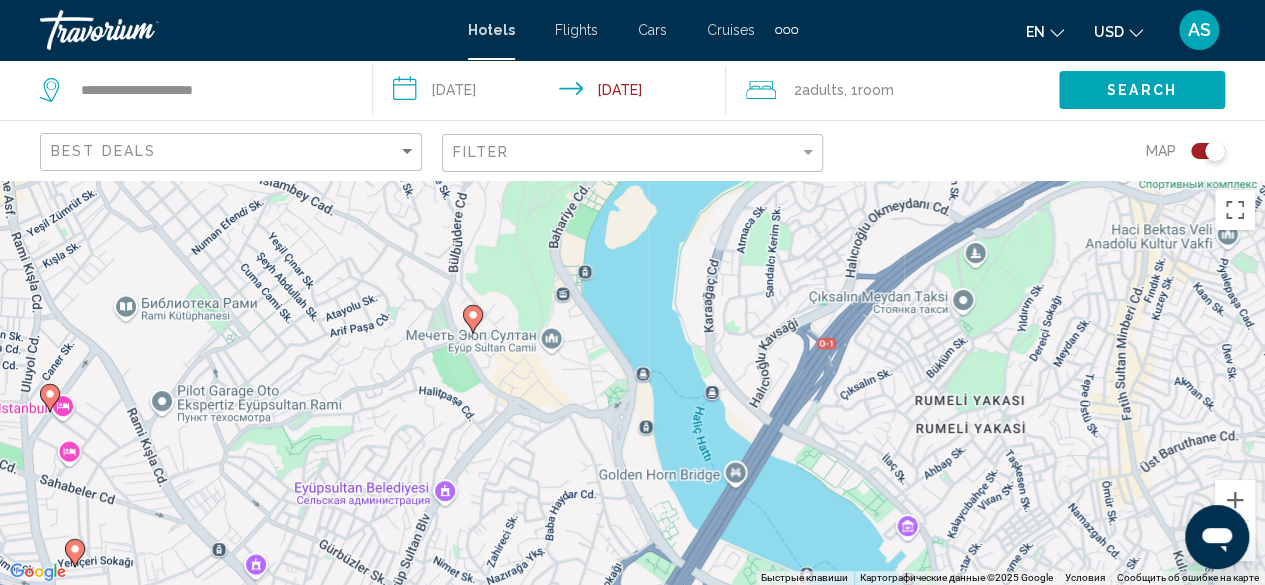 click on ", 1  Room rooms" 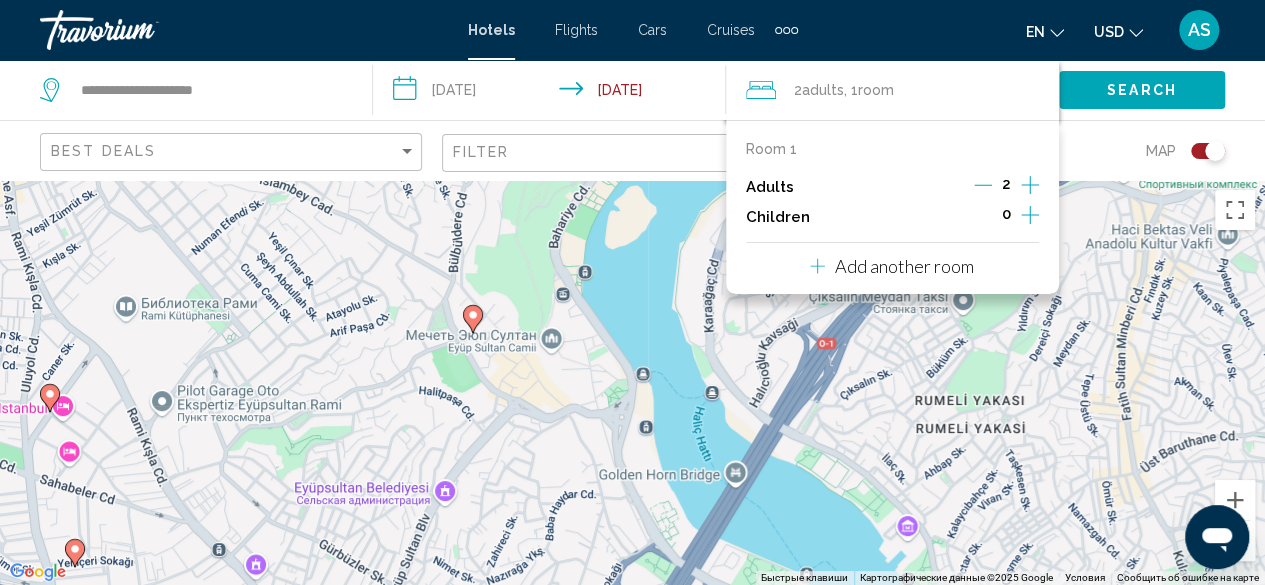 click on "2" at bounding box center [1006, 187] 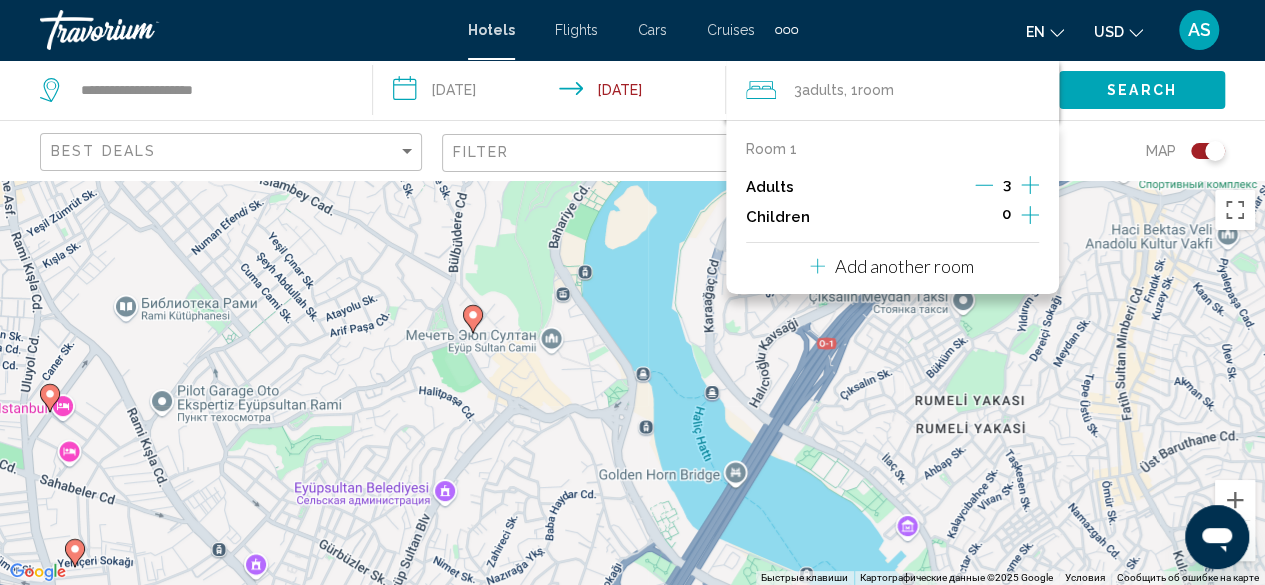 click 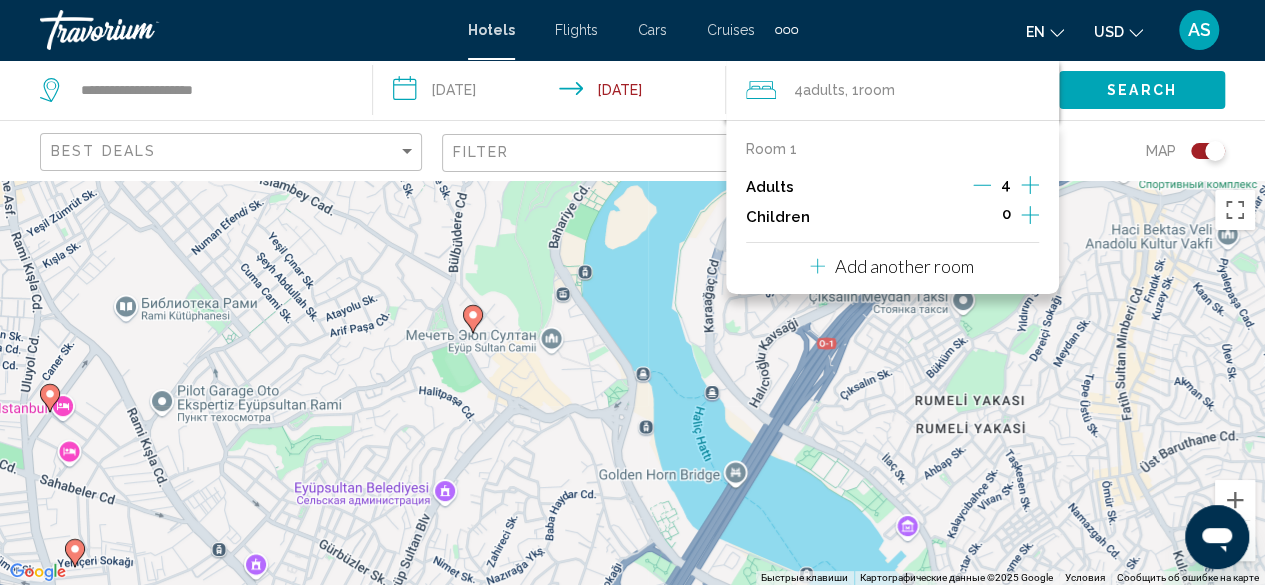 click on "Add another room" at bounding box center (892, 263) 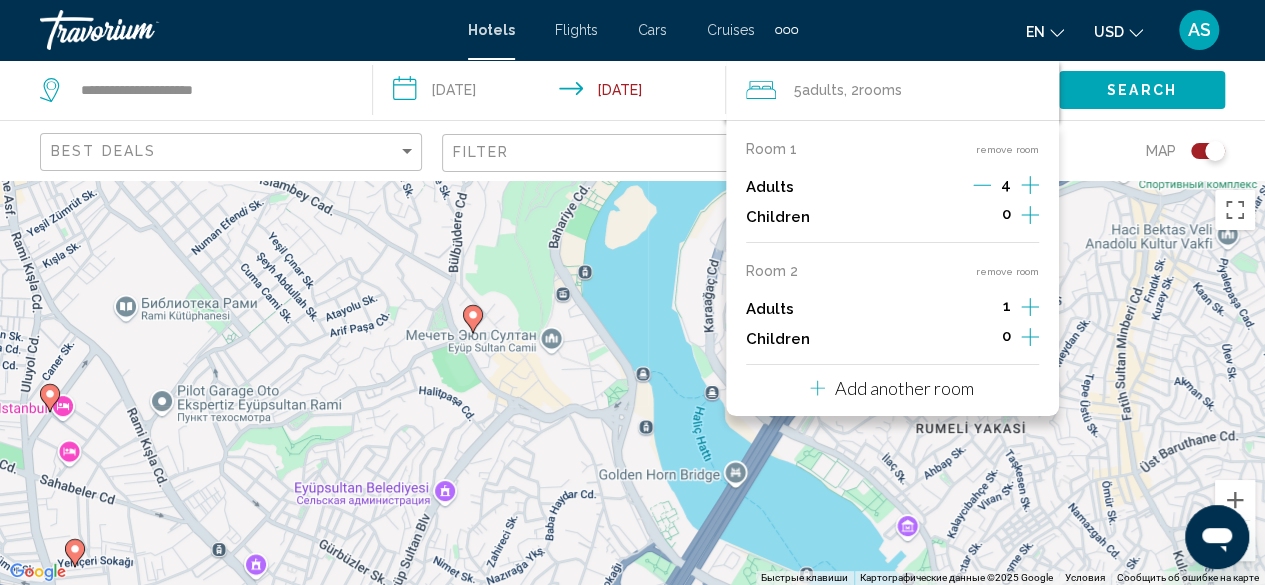 click 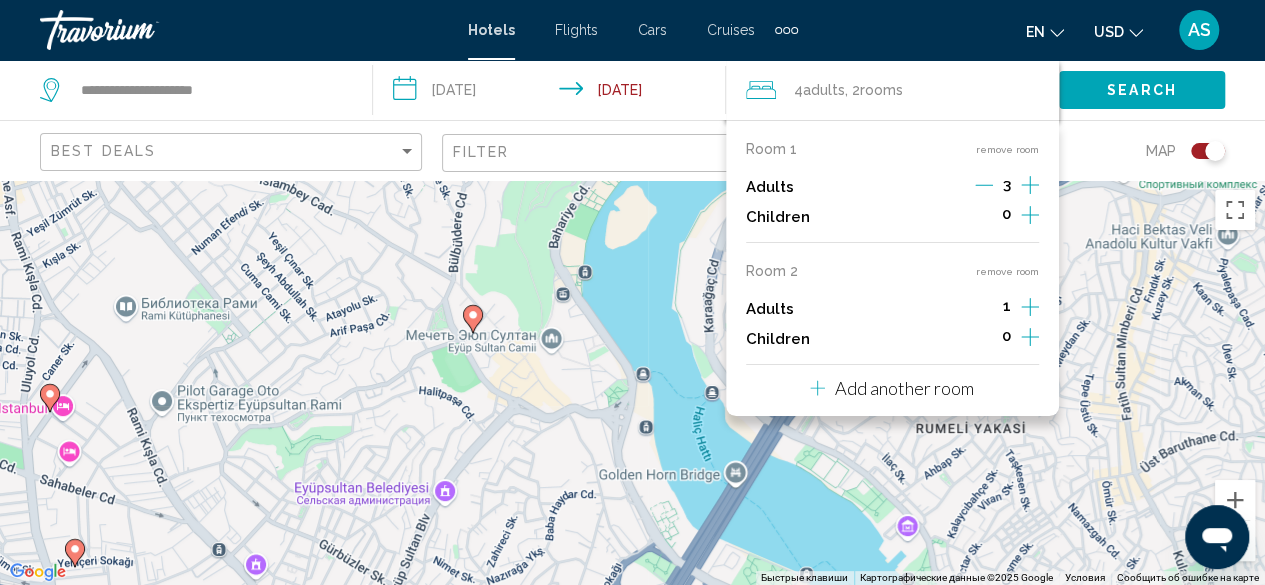 click on "Adults
3" at bounding box center (892, 187) 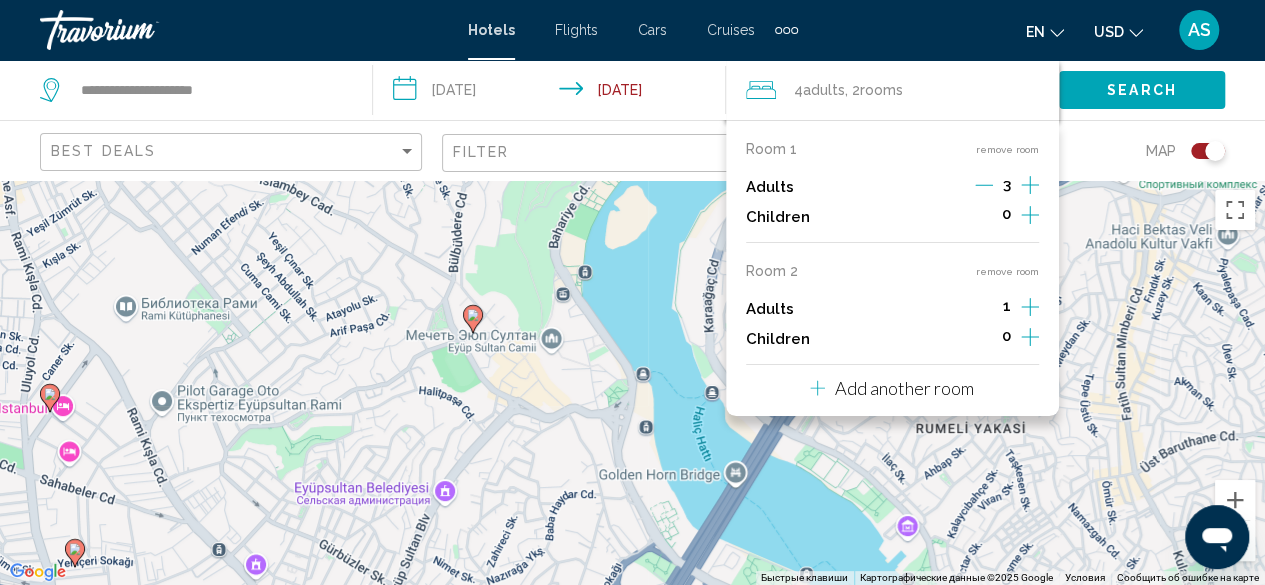 click on "Adults
3" at bounding box center (892, 187) 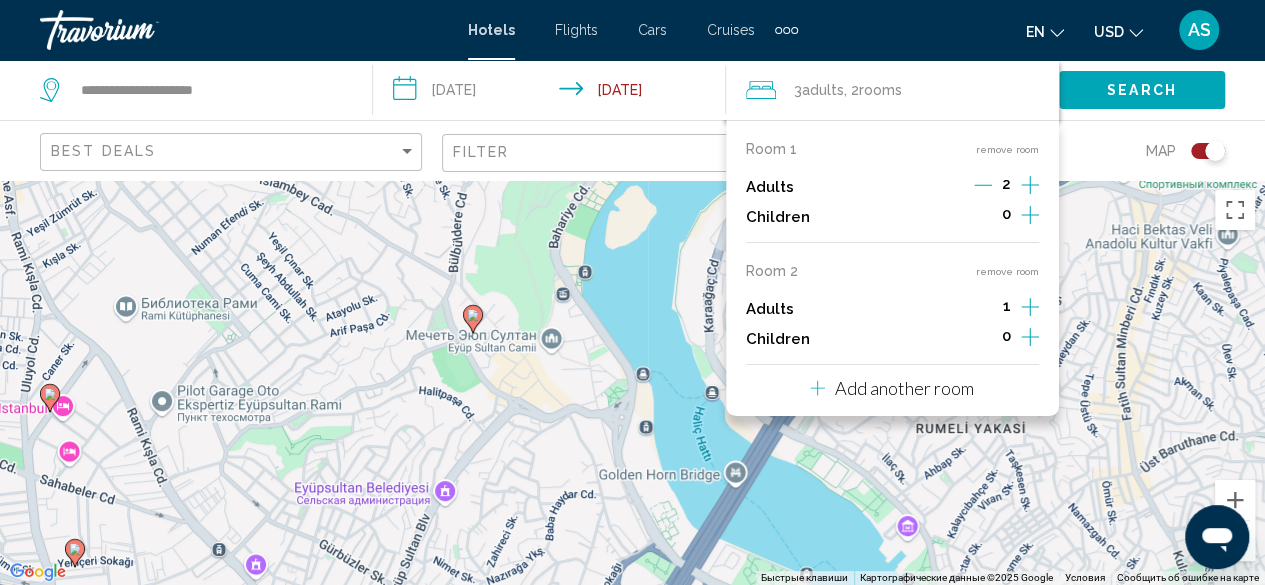 click 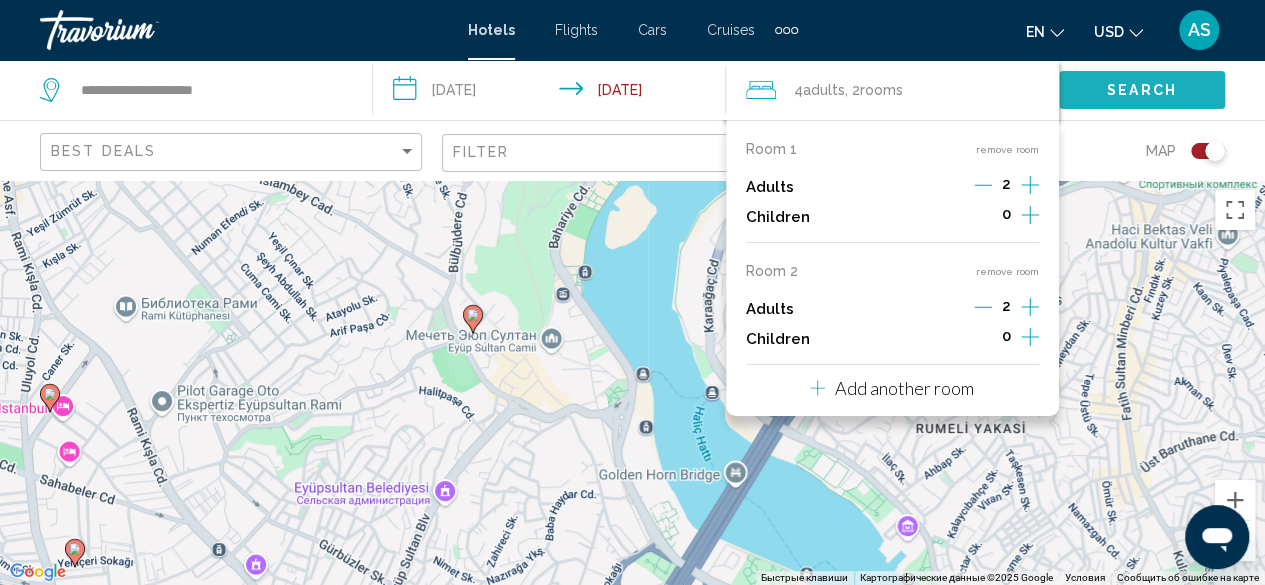click on "Search" 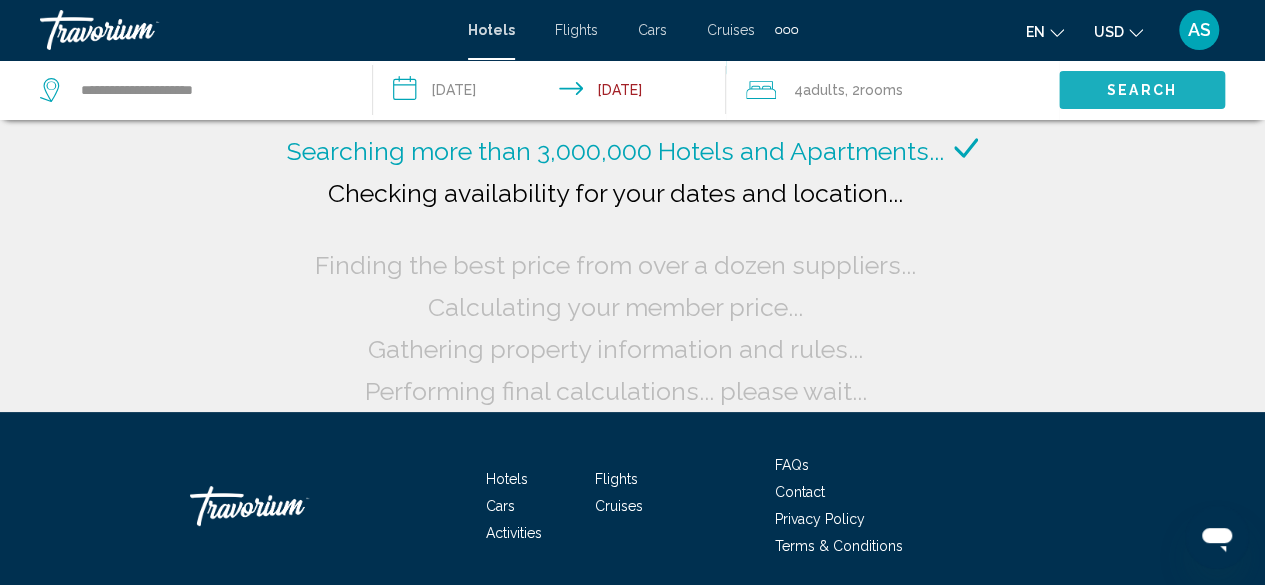 click on "Search" 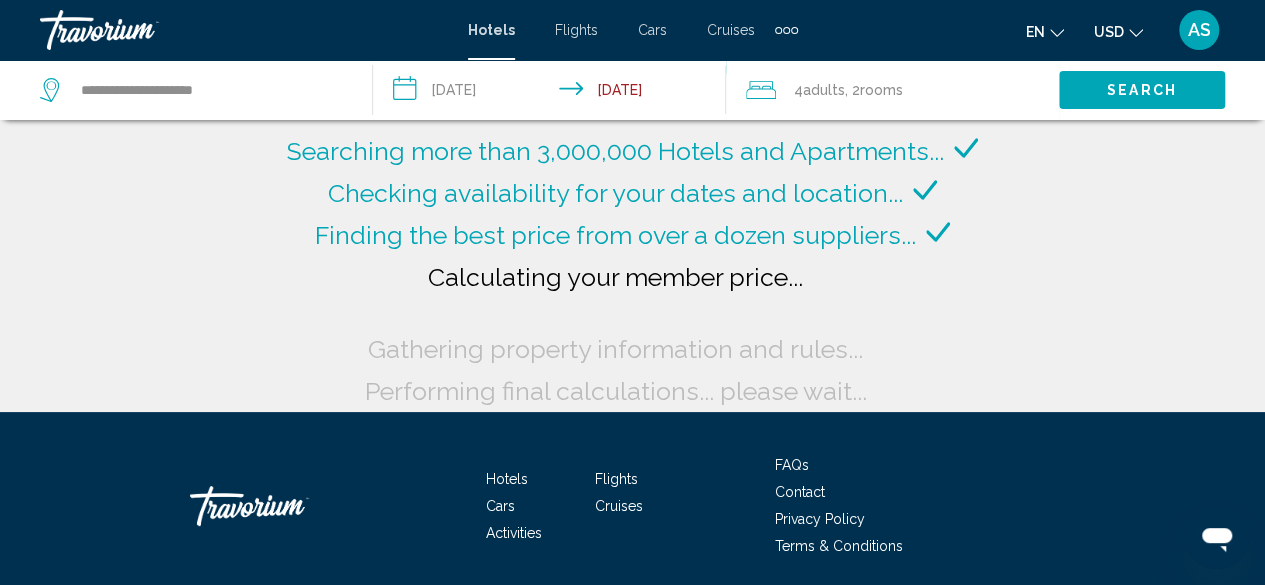 click on "AS" at bounding box center (1199, 30) 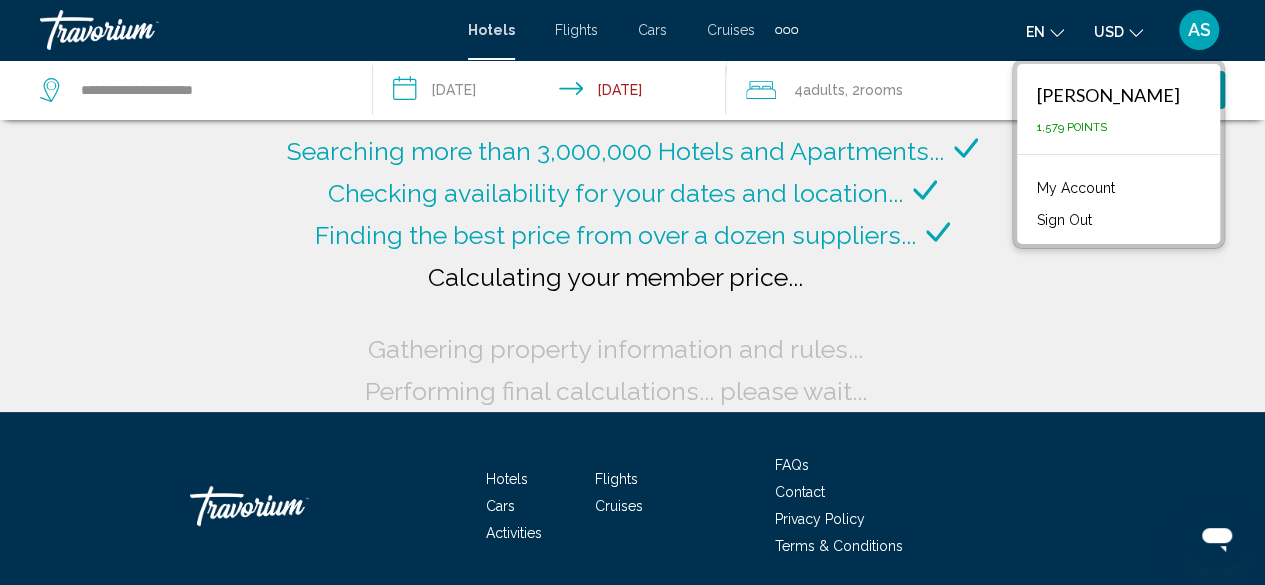 click on "AS" at bounding box center [1199, 30] 